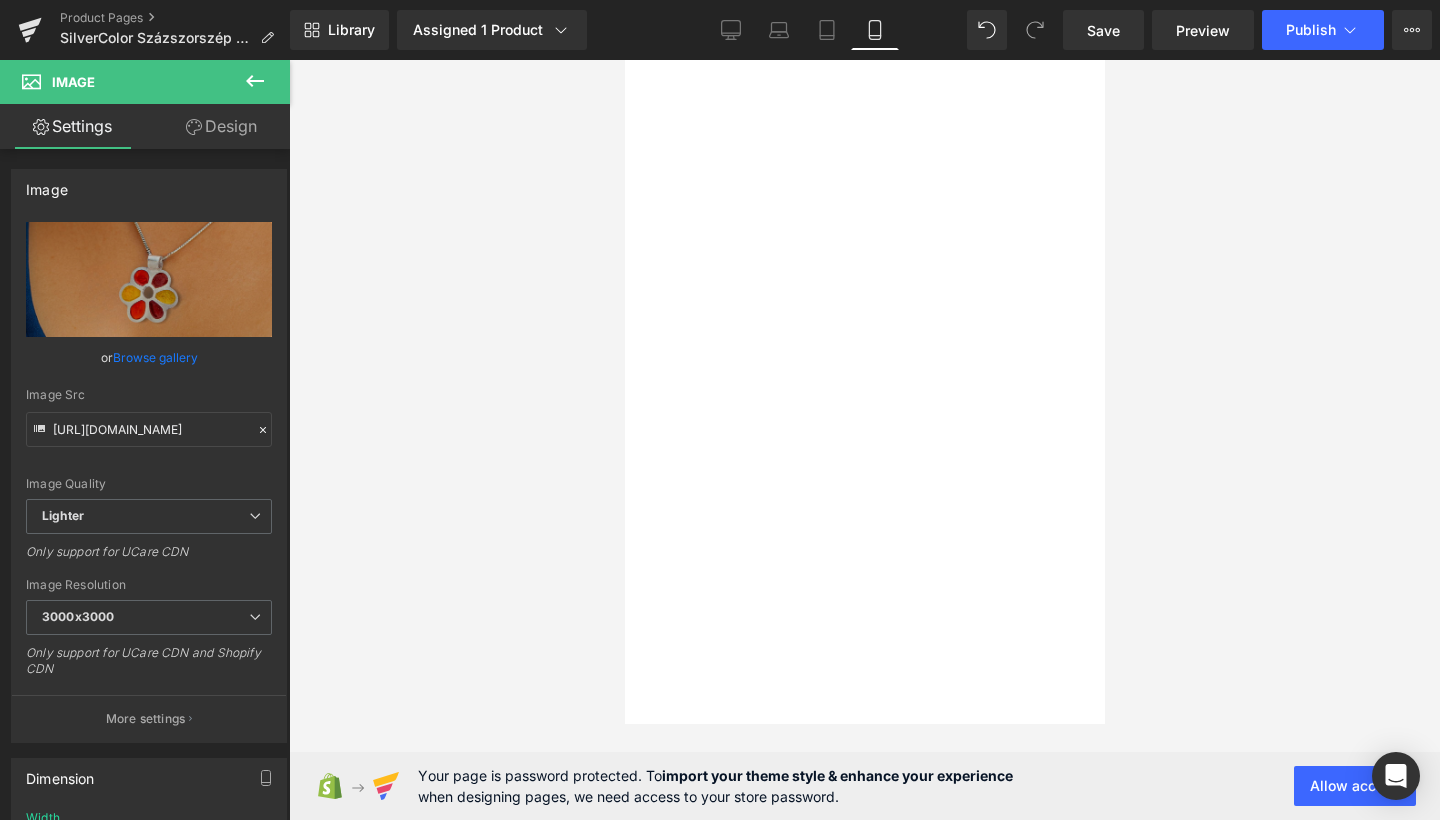 scroll, scrollTop: 0, scrollLeft: 0, axis: both 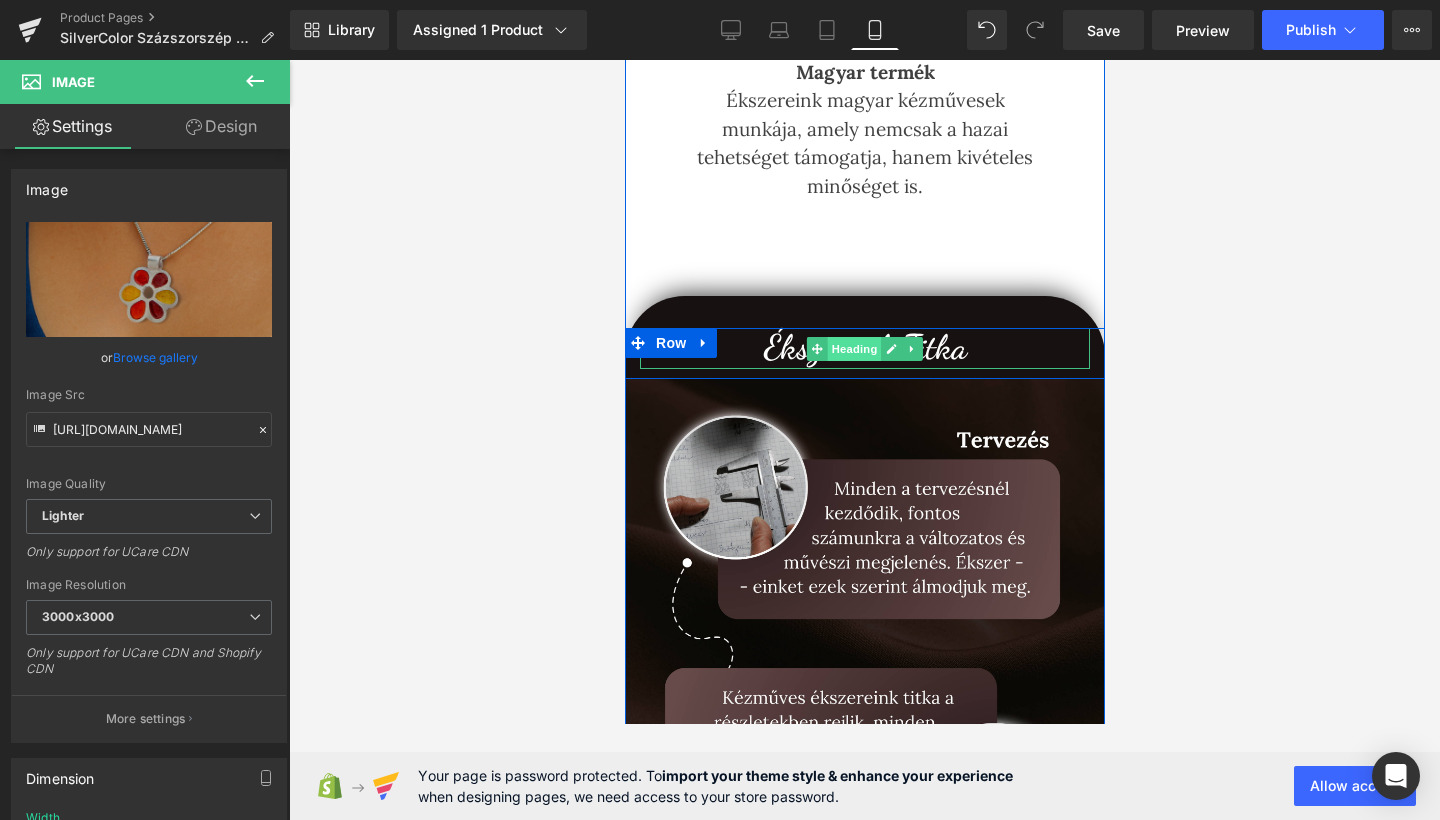 click on "Heading" at bounding box center [854, 349] 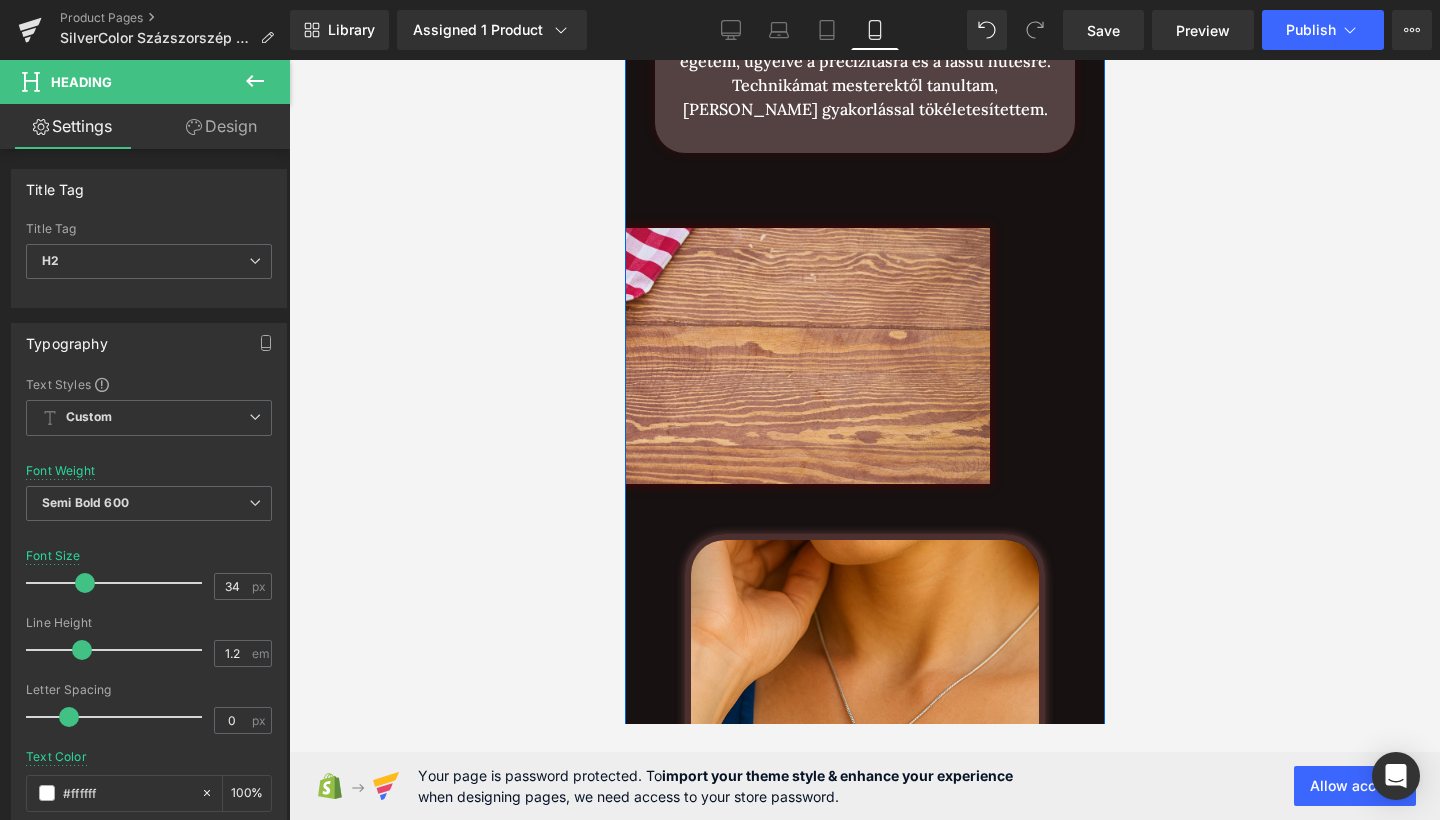 scroll, scrollTop: 3680, scrollLeft: 0, axis: vertical 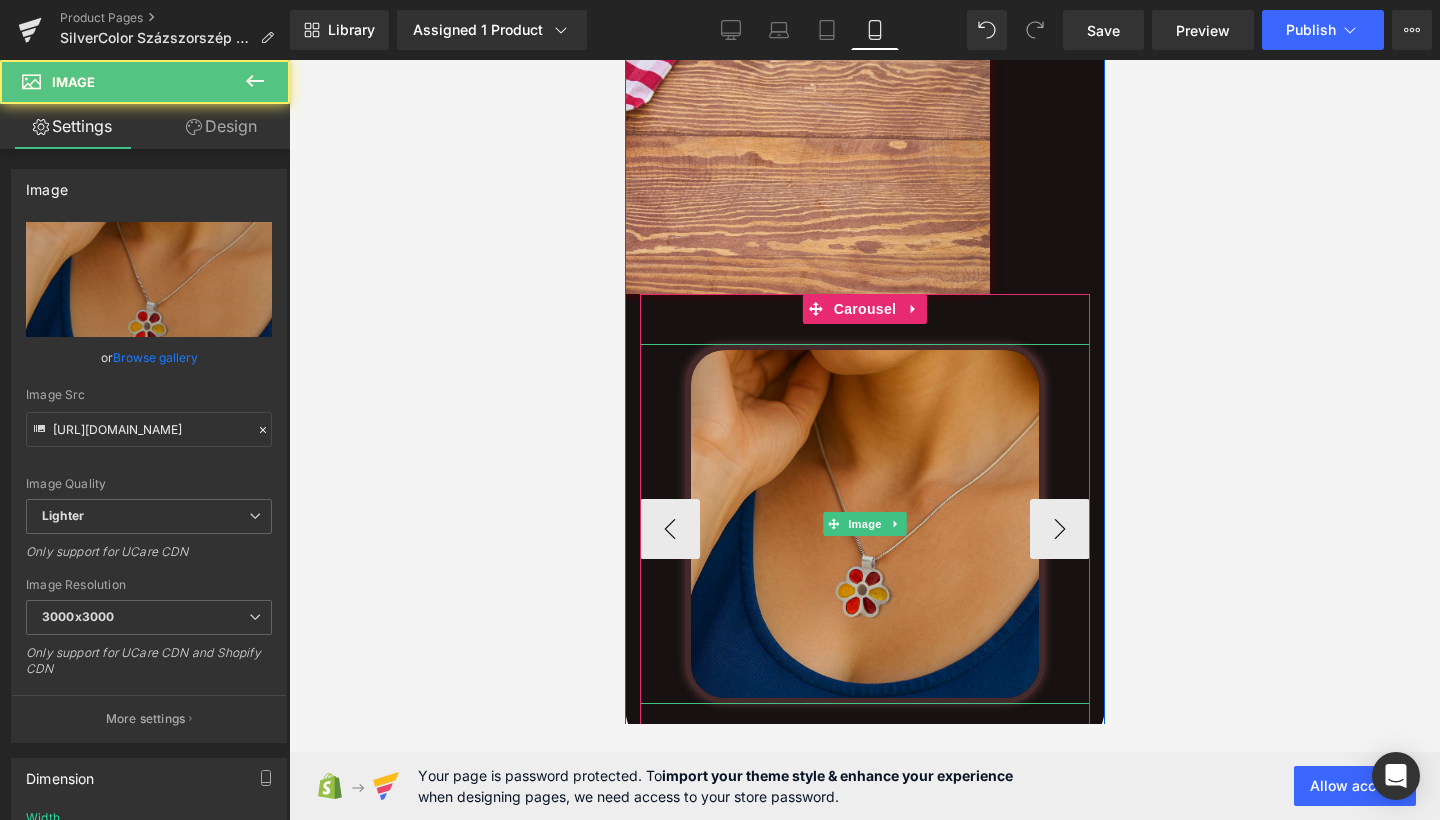 click at bounding box center [864, 524] 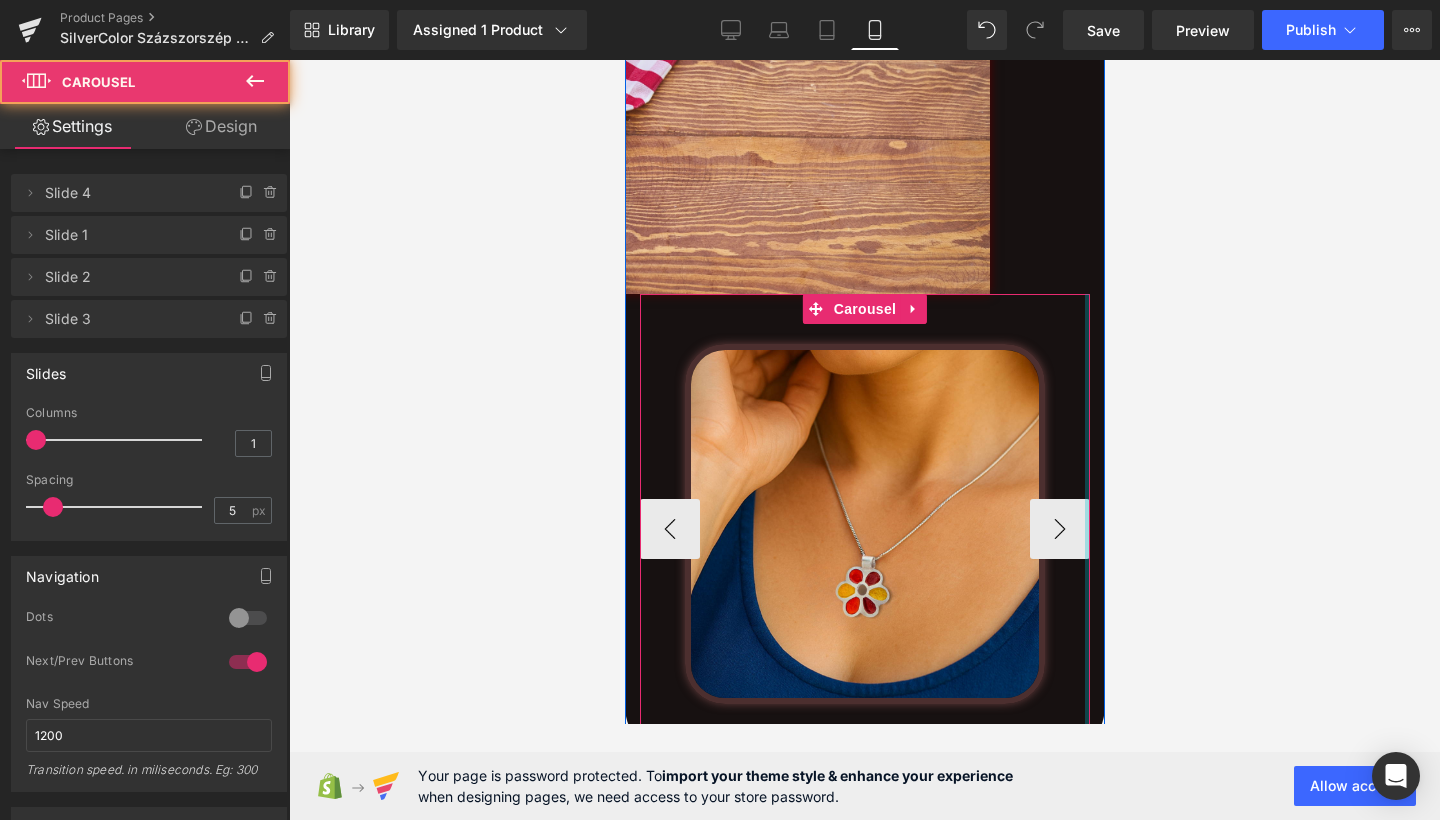 click at bounding box center [1086, 529] 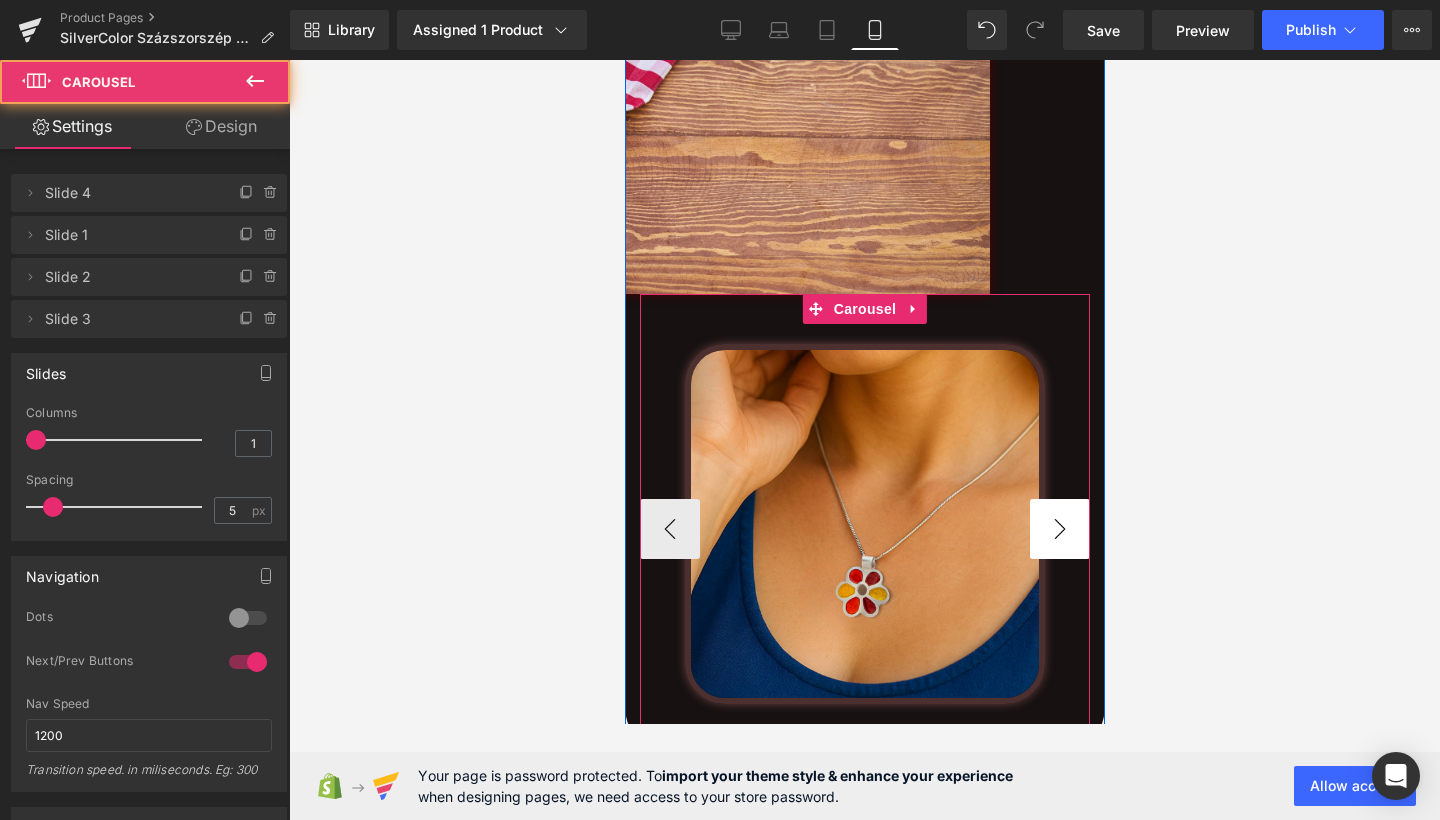 click on "›" at bounding box center [1059, 529] 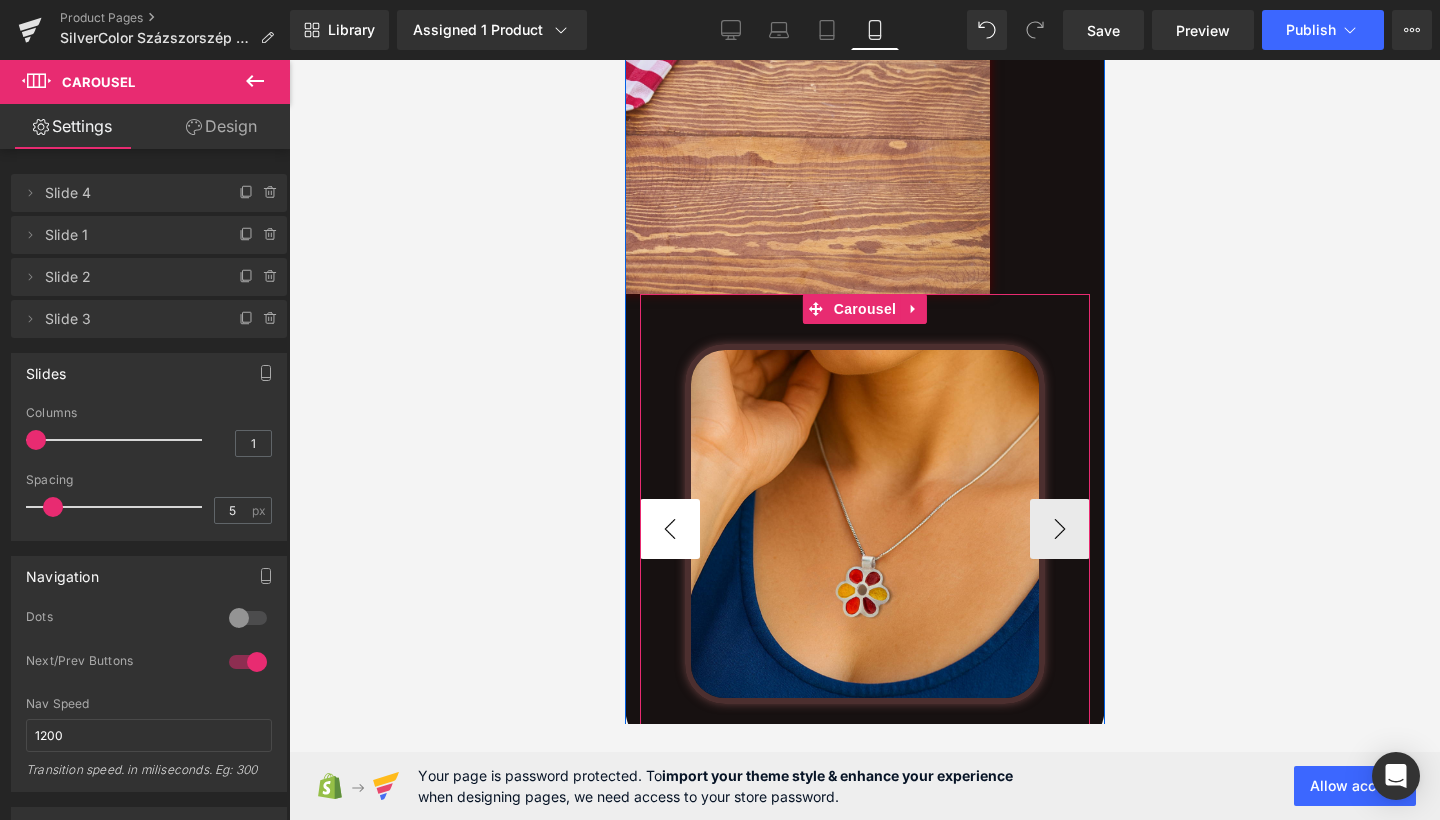 click on "‹" at bounding box center [669, 529] 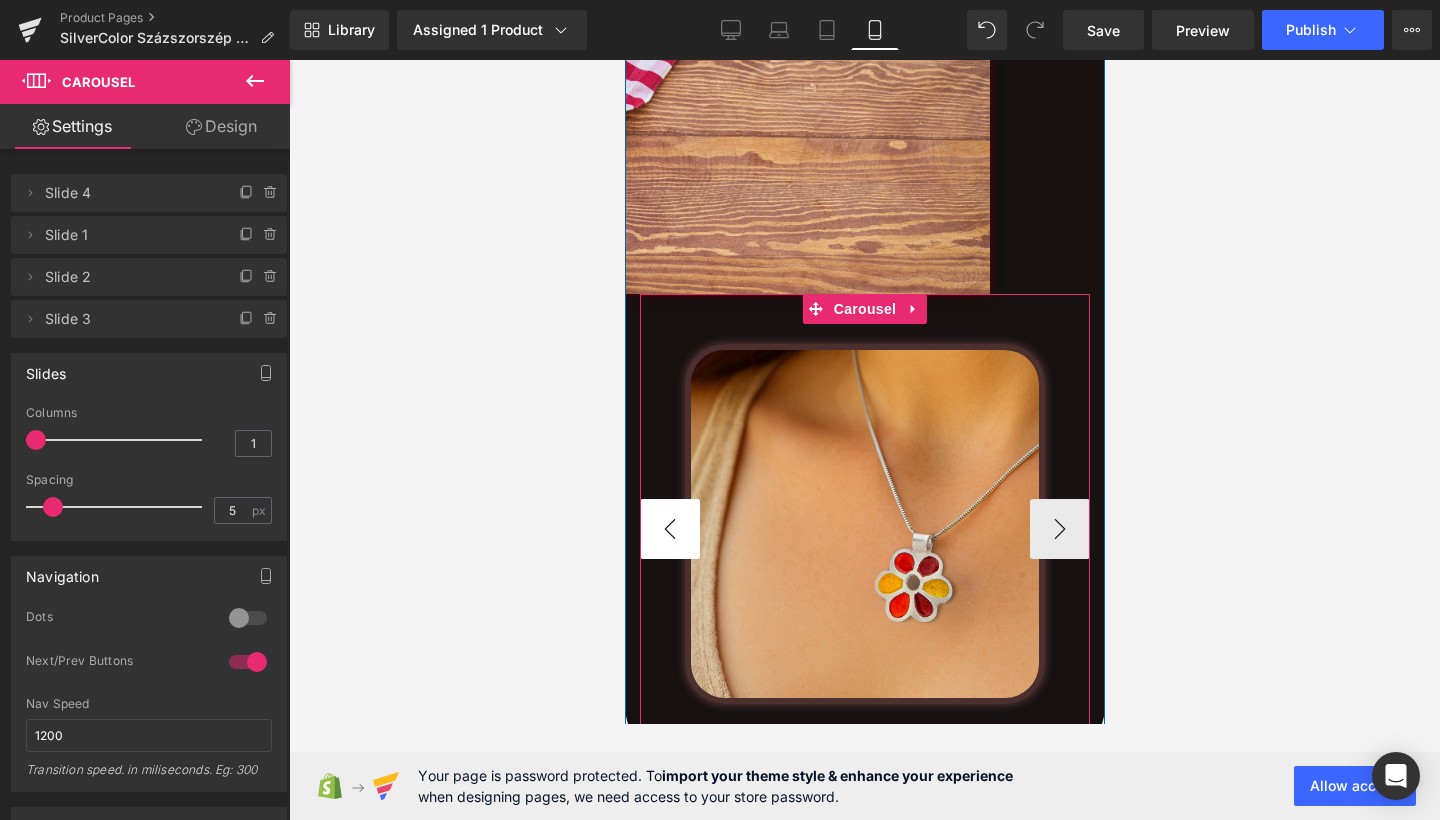 click on "‹" at bounding box center (669, 529) 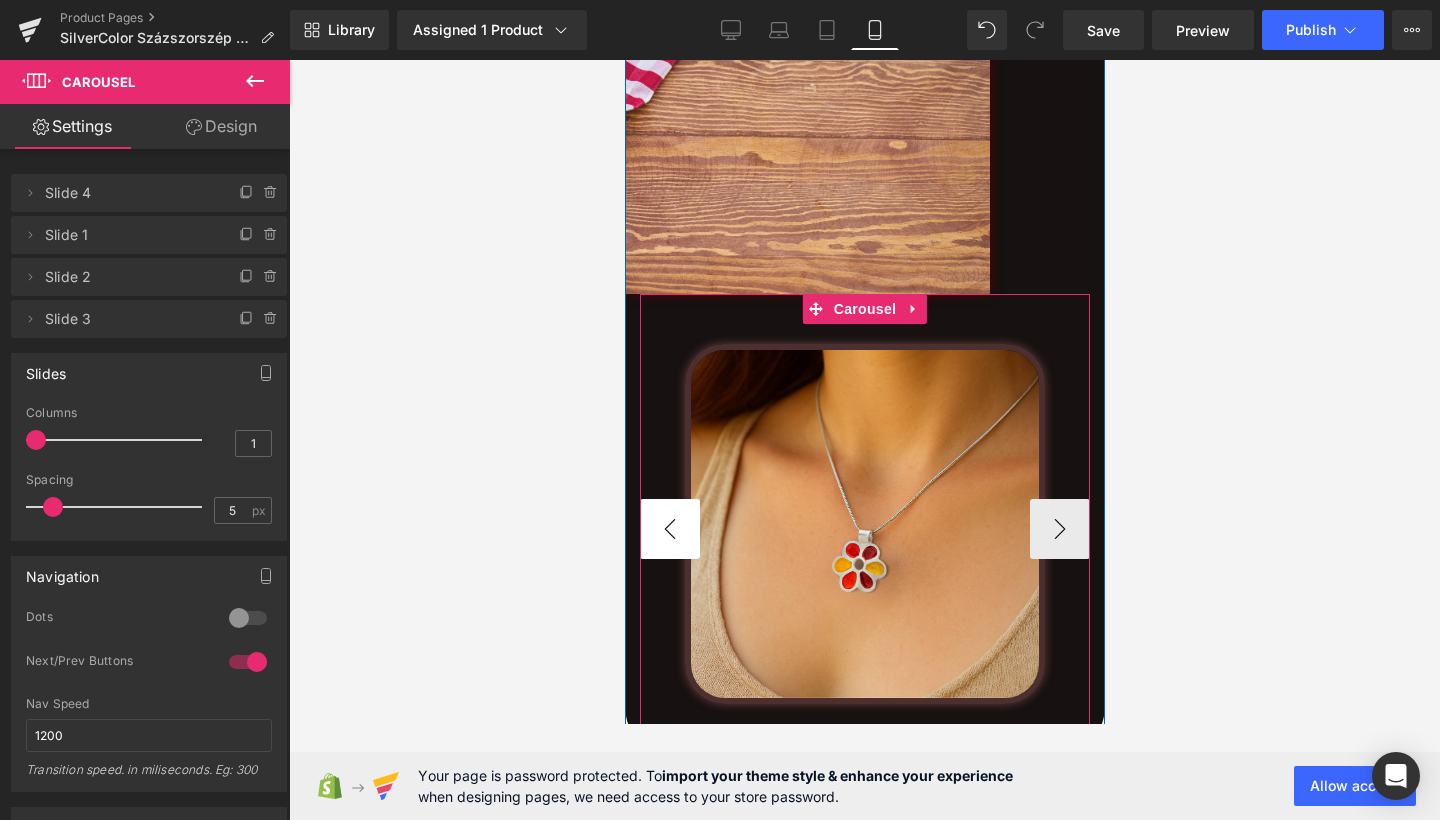 click on "‹" at bounding box center (669, 529) 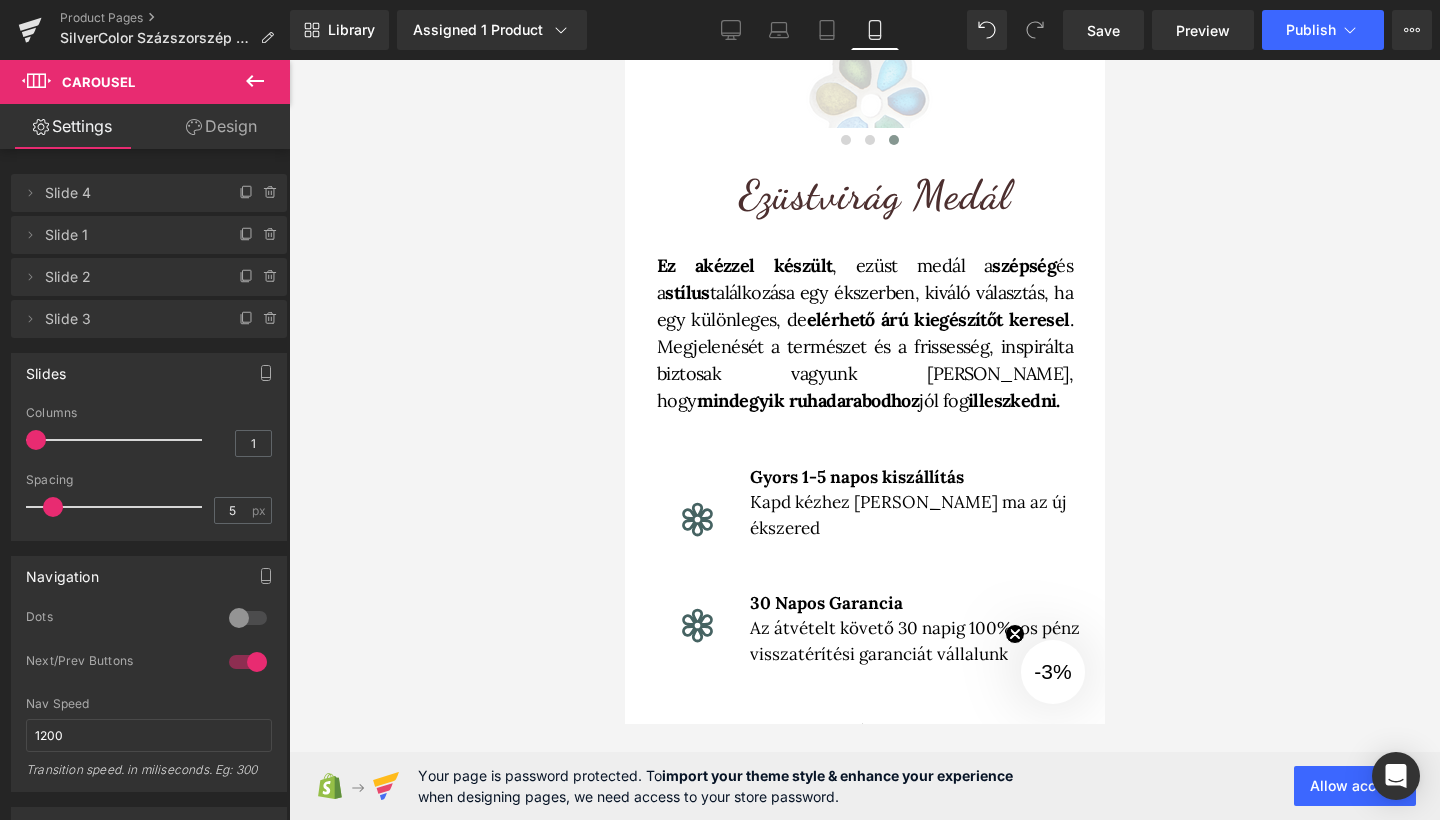 scroll, scrollTop: 327, scrollLeft: 0, axis: vertical 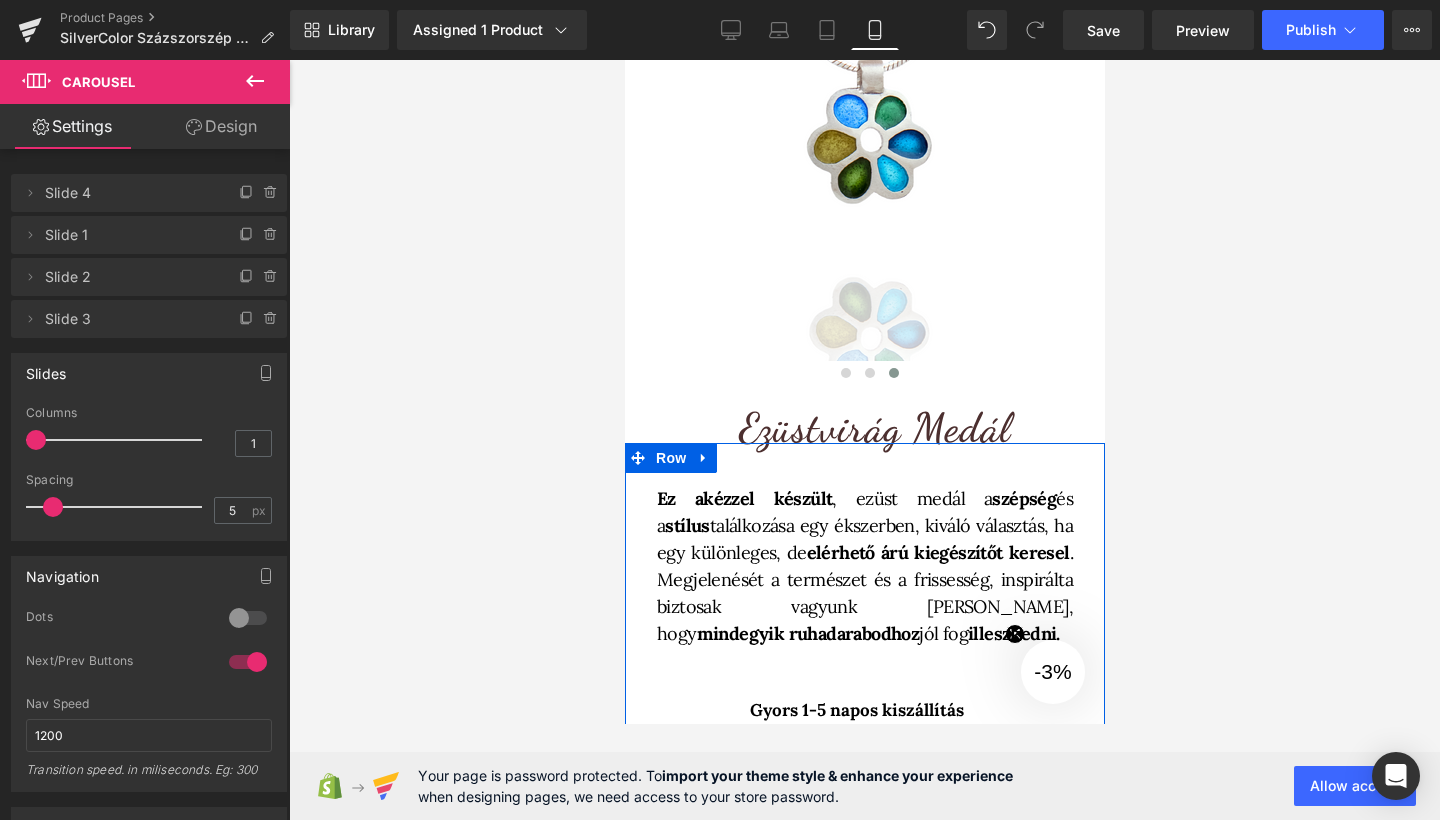 click on "kézzel készült" at bounding box center (766, 498) 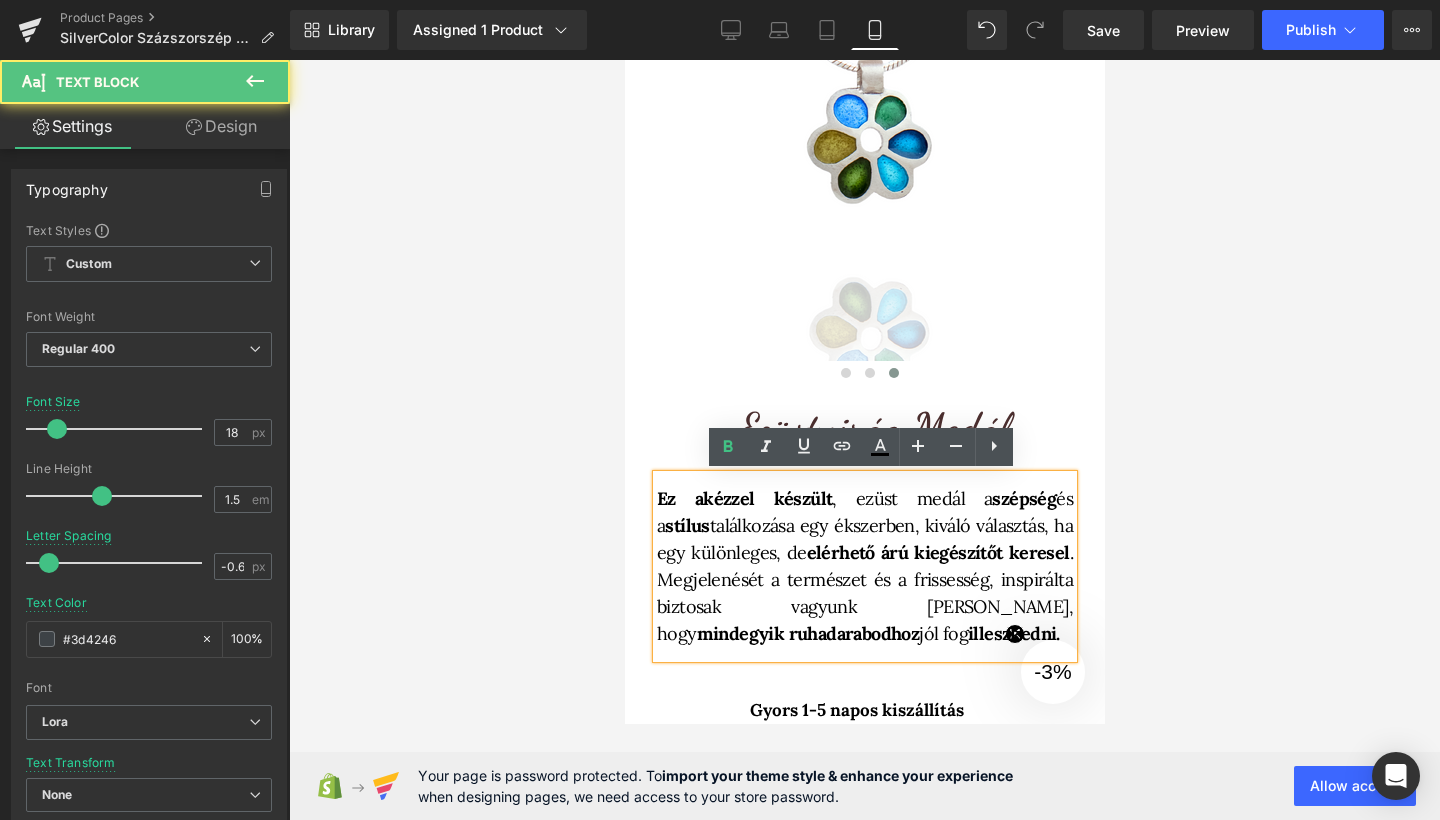 click on "kézzel készült" at bounding box center [766, 498] 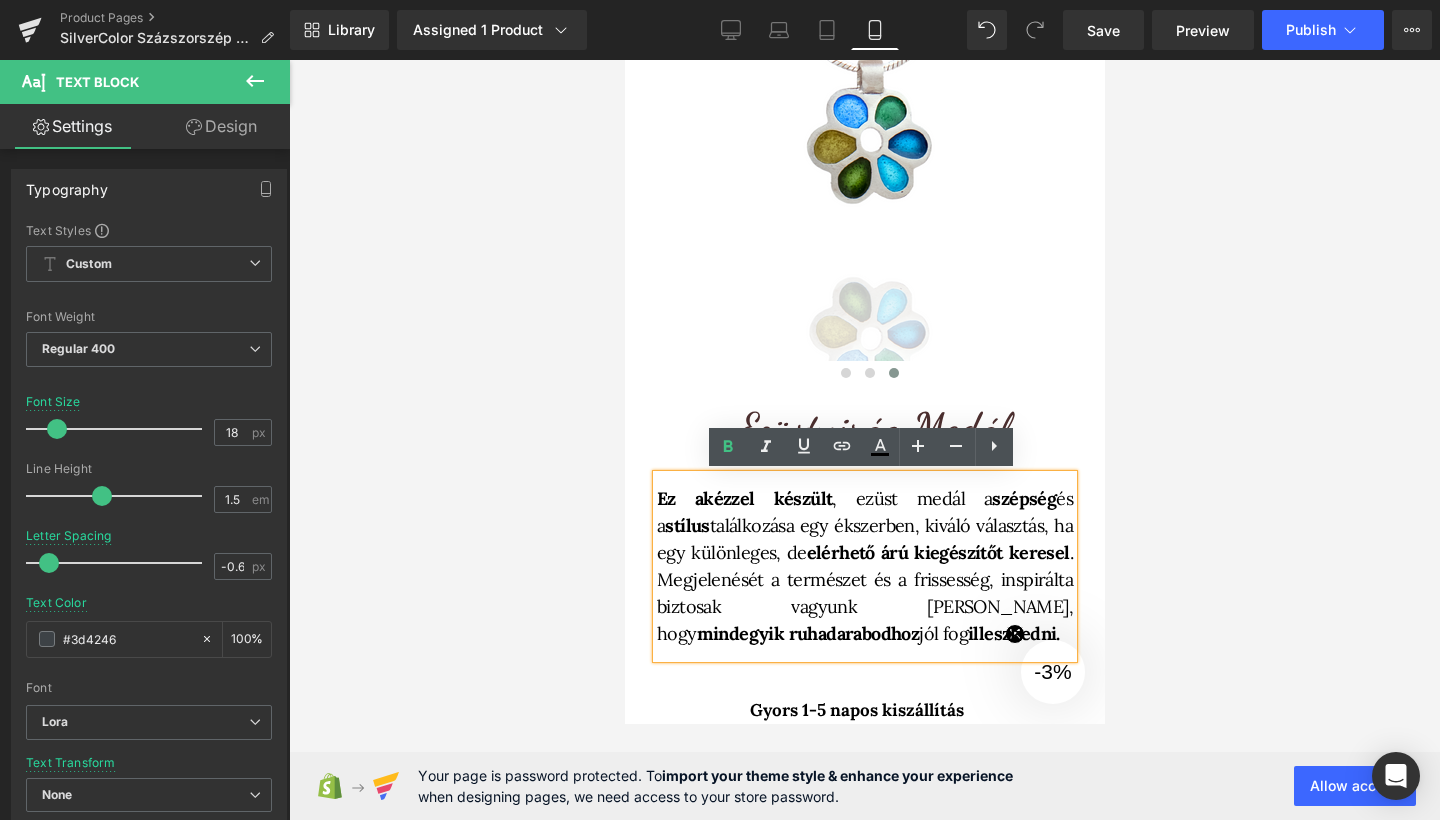 click on "kézzel készült" at bounding box center [766, 498] 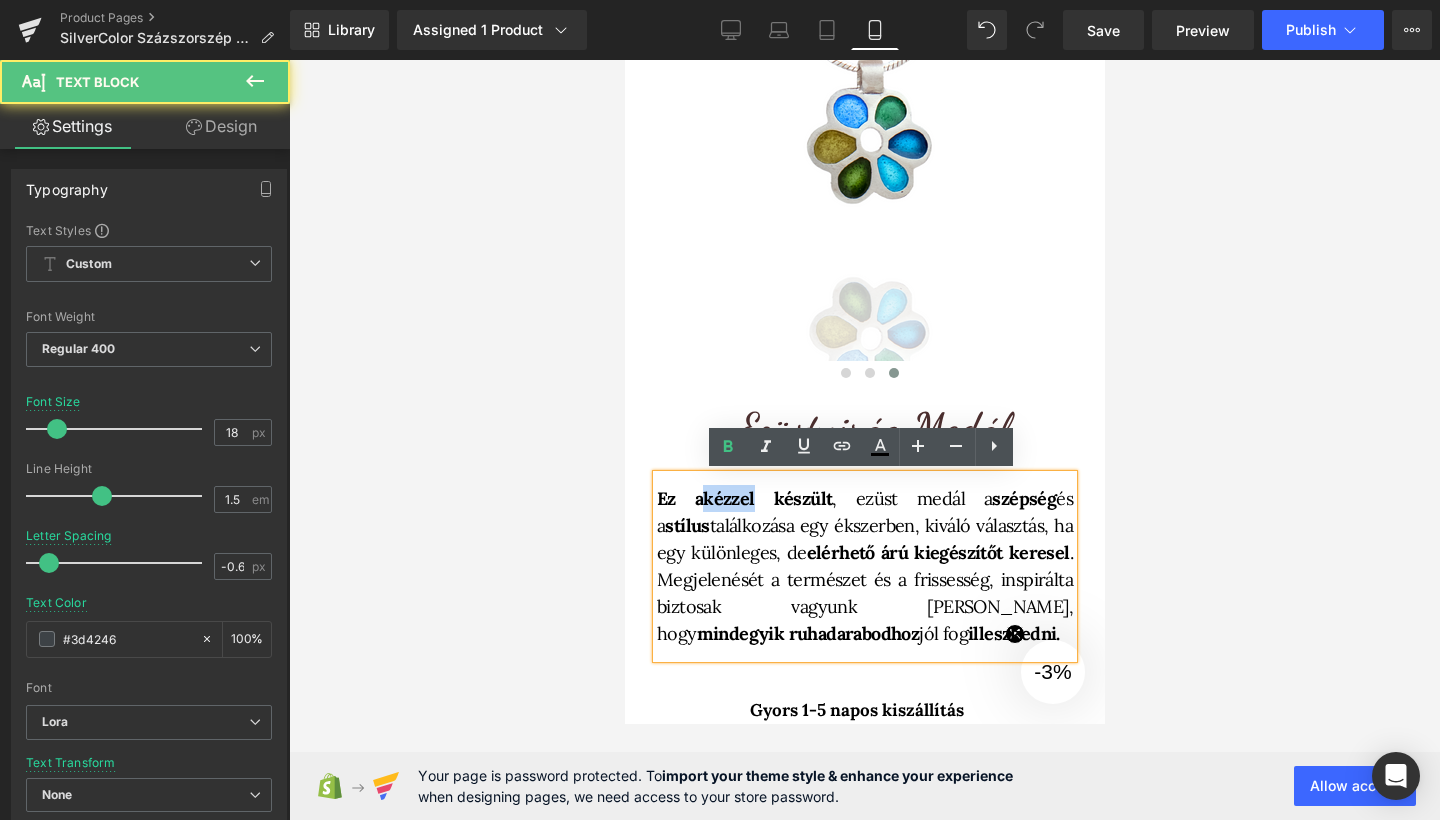 click on "kézzel készült" at bounding box center [766, 498] 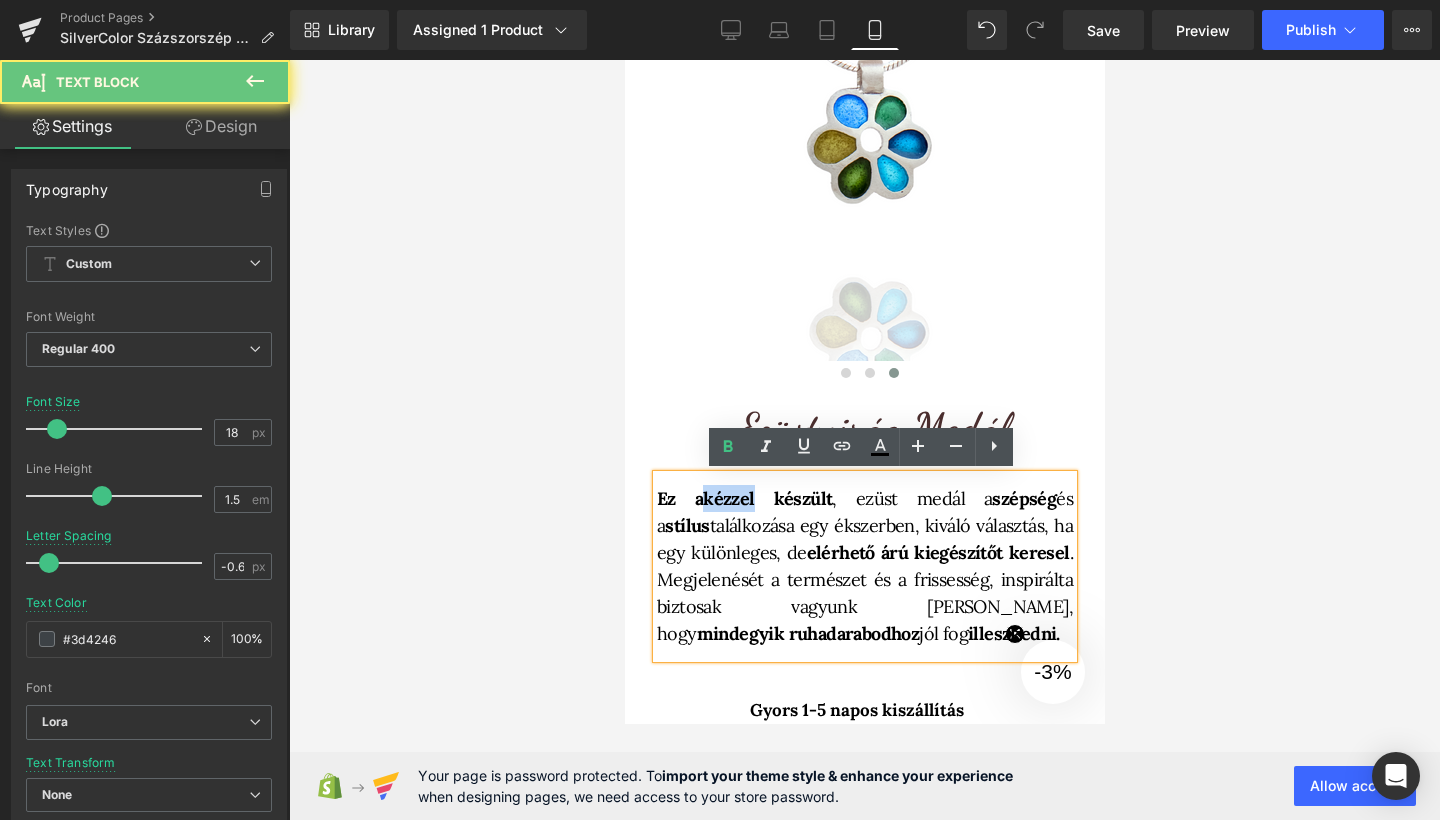 click on "kézzel készült" at bounding box center (766, 498) 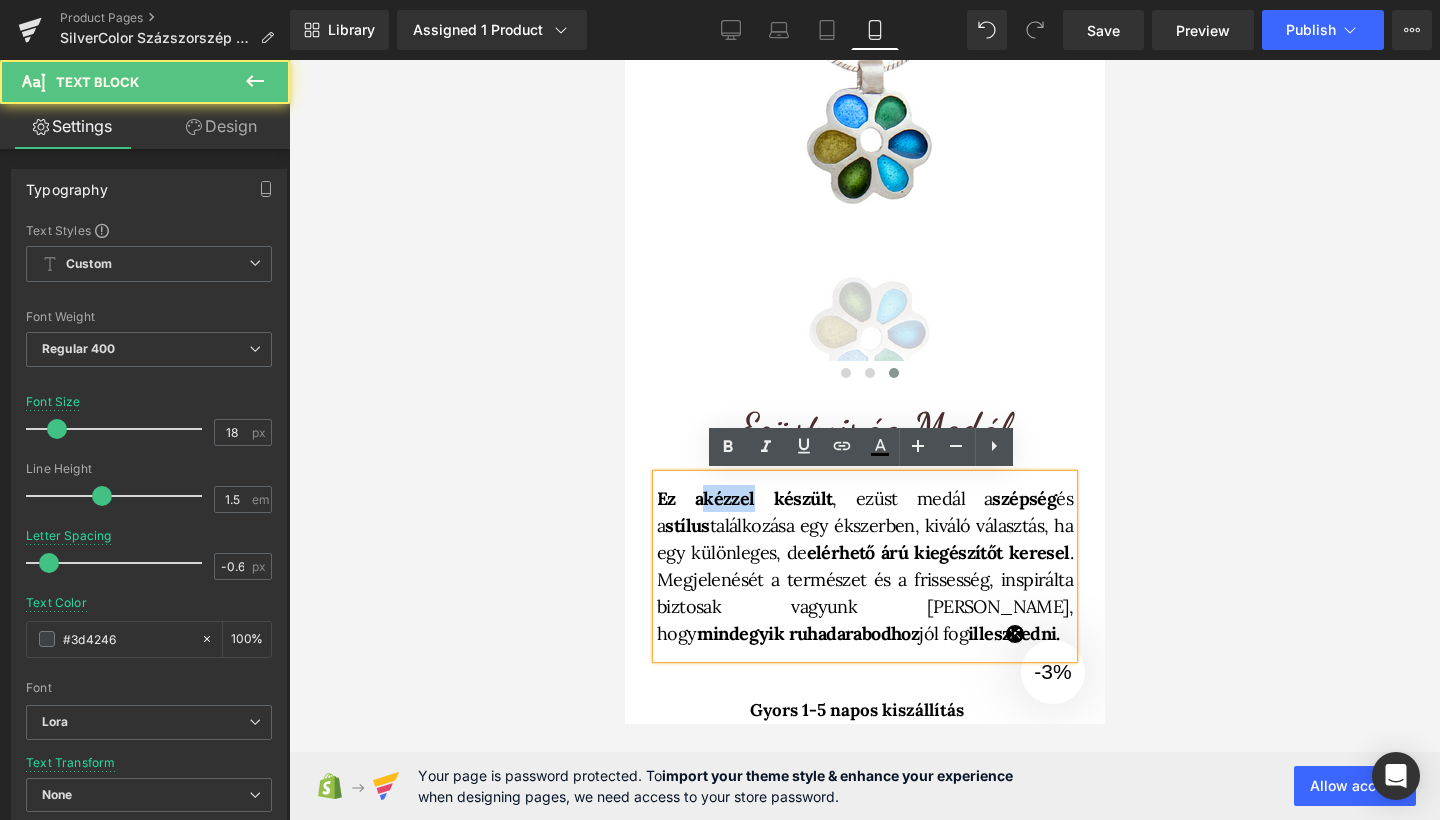 click on "kézzel készült" at bounding box center [766, 498] 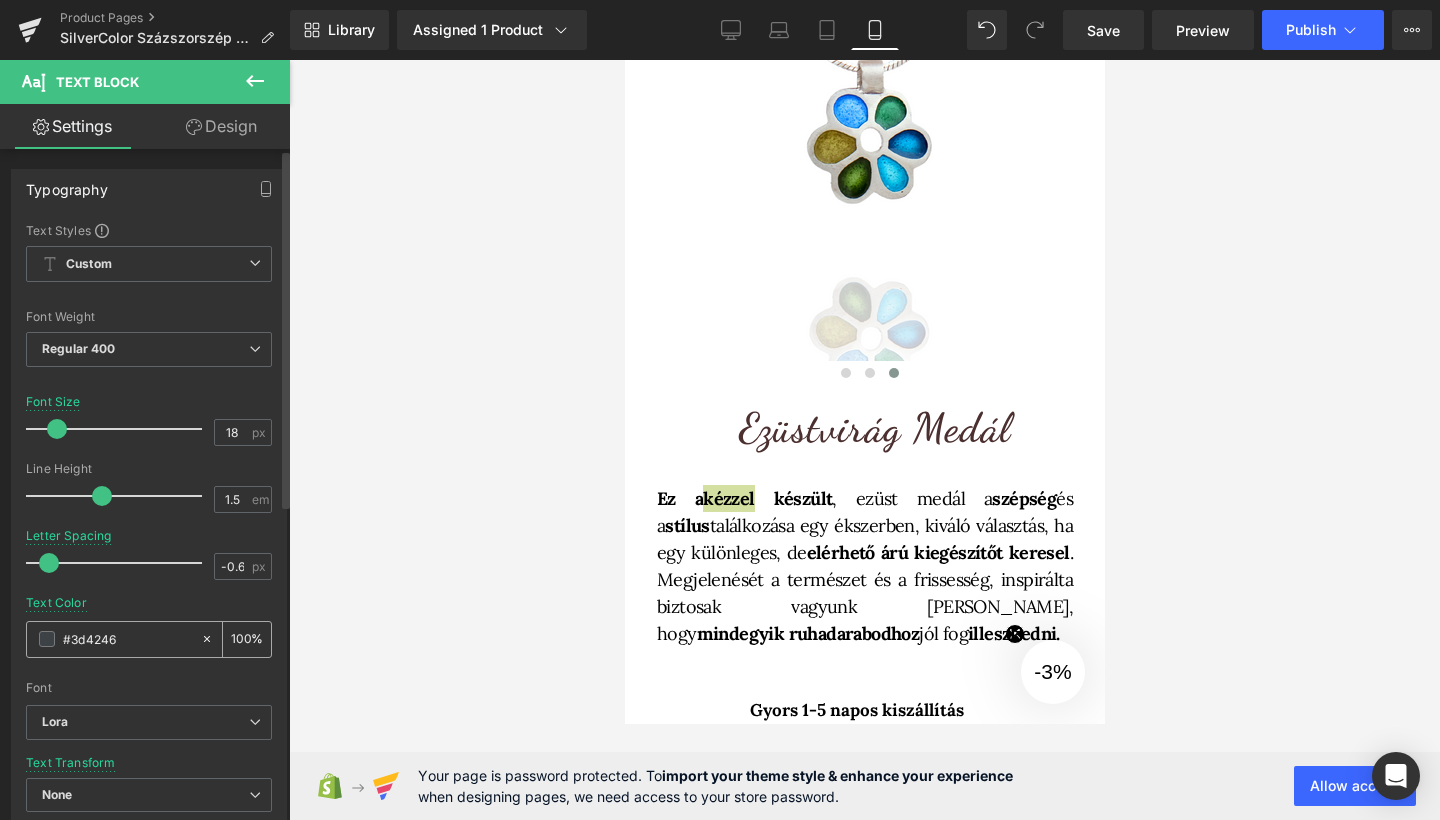 click at bounding box center [47, 639] 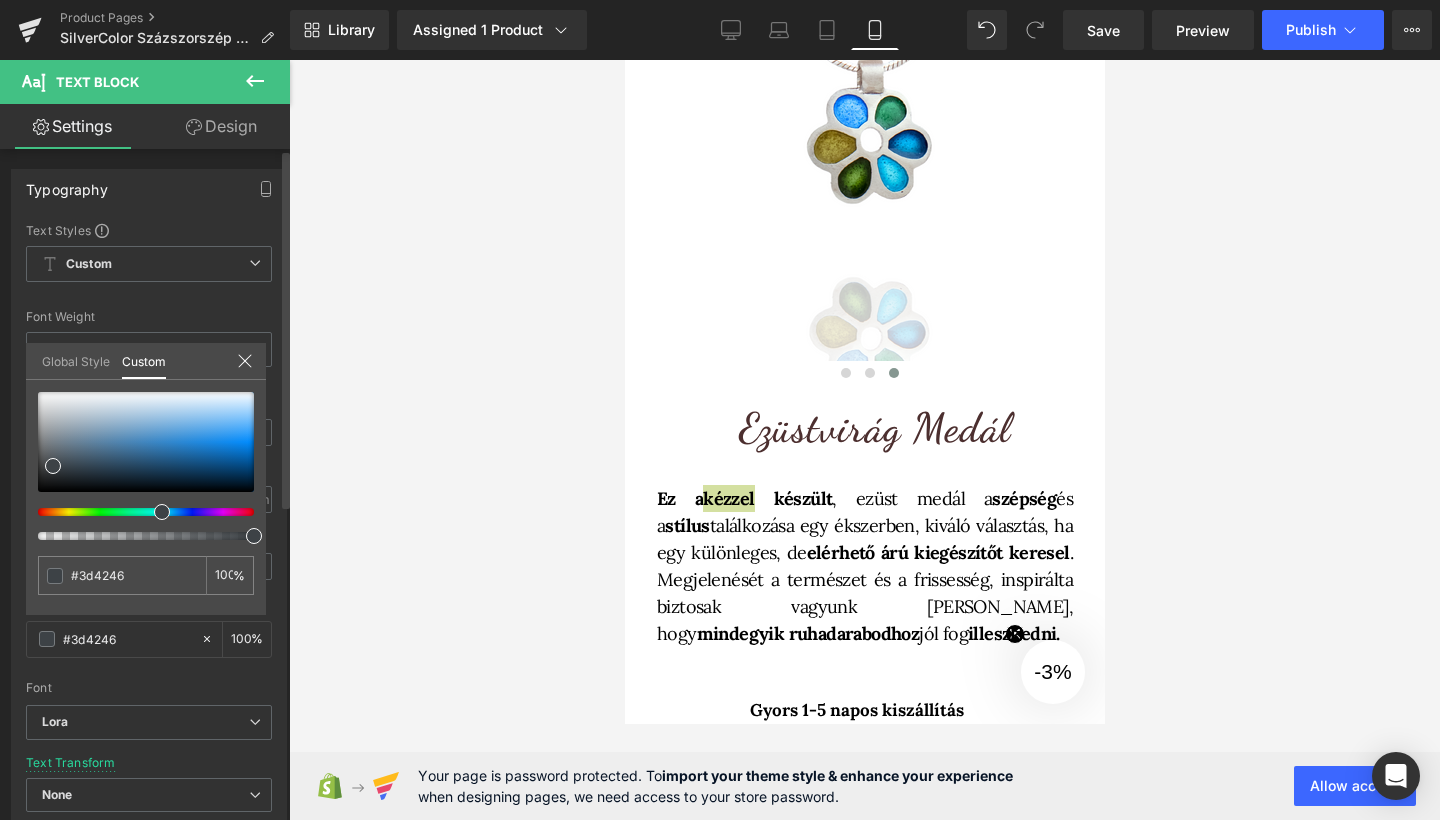 click on "Global Style" at bounding box center [76, 360] 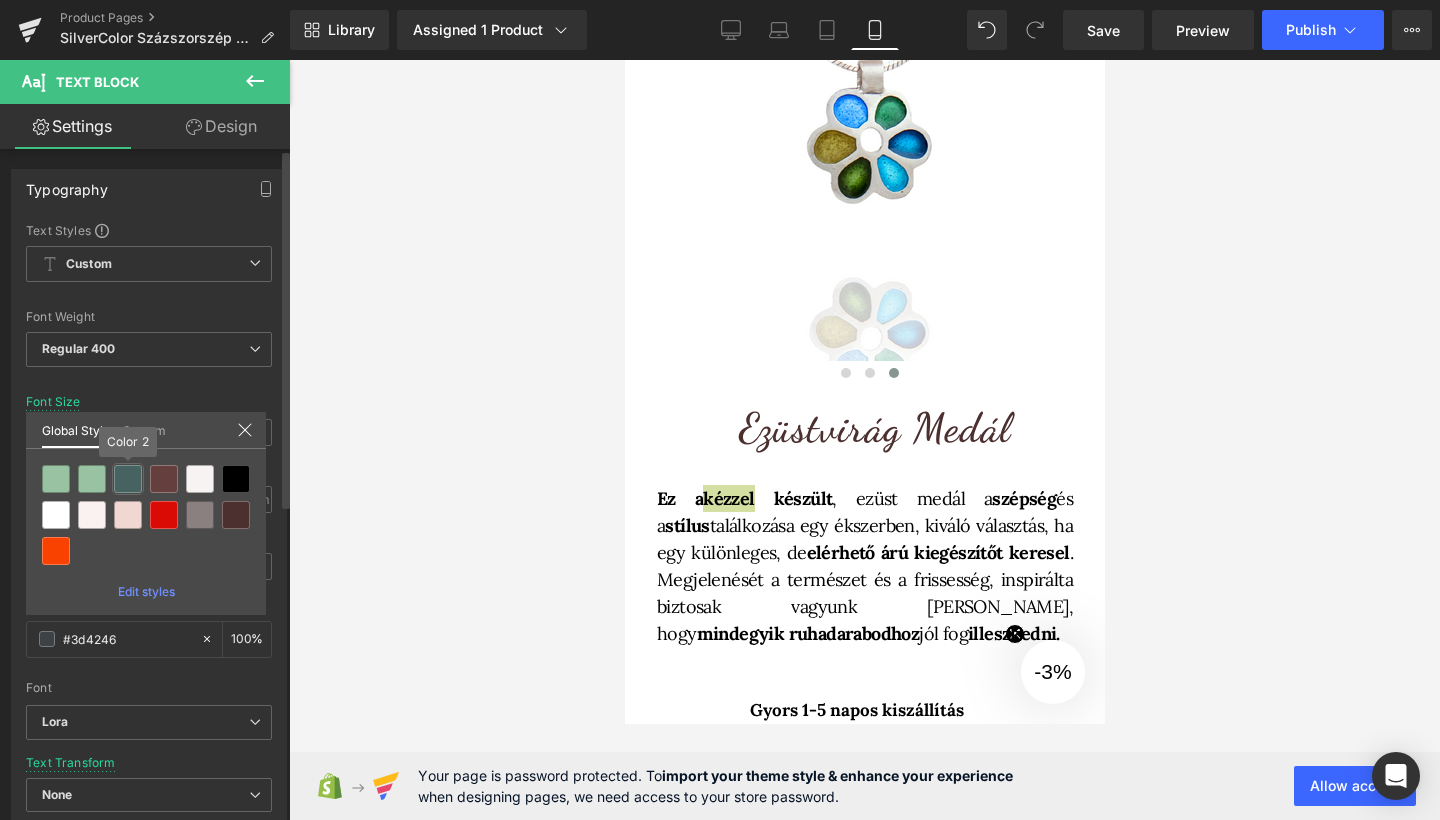 click at bounding box center [128, 479] 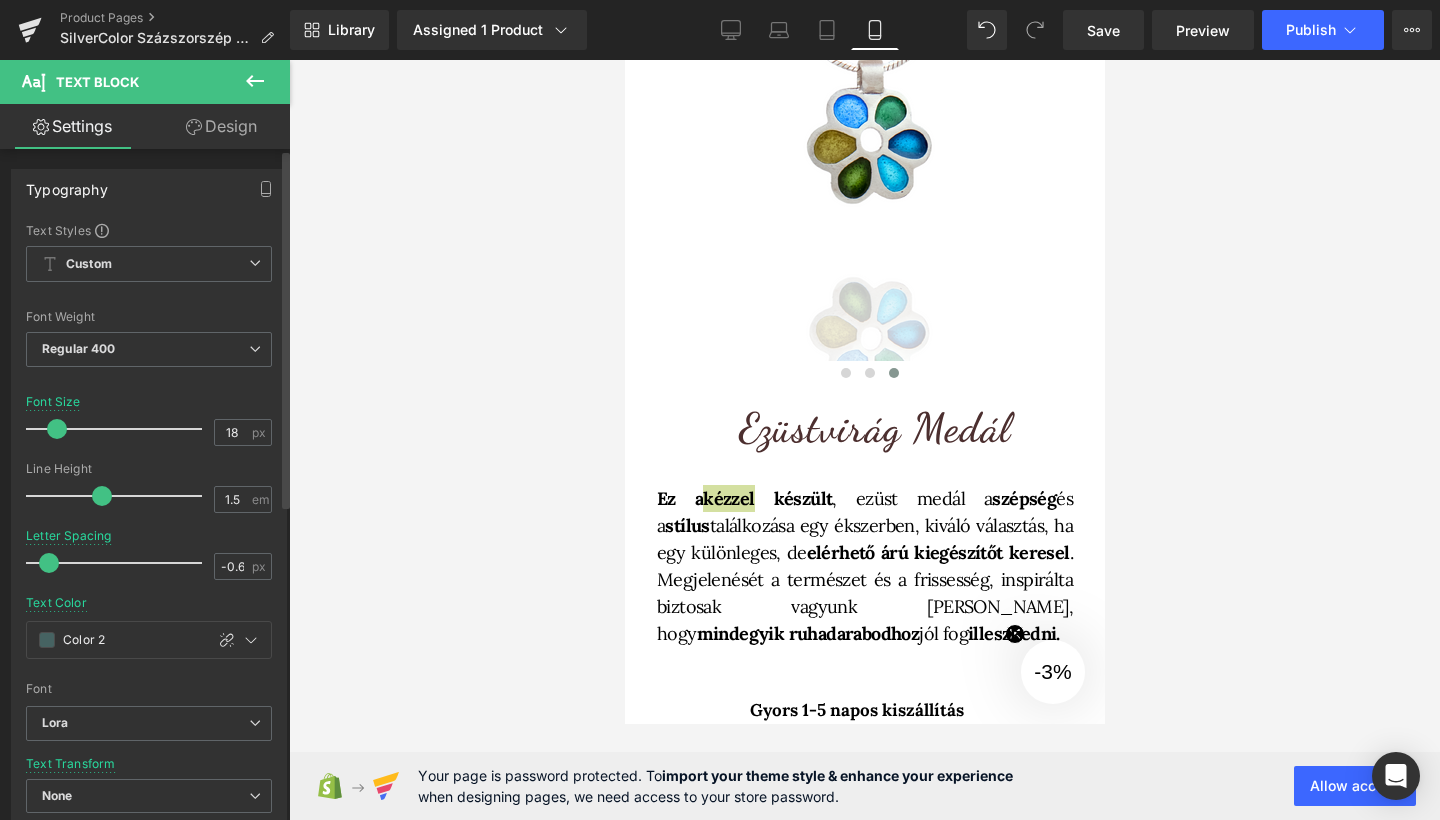 click at bounding box center (864, 440) 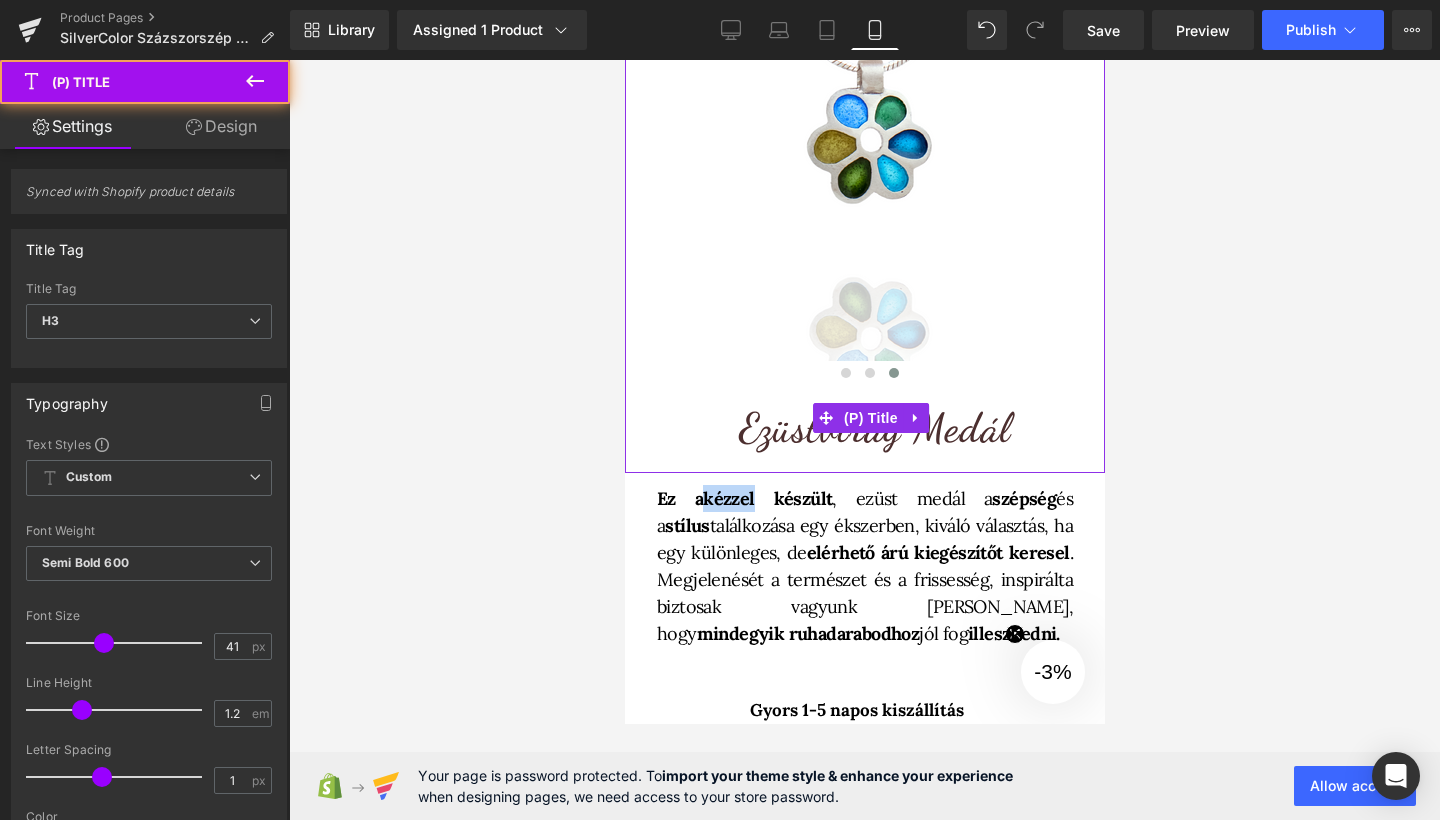 drag, startPoint x: 765, startPoint y: 432, endPoint x: 730, endPoint y: 407, distance: 43.011627 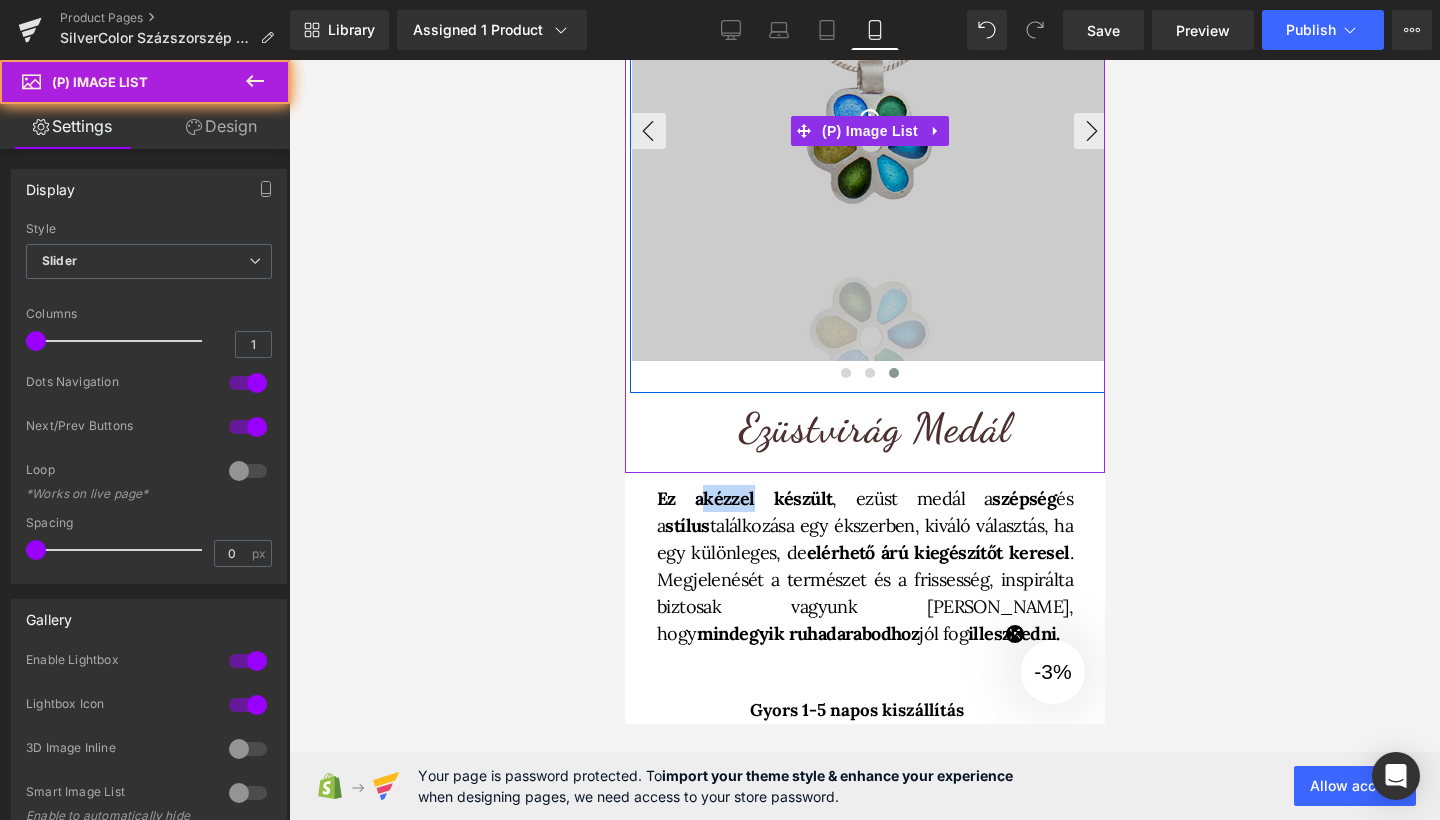 click at bounding box center (871, 121) 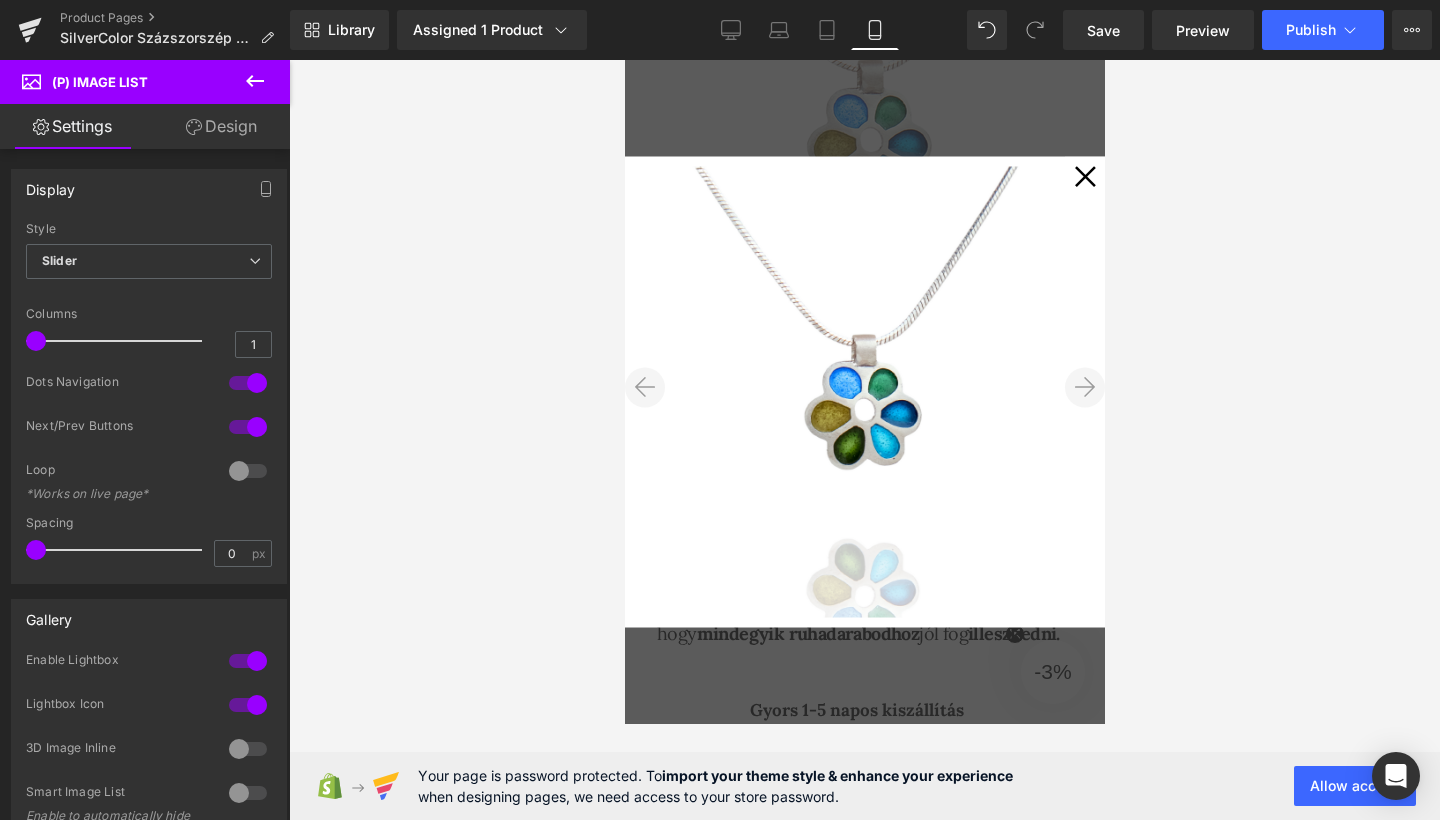 click on "✕" at bounding box center [1084, 177] 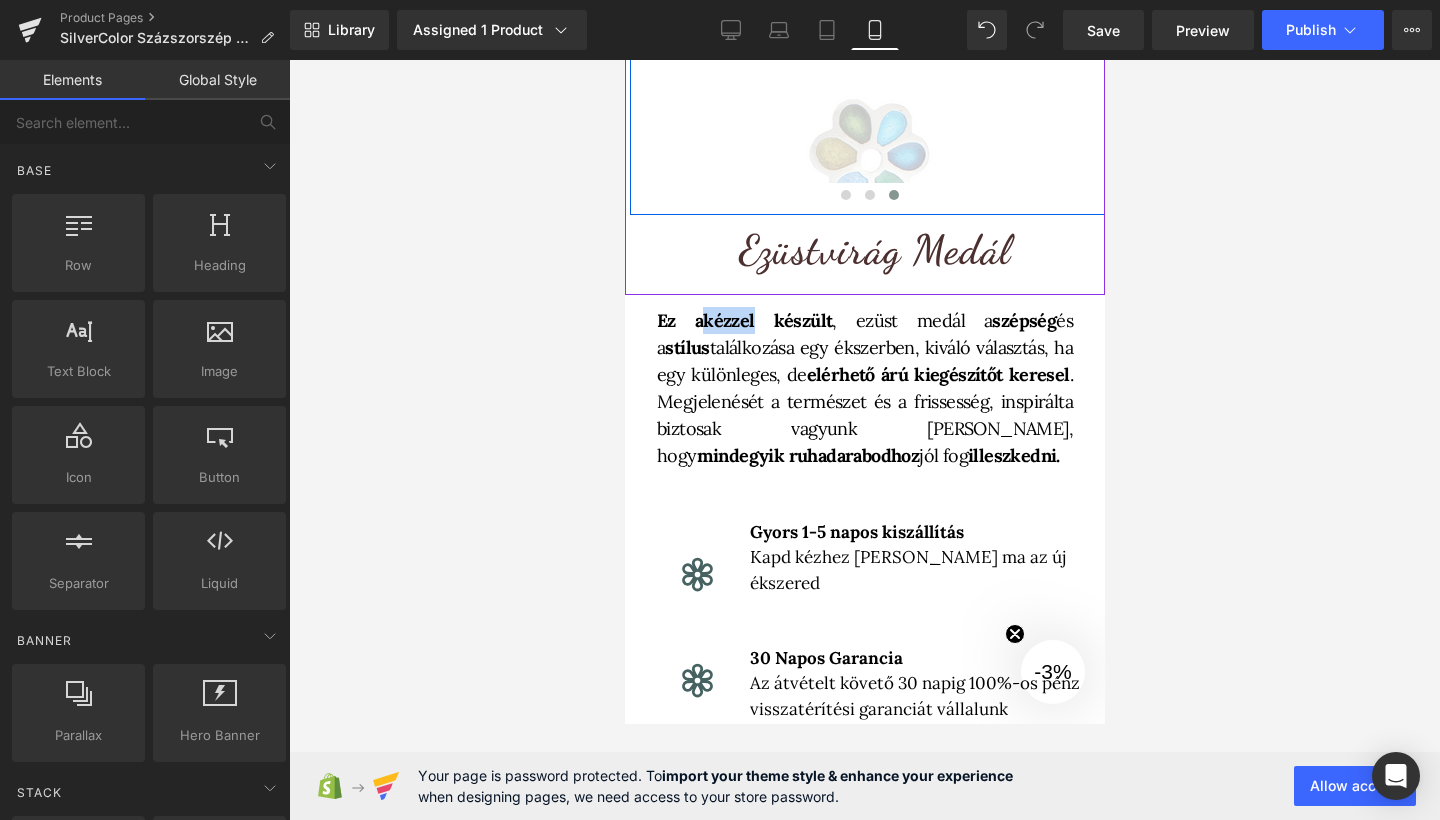 scroll, scrollTop: 672, scrollLeft: 0, axis: vertical 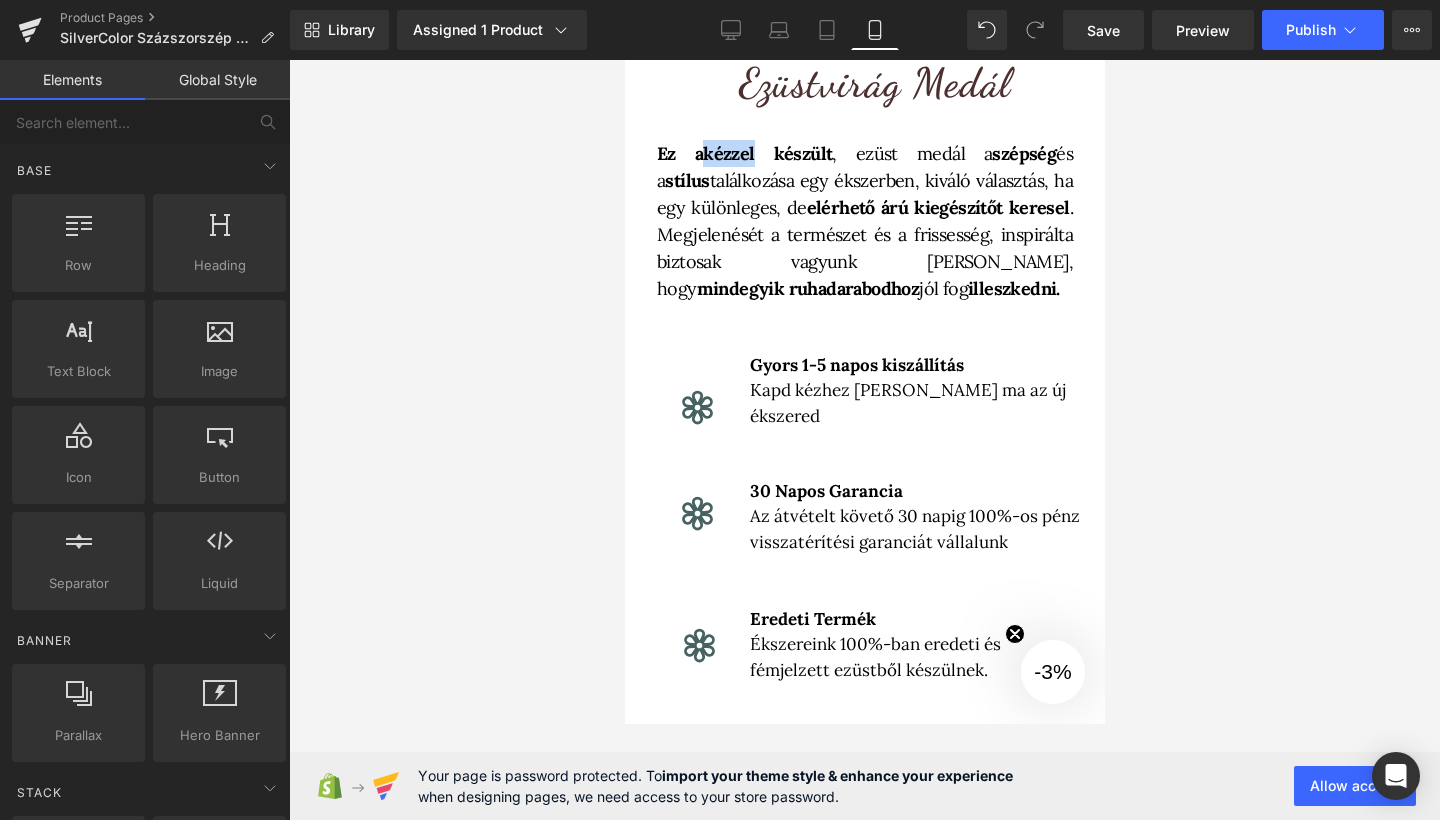 click at bounding box center [624, 60] 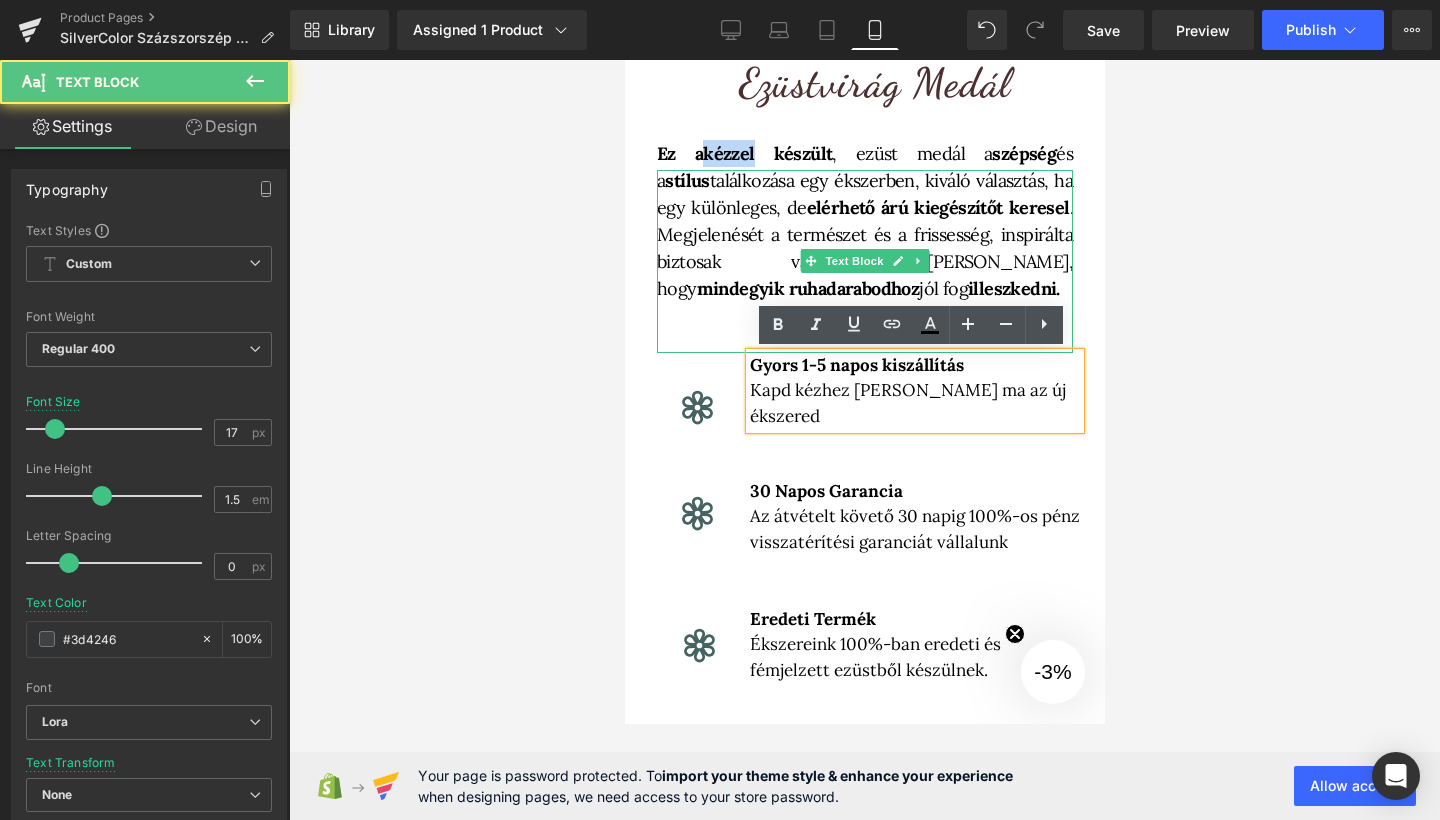 click on "Ez a  kézzel készült , ezüst medál a  szépség  és a  stílus  találkozása egy ékszerben, kiváló választás, ha egy különleges, de  elérhető árú kiegészítőt keresel . Megjelenését a természet és a frissesség, inspirálta biztosak vagyunk [PERSON_NAME], hogy  mindegyik ruhadarabodhoz  jól fog  illeszkedni." at bounding box center (864, 221) 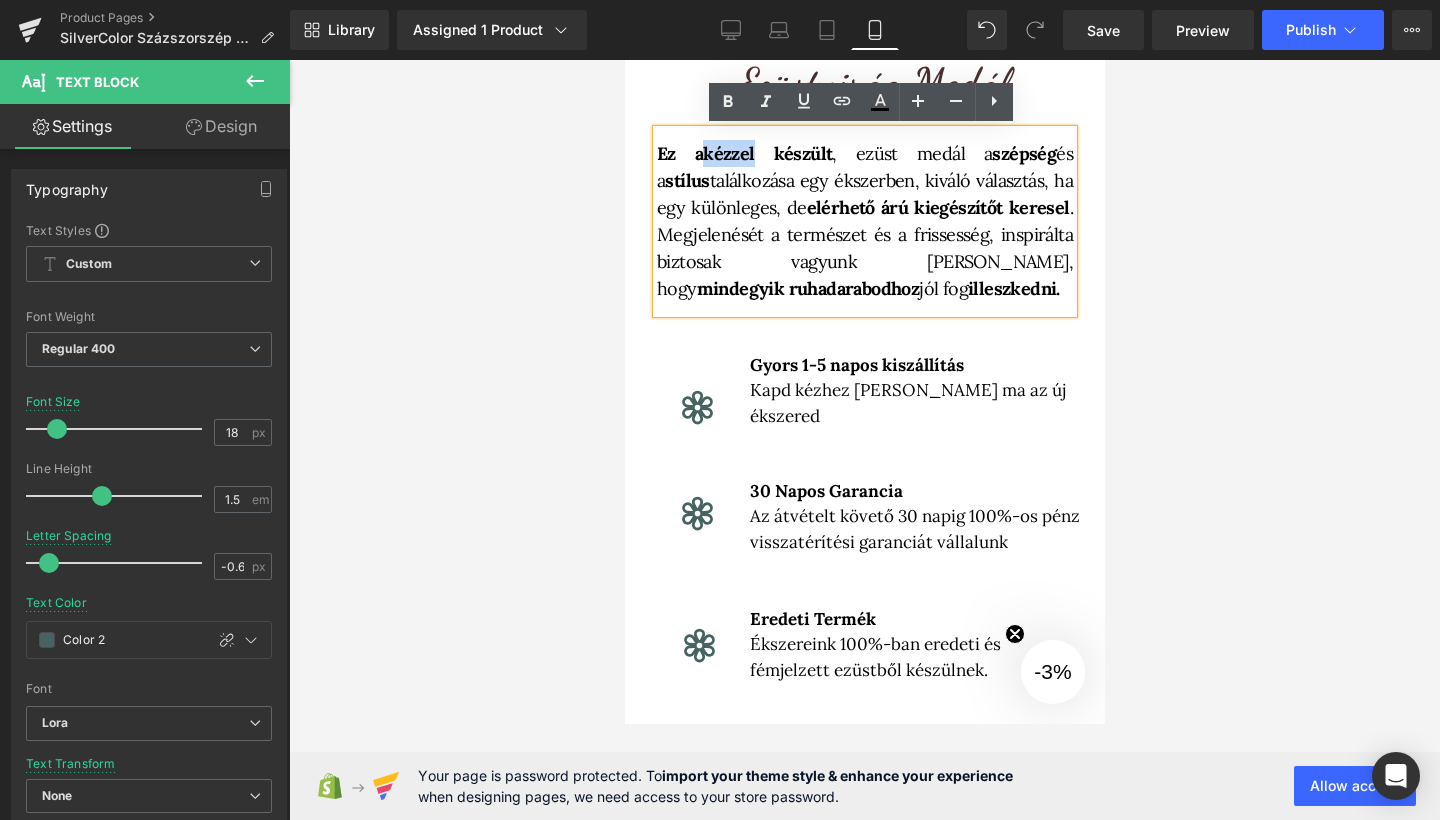click on "mindegyik ruhadarabodhoz" at bounding box center (807, 288) 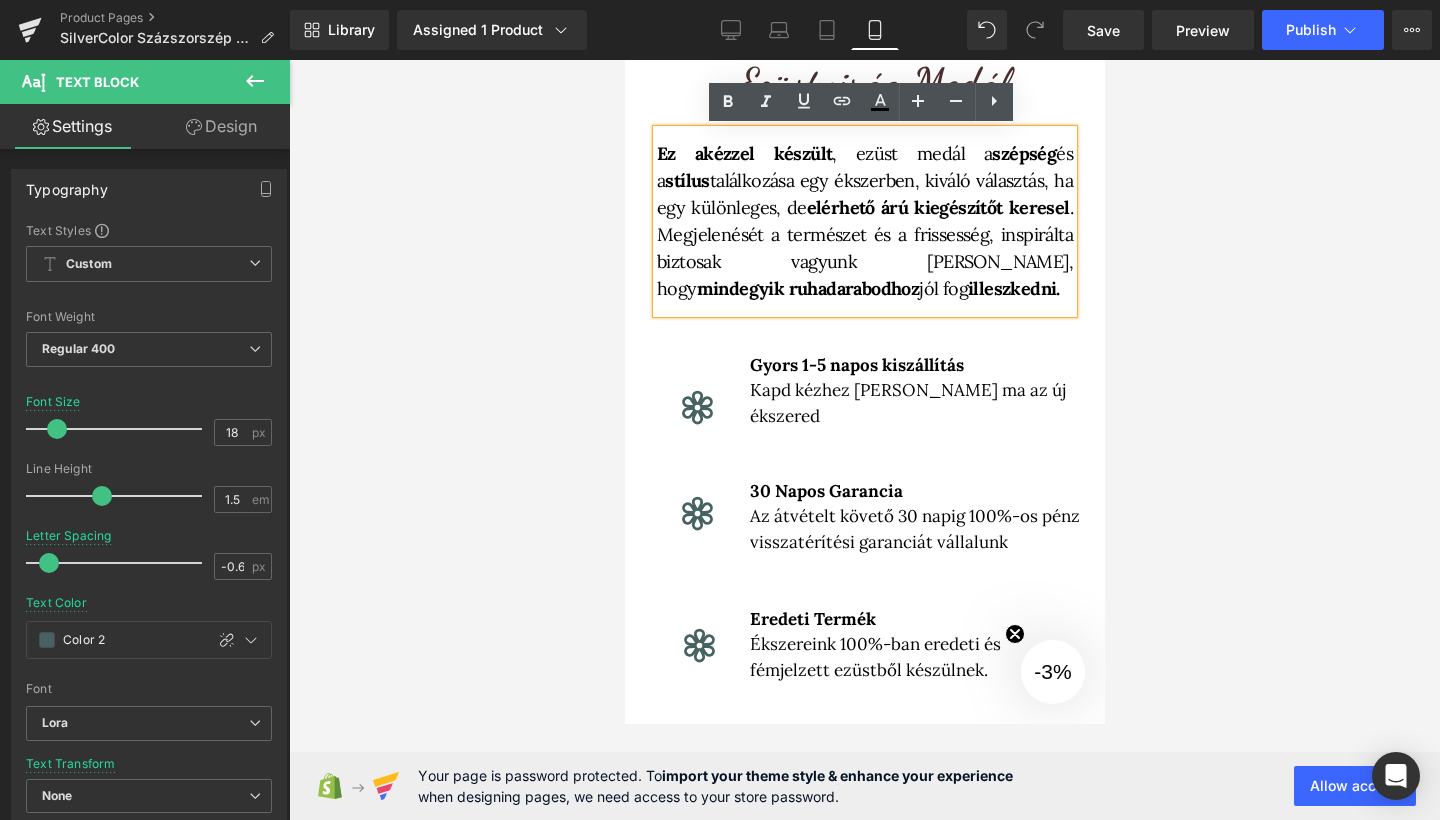click at bounding box center [624, 60] 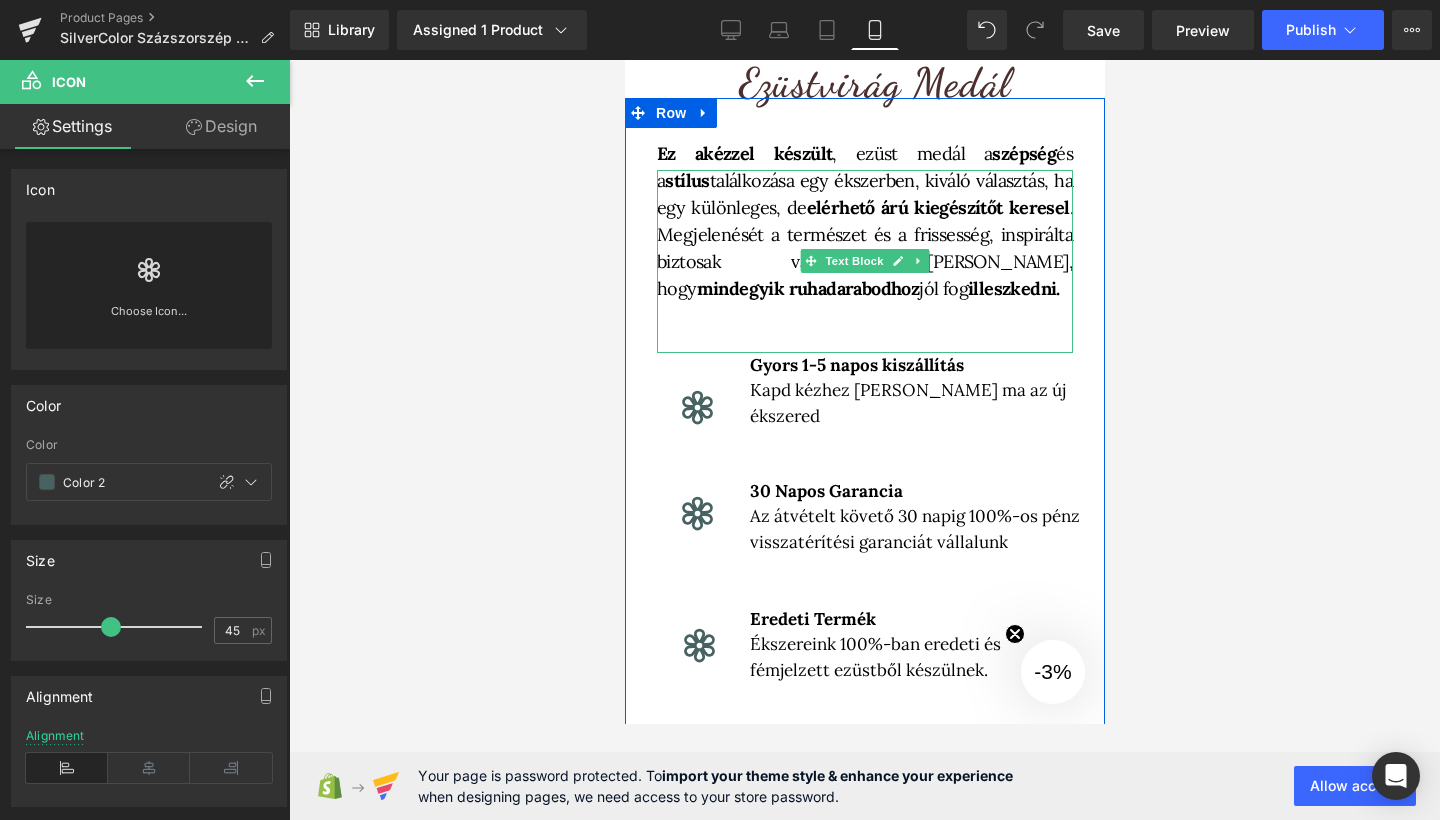 click on "Ez a  kézzel készült , ezüst medál a  szépség  és a  stílus  találkozása egy ékszerben, kiváló választás, ha egy különleges, de  elérhető árú kiegészítőt keresel . Megjelenését a természet és a frissesség, inspirálta biztosak vagyunk [PERSON_NAME], hogy  mindegyik ruhadarabodhoz" at bounding box center (864, 221) 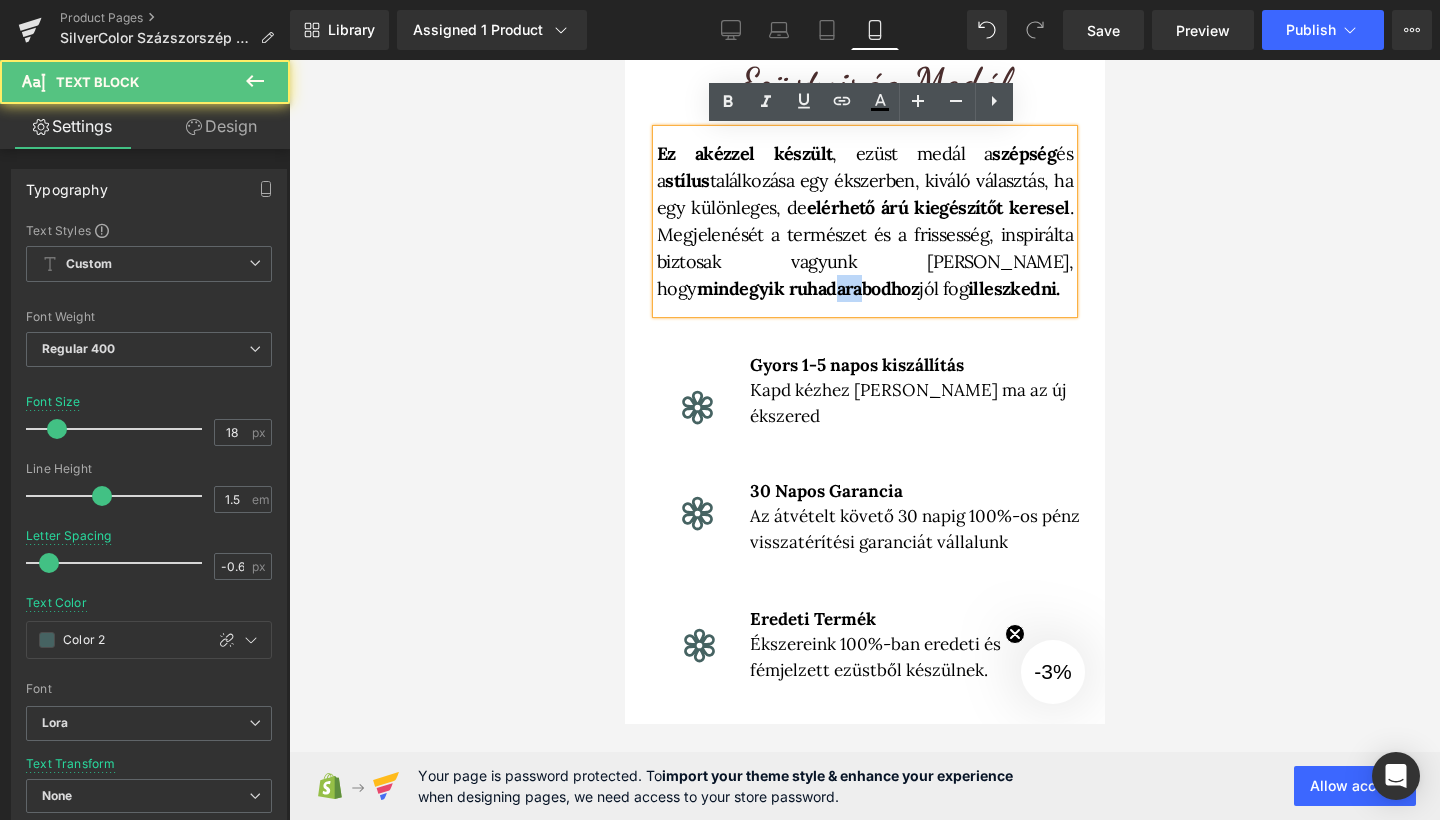drag, startPoint x: 702, startPoint y: 289, endPoint x: 728, endPoint y: 286, distance: 26.172504 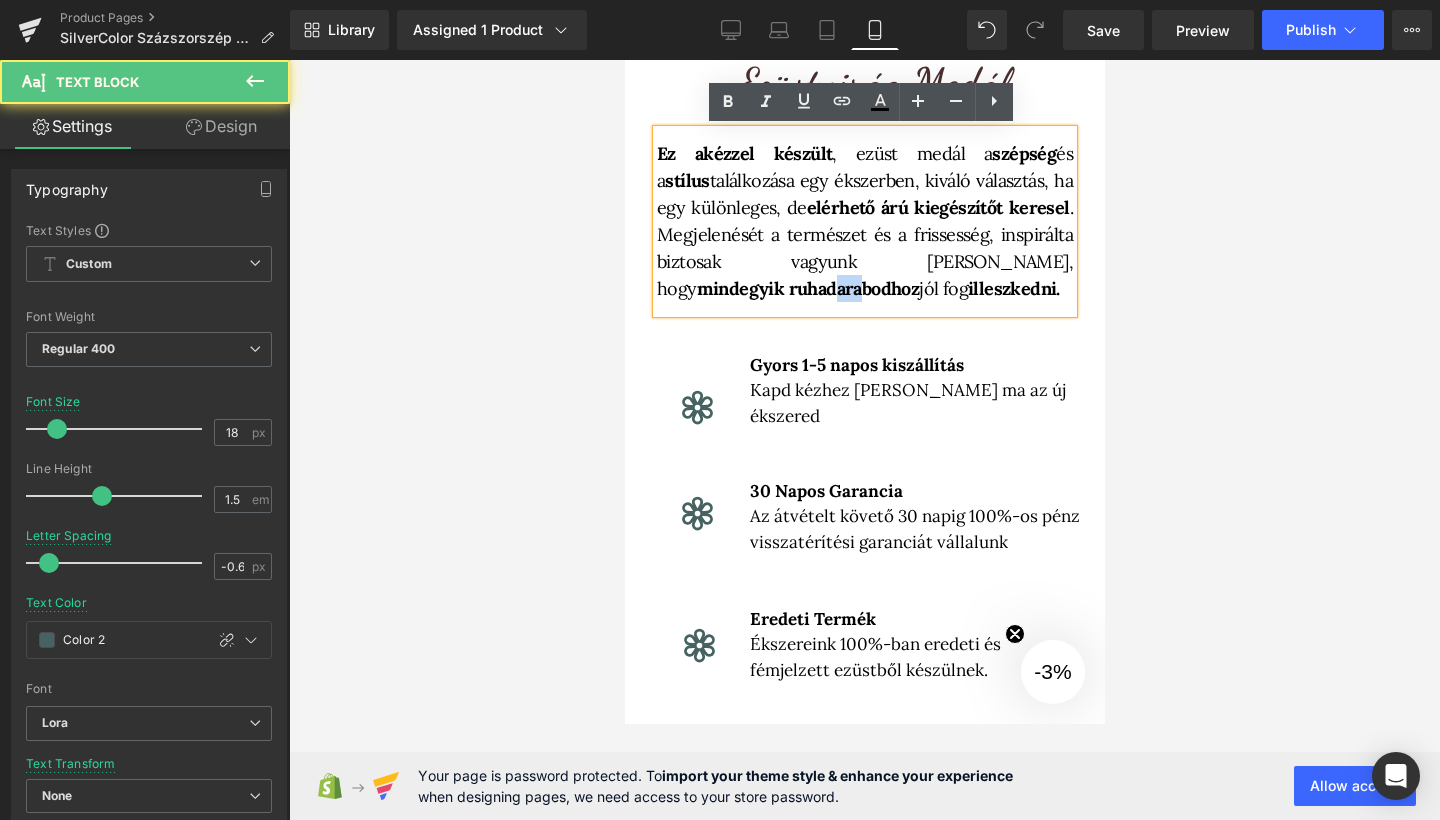 click on "mindegyik ruhadarabodhoz" at bounding box center (807, 288) 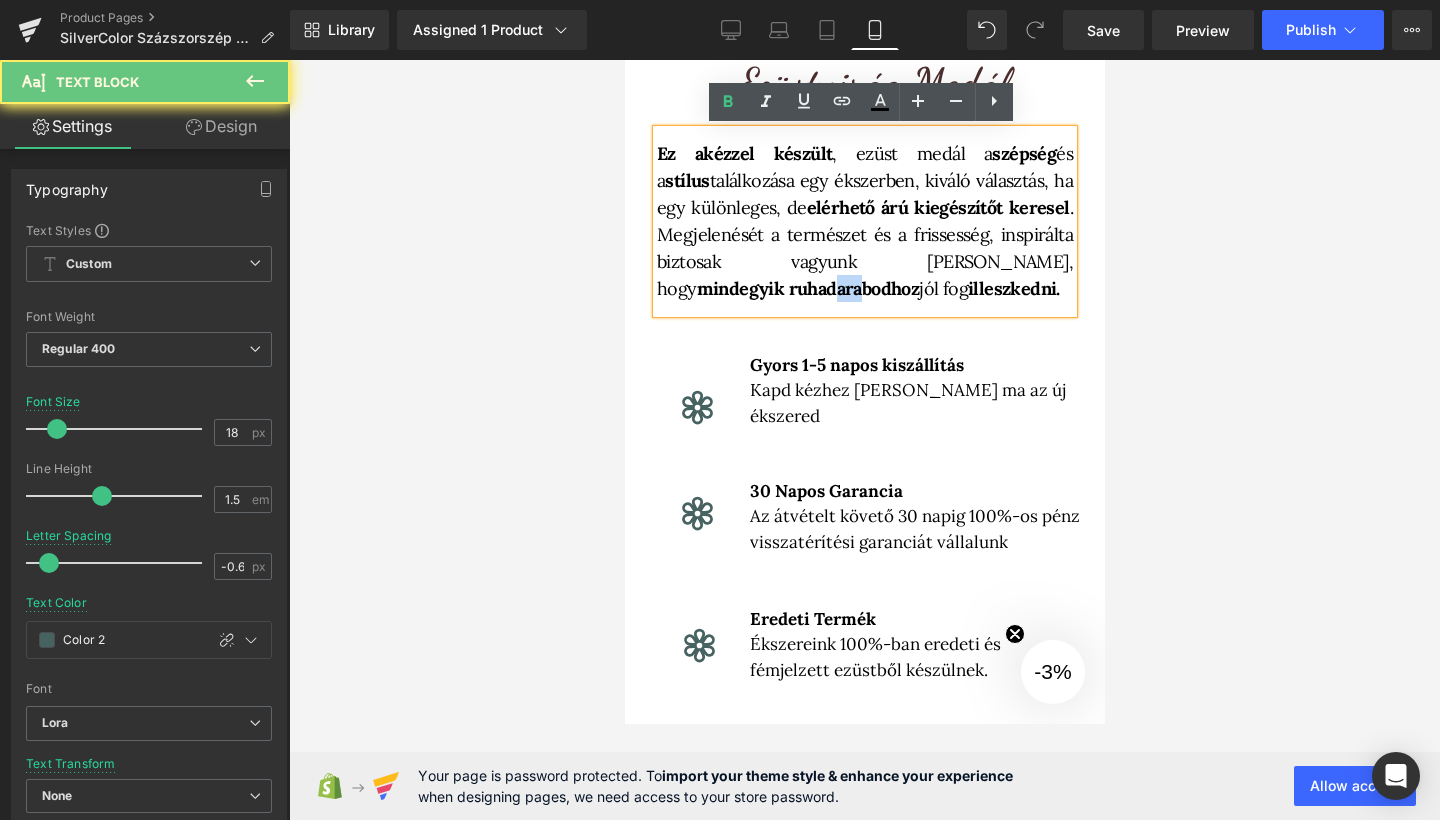 click on "mindegyik ruhadarabodhoz" at bounding box center [807, 288] 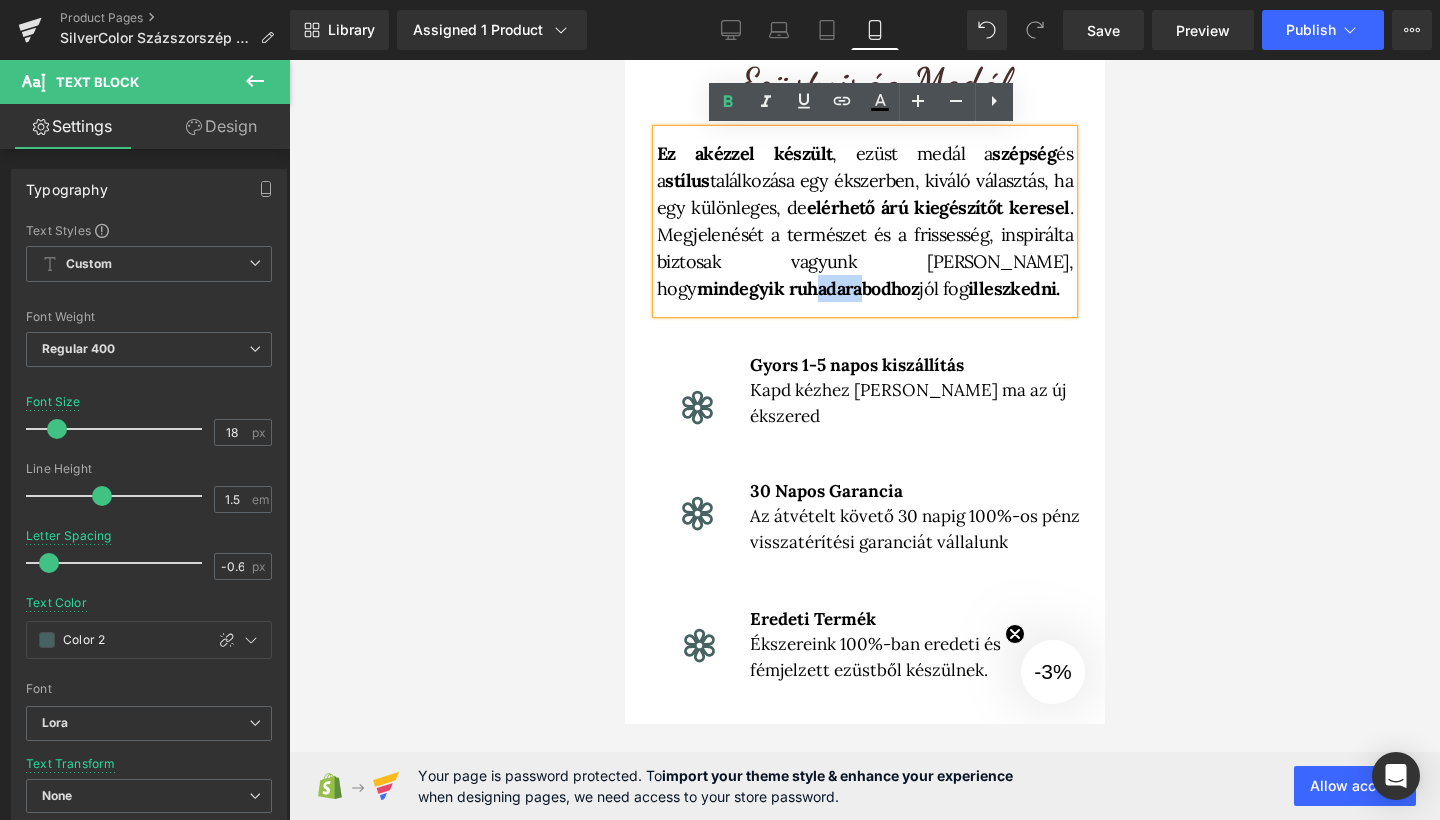 drag, startPoint x: 725, startPoint y: 288, endPoint x: 685, endPoint y: 295, distance: 40.60788 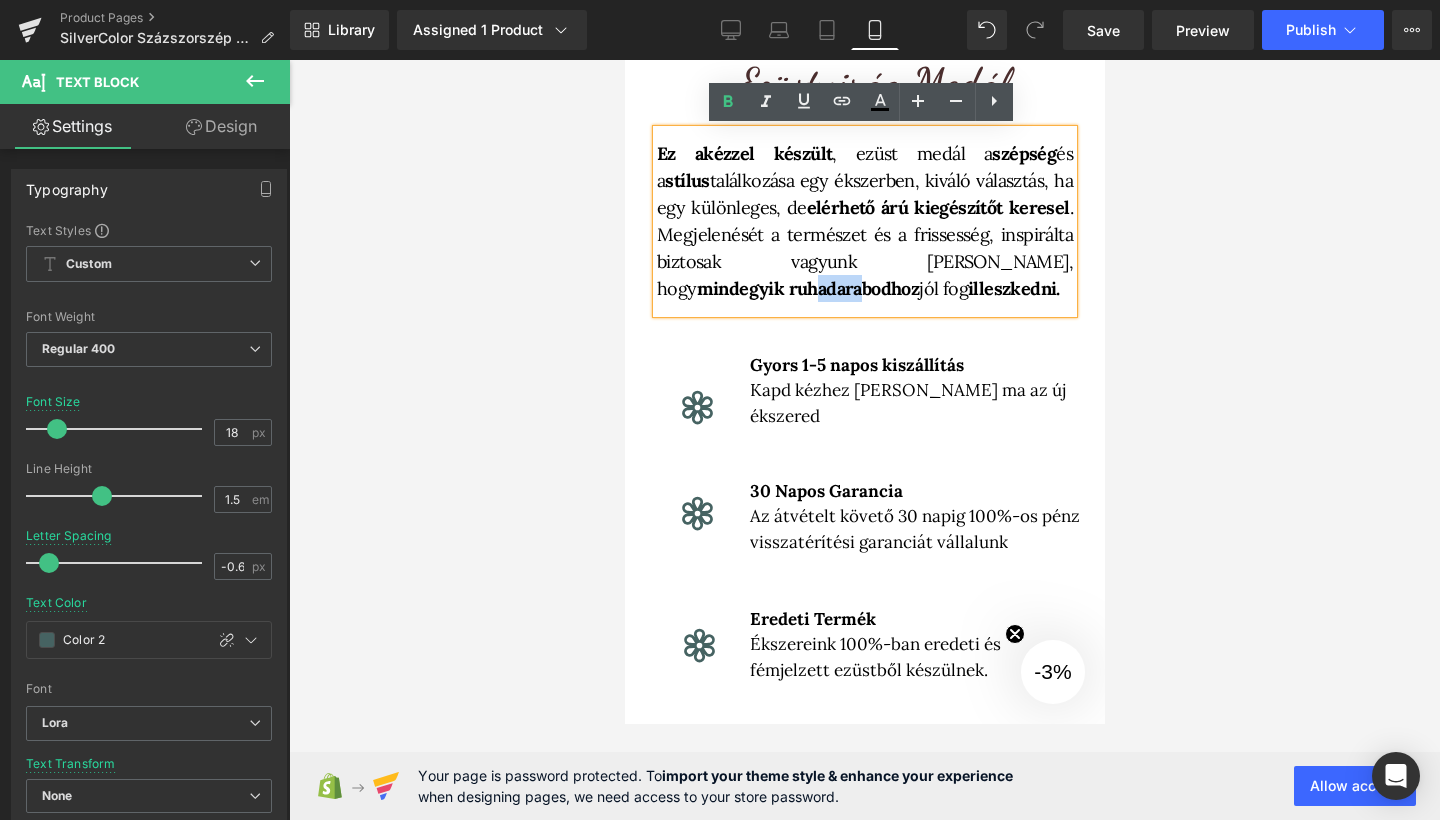 click on "mindegyik ruhadarabodhoz" at bounding box center (807, 288) 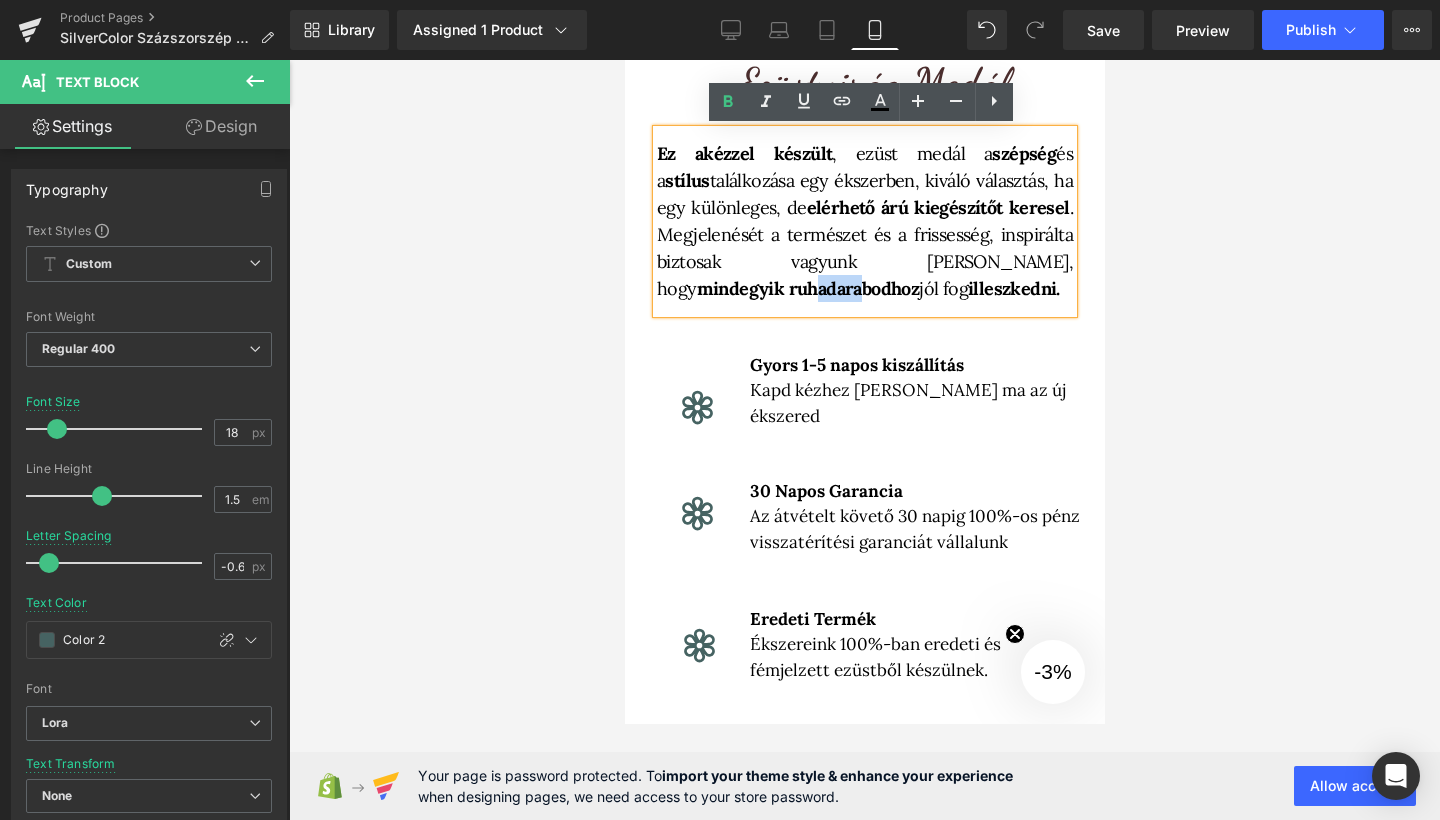 click on "Ez a  kézzel készült , ezüst medál a  szépség  és a  stílus  találkozása egy ékszerben, kiváló választás, ha egy különleges, de  elérhető árú kiegészítőt keresel . Megjelenését a természet és a frissesség, inspirálta biztosak vagyunk [PERSON_NAME], hogy  mindegyik ruhadarabodhoz" at bounding box center [864, 221] 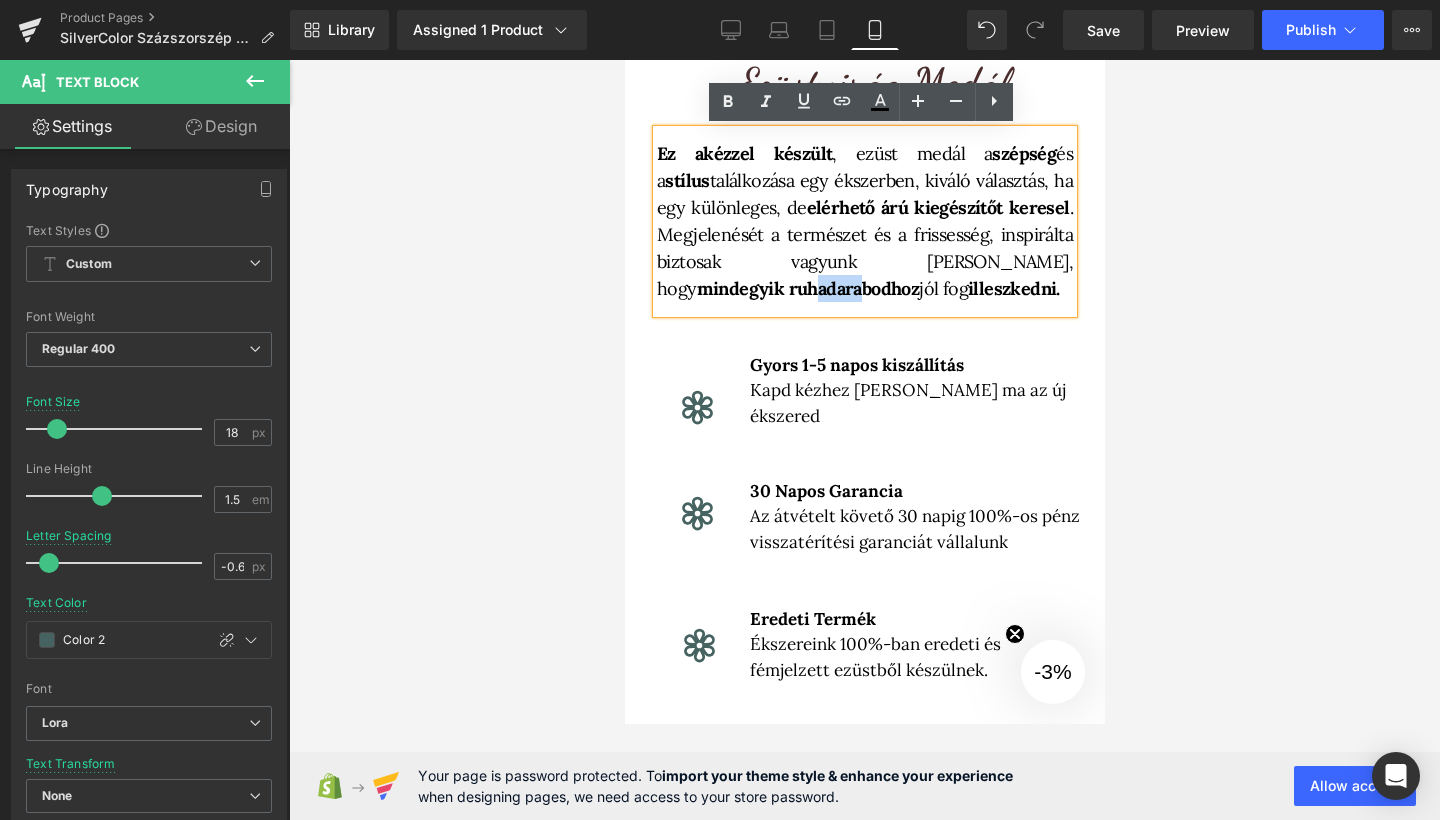 drag, startPoint x: 654, startPoint y: 154, endPoint x: 944, endPoint y: 278, distance: 315.39816 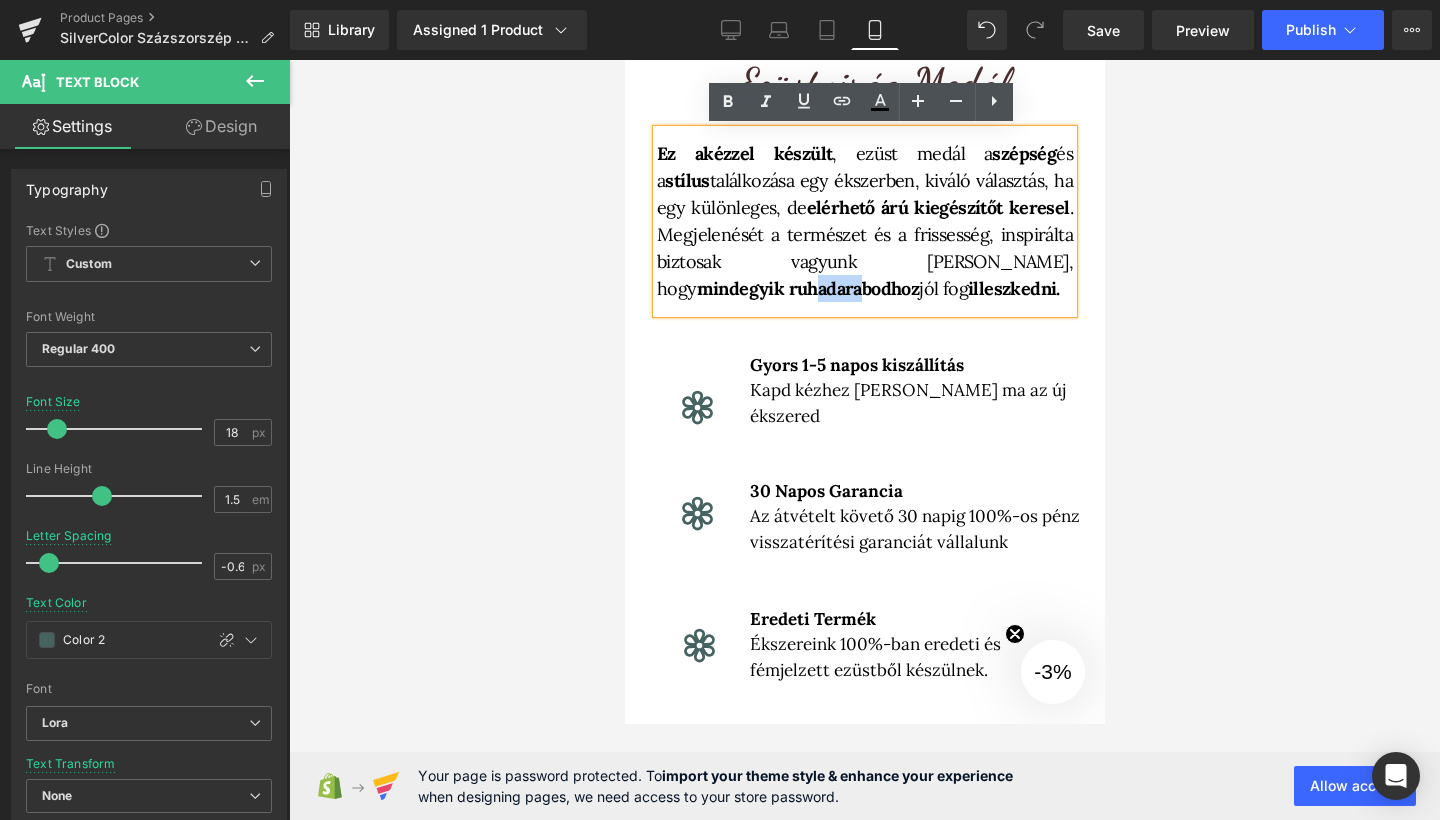 click on "Ez a  kézzel készült , ezüst medál a  szépség  és a  stílus  találkozása egy ékszerben, kiváló választás, ha egy különleges, de  elérhető árú kiegészítőt keresel . Megjelenését a természet és a frissesség, inspirálta biztosak vagyunk [PERSON_NAME], hogy  mindegyik ruhadarabodhoz  jól fog  illeszkedni." at bounding box center (864, 221) 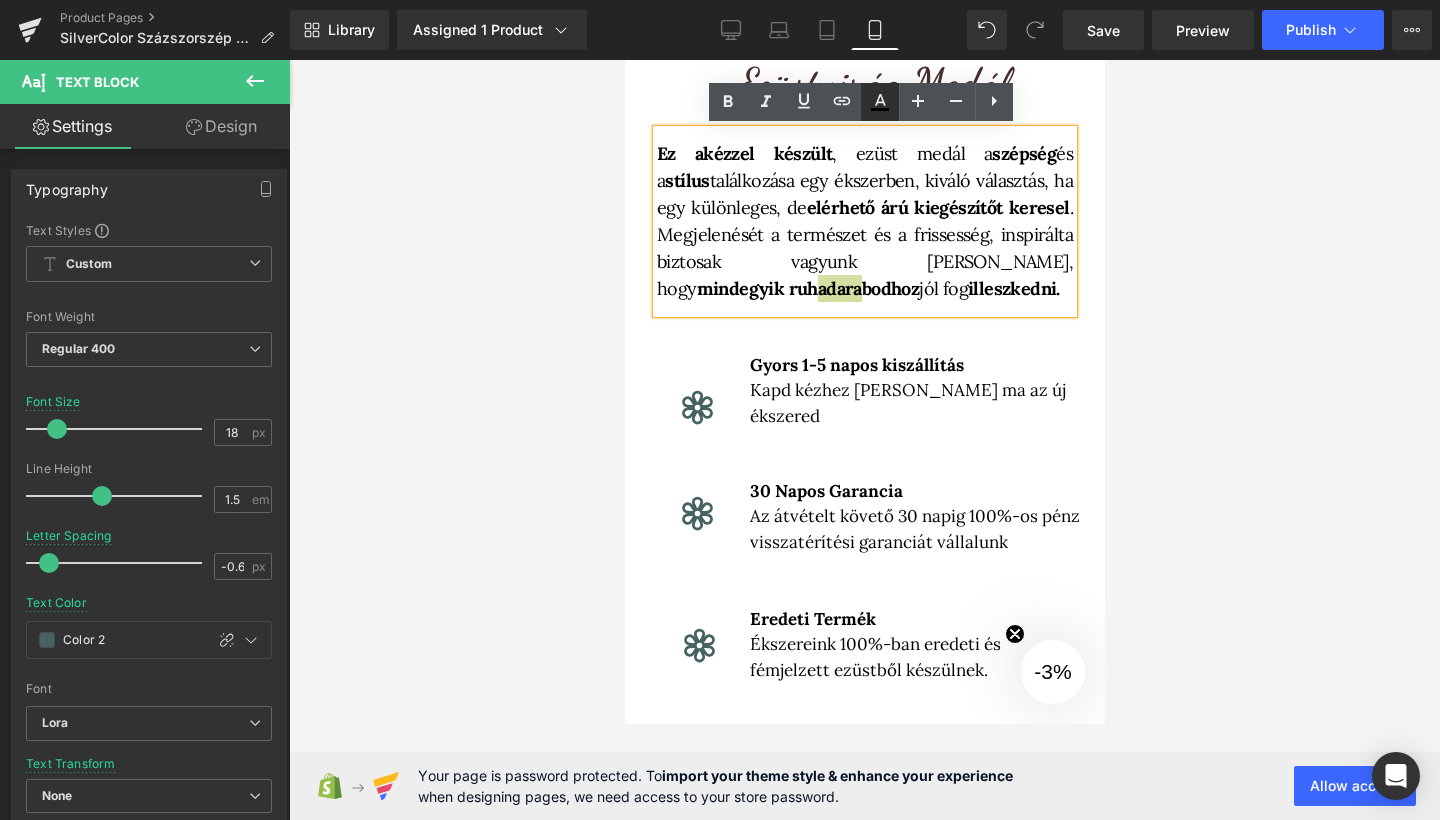 click 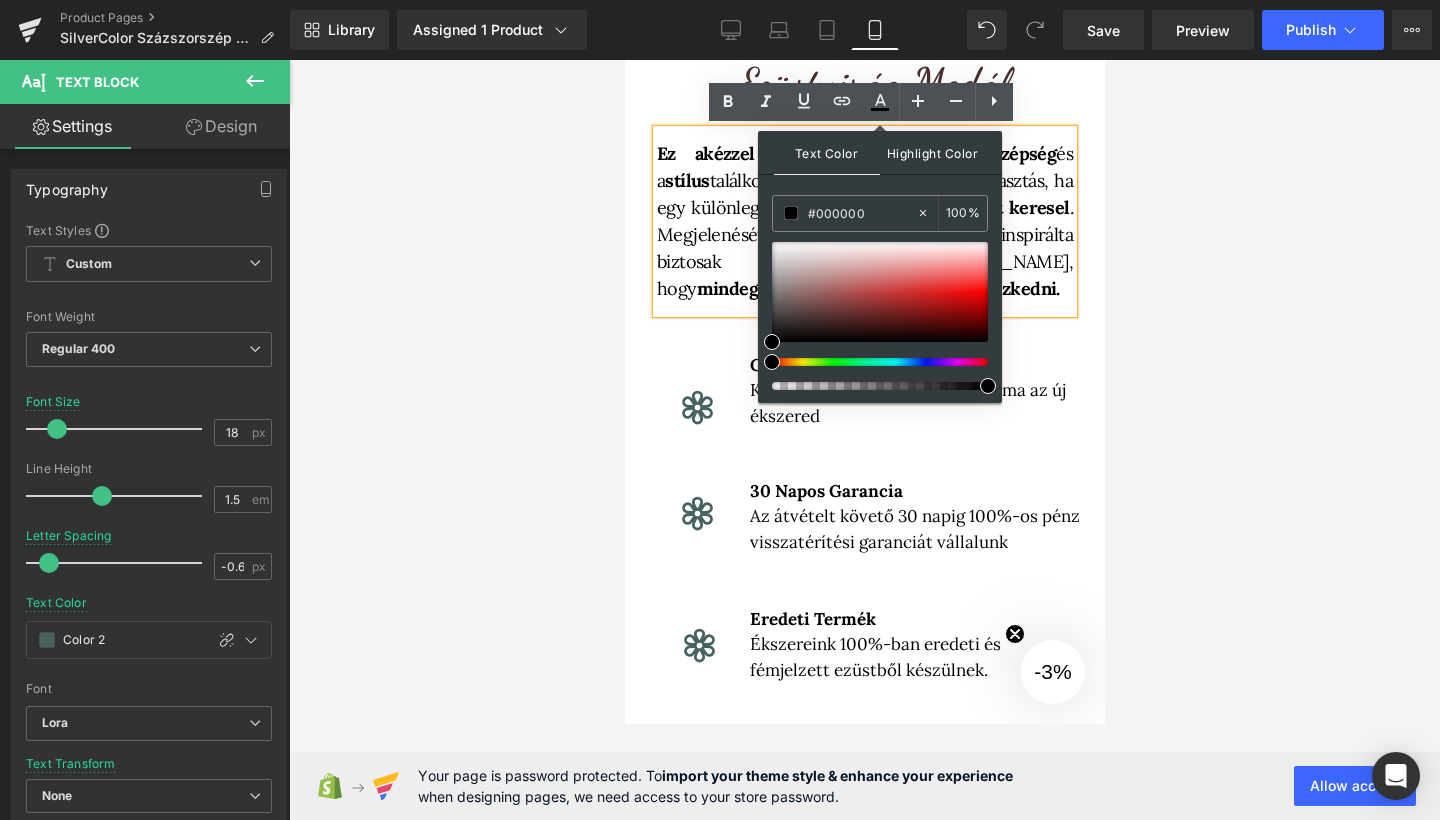 click on "Highlight Color" at bounding box center (933, 152) 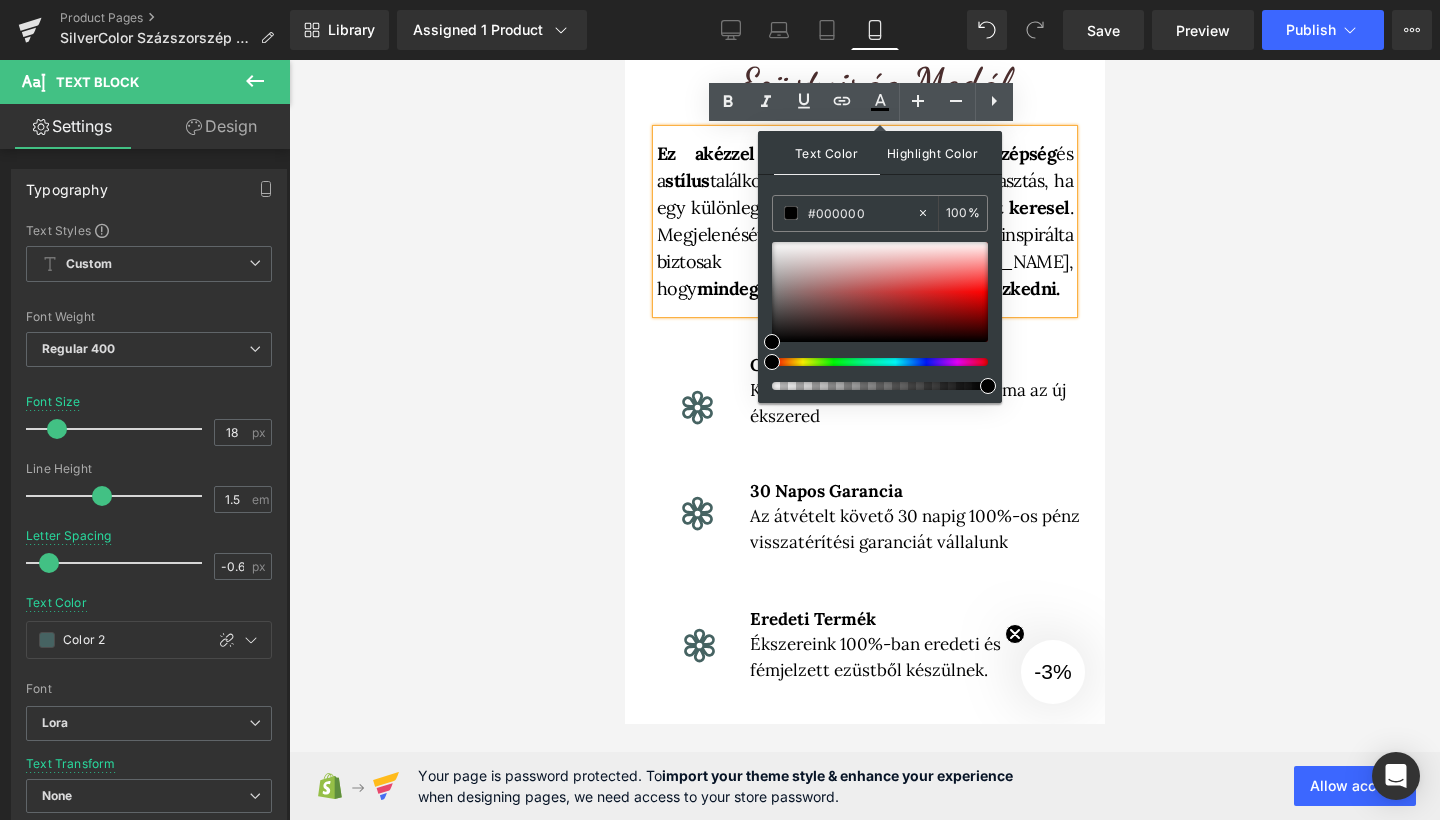 click on "Highlight Color" at bounding box center [933, 152] 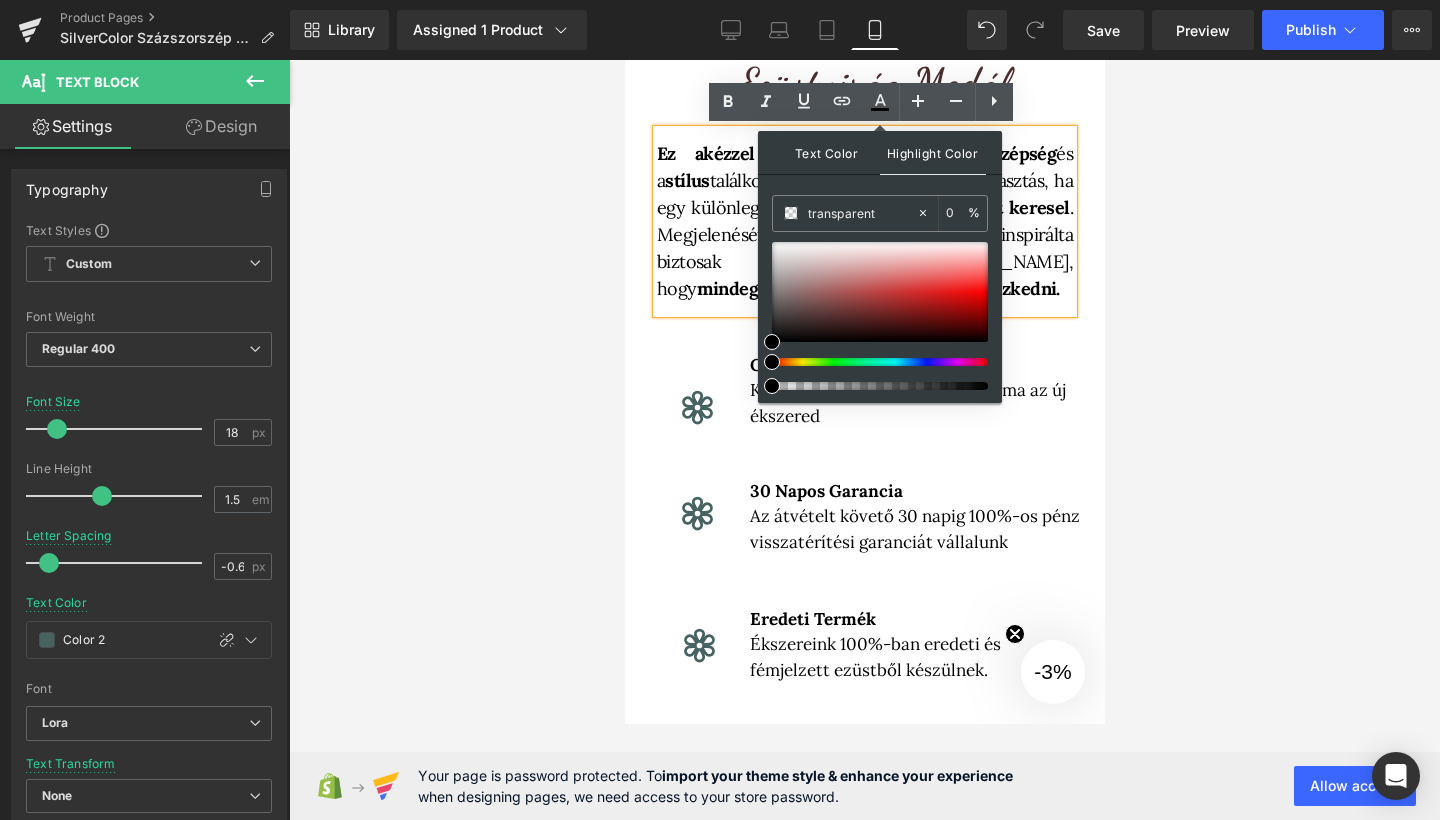 click on "Text Color" at bounding box center [827, 152] 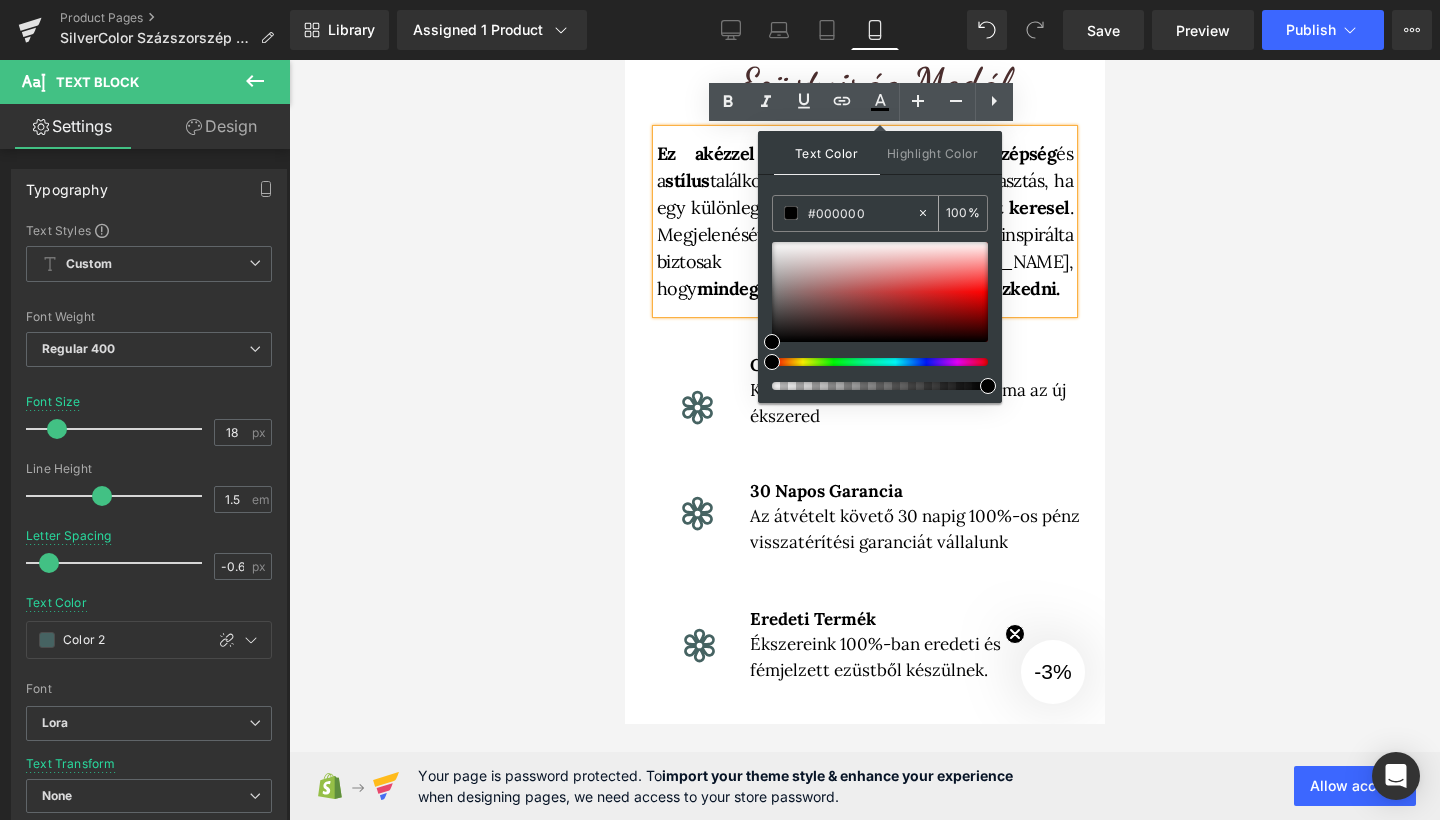 click at bounding box center [791, 213] 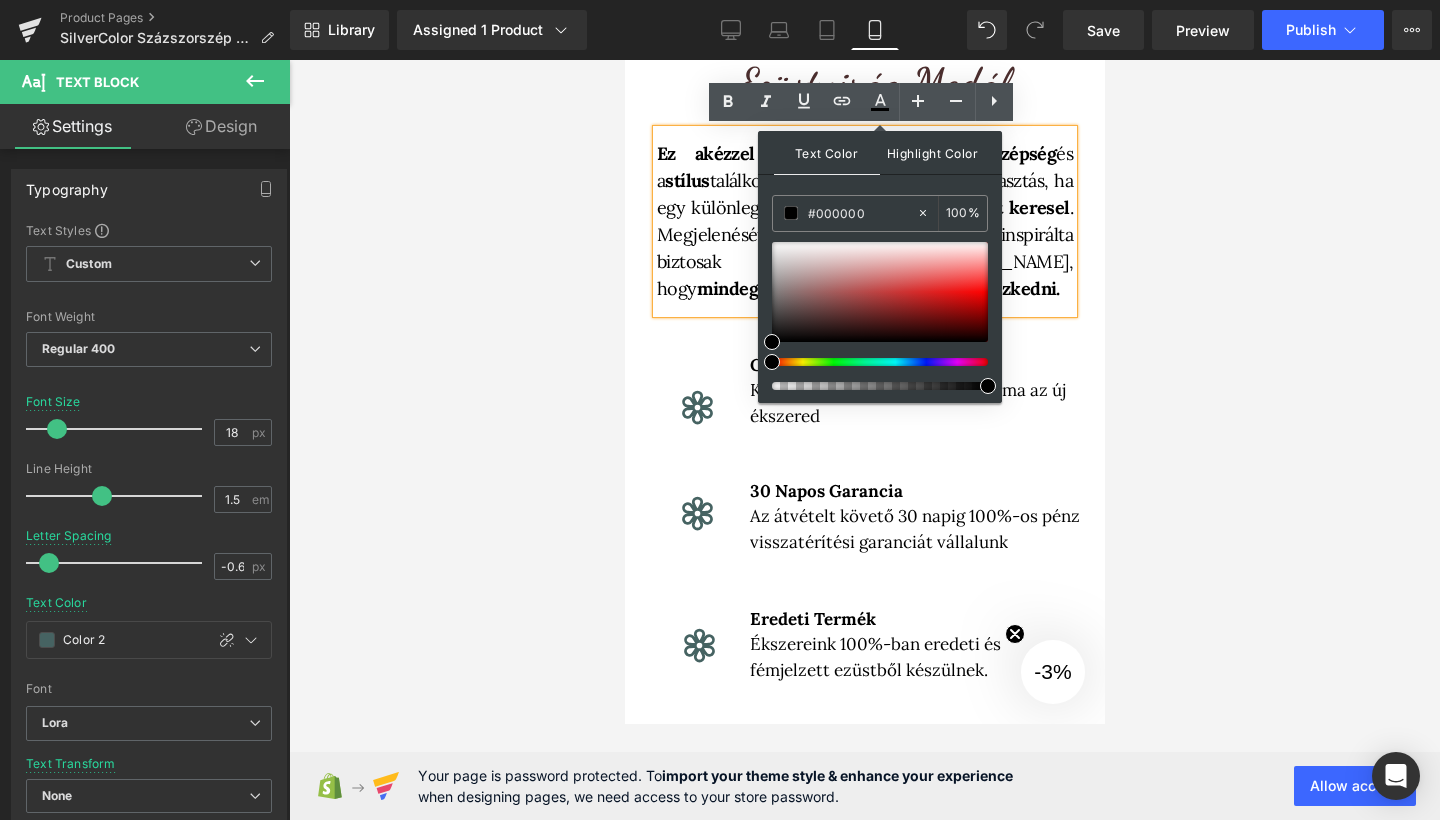 click on "Highlight Color" at bounding box center [933, 152] 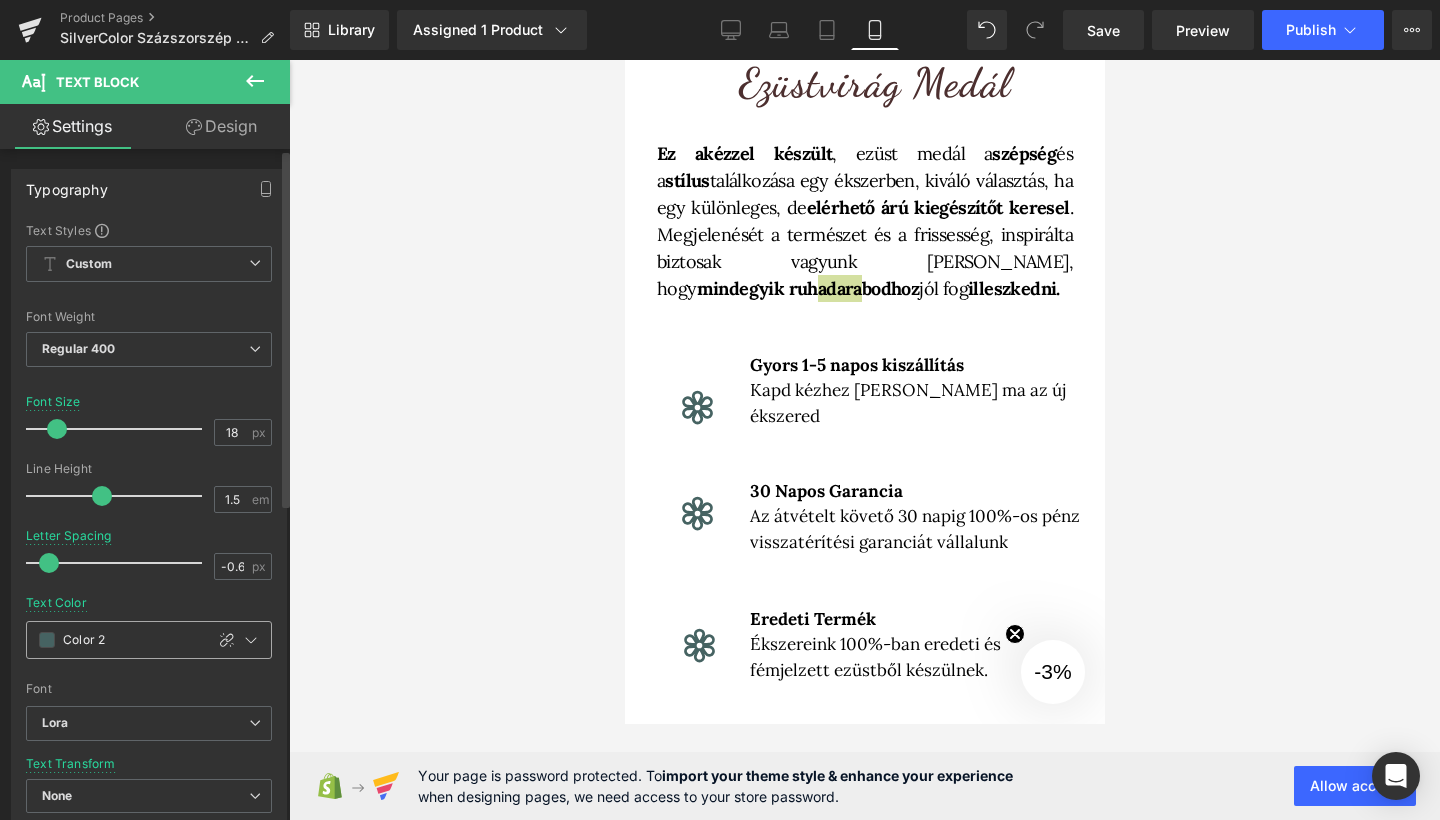 click on "Color 2" at bounding box center (128, 640) 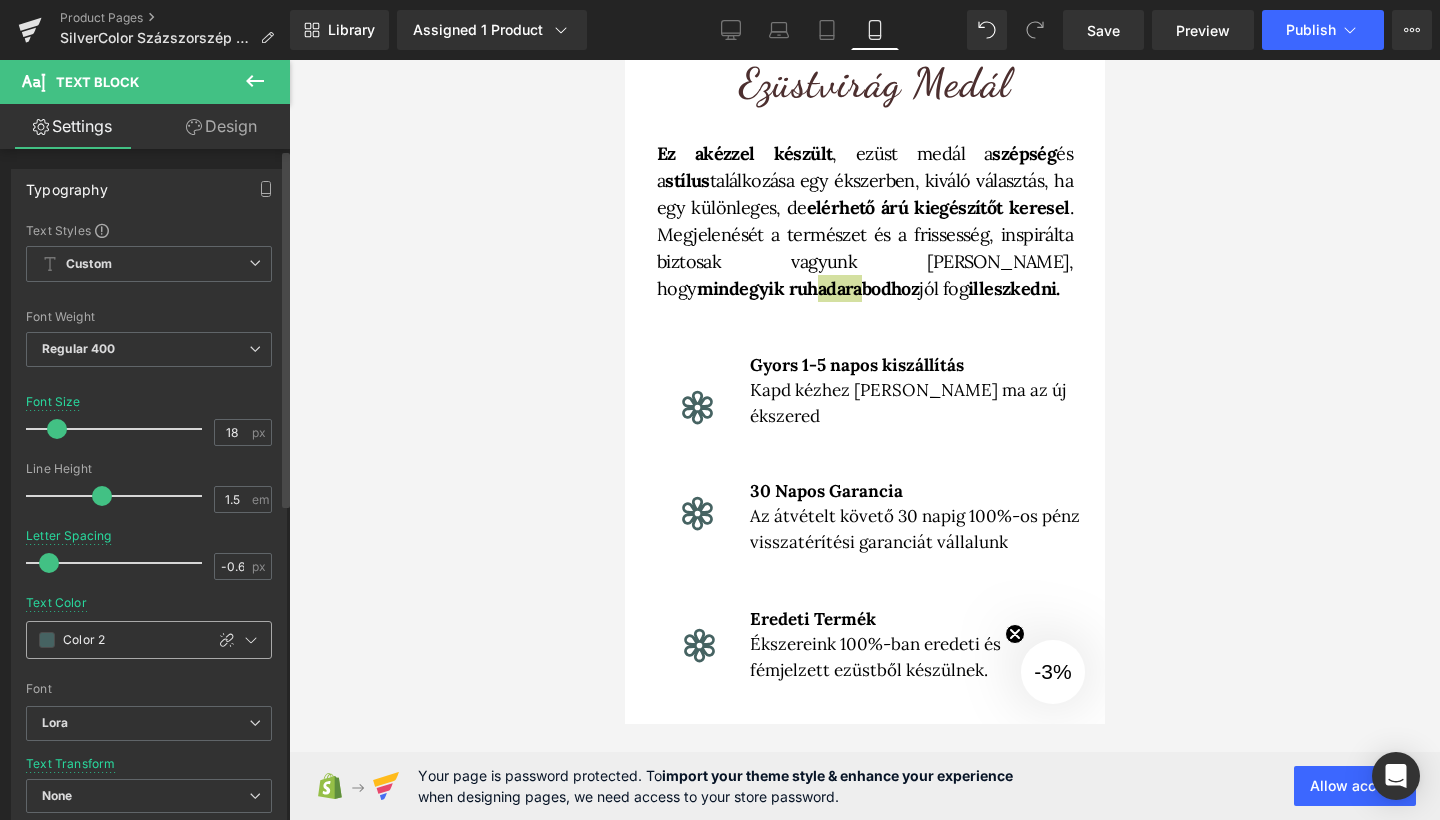 click at bounding box center (237, 640) 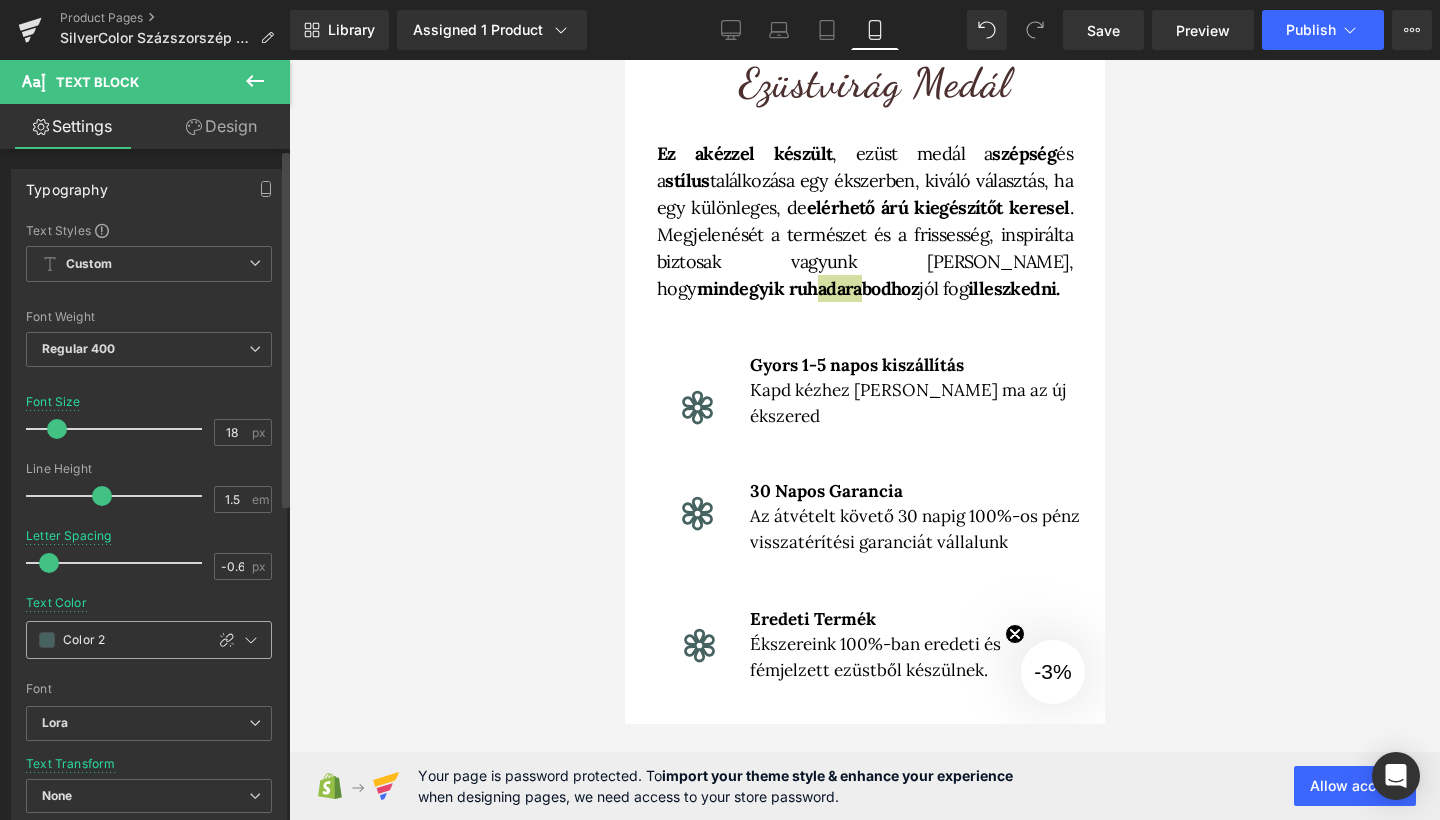 type on "0" 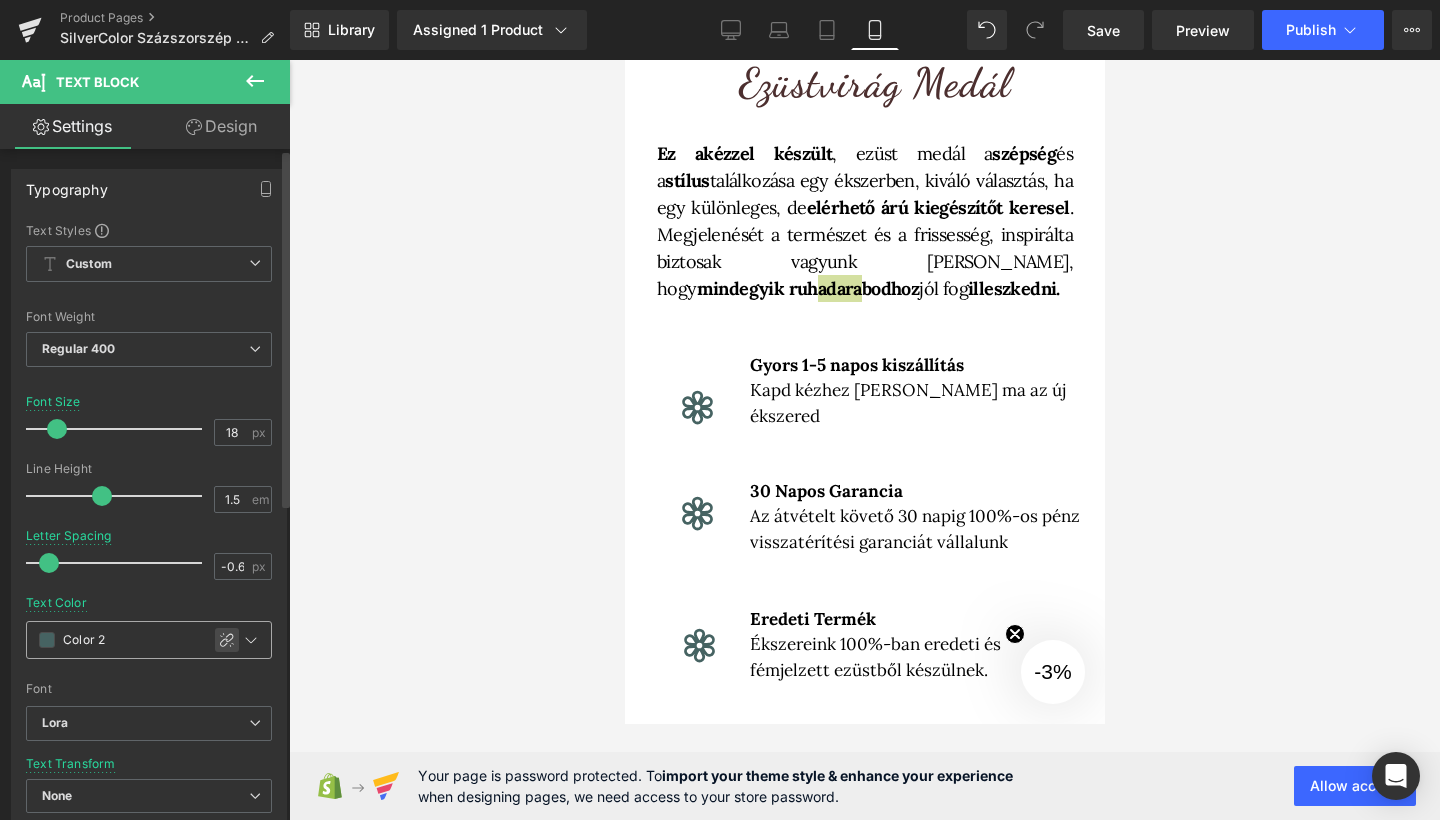 click at bounding box center (227, 640) 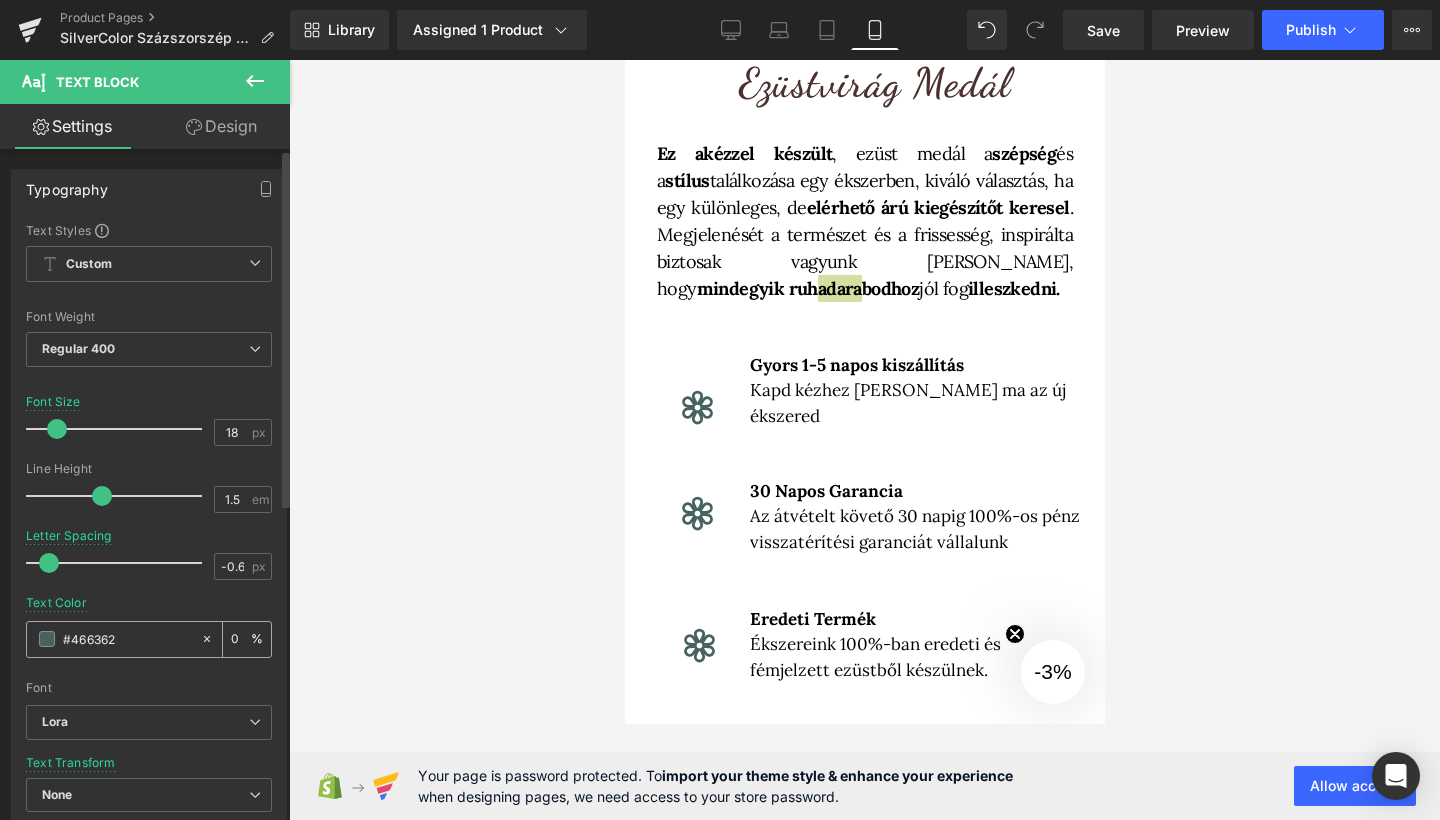 type on "#466362" 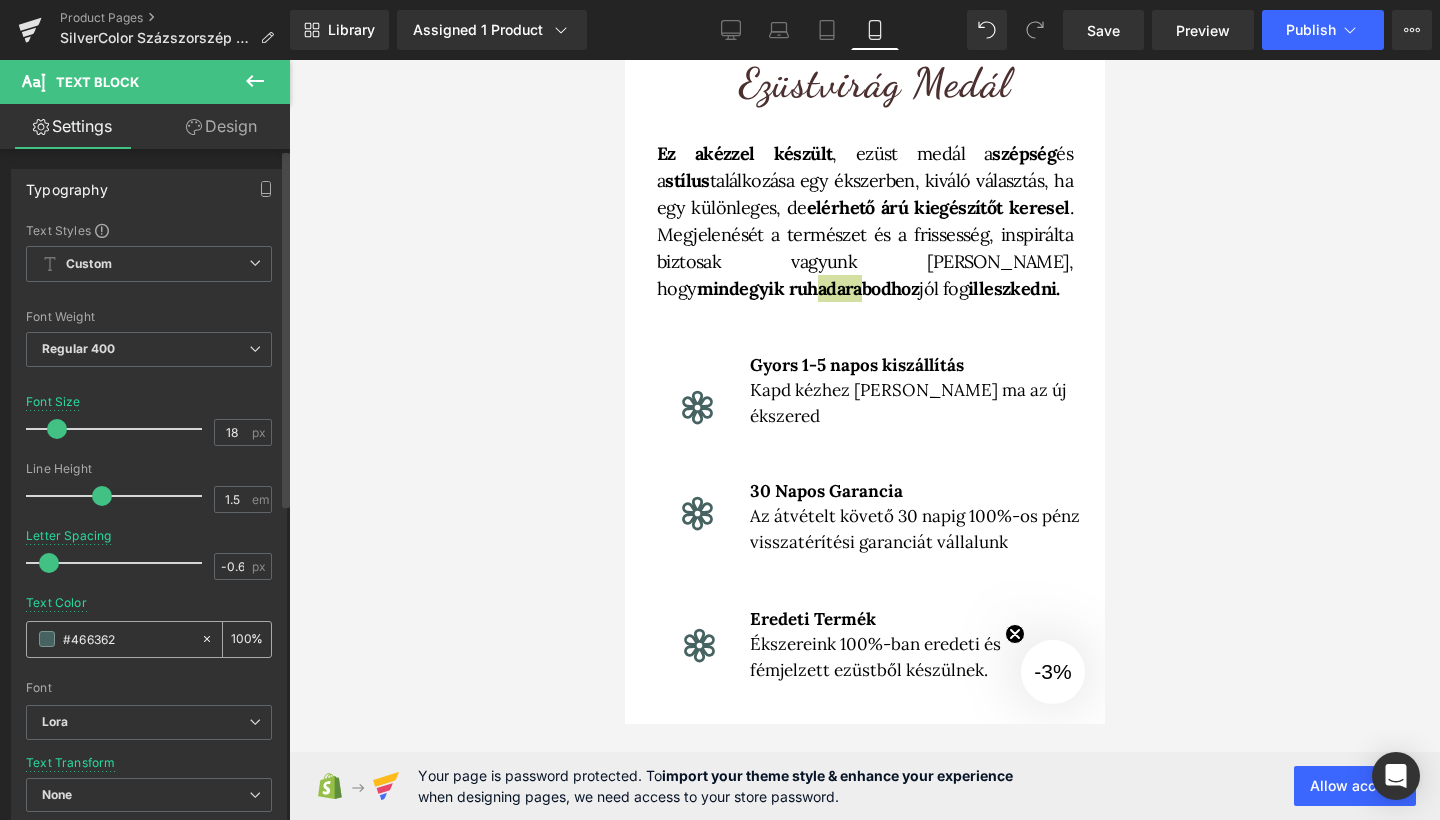 click on "#466362" at bounding box center (127, 639) 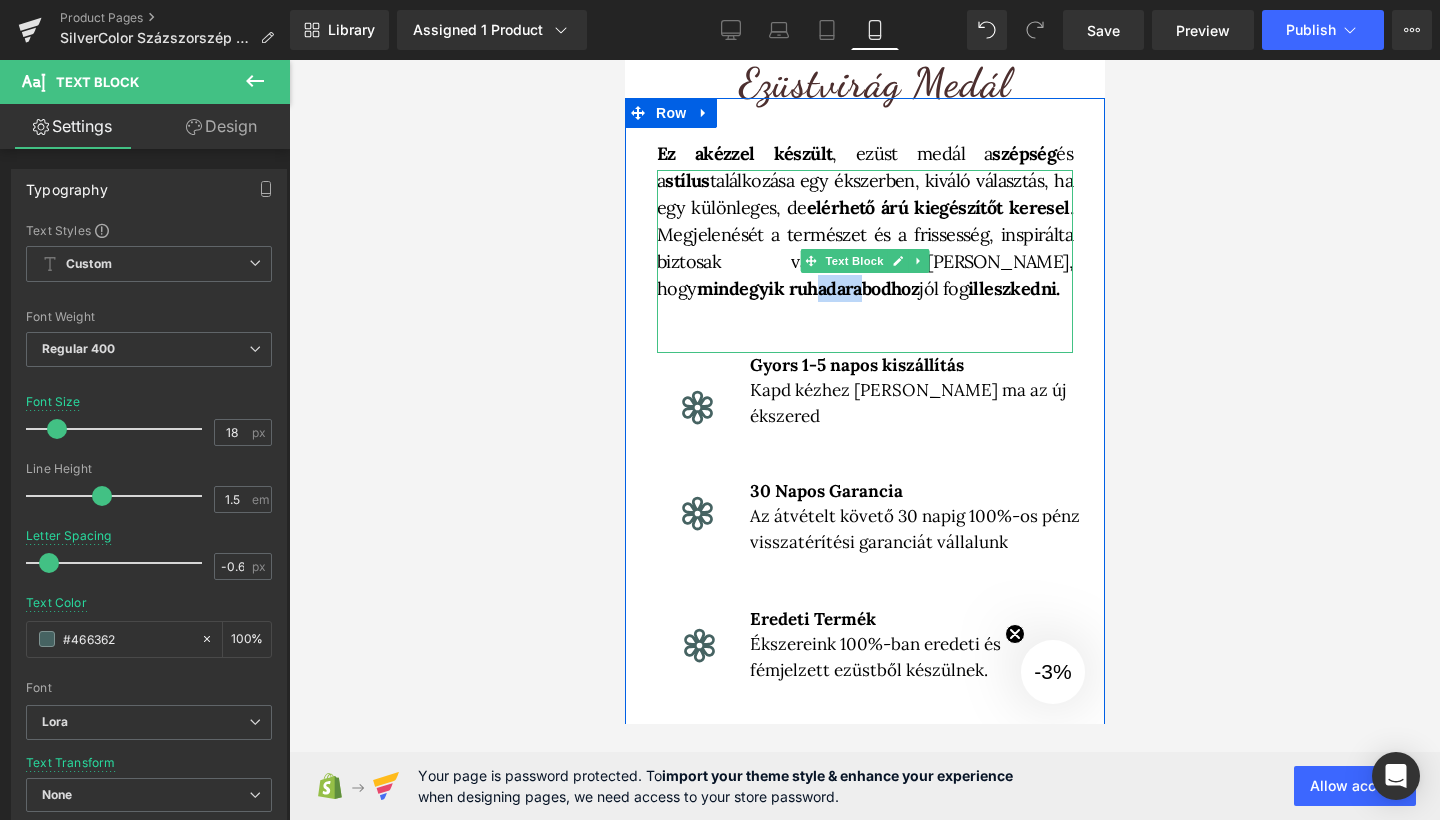 click on "Ez a  kézzel készült , ezüst medál a  szépség  és a  stílus  találkozása egy ékszerben, kiváló választás, ha egy különleges, de  elérhető árú kiegészítőt keresel . Megjelenését a természet és a frissesség, inspirálta biztosak vagyunk [PERSON_NAME], hogy  mindegyik ruhadarabodhoz" at bounding box center (864, 221) 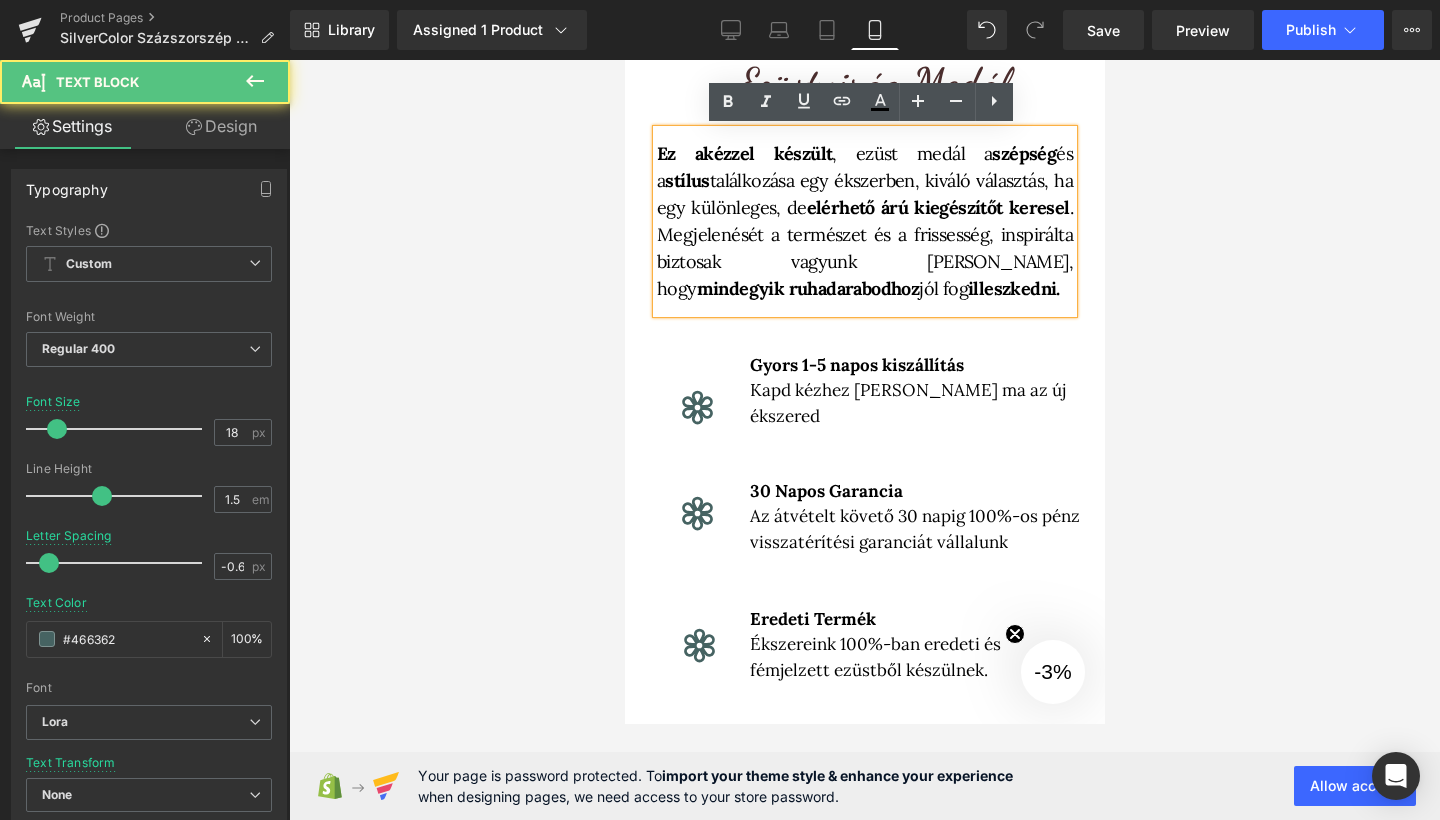 click on "Ez a  kézzel készült , ezüst medál a  szépség  és a  stílus  találkozása egy ékszerben, kiváló választás, ha egy különleges, de  elérhető árú kiegészítőt keresel . Megjelenését a természet és a frissesség, inspirálta biztosak vagyunk [PERSON_NAME], hogy  mindegyik ruhadarabodhoz" at bounding box center (864, 221) 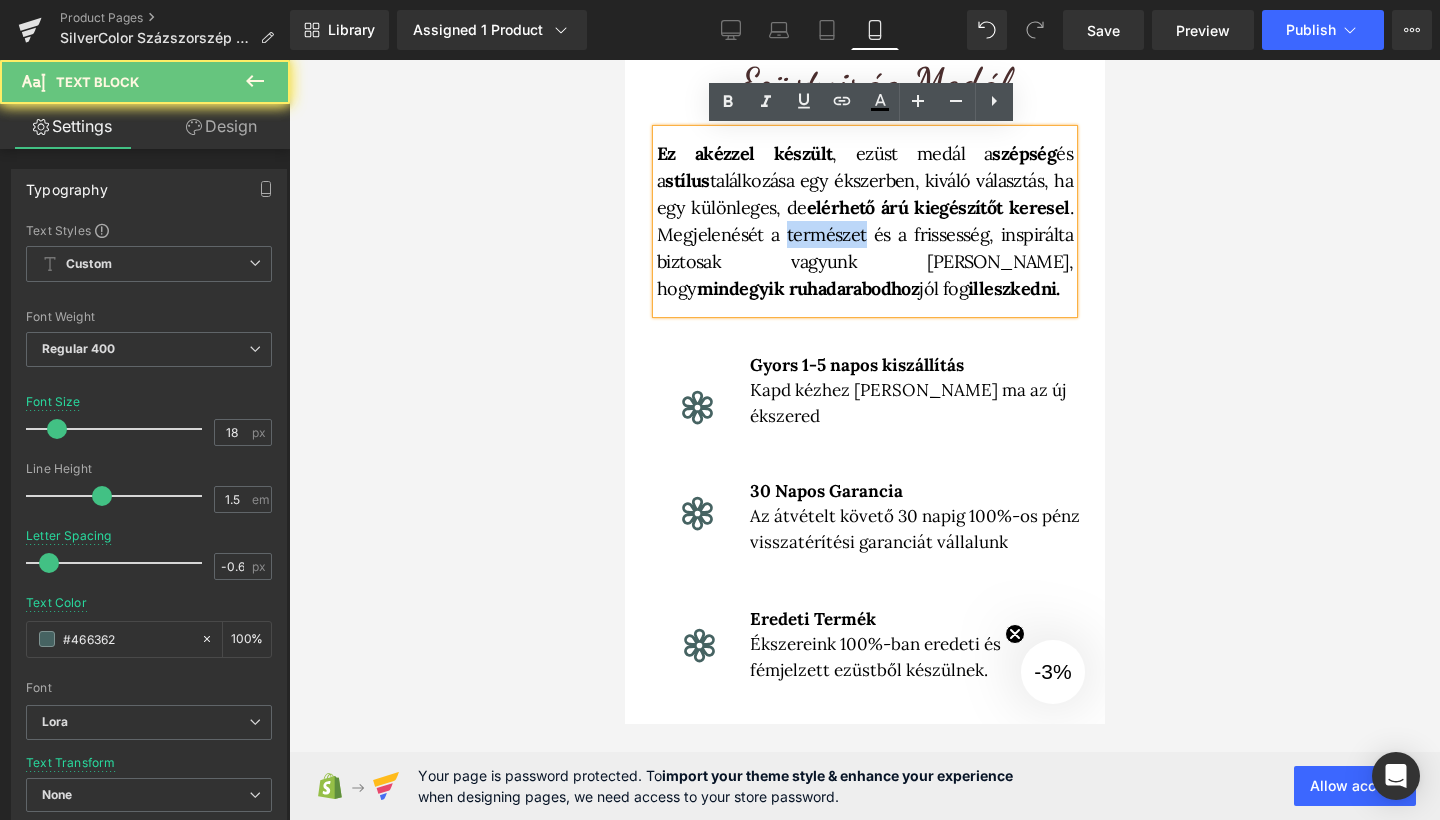 click on "Ez a  kézzel készült , ezüst medál a  szépség  és a  stílus  találkozása egy ékszerben, kiváló választás, ha egy különleges, de  elérhető árú kiegészítőt keresel . Megjelenését a természet és a frissesség, inspirálta biztosak vagyunk [PERSON_NAME], hogy  mindegyik ruhadarabodhoz" at bounding box center (864, 221) 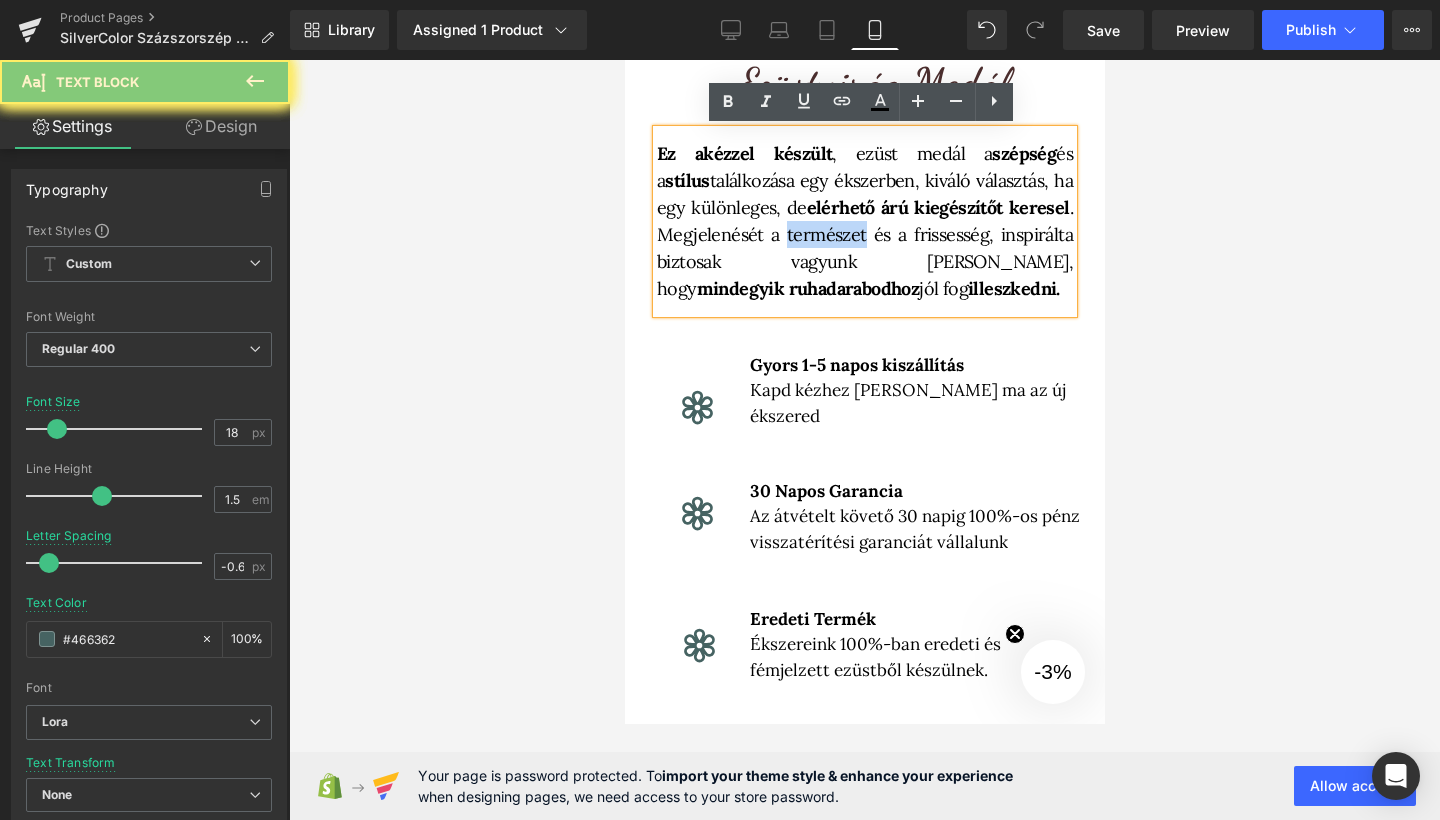 click on "Ez a  kézzel készült , ezüst medál a  szépség  és a  stílus  találkozása egy ékszerben, kiváló választás, ha egy különleges, de  elérhető árú kiegészítőt keresel . Megjelenését a természet és a frissesség, inspirálta biztosak vagyunk [PERSON_NAME], hogy  mindegyik ruhadarabodhoz" at bounding box center (864, 221) 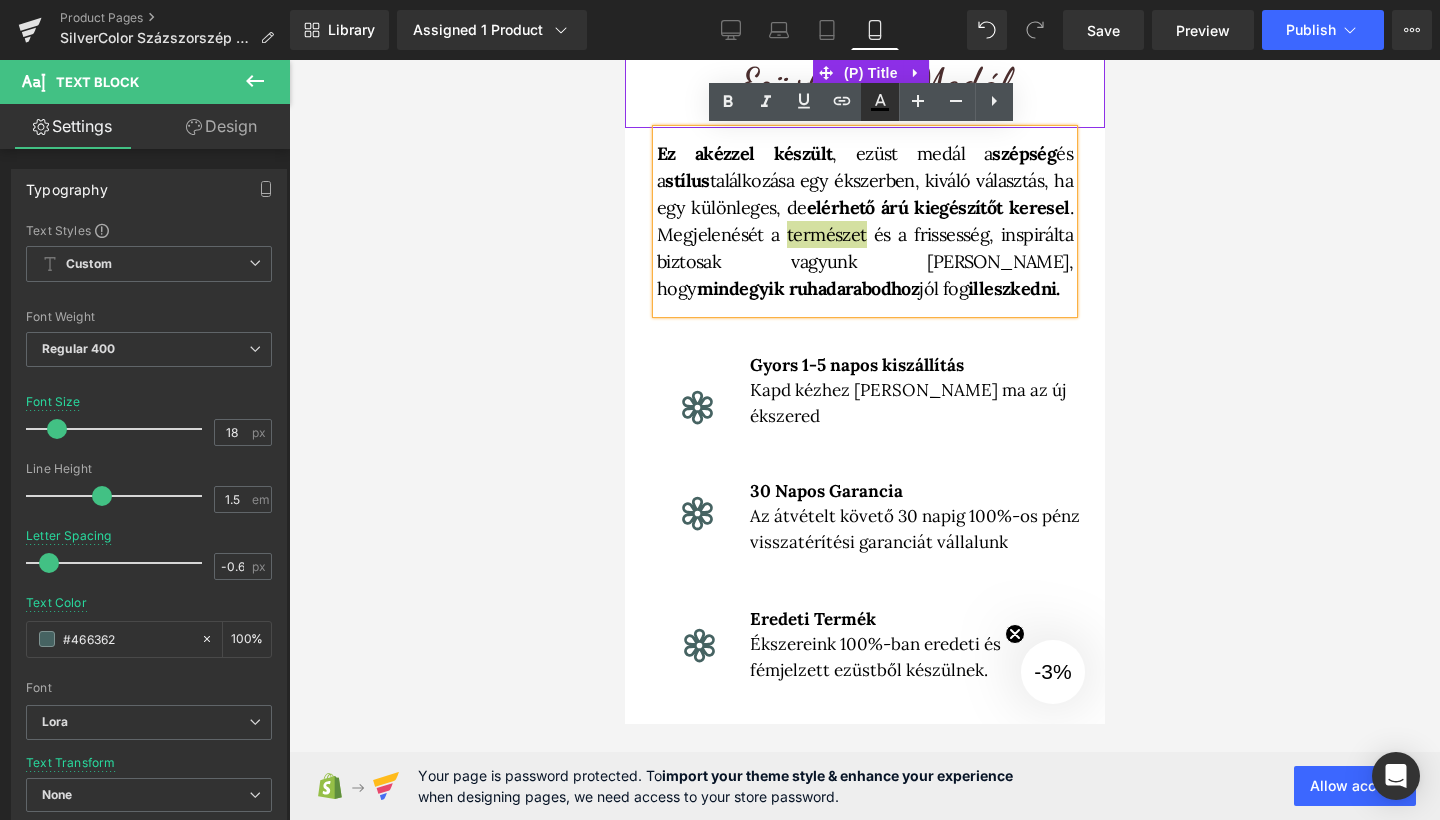 click 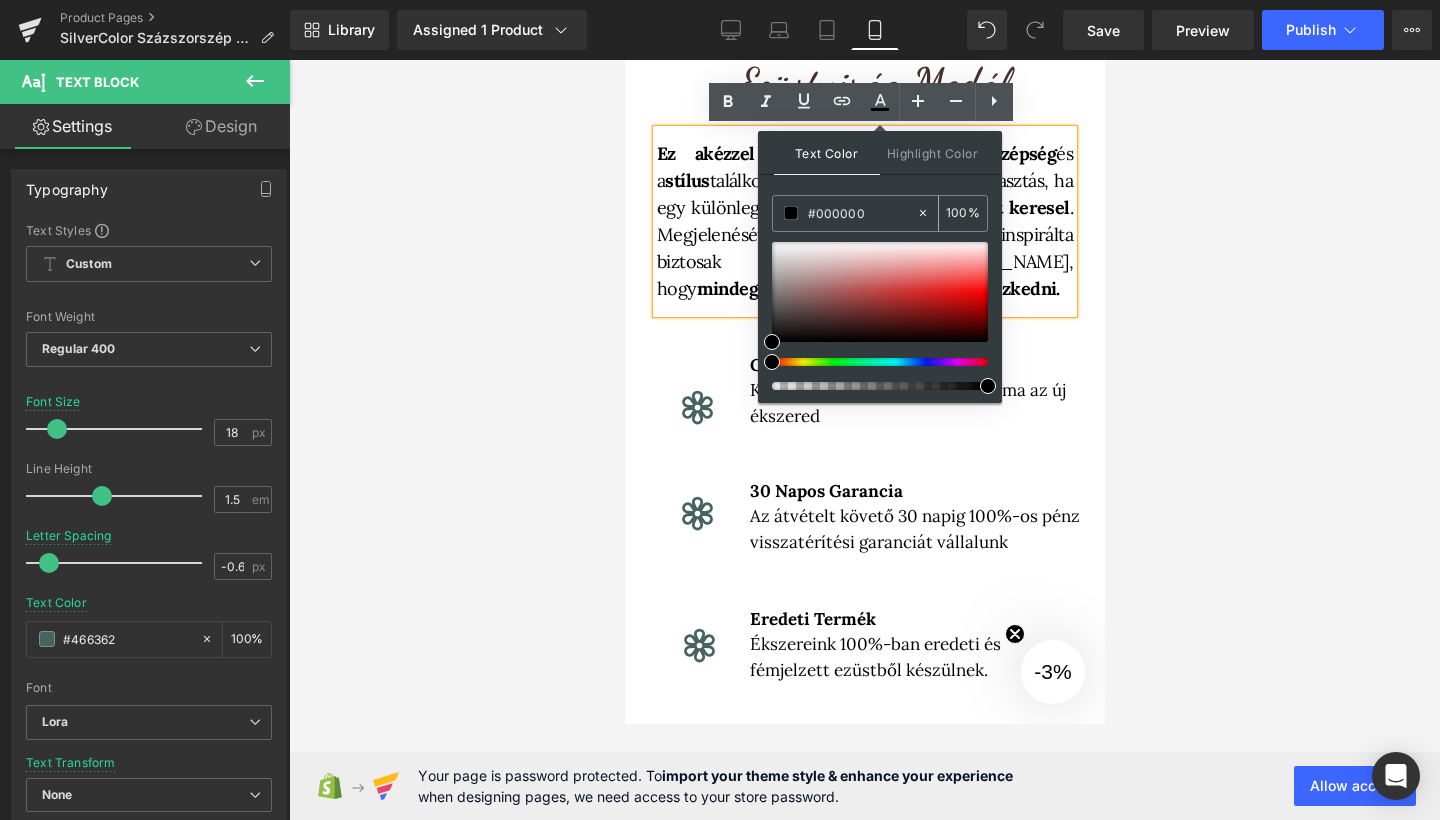 click on "#000000" at bounding box center (862, 213) 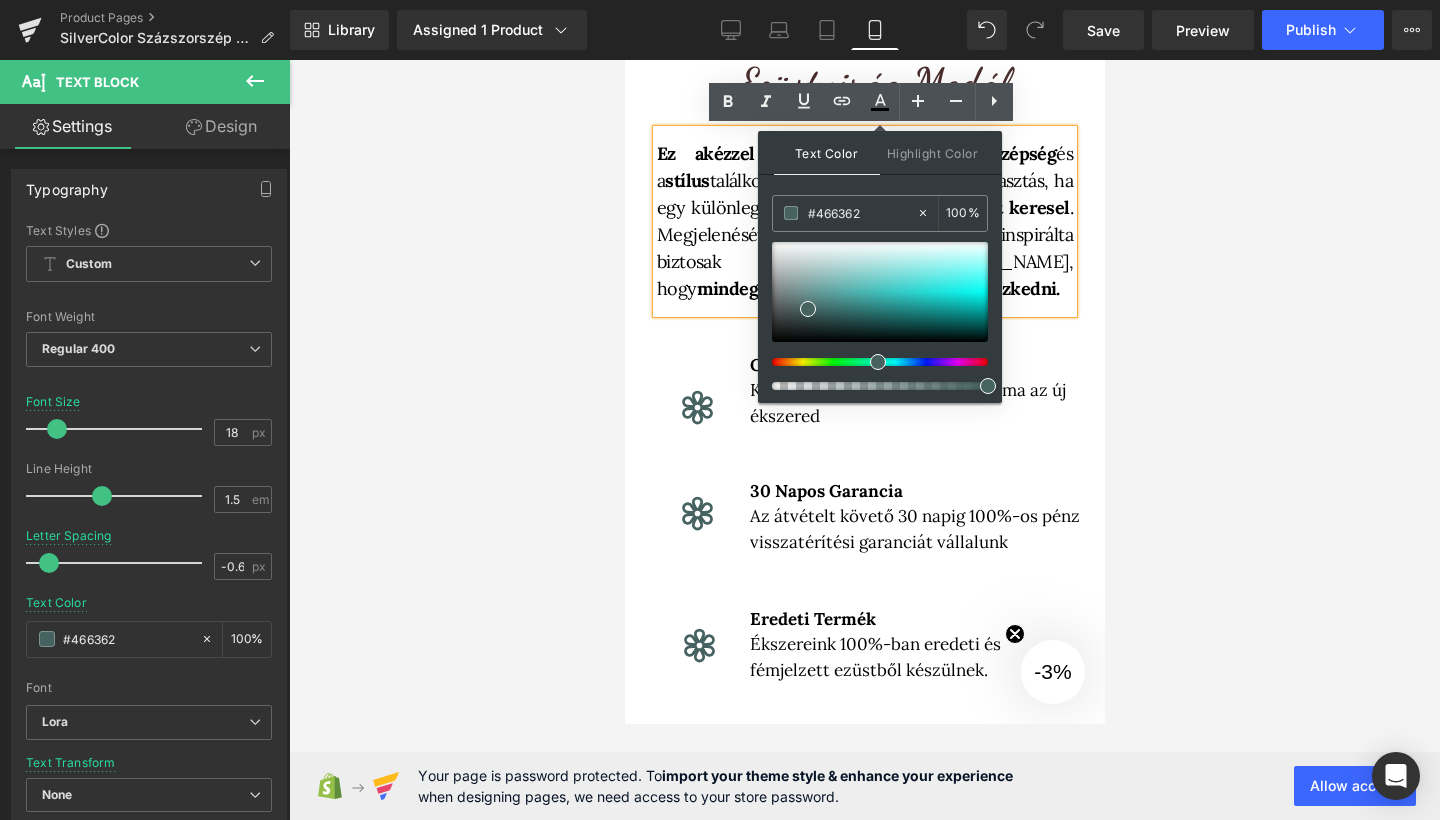 type on "#466362" 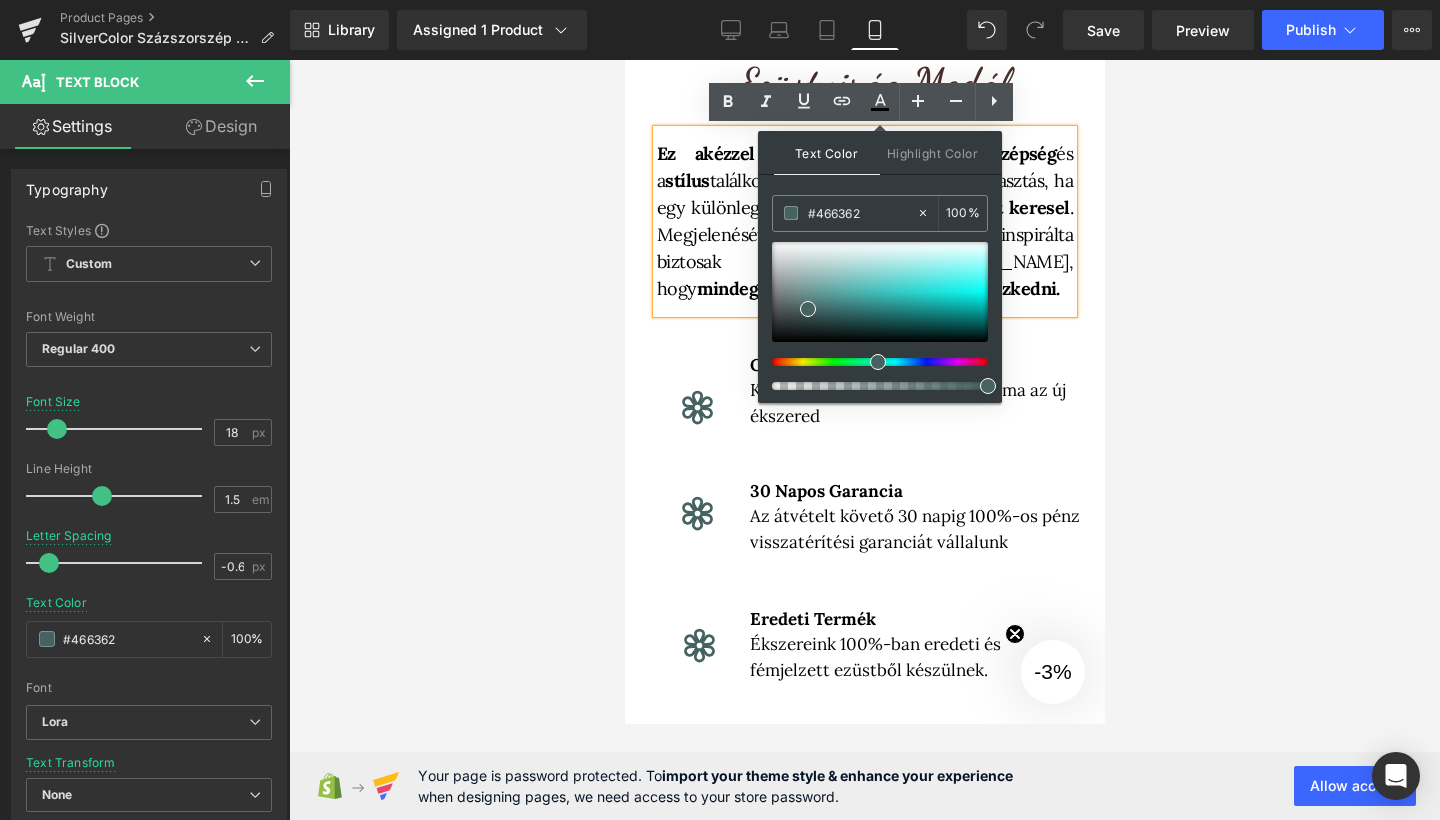 click on "Ez a  kézzel készült , ezüst medál a  szépség  és a  stílus  találkozása egy ékszerben, kiváló választás, ha egy különleges, de  elérhető árú kiegészítőt keresel . Megjelenését a természet és a frissesség, inspirálta biztosak vagyunk [PERSON_NAME], hogy  mindegyik ruhadarabodhoz  jól fog  illeszkedni.  Text Block         Gyors 1-5 napos kiszállítás Kapd kézhez [PERSON_NAME] ma az új ékszered Text Block         Icon         30 Napos Garancia Az átvételt követő 30 napig 100%-os pénz visszatérítési garanciát vállalunk Text Block         Icon         Eredeti Termék Ékszereink 100%-ban eredeti és fémjelzett ezüstből készülnek. Text Block
Icon         Image         Kézműves termék Minden ékszerünket kézzel  készítjük, garantálva az egyediséget [PERSON_NAME] minőséget, miközben fenntartható gyártási folyamatokat alkalmazunk. Text Block         Image         925 Sterling ezüstből Text Block         Row         Image         Text Block" at bounding box center (864, 3281) 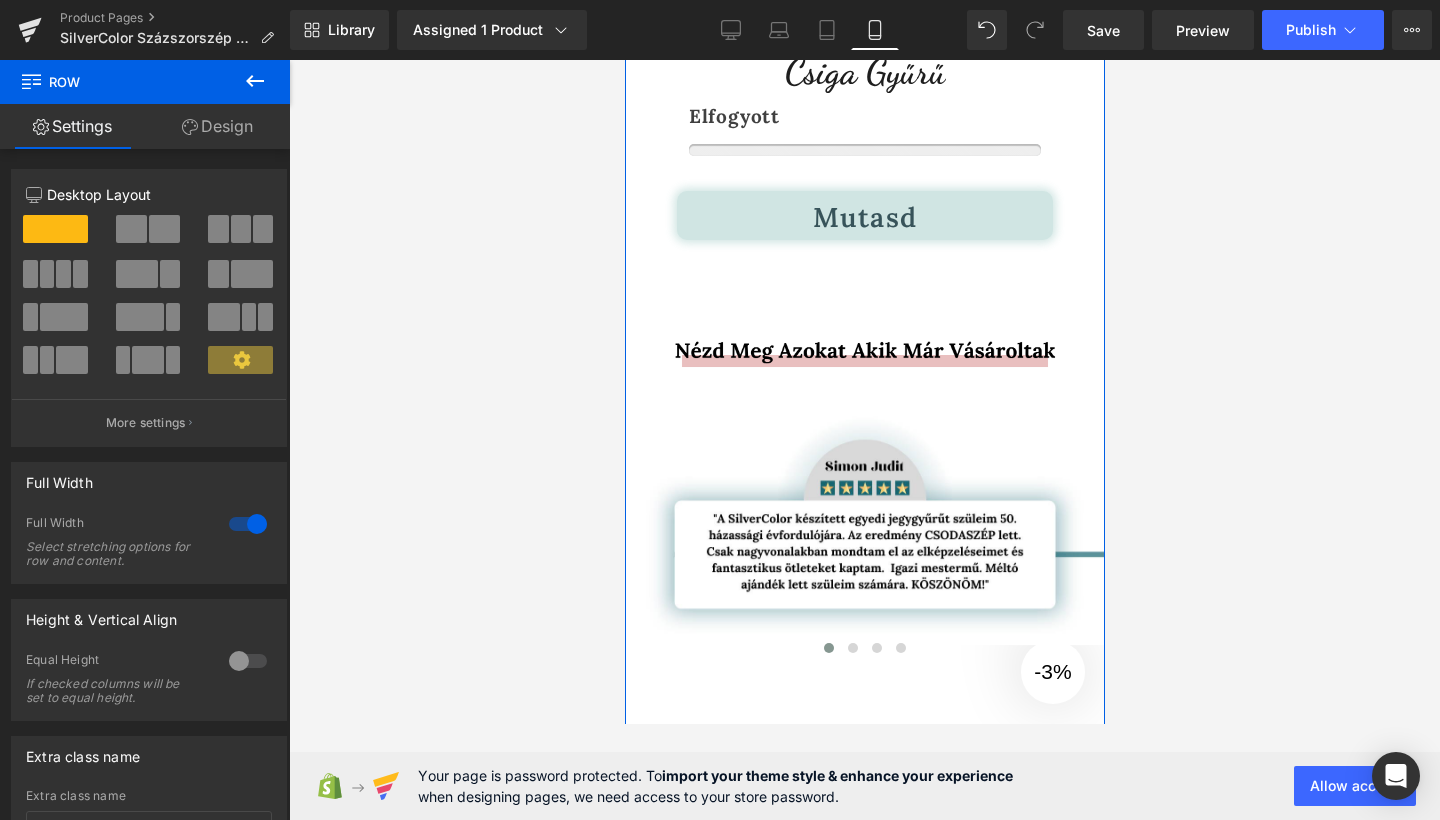 scroll, scrollTop: 6389, scrollLeft: 0, axis: vertical 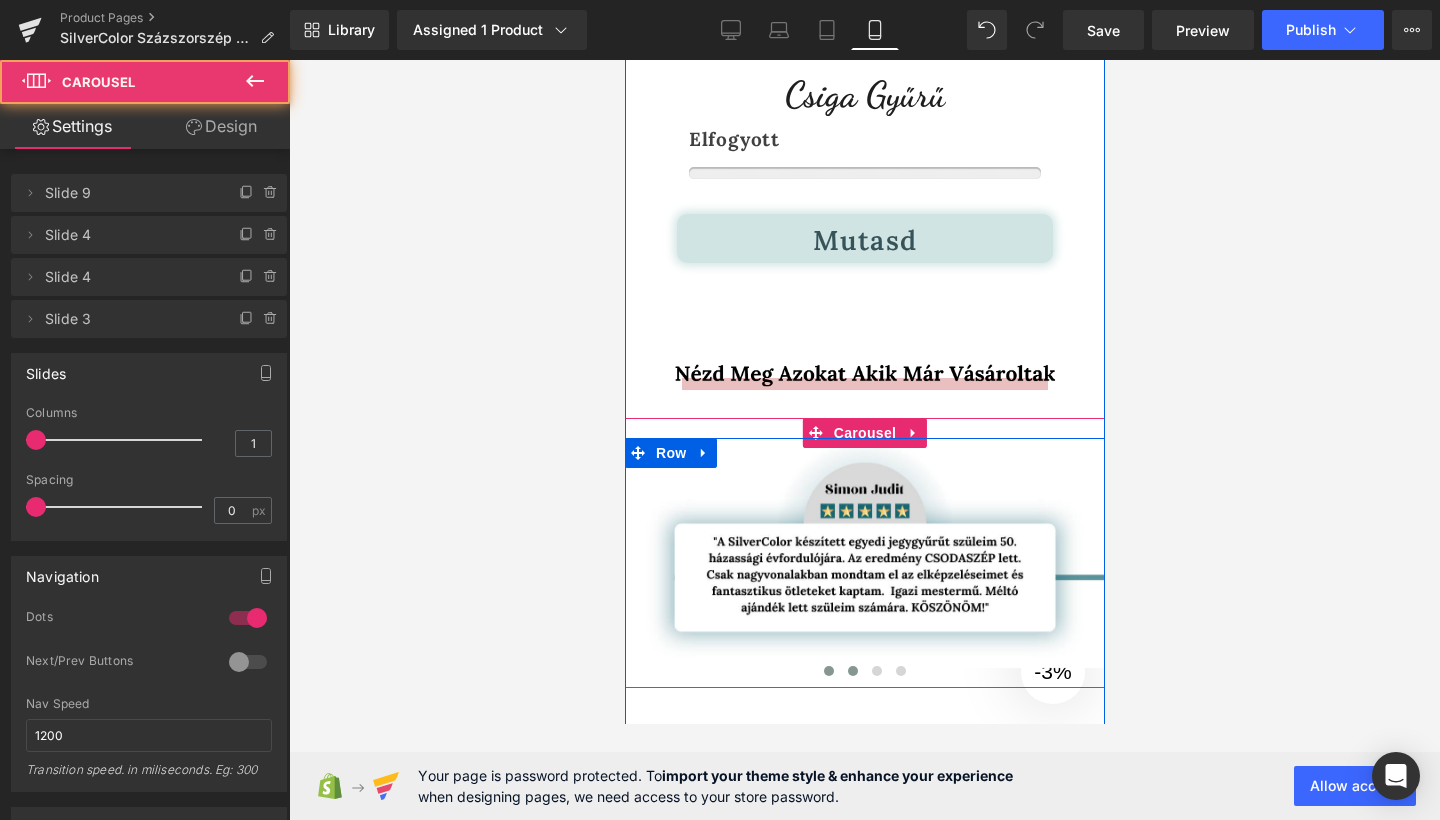 click at bounding box center (852, 671) 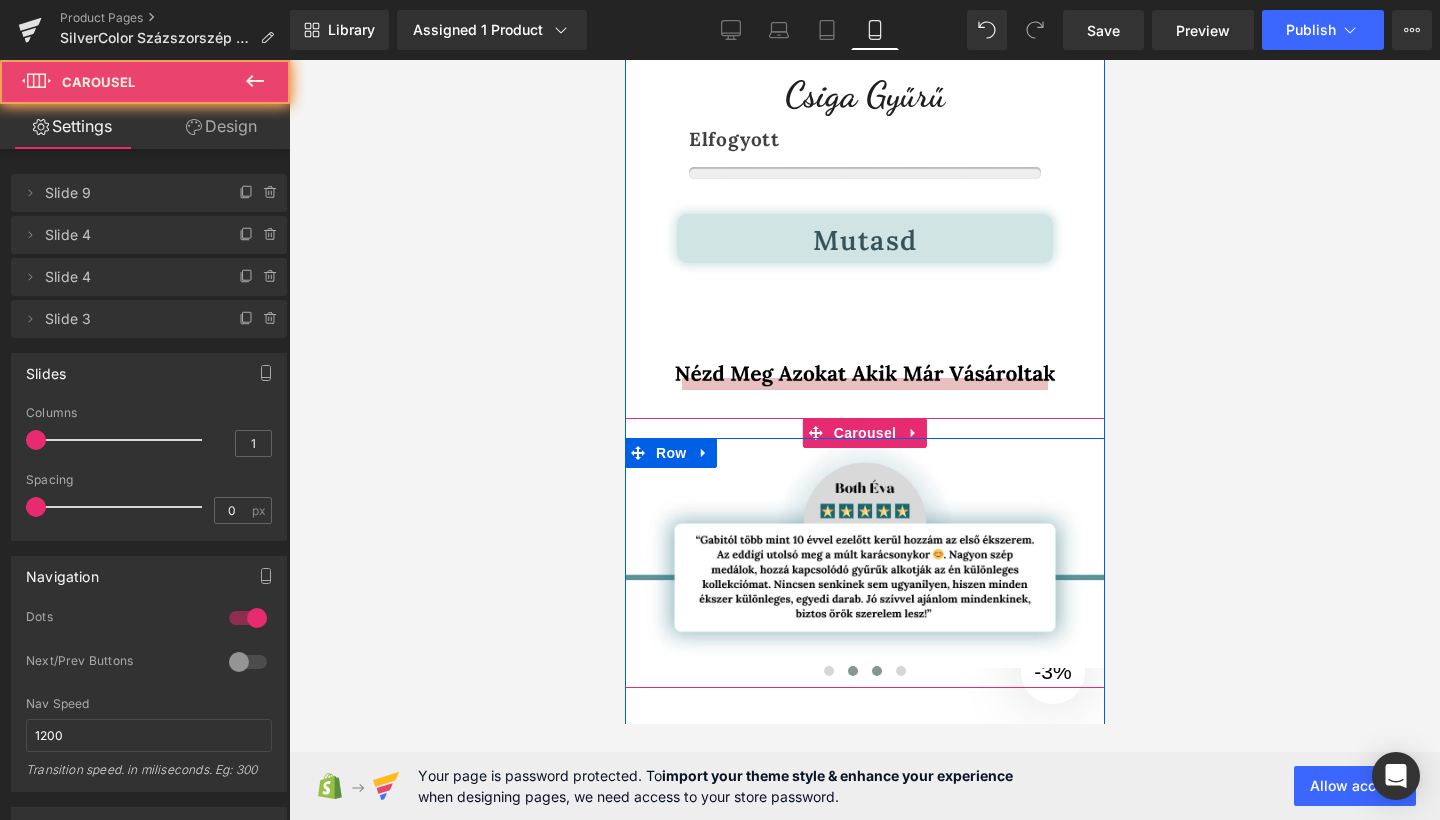 click at bounding box center [876, 671] 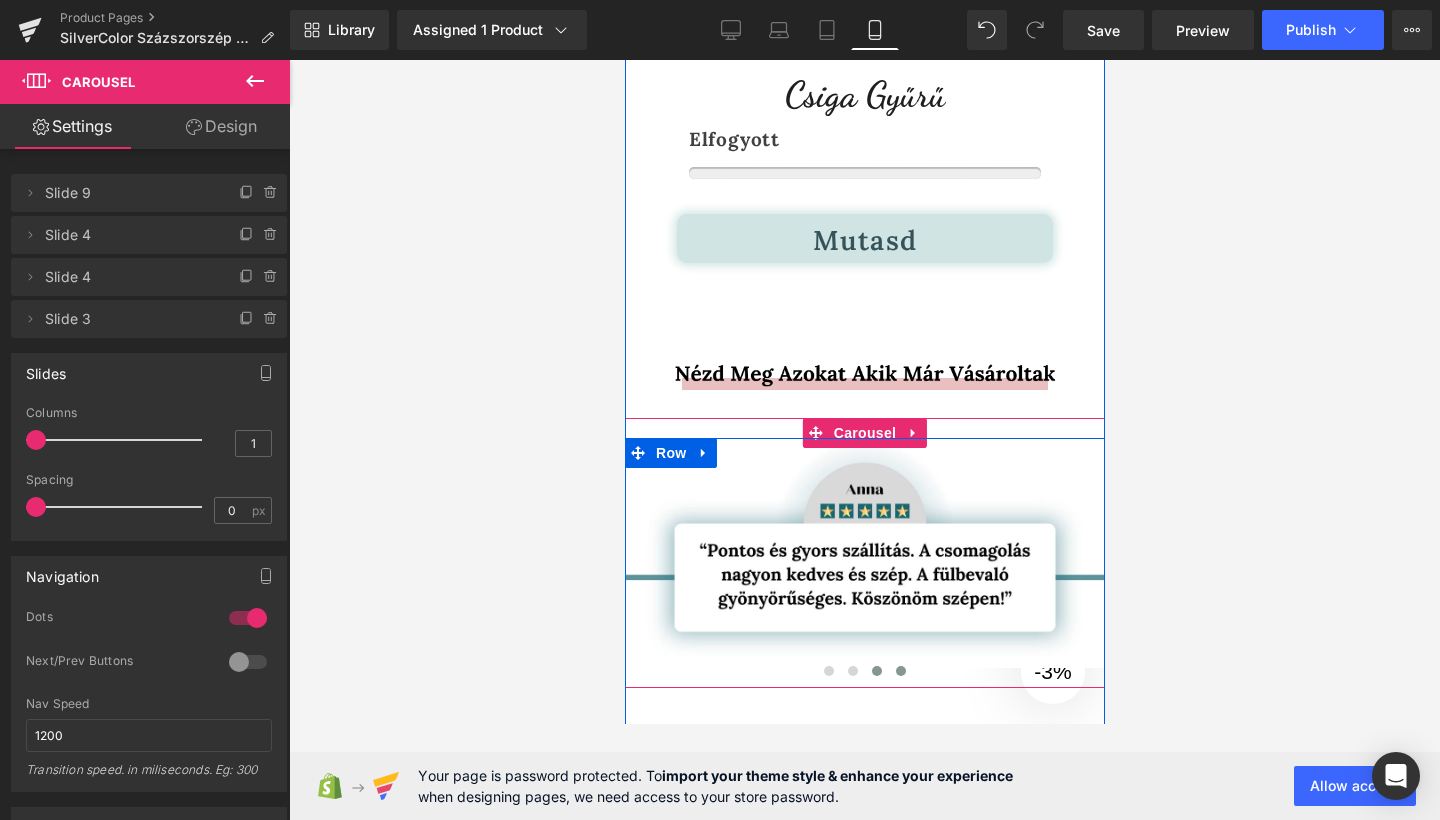 click at bounding box center [900, 671] 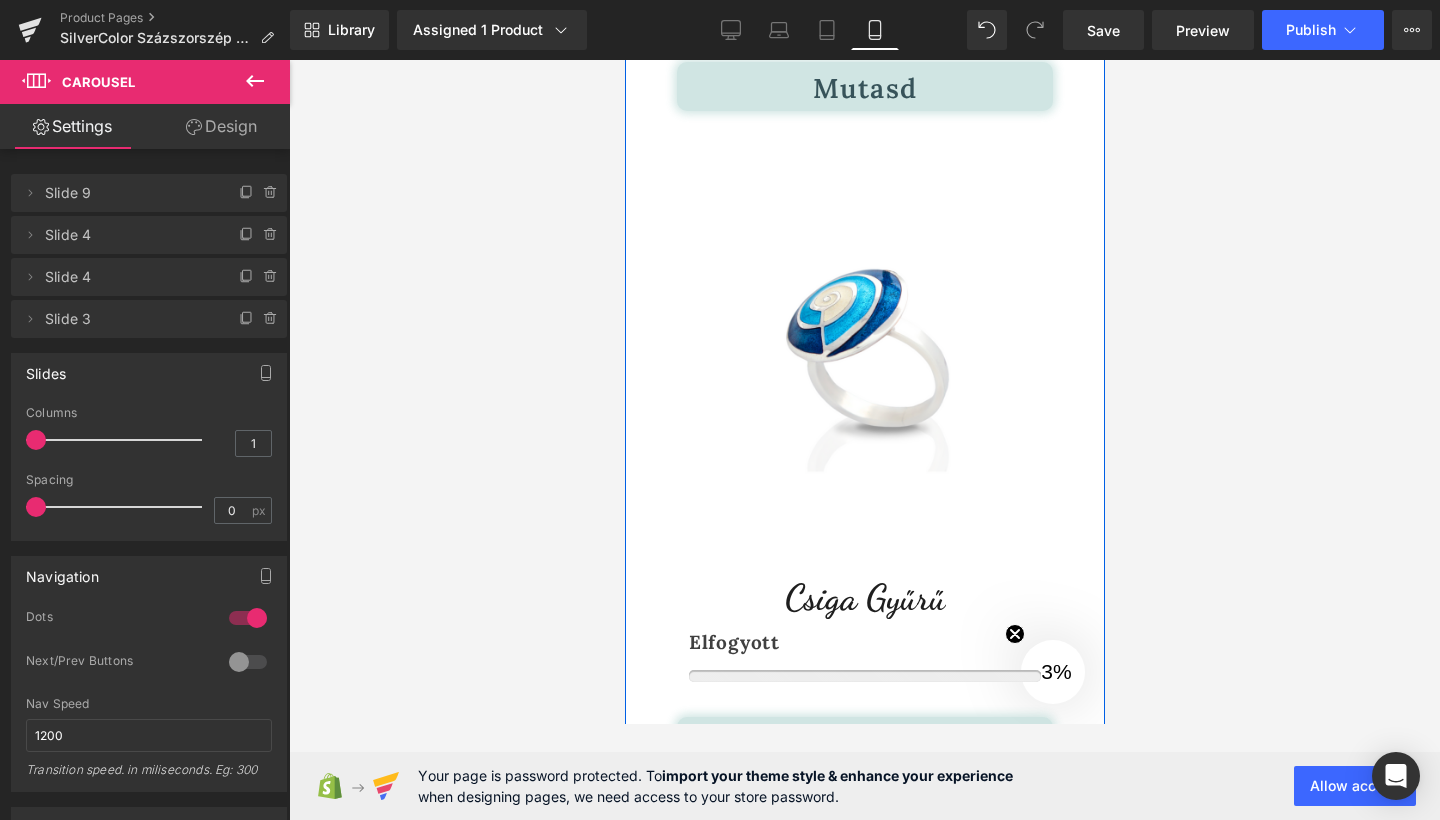 scroll, scrollTop: 5815, scrollLeft: 0, axis: vertical 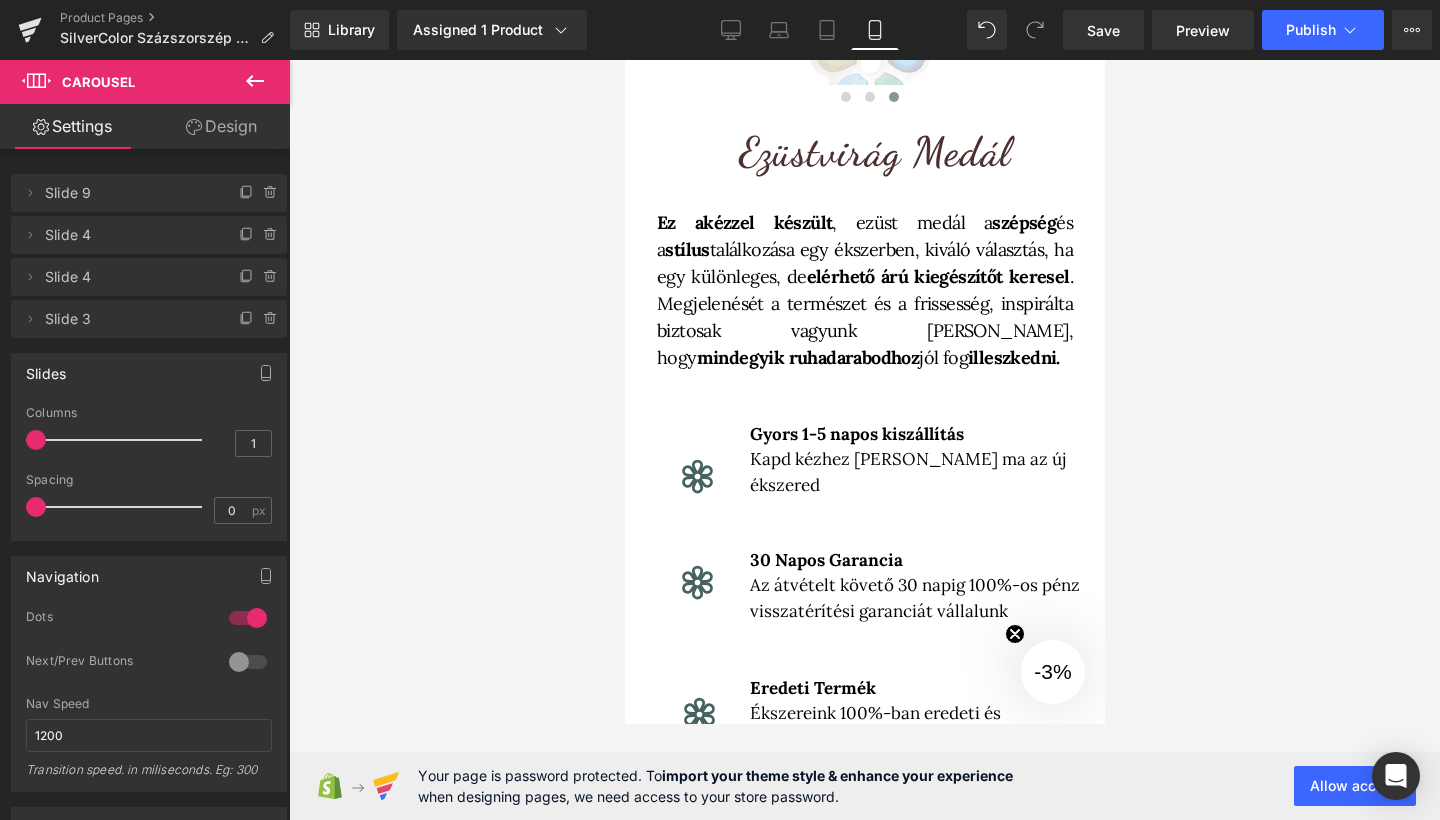 click 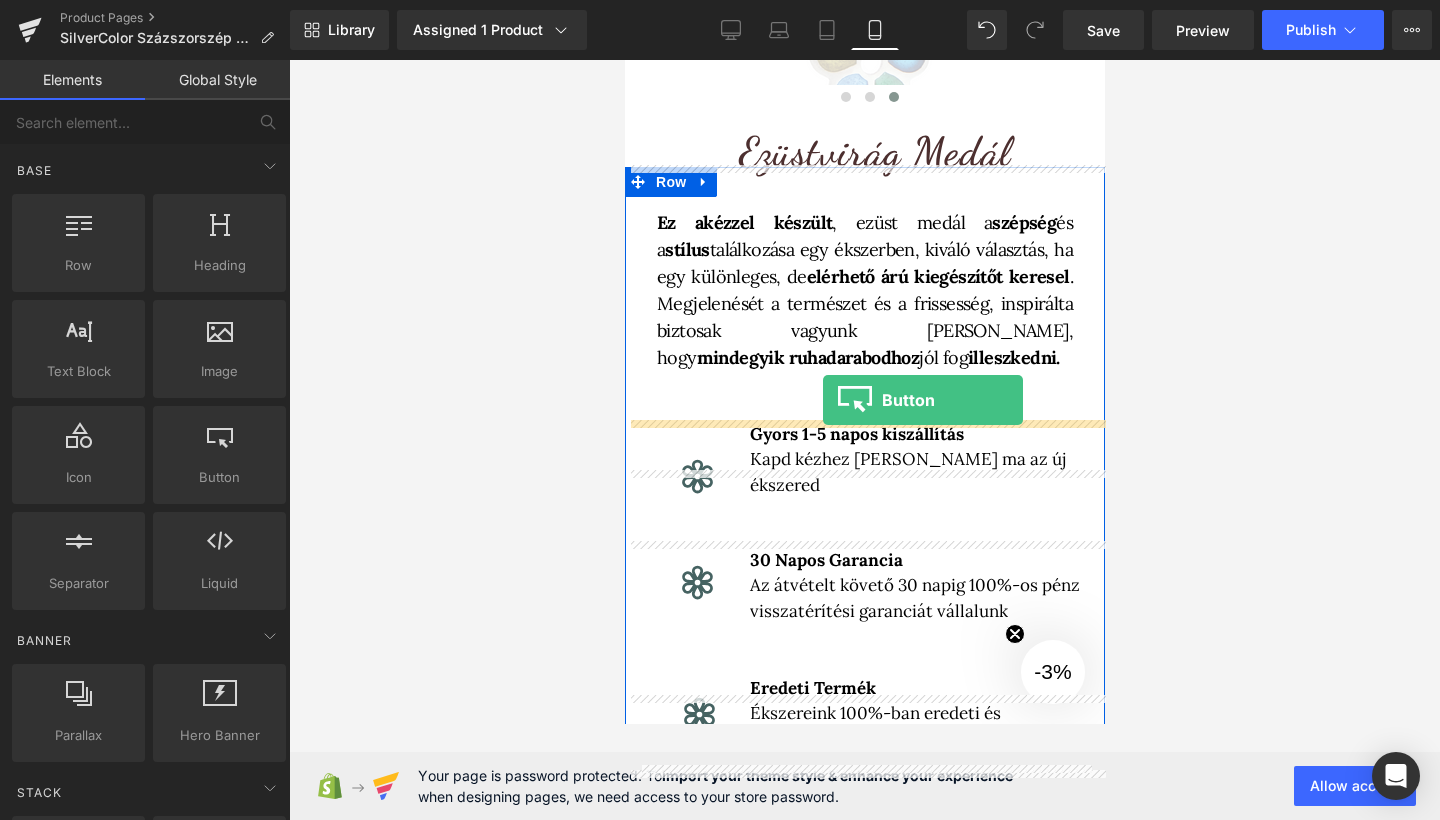 drag, startPoint x: 803, startPoint y: 509, endPoint x: 823, endPoint y: 400, distance: 110.81967 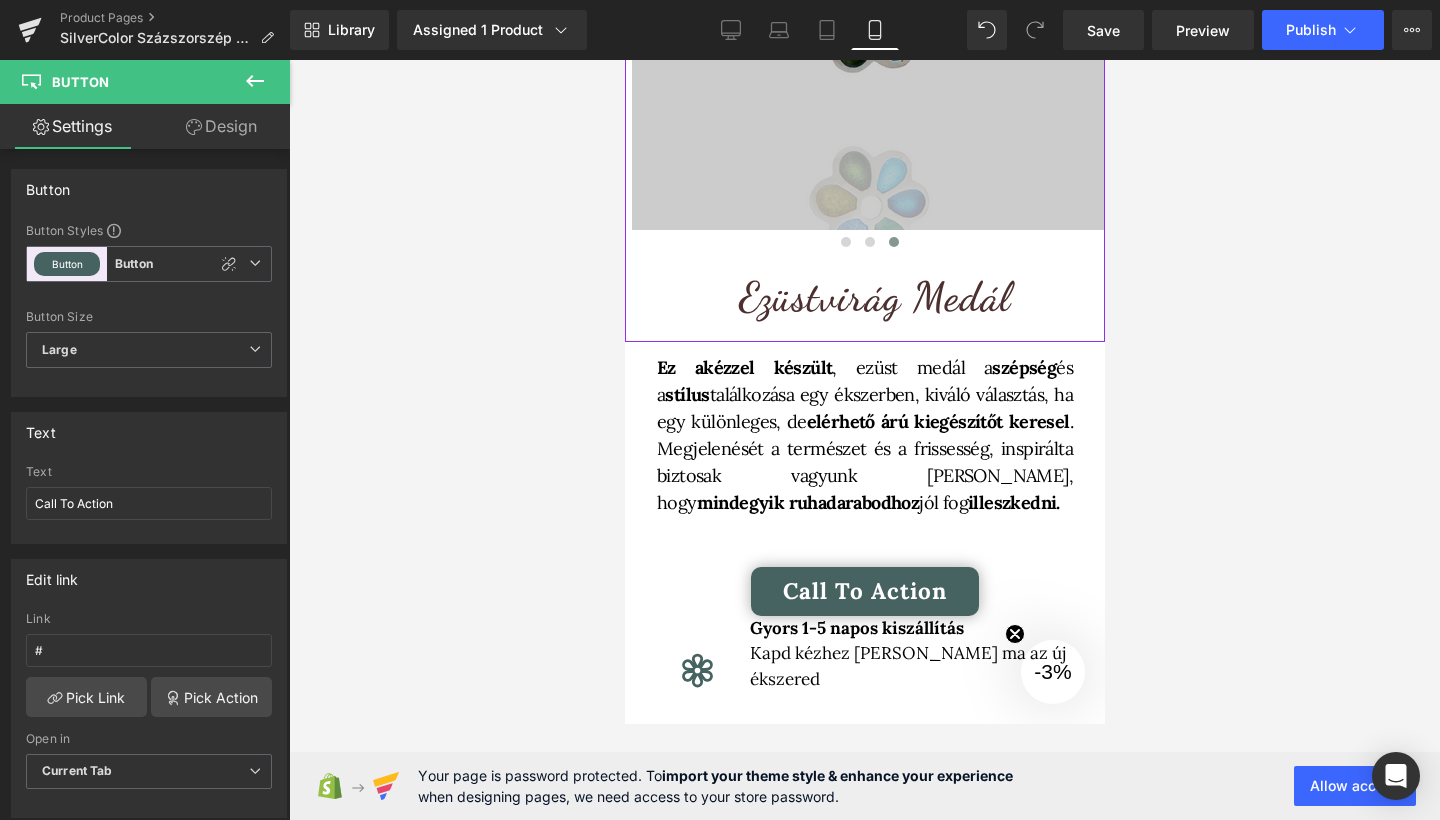 scroll, scrollTop: 460, scrollLeft: 0, axis: vertical 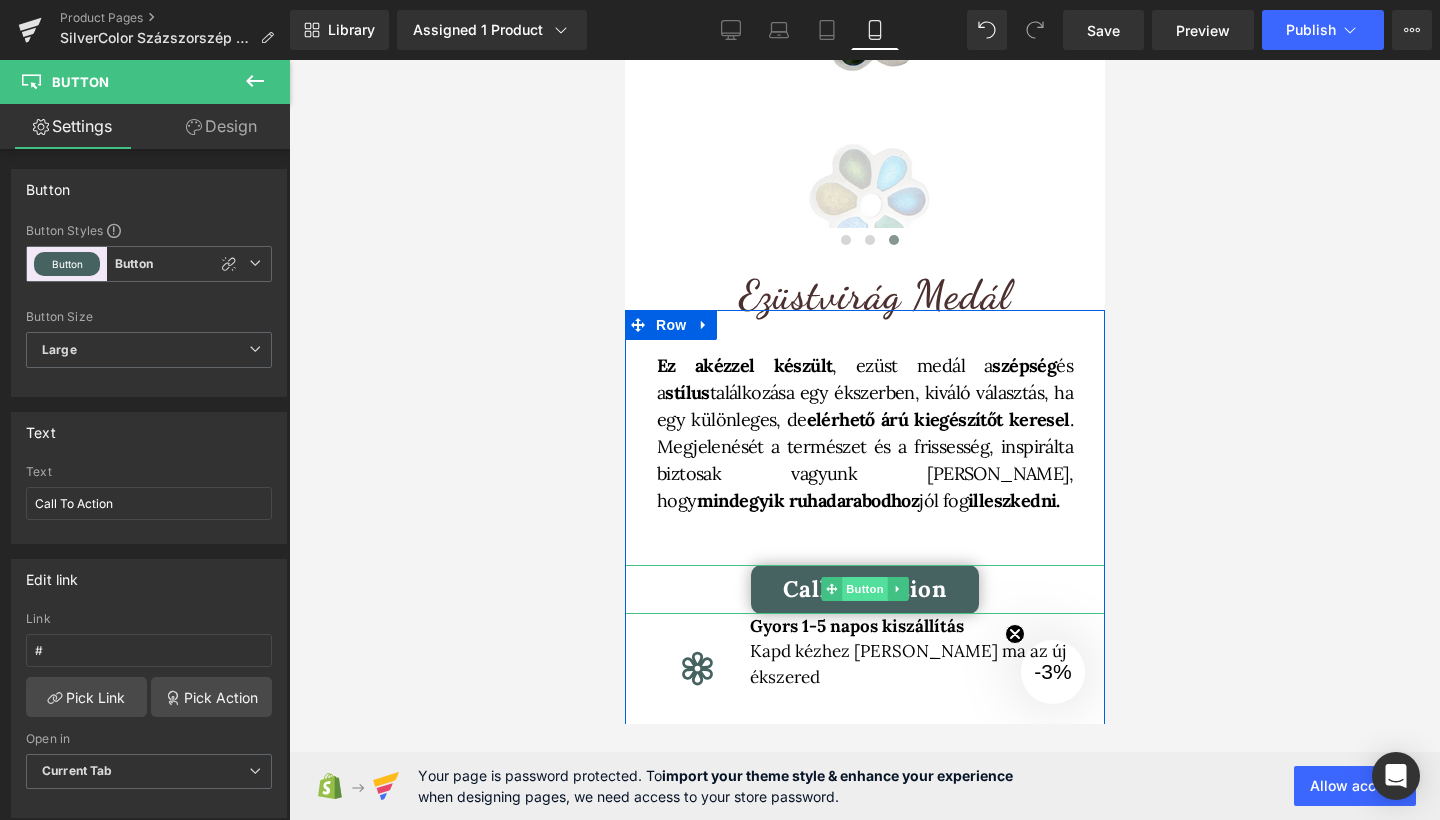 drag, startPoint x: 843, startPoint y: 587, endPoint x: 1091, endPoint y: 487, distance: 267.4023 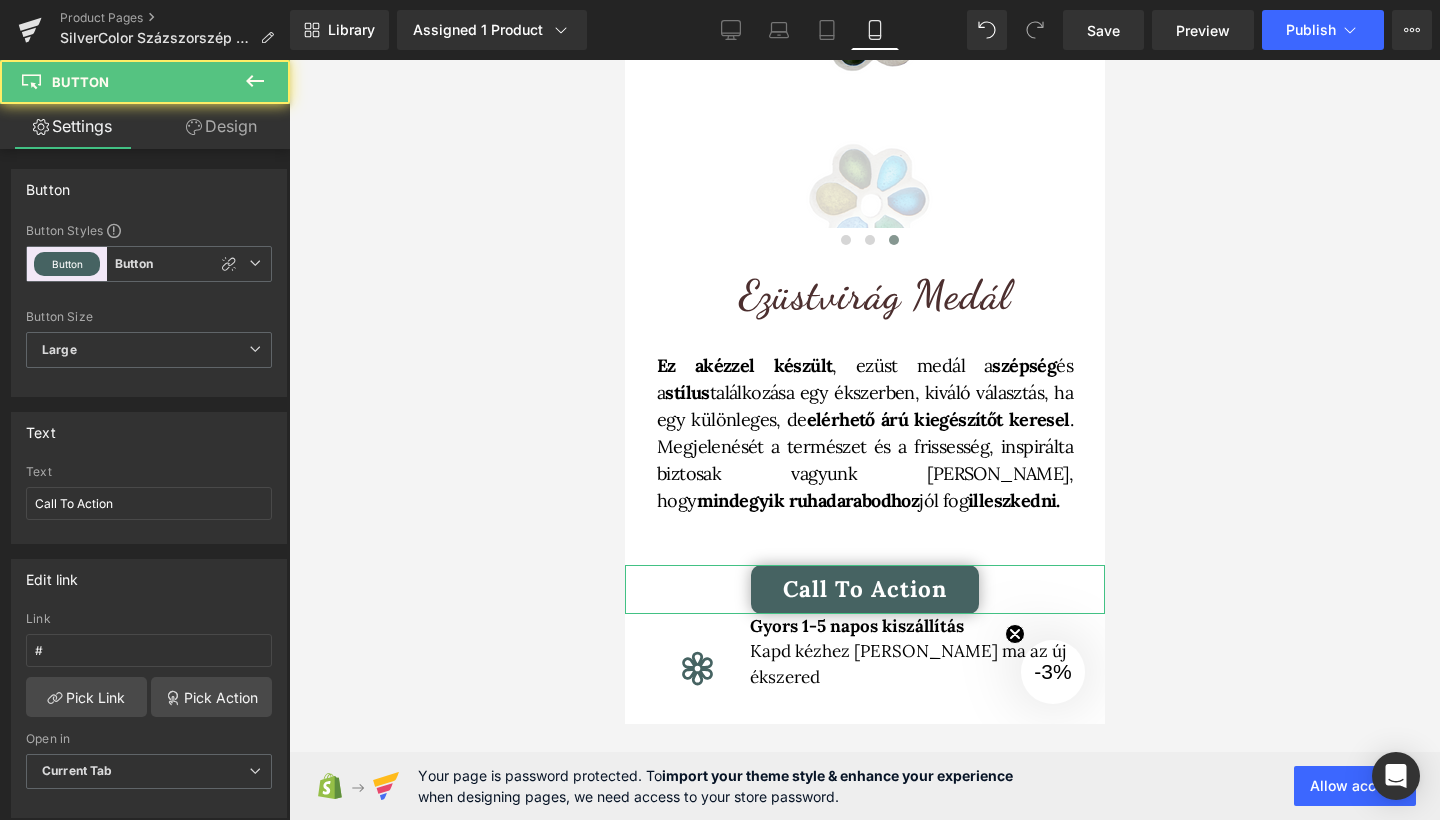 click on "Design" at bounding box center (221, 126) 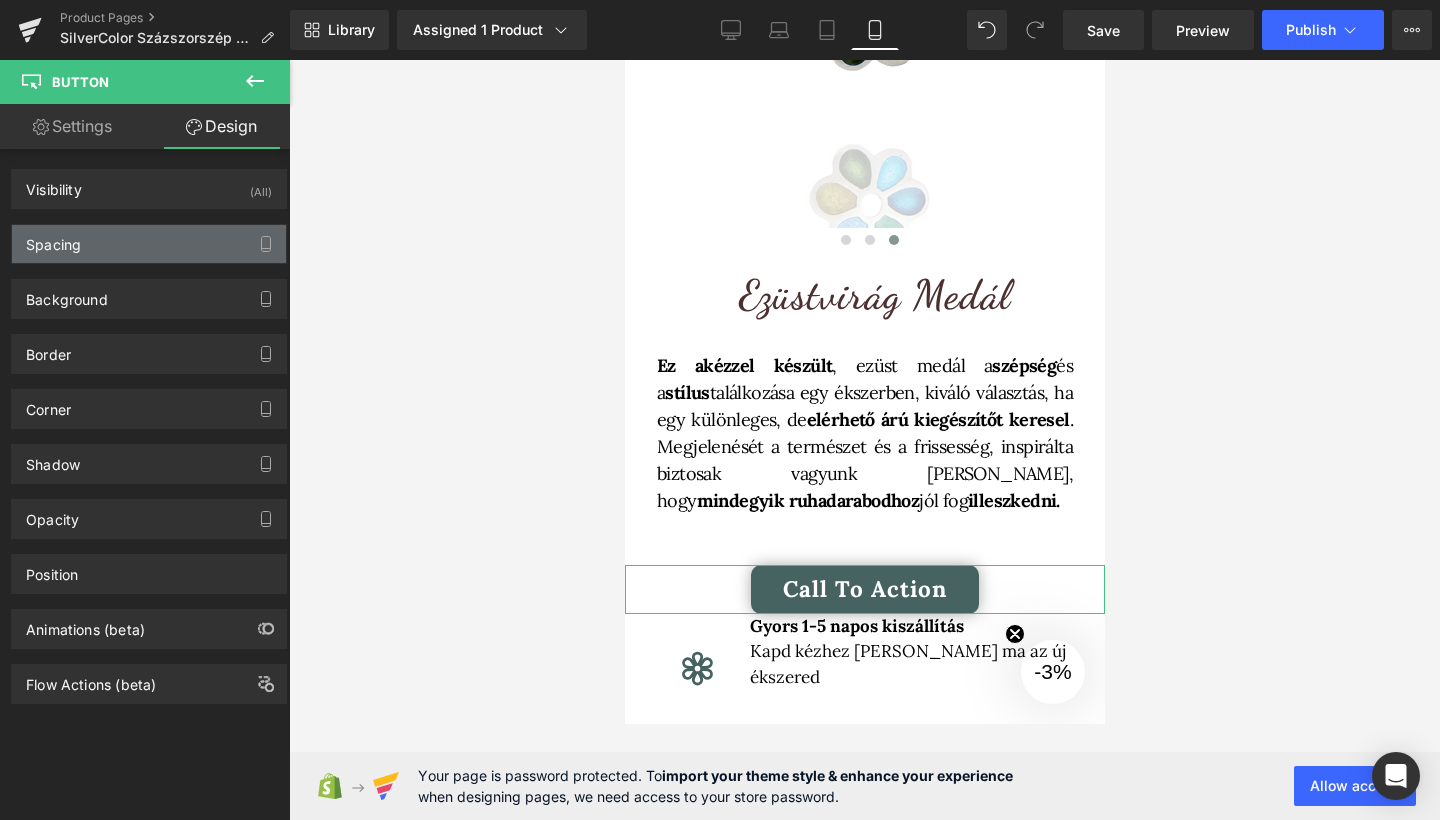 click on "Spacing" at bounding box center (149, 244) 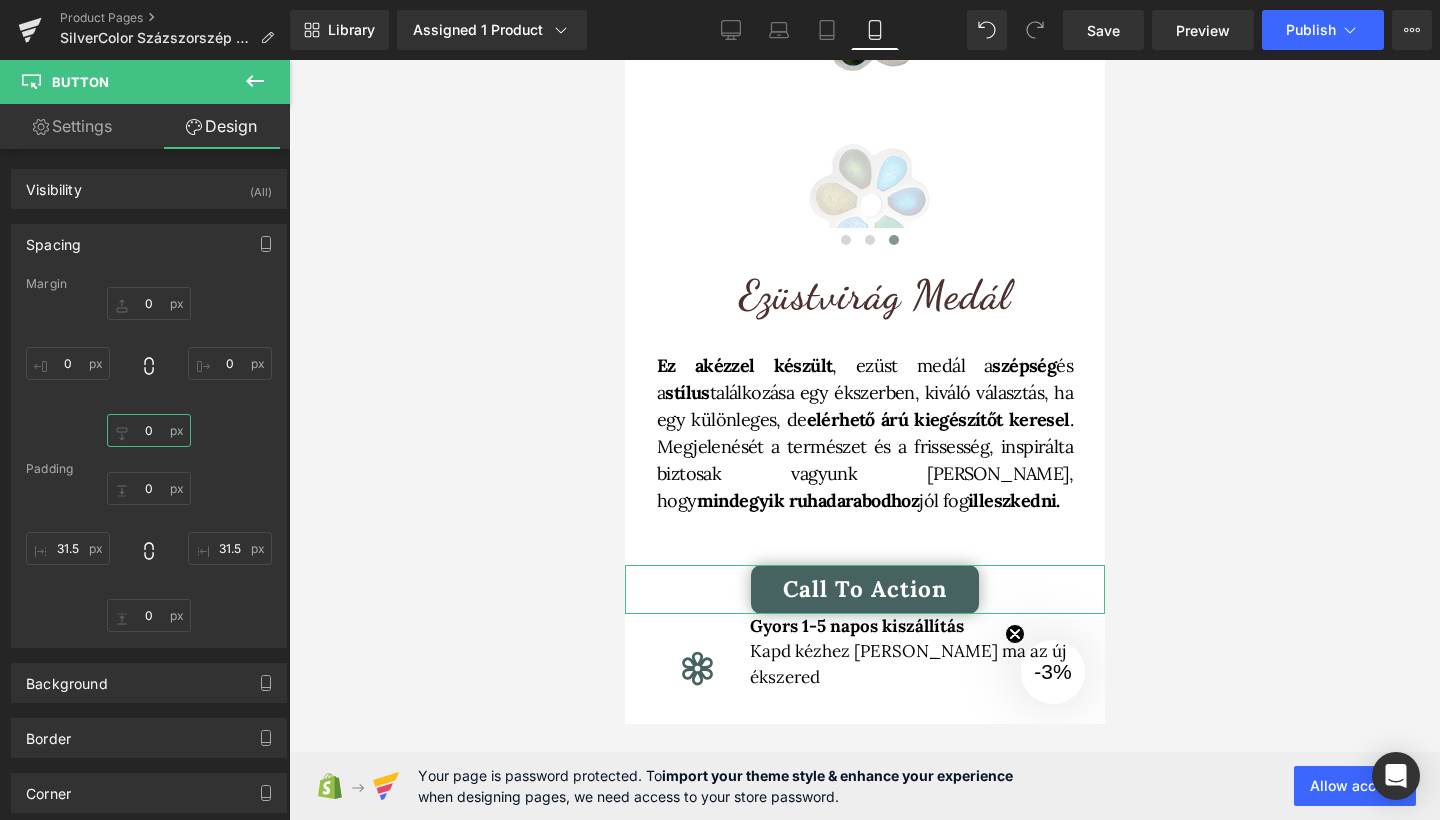click on "0" at bounding box center (149, 430) 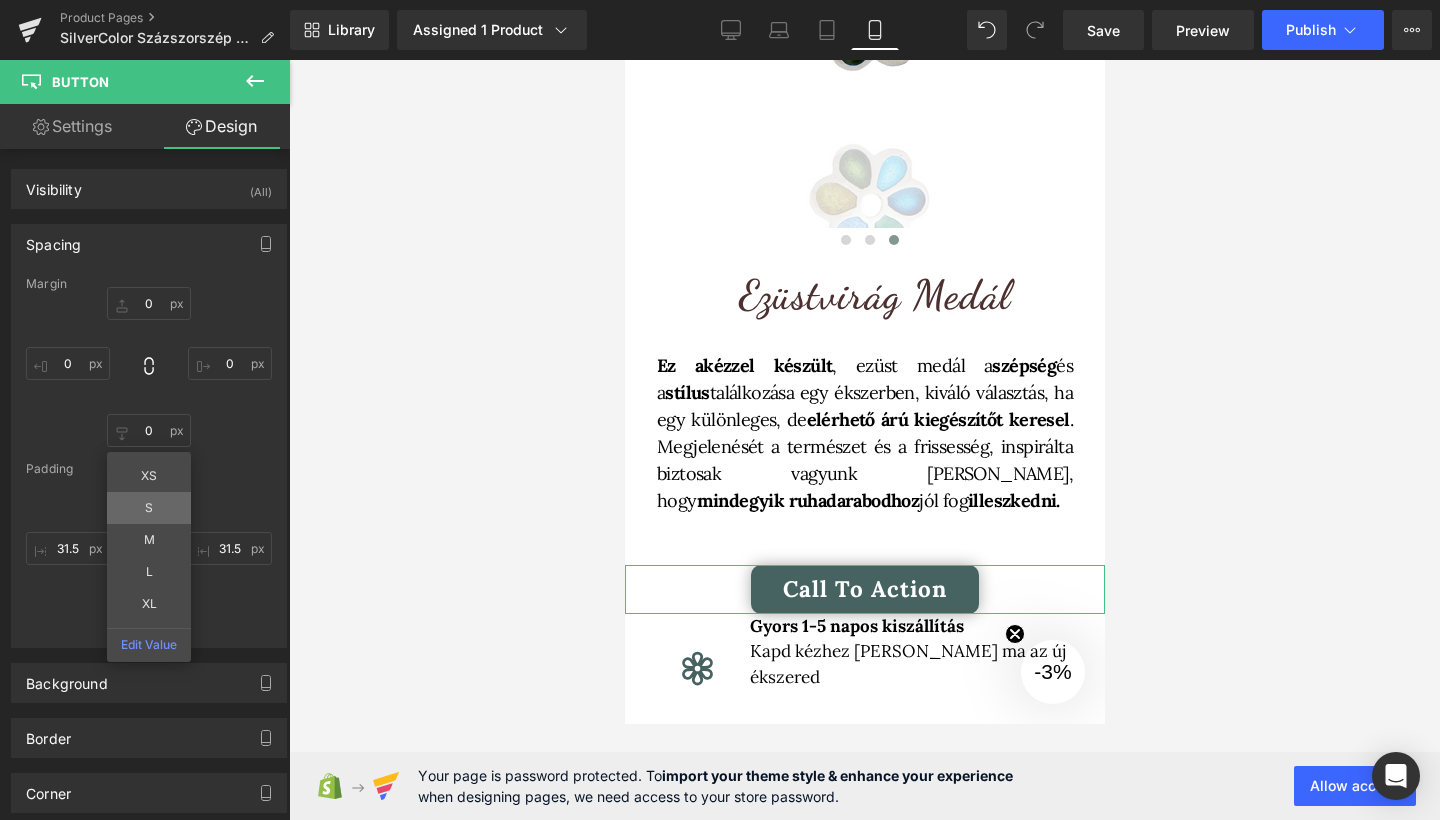 type on "S" 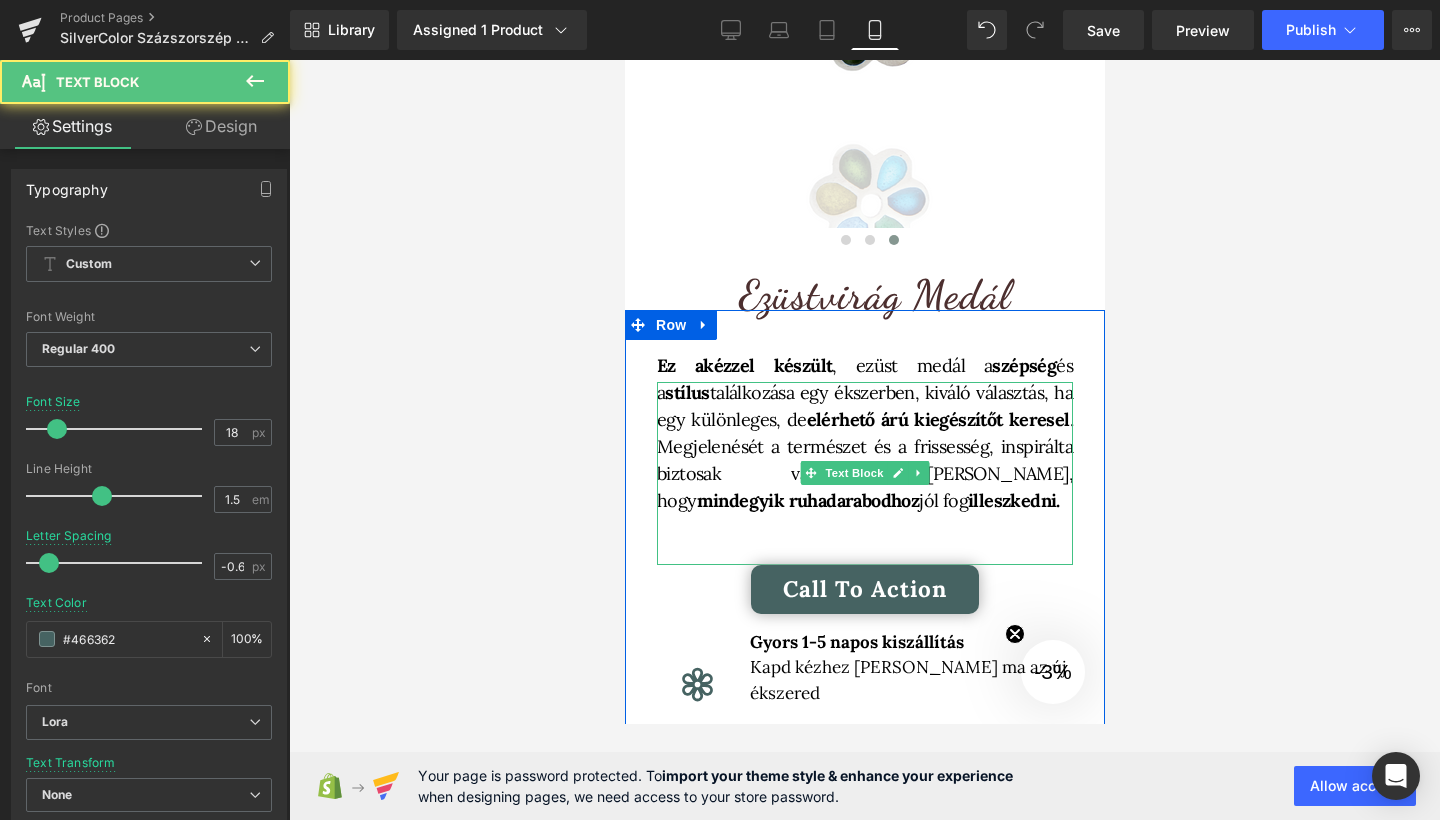 click on "elérhető árú kiegészítőt keresel" at bounding box center (937, 419) 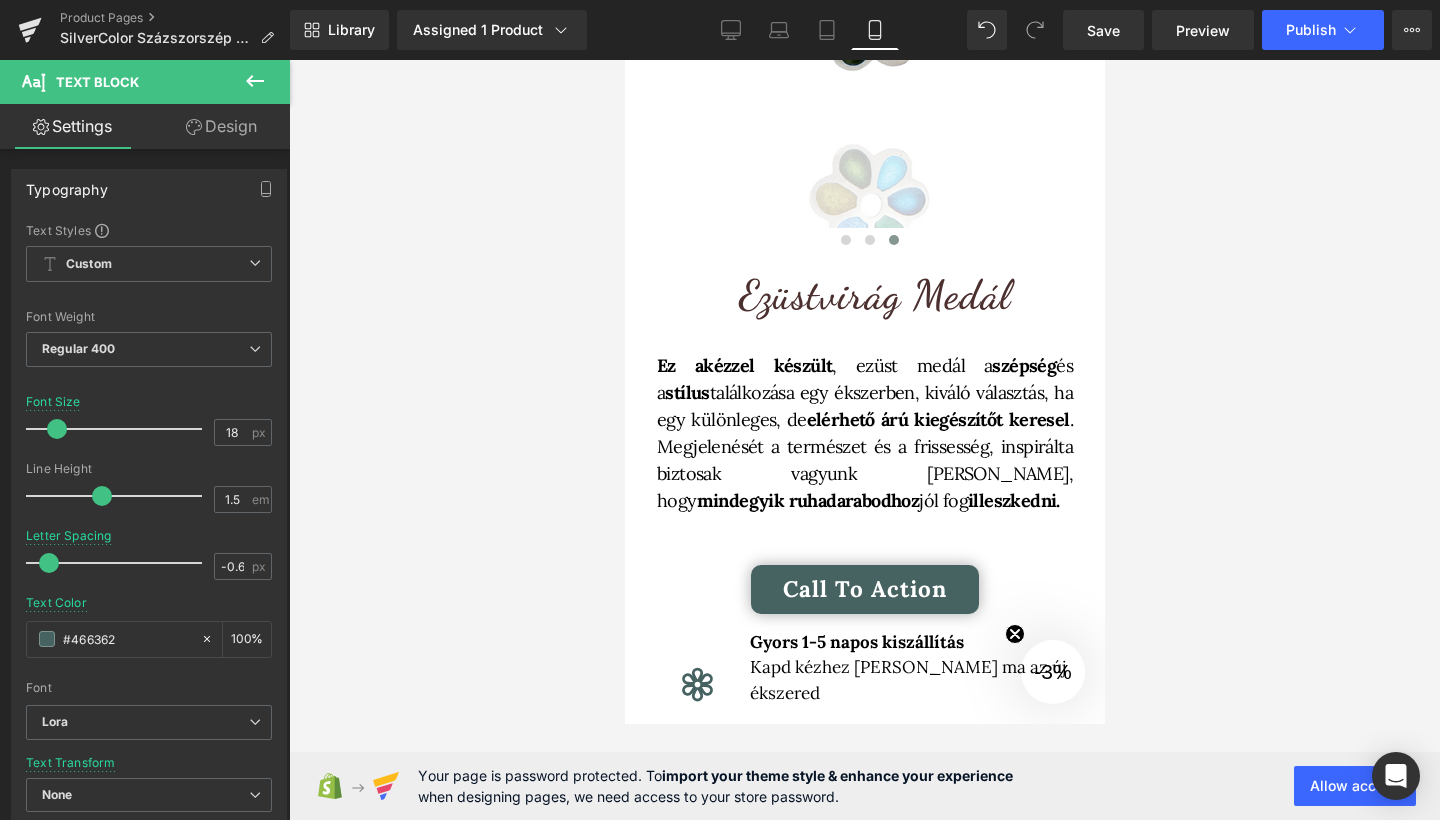 click on "Design" at bounding box center [221, 126] 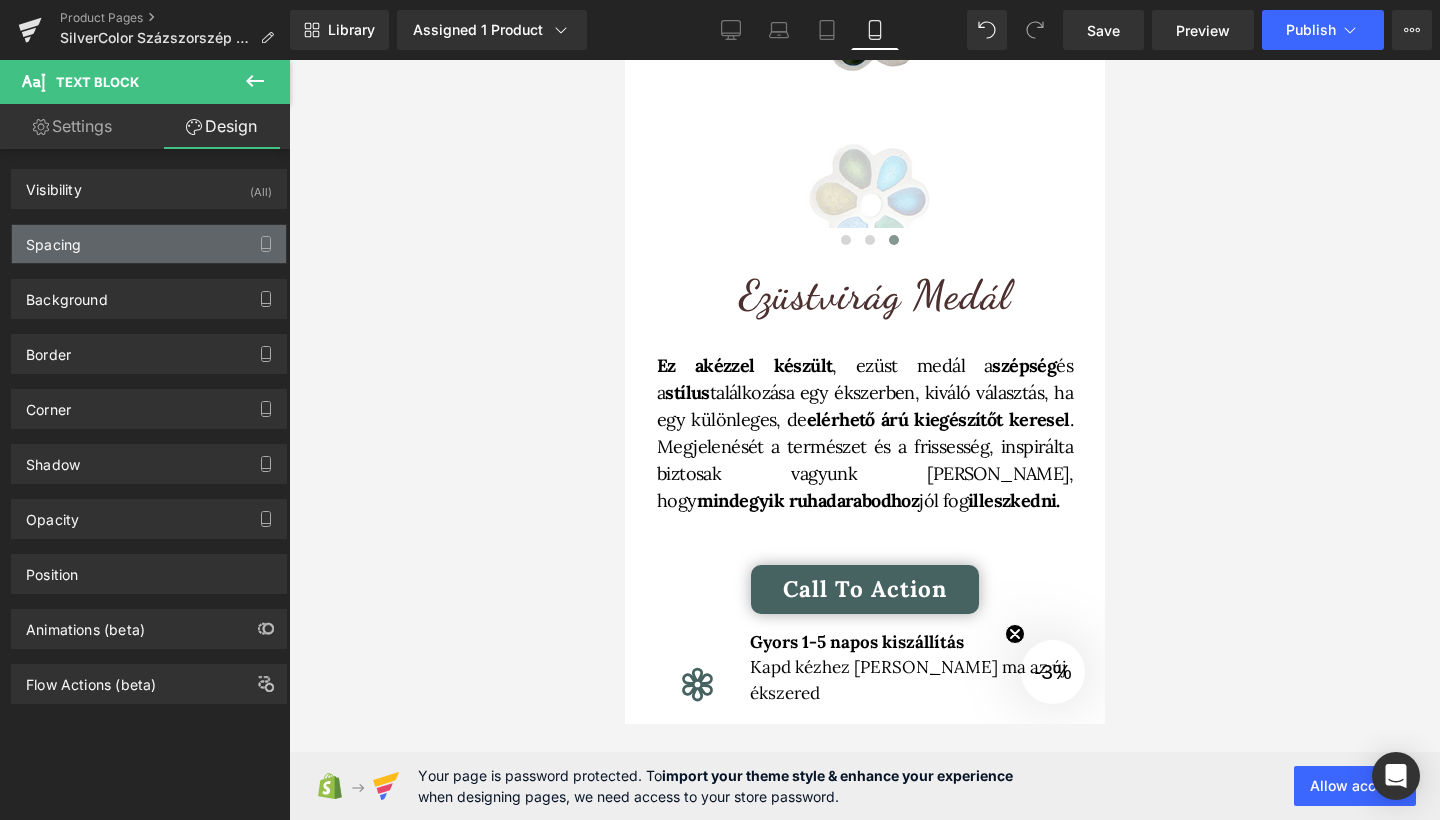 click on "Spacing" at bounding box center (149, 244) 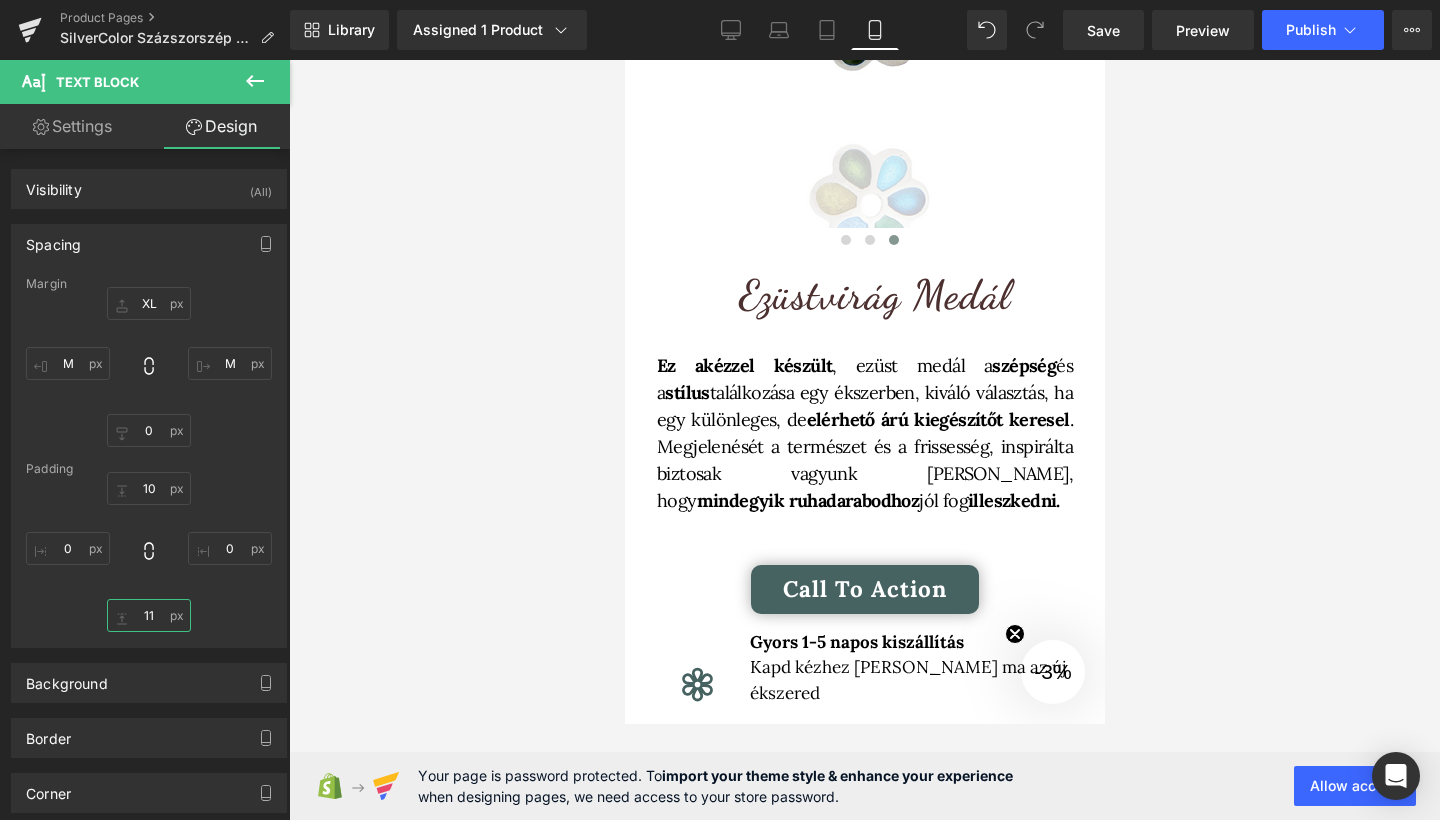 click on "11" at bounding box center (149, 615) 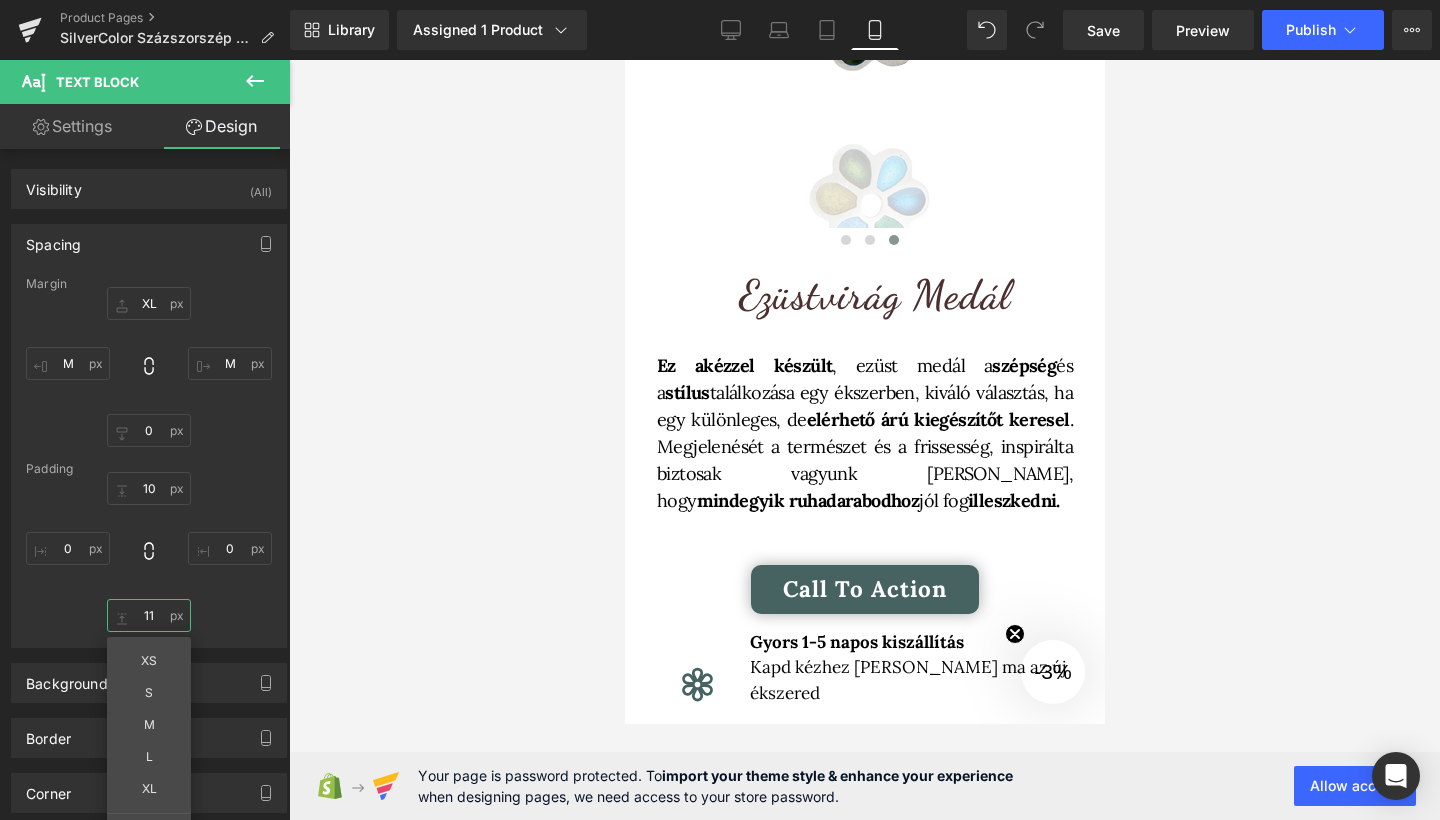 type on "1" 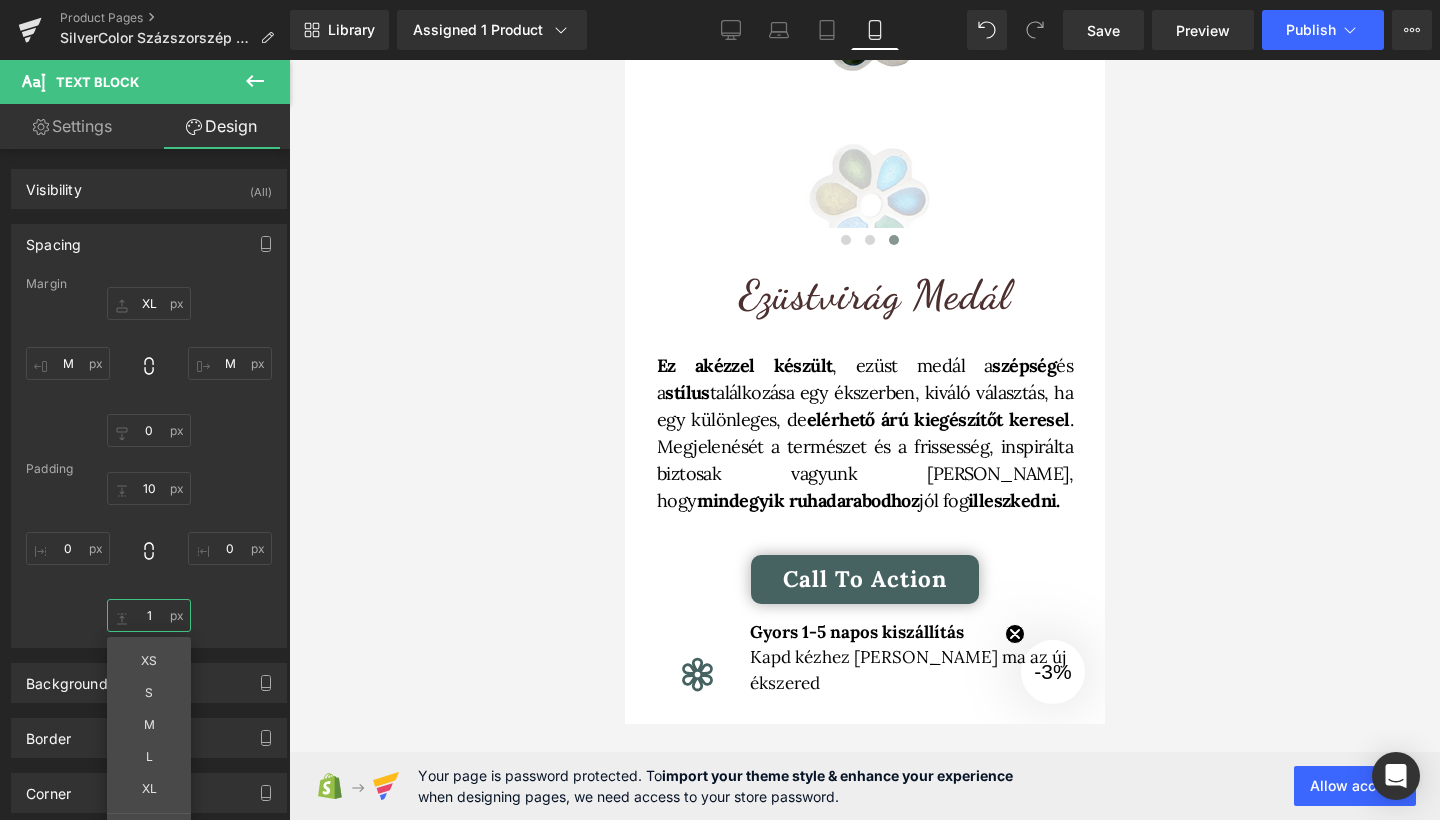 type 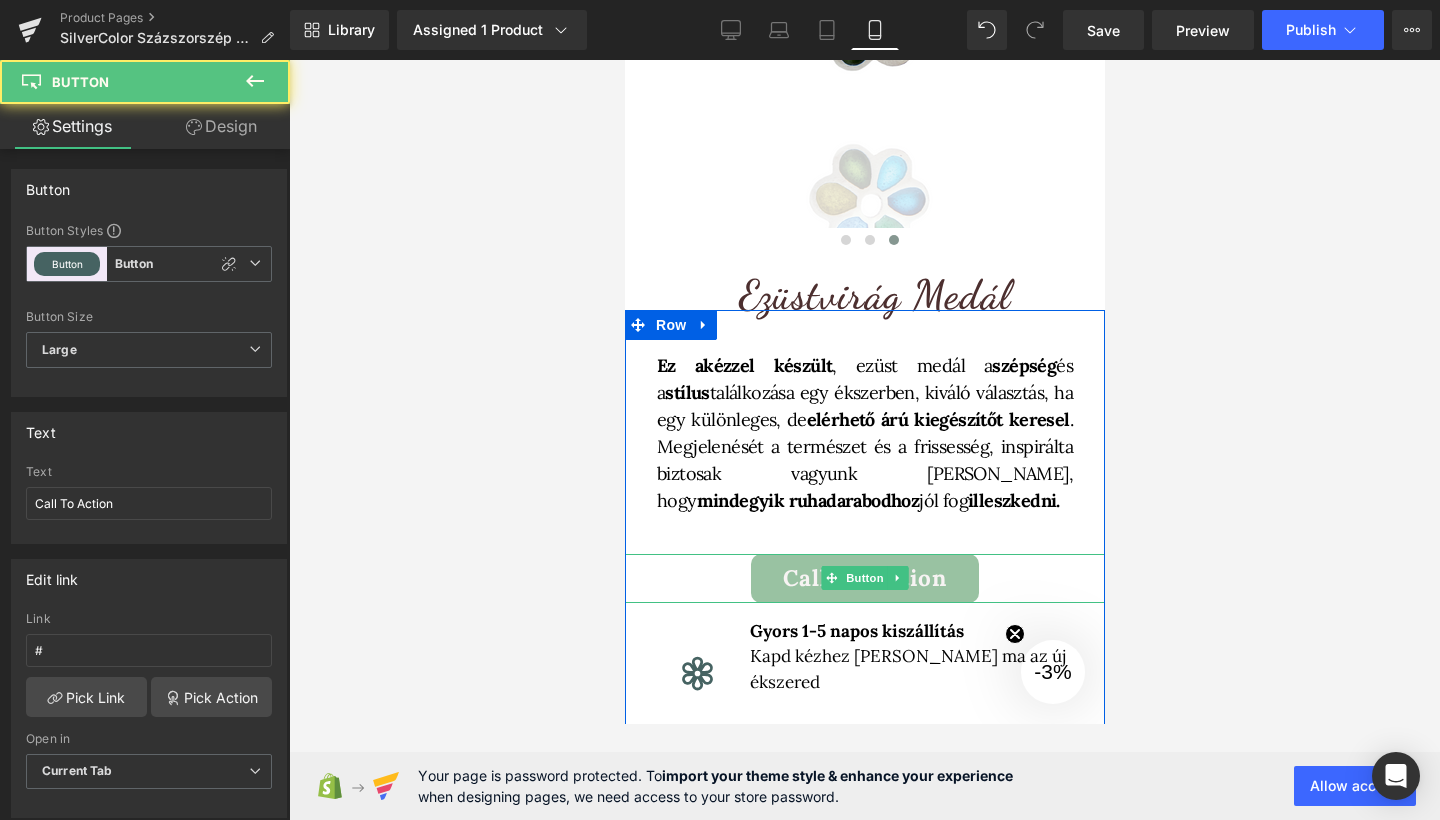 click on "Call To Action" at bounding box center [864, 578] 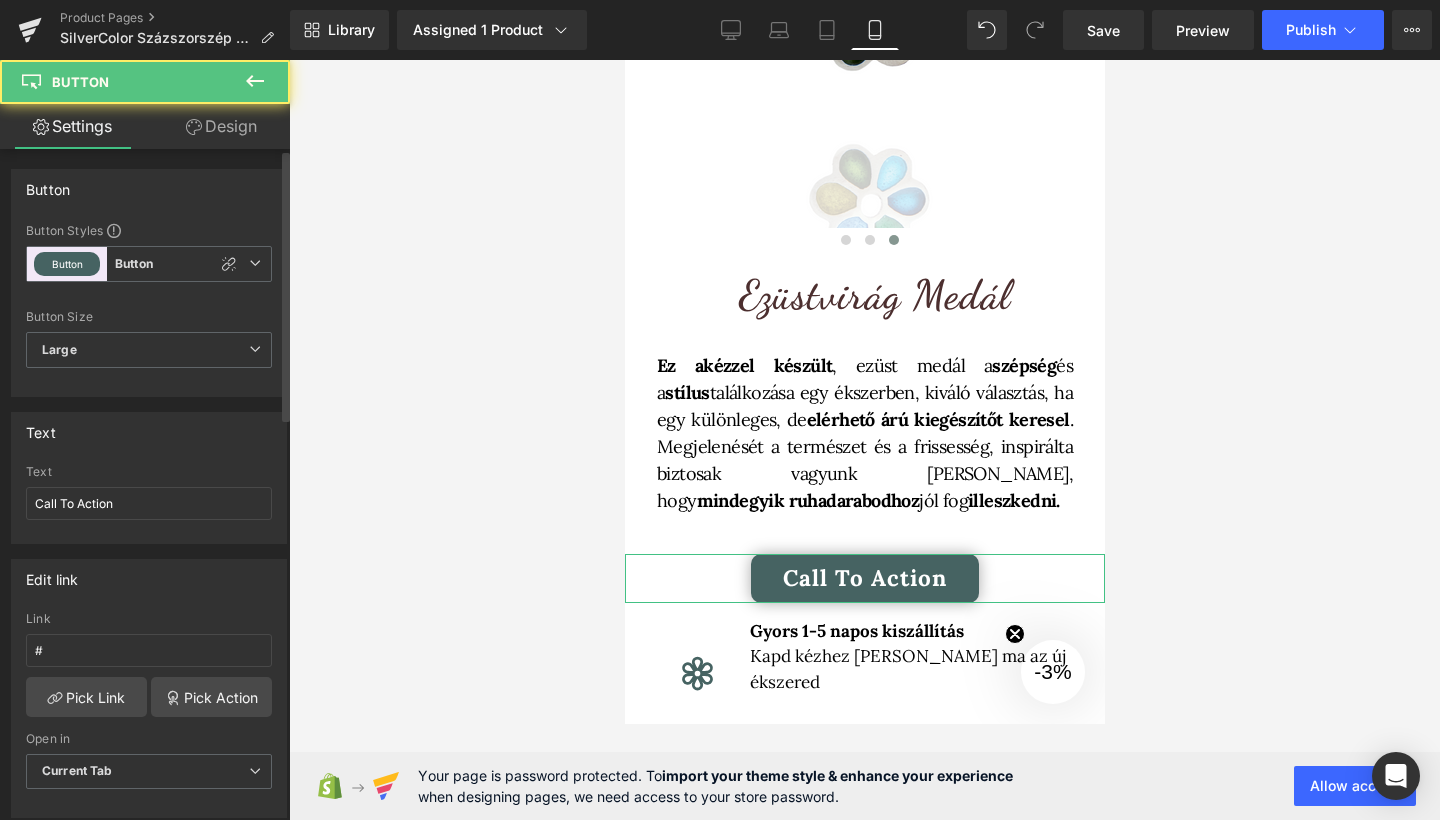 click on "Button
Button Styles Custom
Button
Button
Button
Custom
Button
Button
Button Size Large Medium Small
Large
Large Medium Small
Text Call To Action Text Call To Action Edit link # Link #  Pick Link  Pick Action Current Tab New Tab Open in
Current Tab
Current Tab New Tab Typography Thin 100 Semi Thin 200 Light 300 Regular 400 Medium 500 Semi Bold 600 Super Bold 800 Boldest 900 Bold 700 Lighter Bolder Font Weight
Bold 700
Thin 100 Semi Thin 200 Light 300 Regular 400 Medium 500 Semi Bold 600" at bounding box center [149, 955] 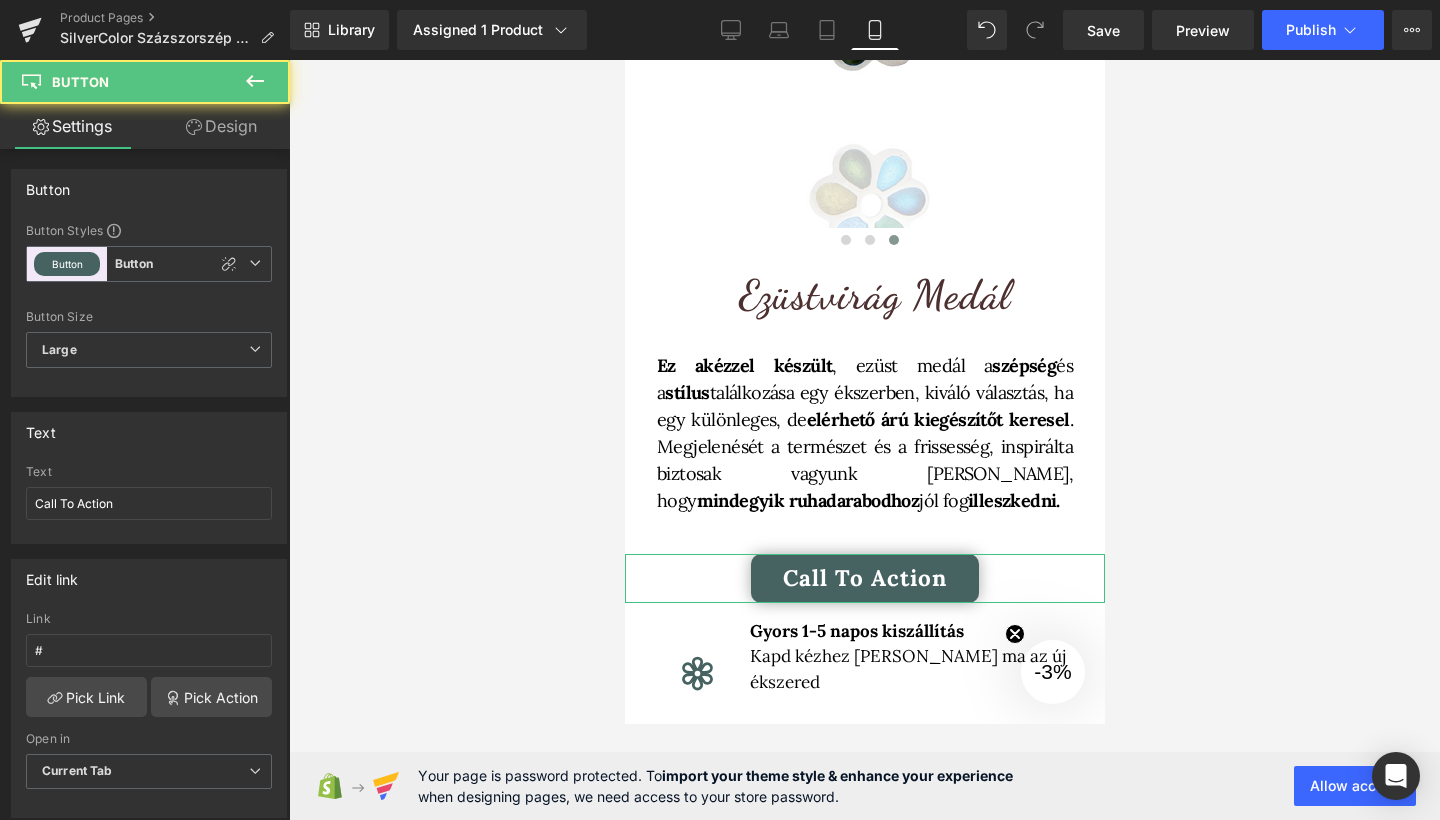 click on "Design" at bounding box center [221, 126] 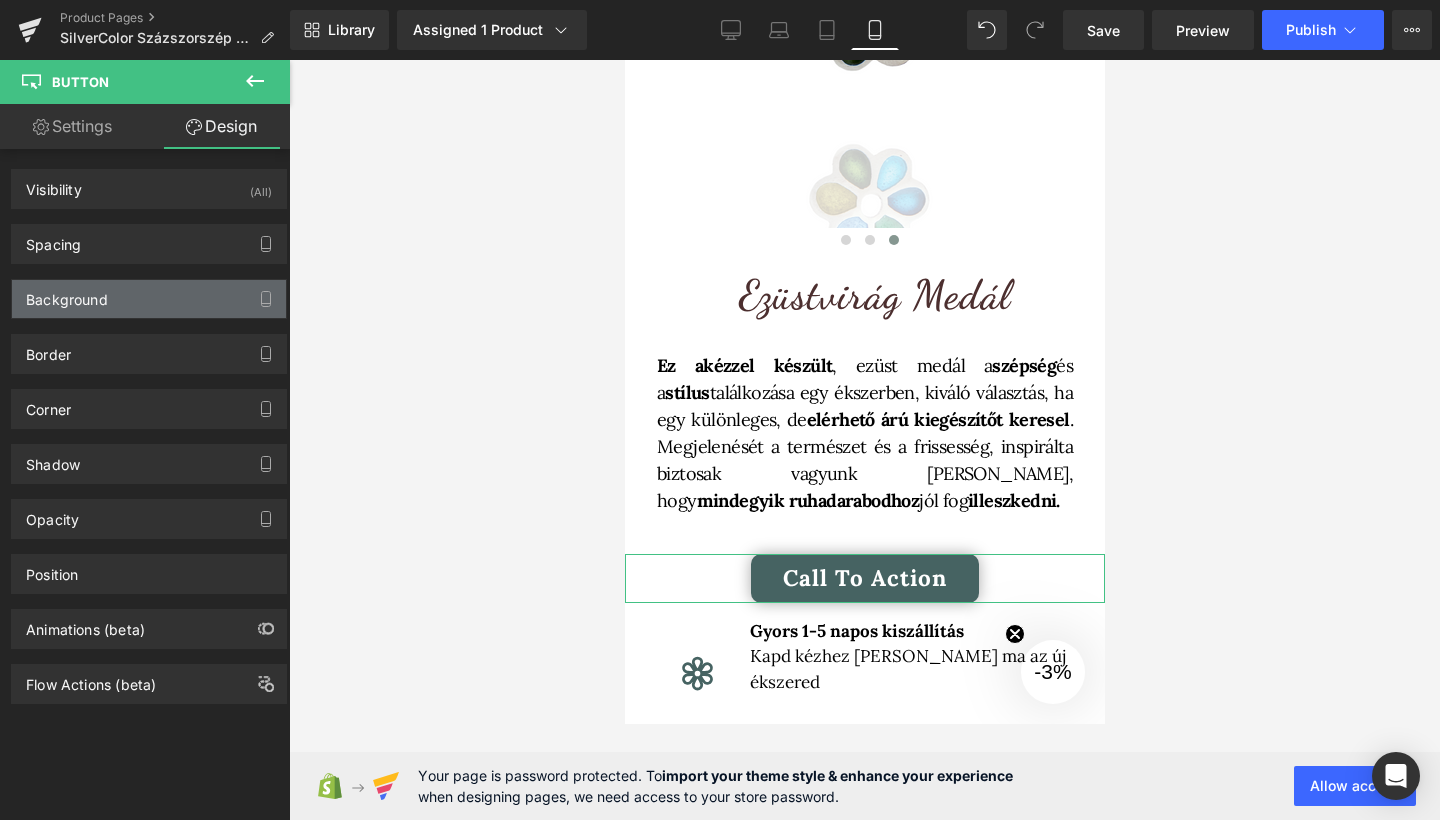 click on "Background" at bounding box center [67, 294] 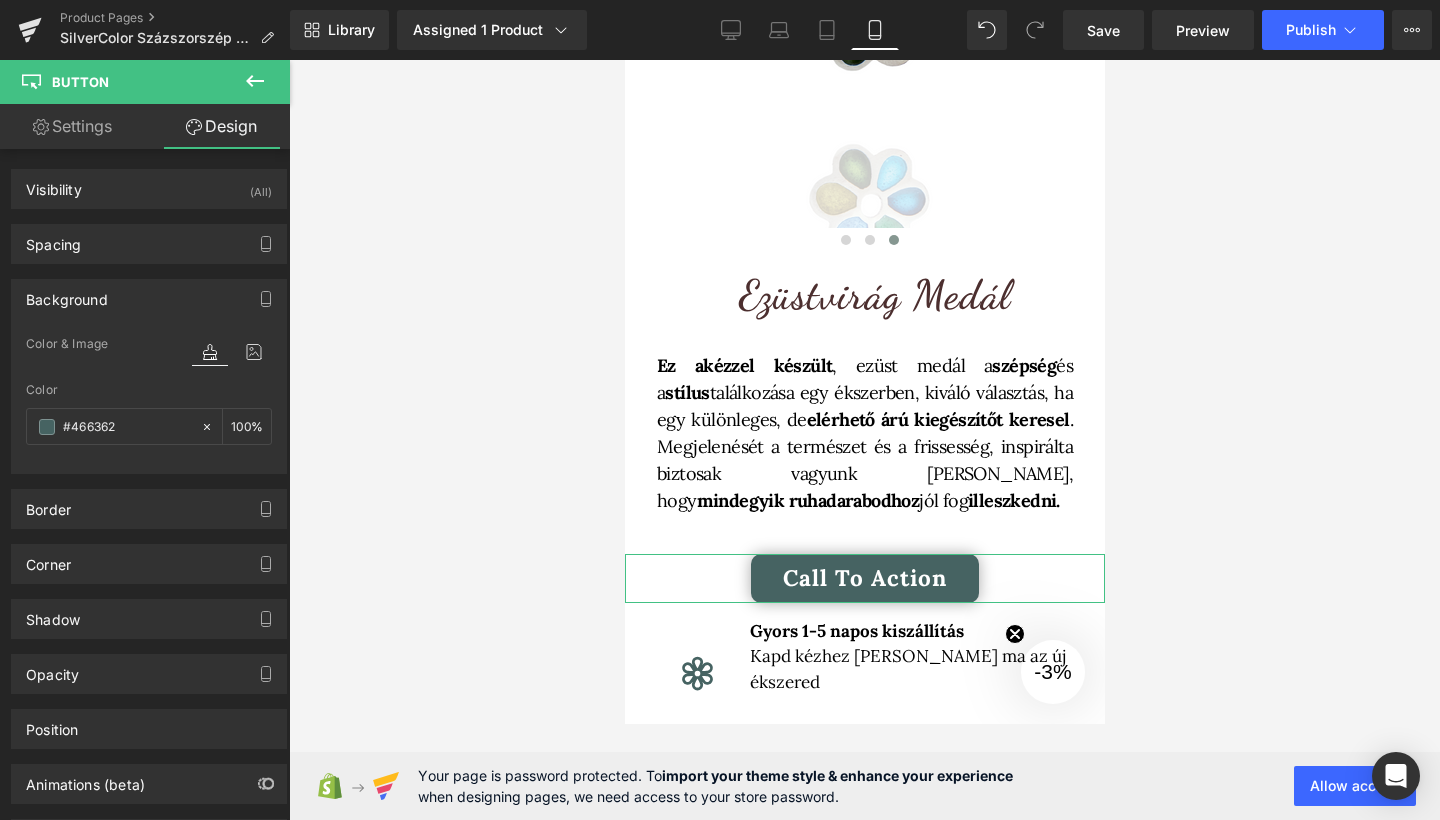 click on "Background
Color & Image color
#466362 Color #466362 100 %
Image  Replace Image  Upload image or  Browse gallery Image Src Image Quality Lighter Lightest
Lighter
Lighter Lightest Only support for UCare CDN
More settings" at bounding box center [149, 369] 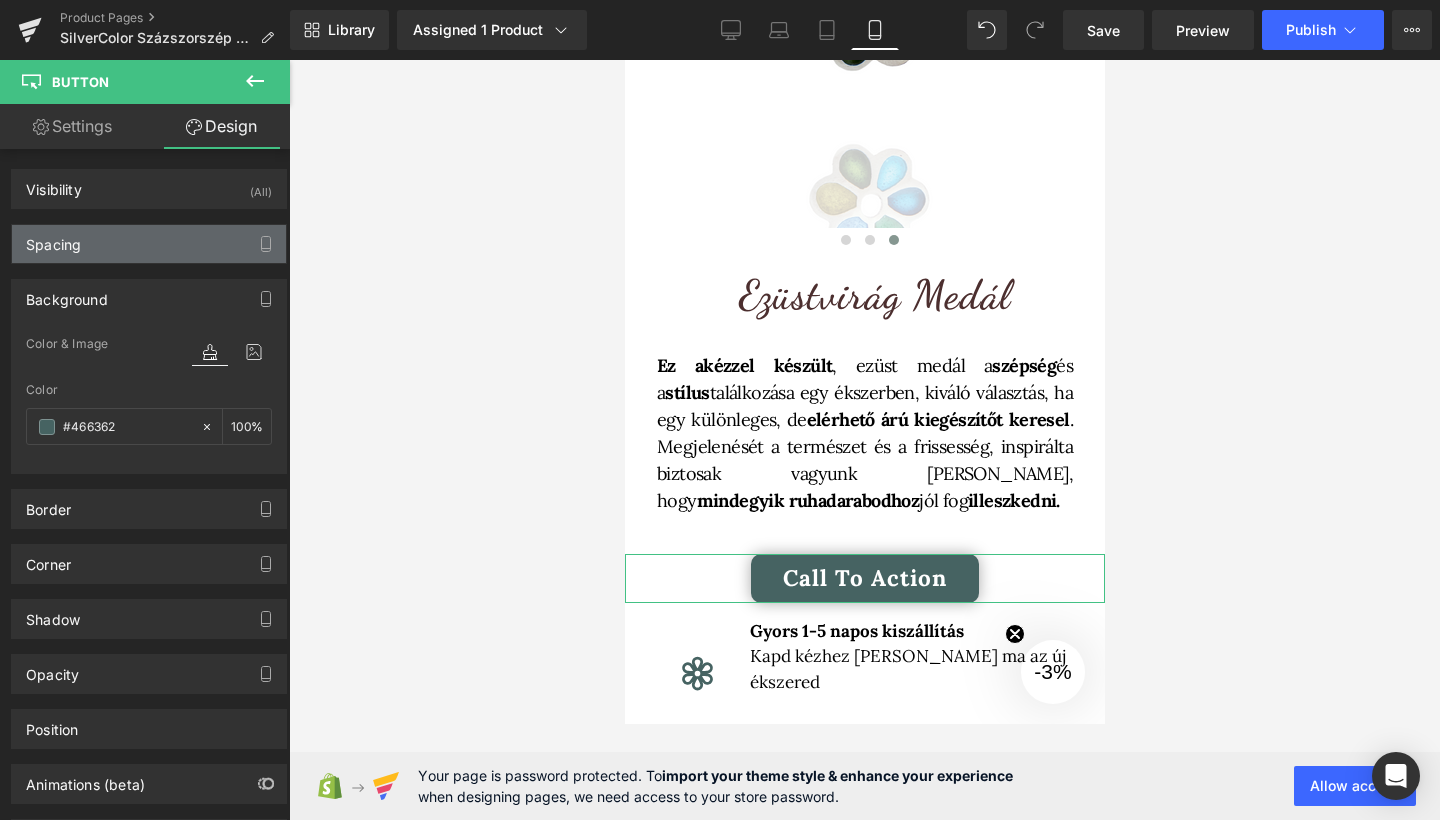 click on "Spacing" at bounding box center [149, 244] 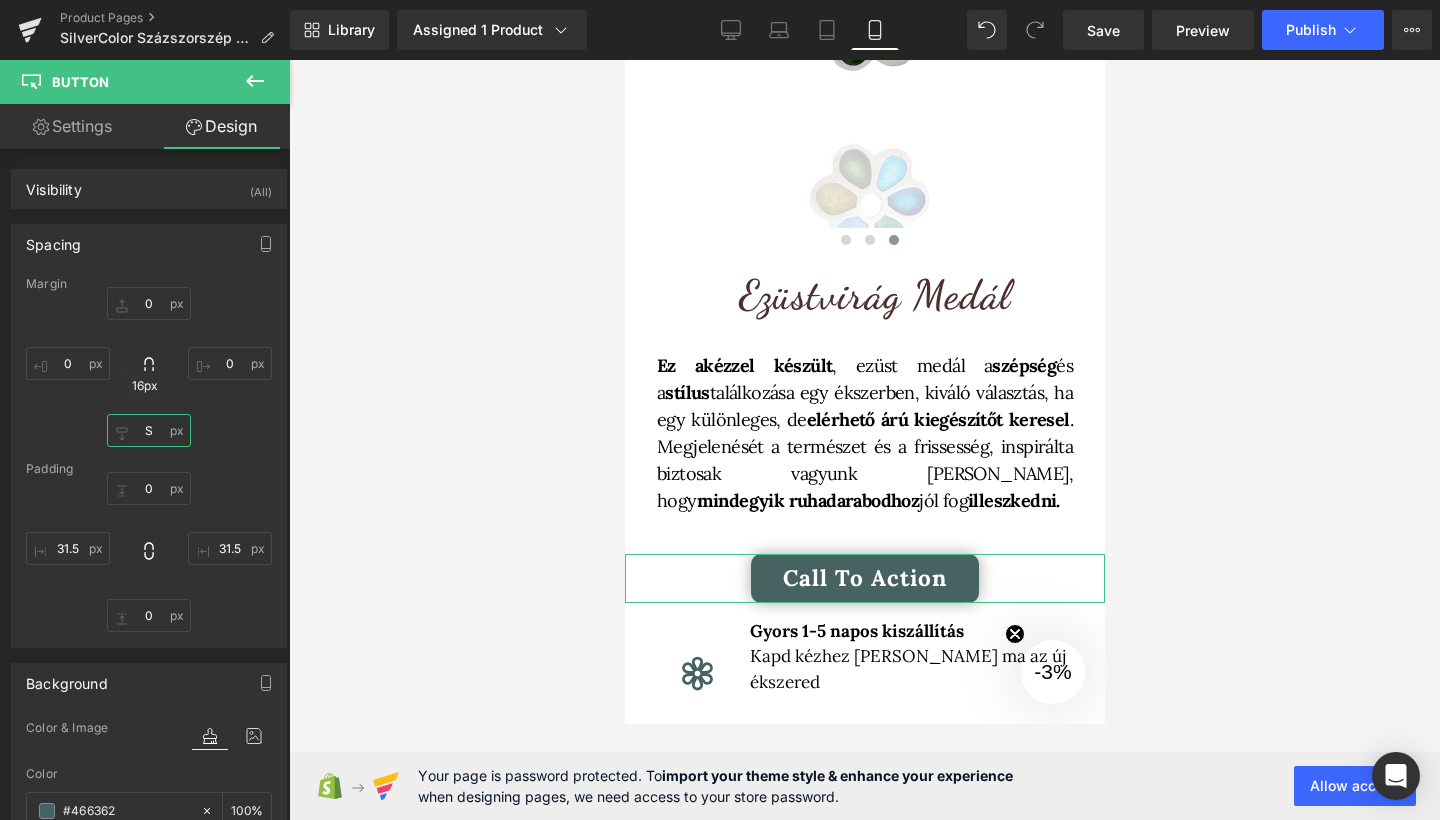 click on "S" at bounding box center (149, 430) 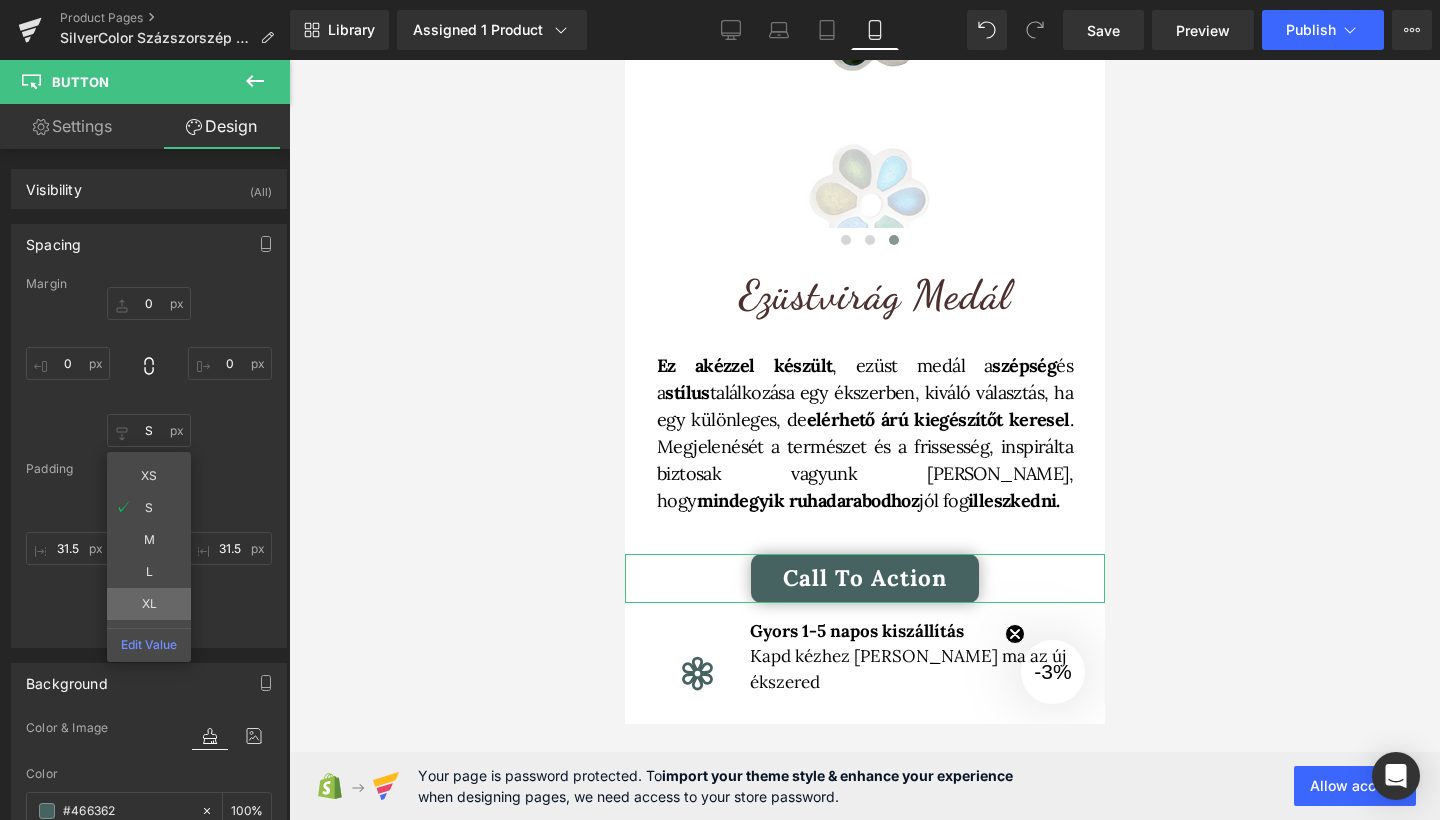 type on "XL" 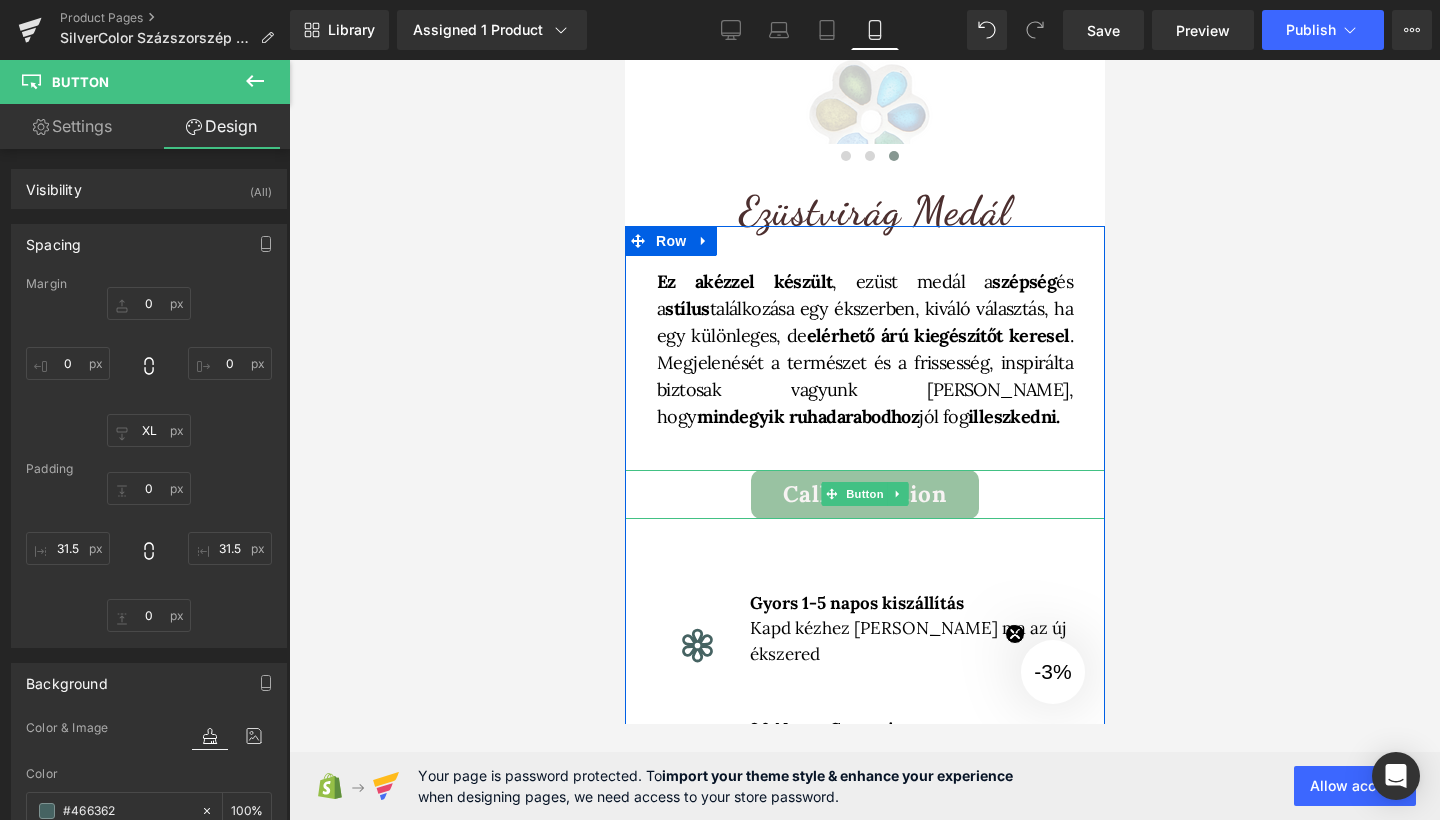 scroll, scrollTop: 576, scrollLeft: 0, axis: vertical 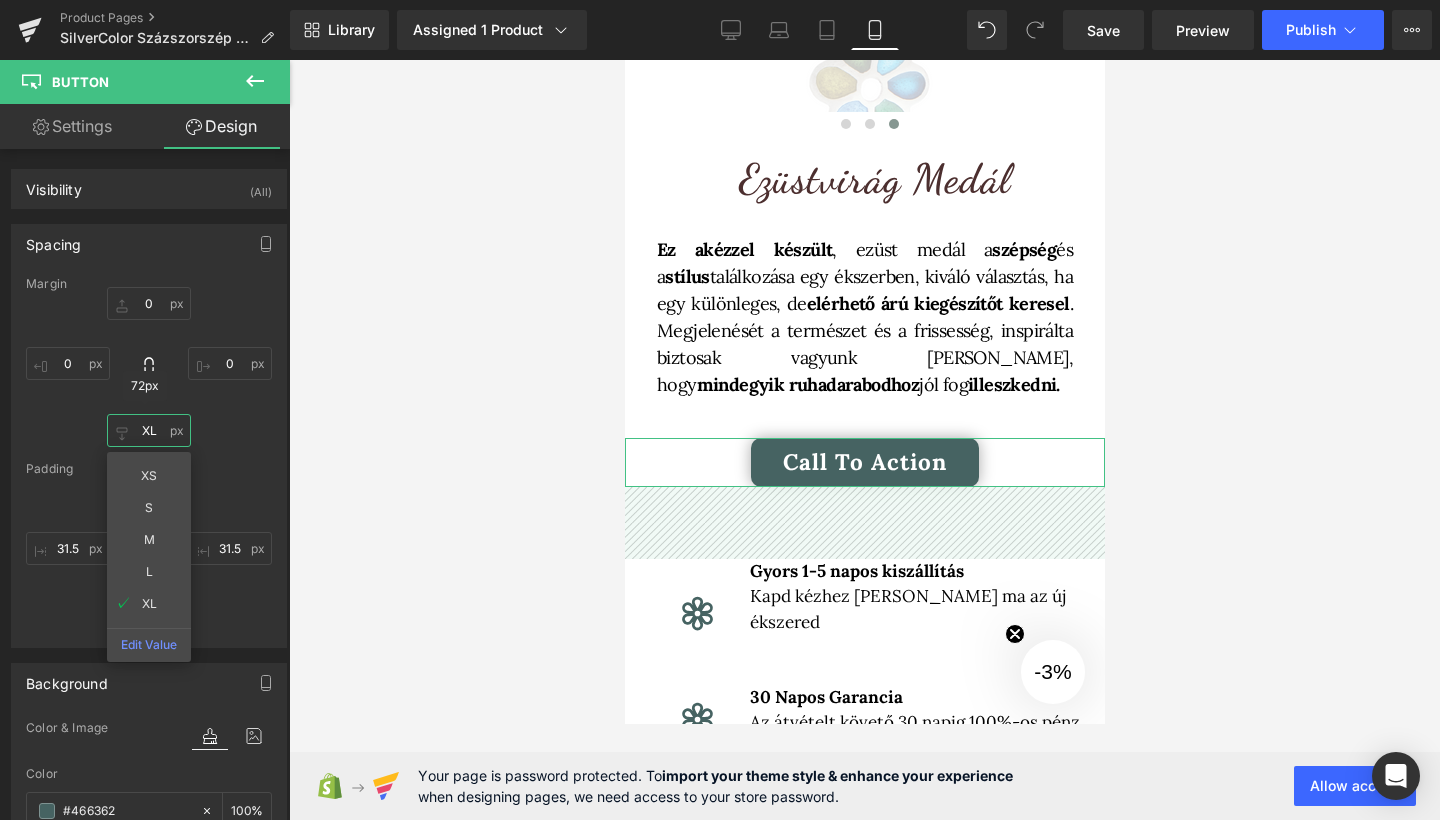 click on "XL" at bounding box center [149, 430] 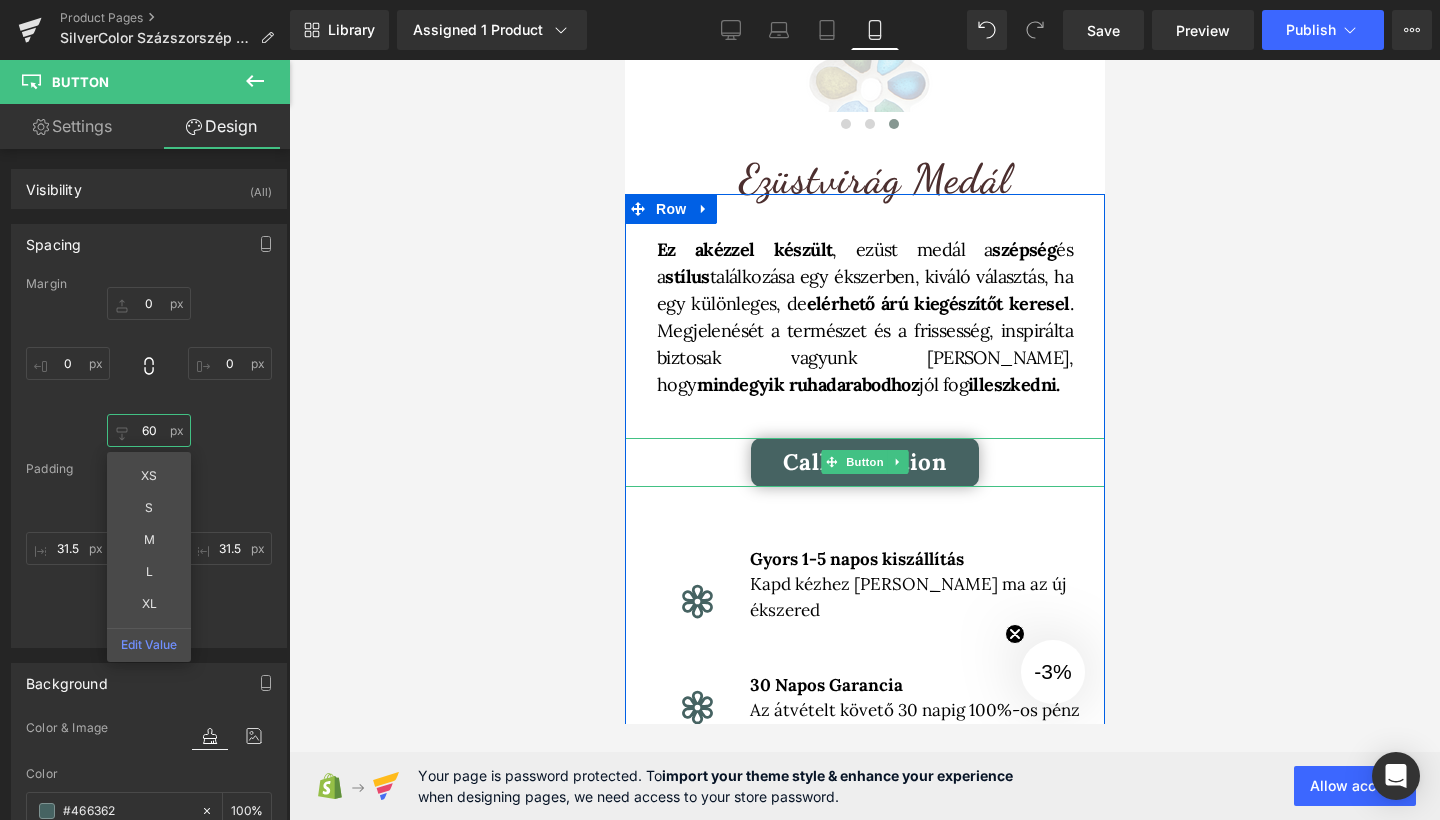 type on "6" 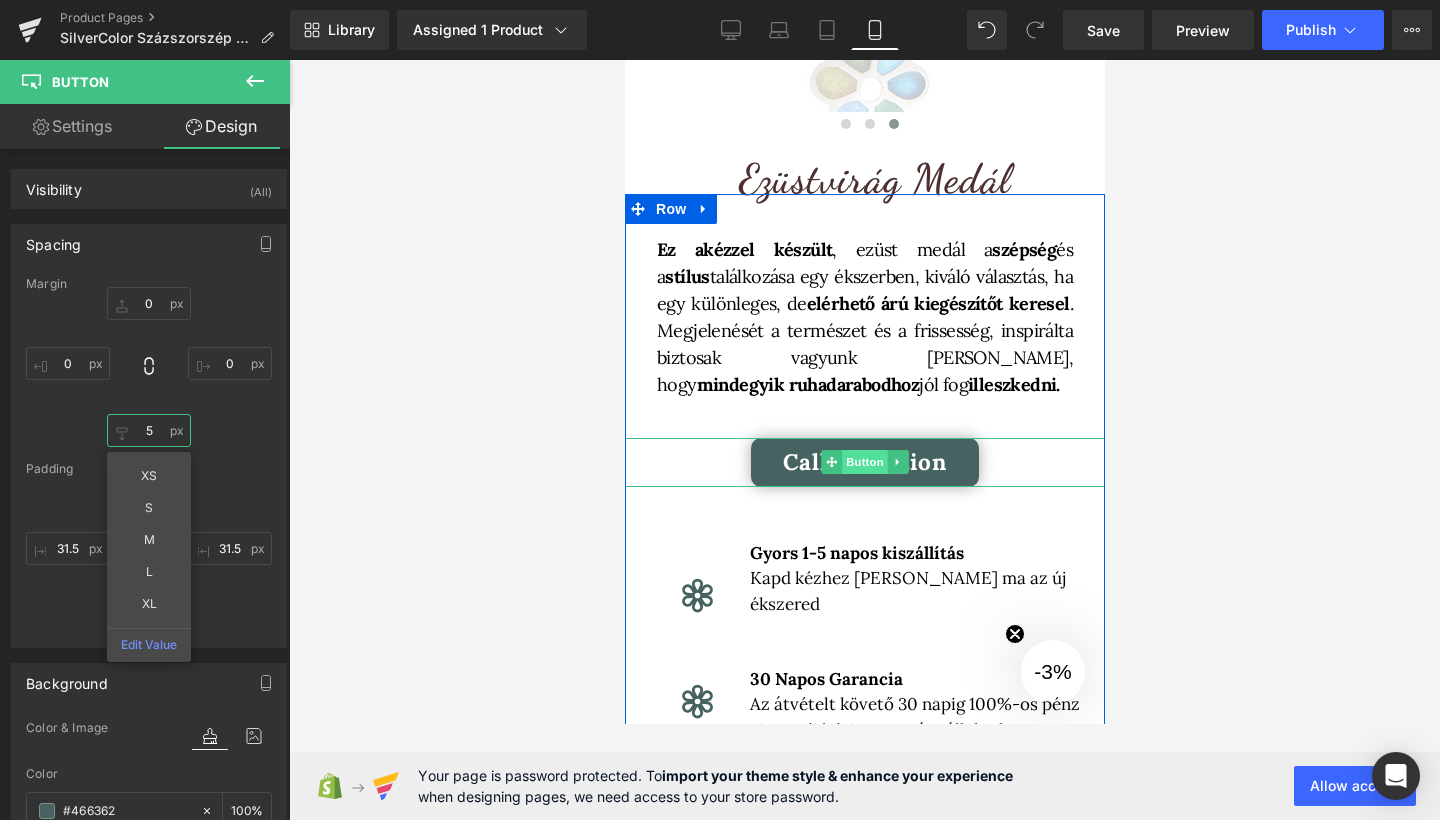 type on "55" 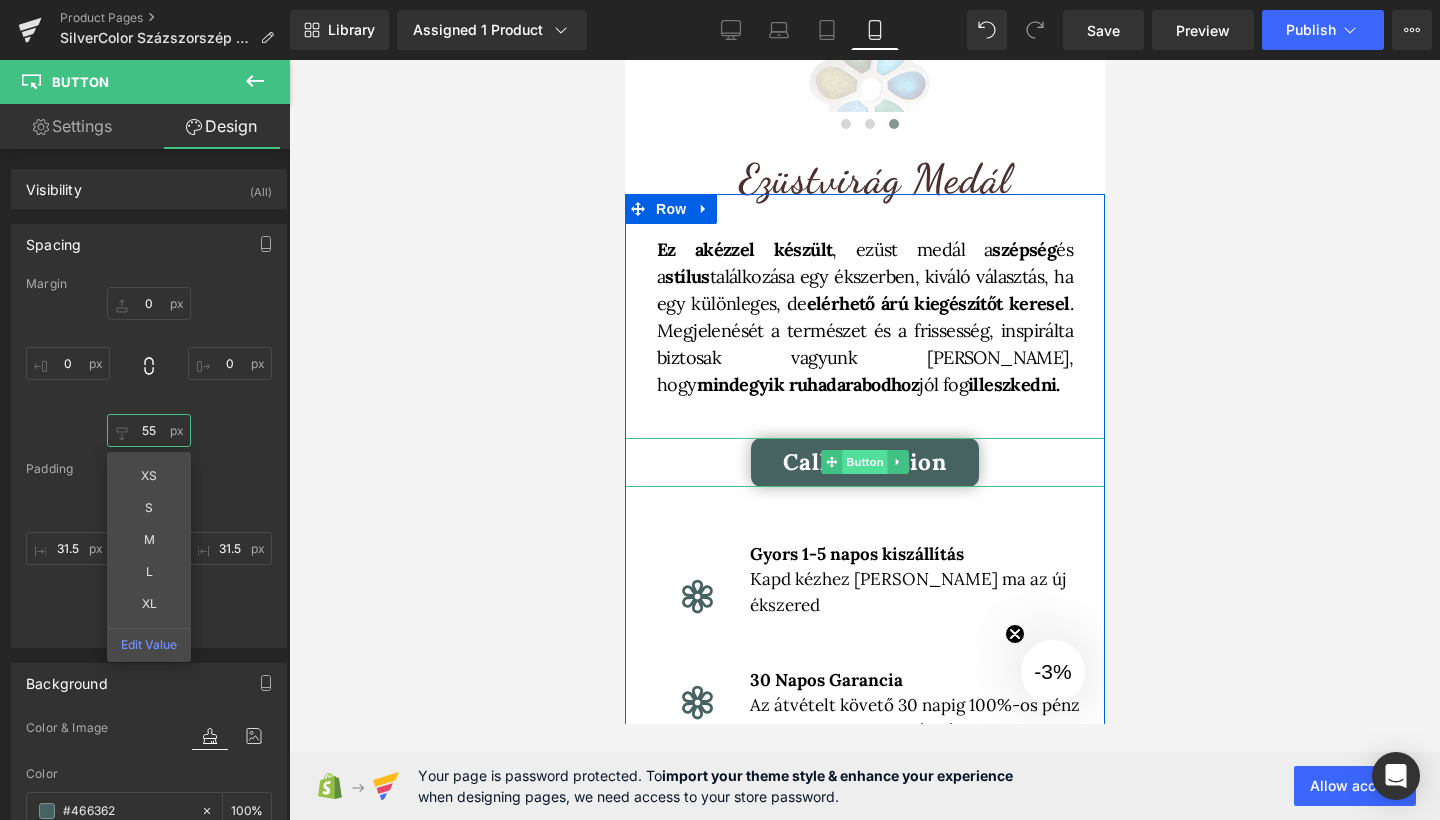 click on "Button" at bounding box center (864, 462) 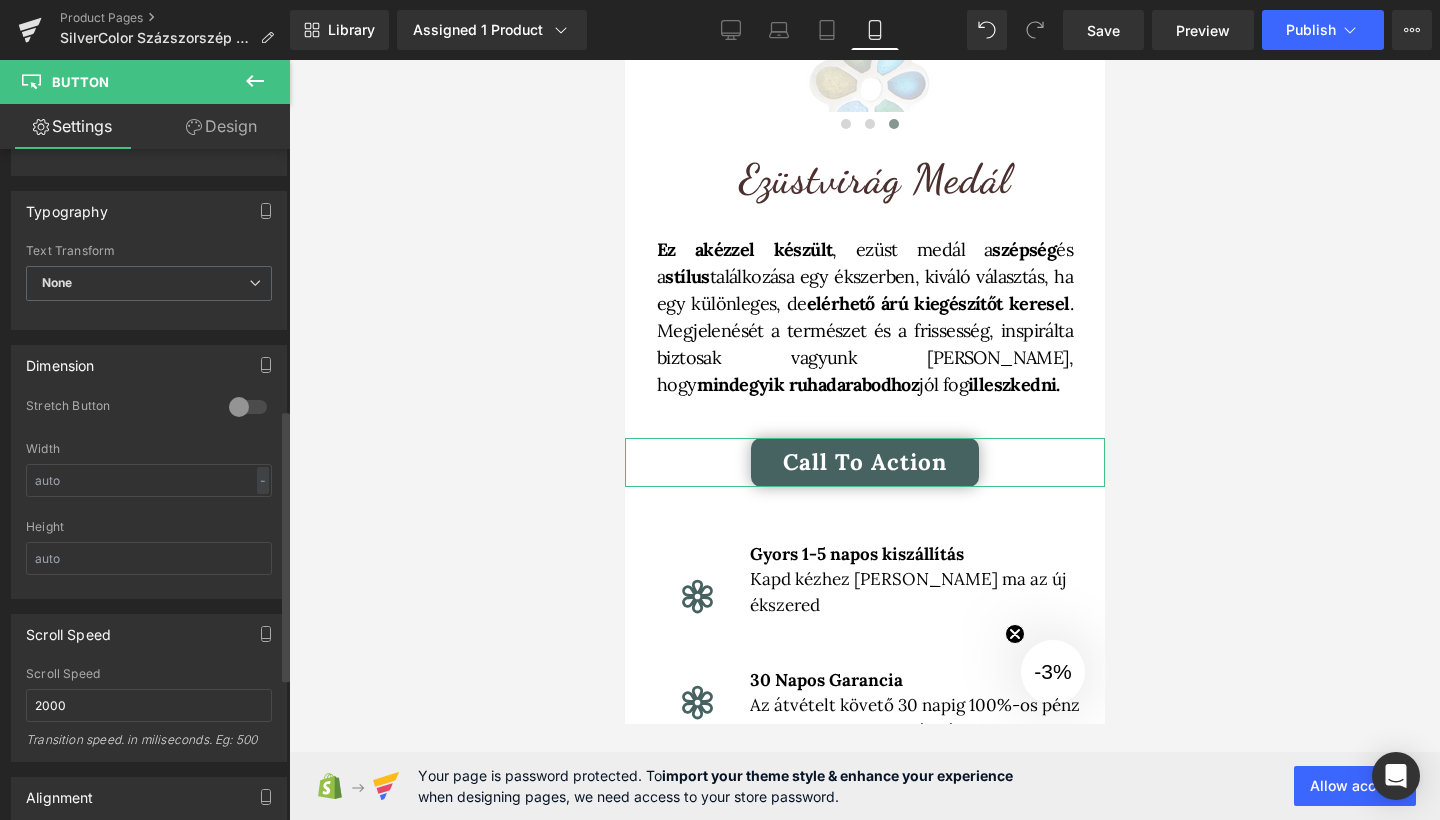 scroll, scrollTop: 643, scrollLeft: 0, axis: vertical 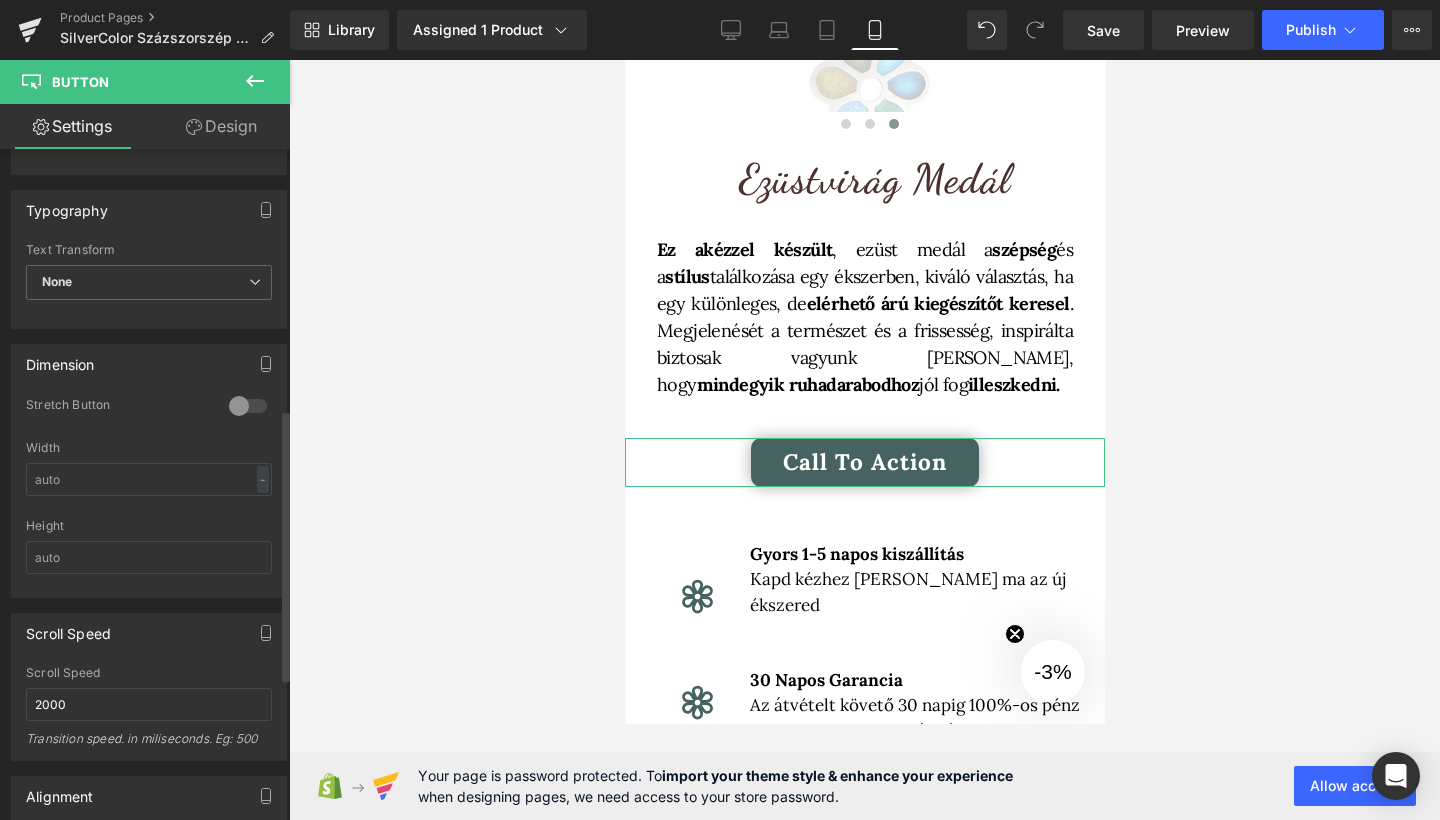 click at bounding box center (248, 406) 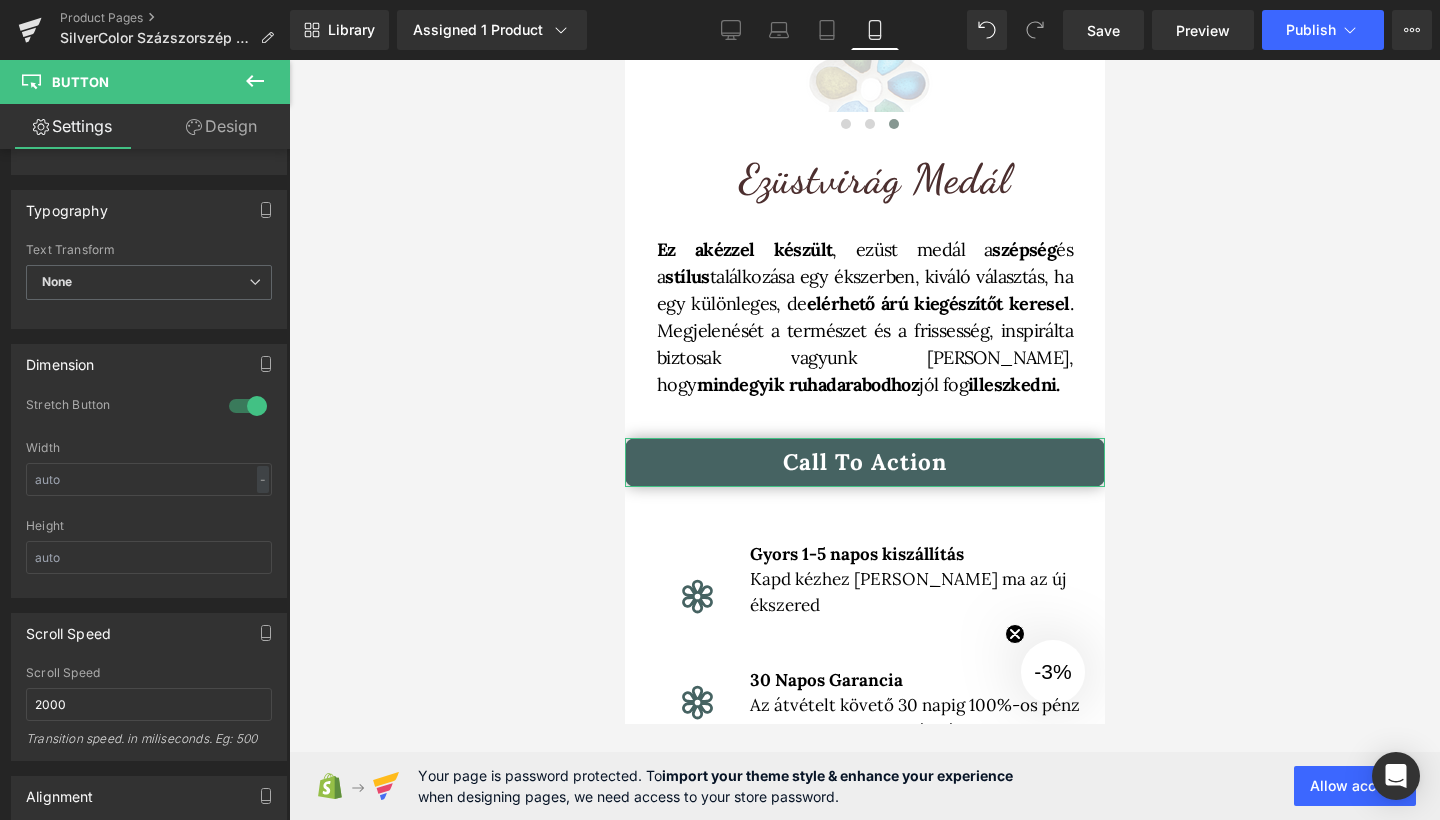 drag, startPoint x: 228, startPoint y: 110, endPoint x: 178, endPoint y: 249, distance: 147.71933 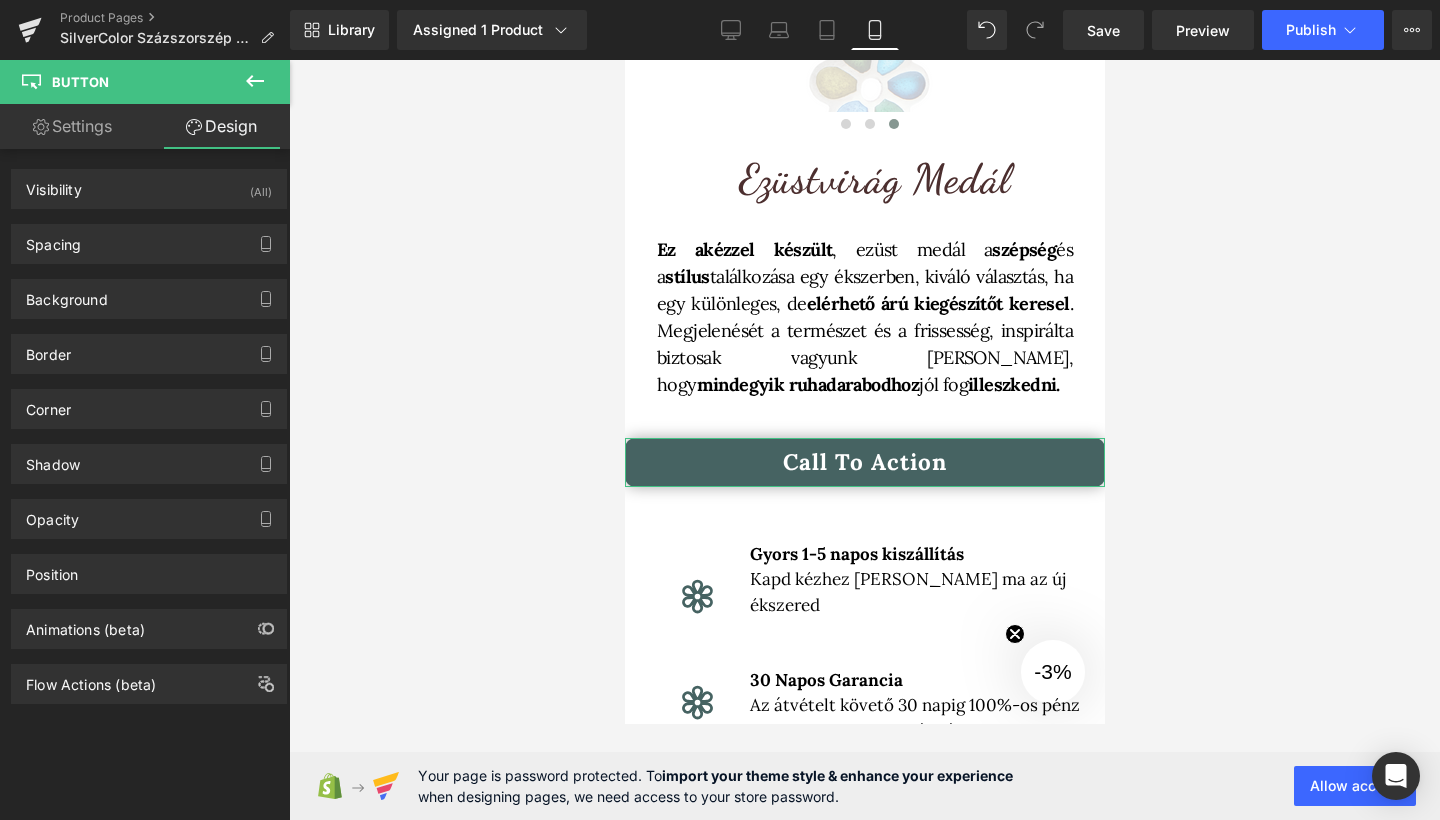 click on "Background
Color & Image color
#466362 Color #466362 100 %
Image  Replace Image  Upload image or  Browse gallery Image Src Image Quality Lighter Lightest
Lighter
Lighter Lightest Only support for UCare CDN
More settings" at bounding box center [149, 291] 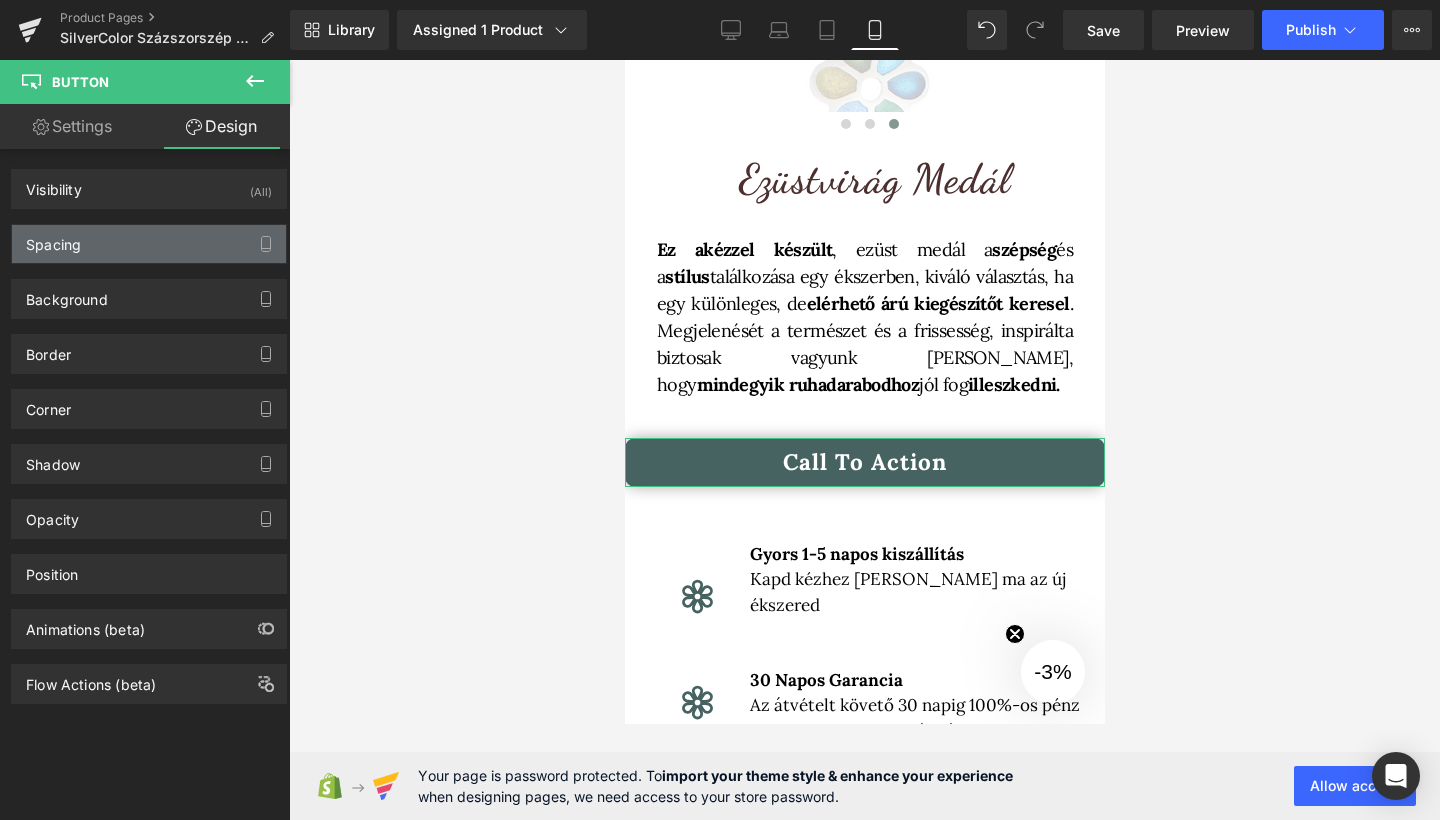 click on "Spacing" at bounding box center (149, 244) 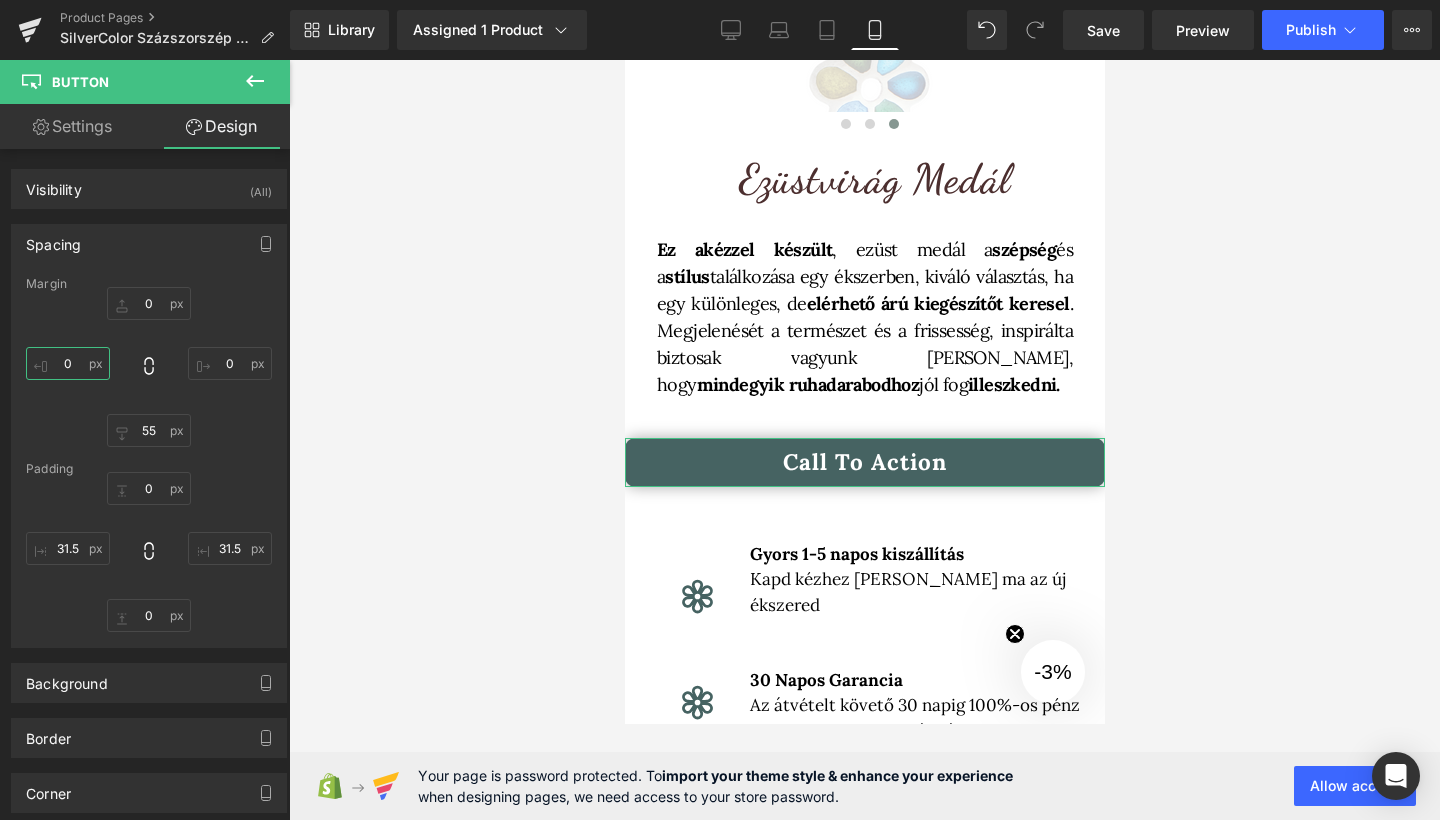 click on "0" at bounding box center [68, 363] 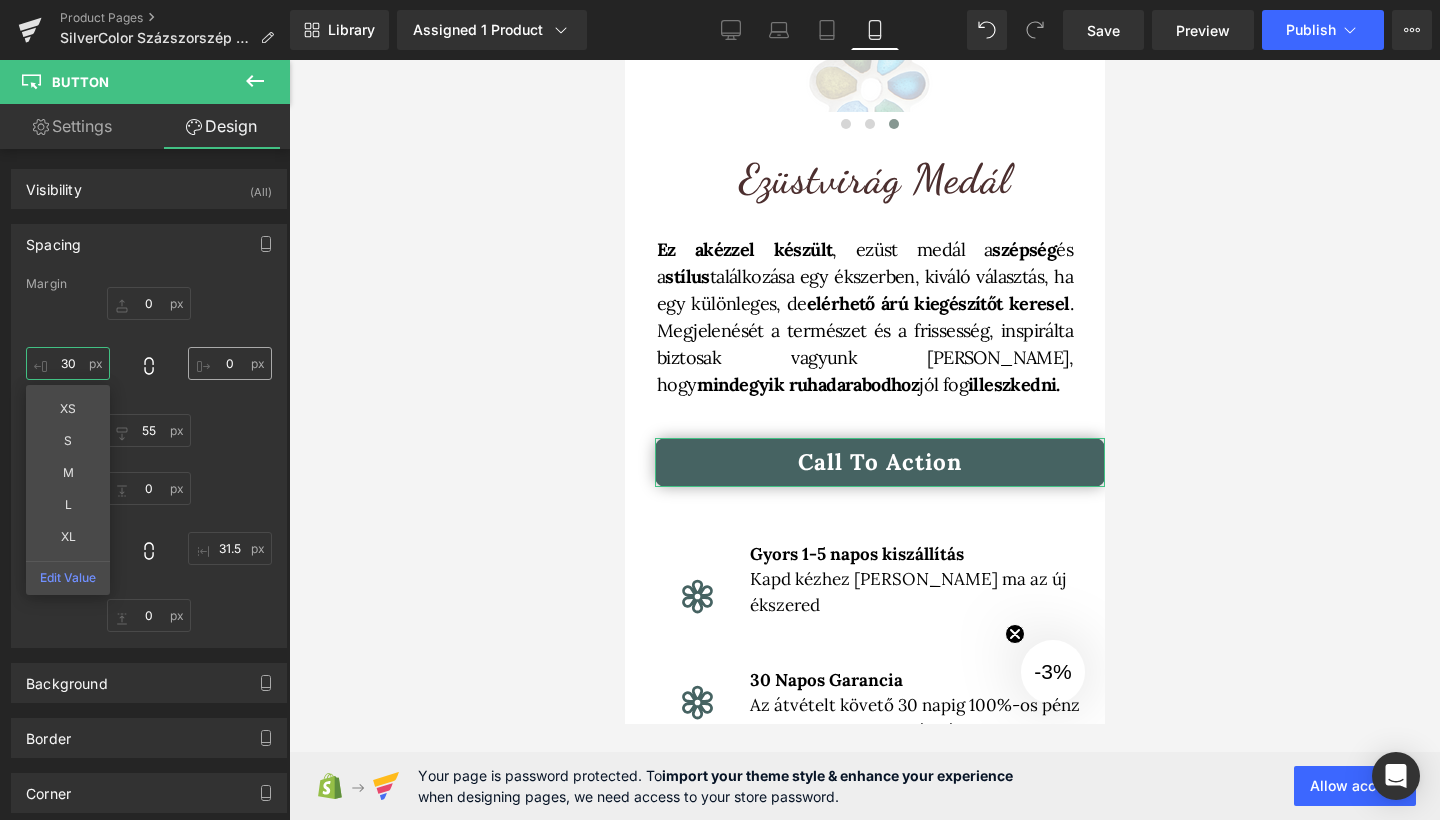 type on "30" 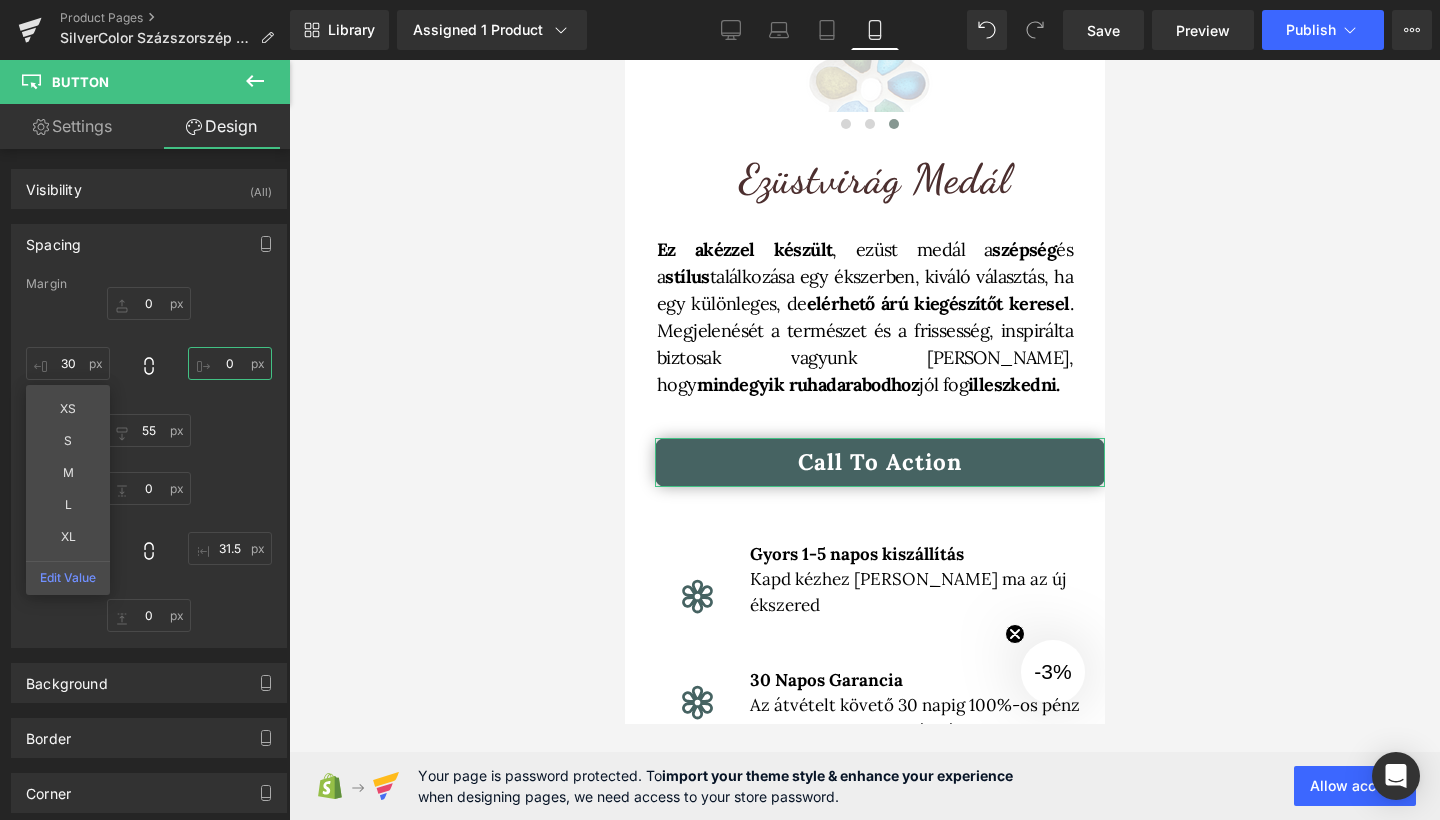 click on "0" at bounding box center [230, 363] 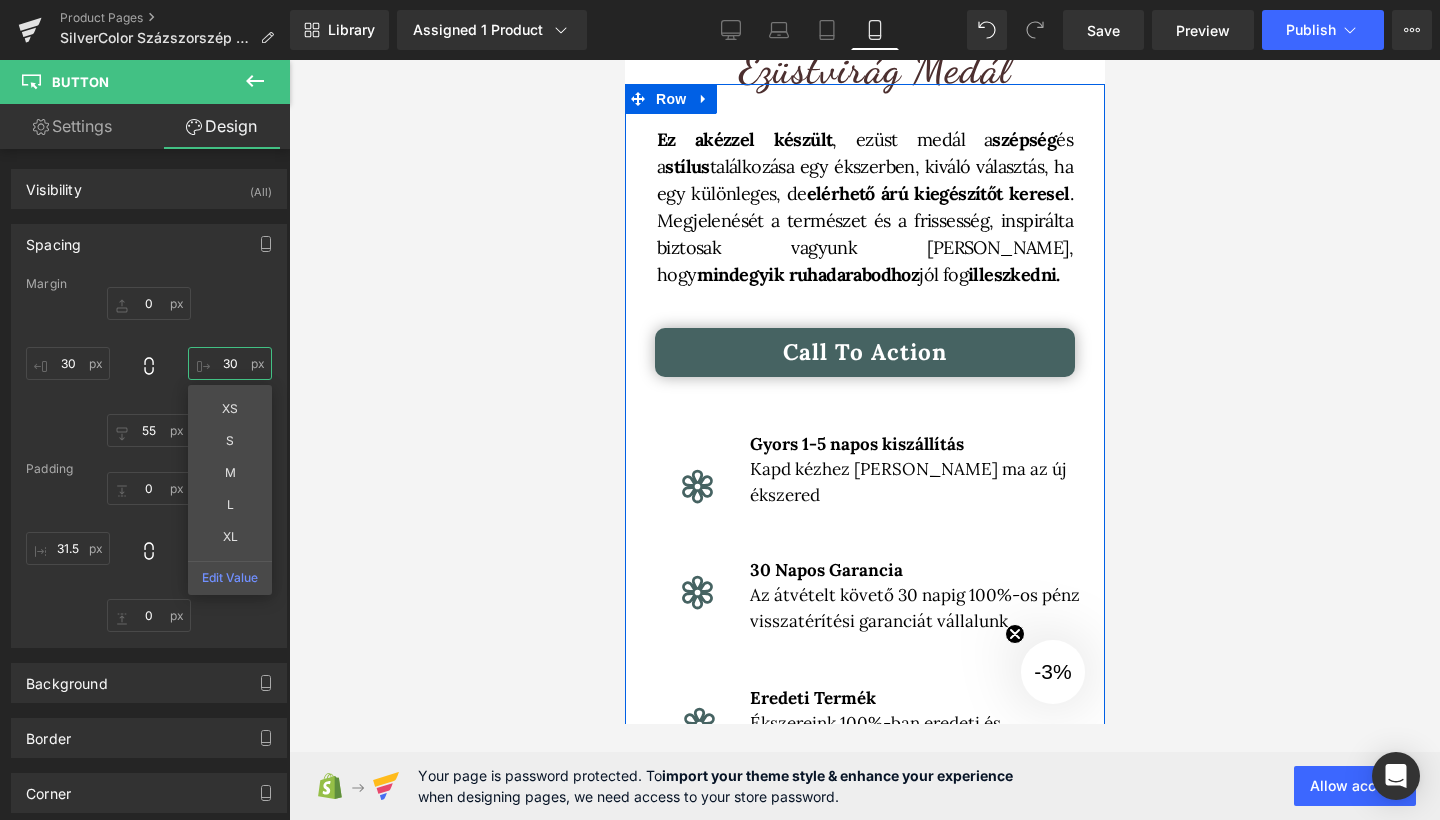 scroll, scrollTop: 688, scrollLeft: 0, axis: vertical 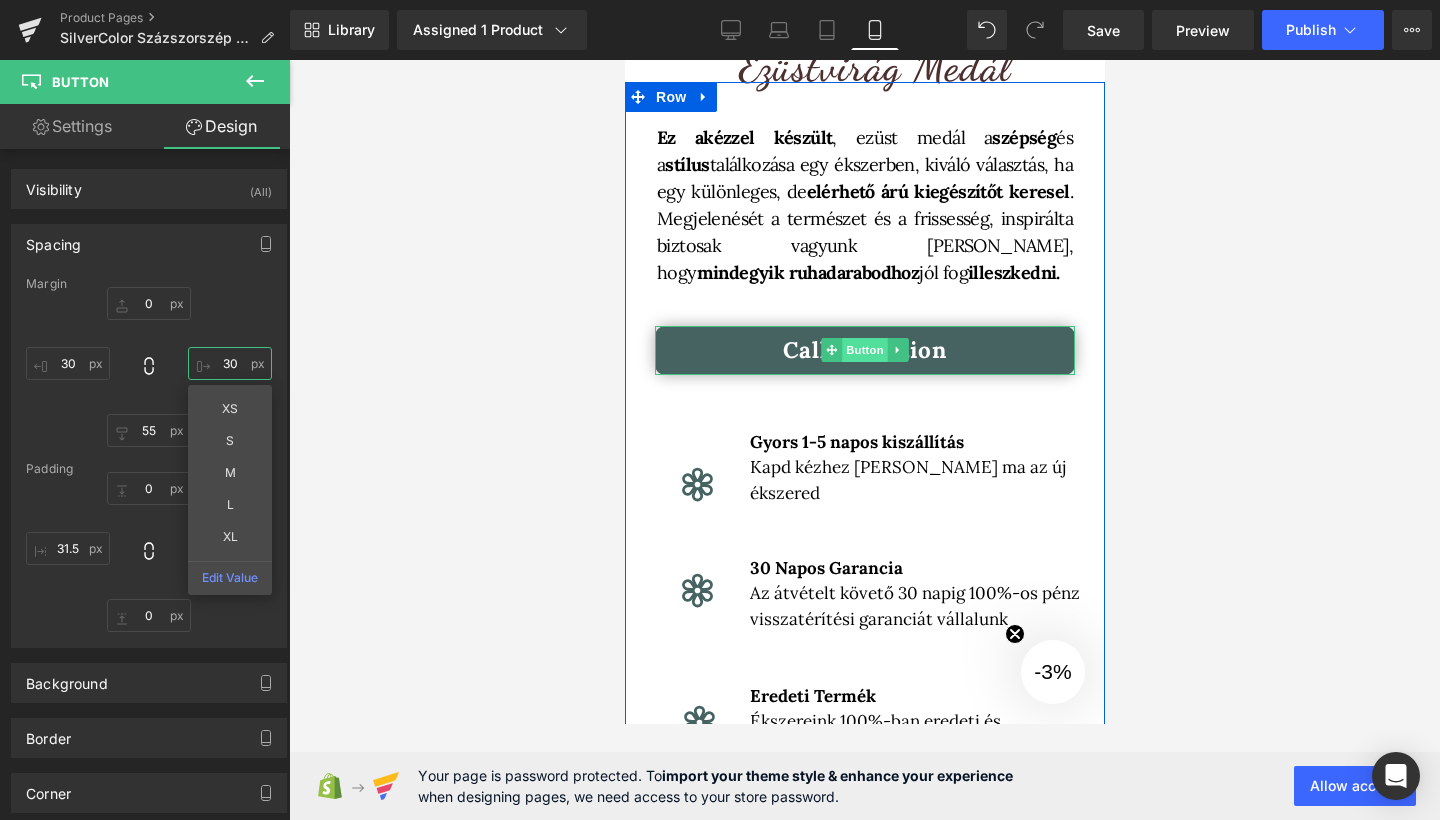 click on "Button" at bounding box center (864, 350) 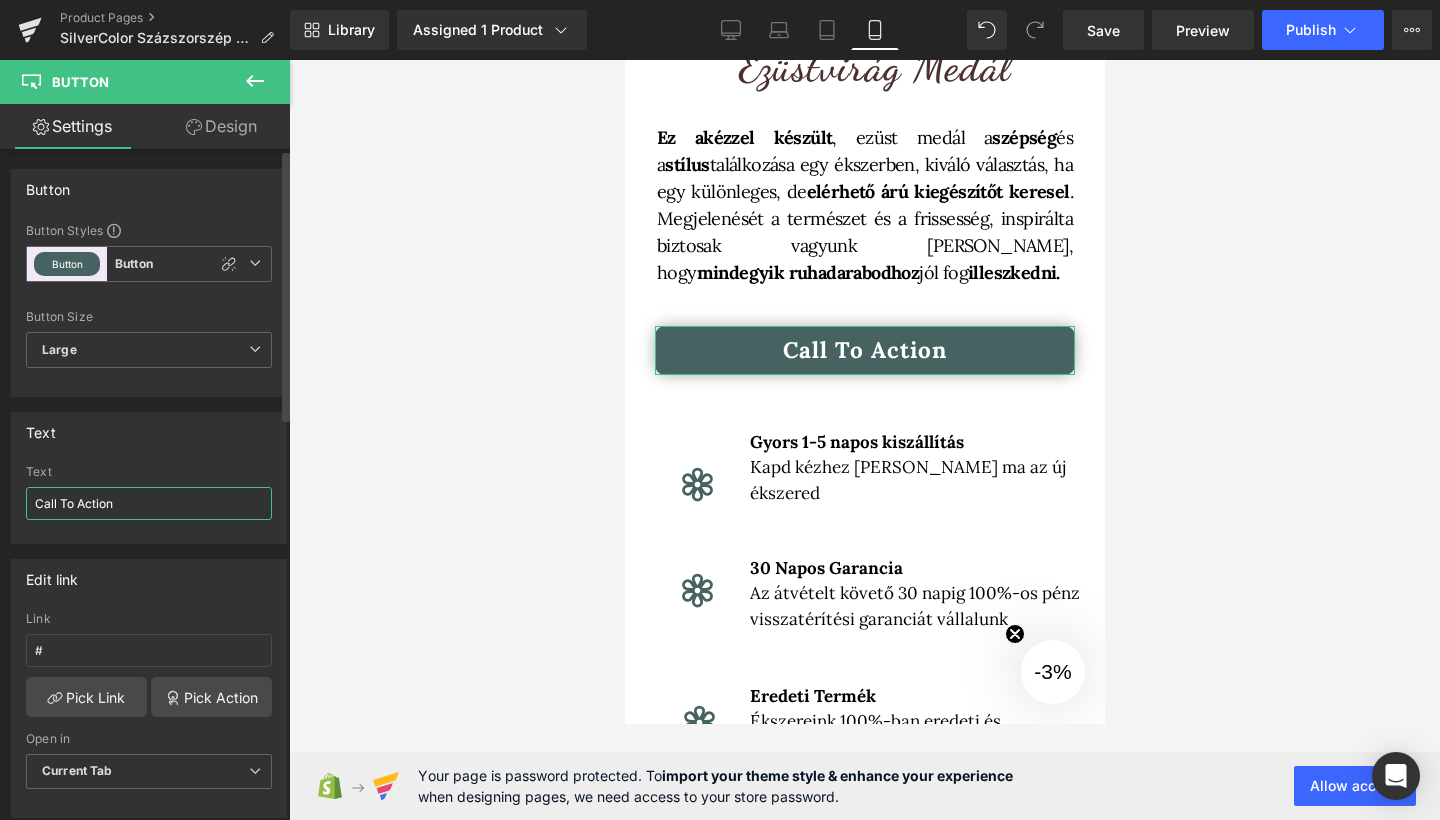 click on "Call To Action" at bounding box center [149, 503] 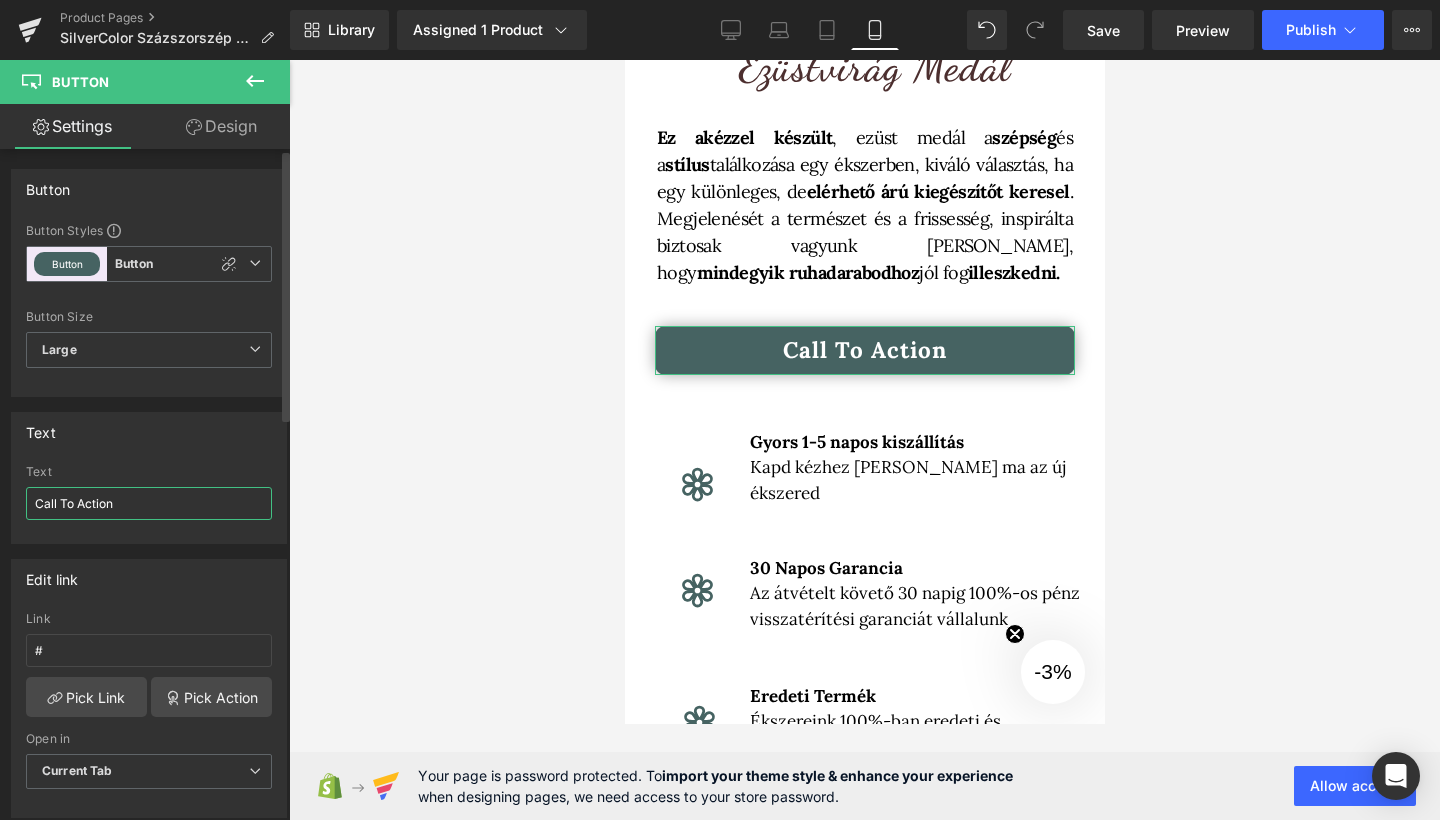click on "Call To Action" at bounding box center [149, 503] 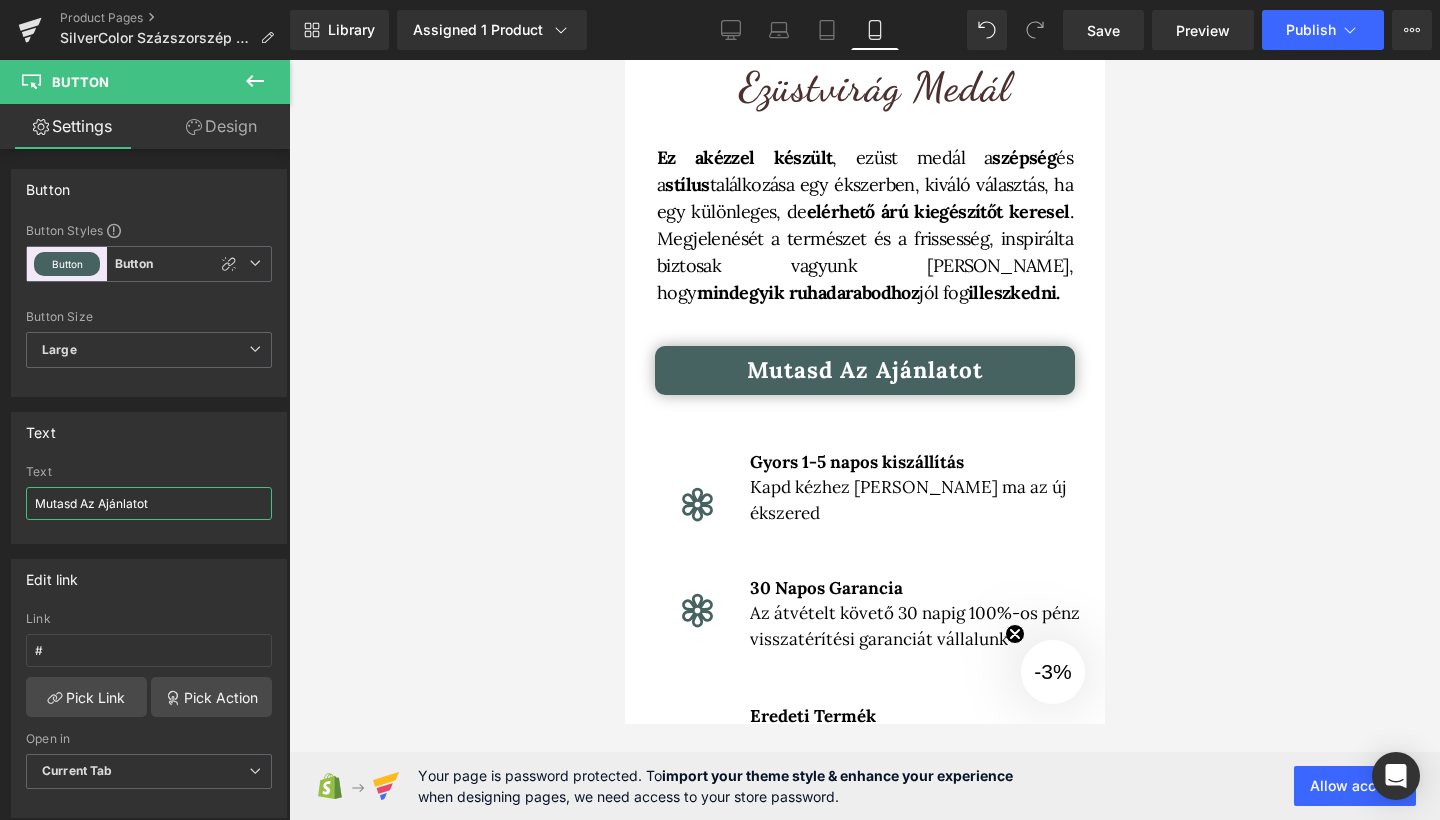 scroll, scrollTop: 670, scrollLeft: 0, axis: vertical 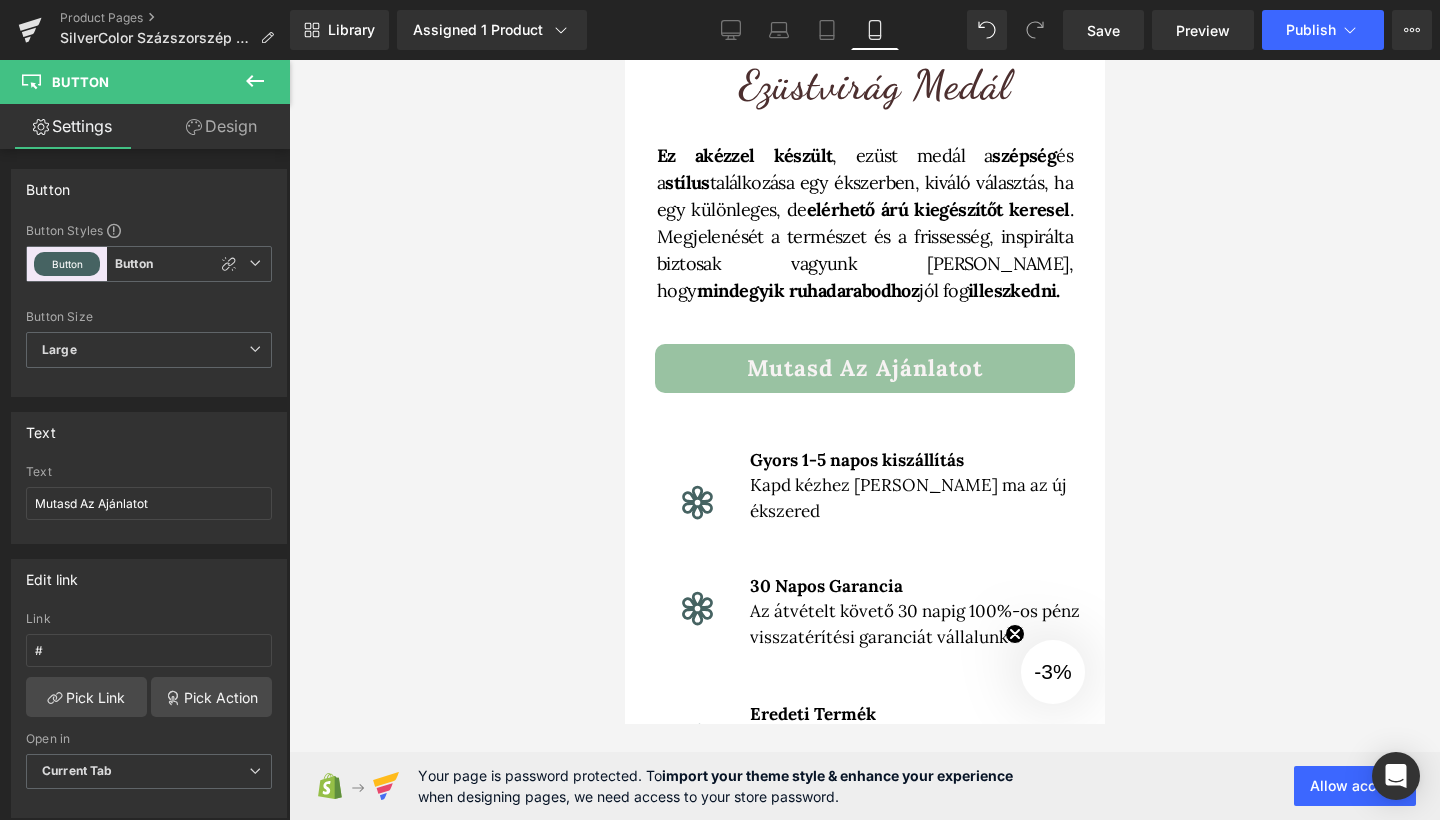click on "Mutasd Az Ajánlatot" at bounding box center (864, 368) 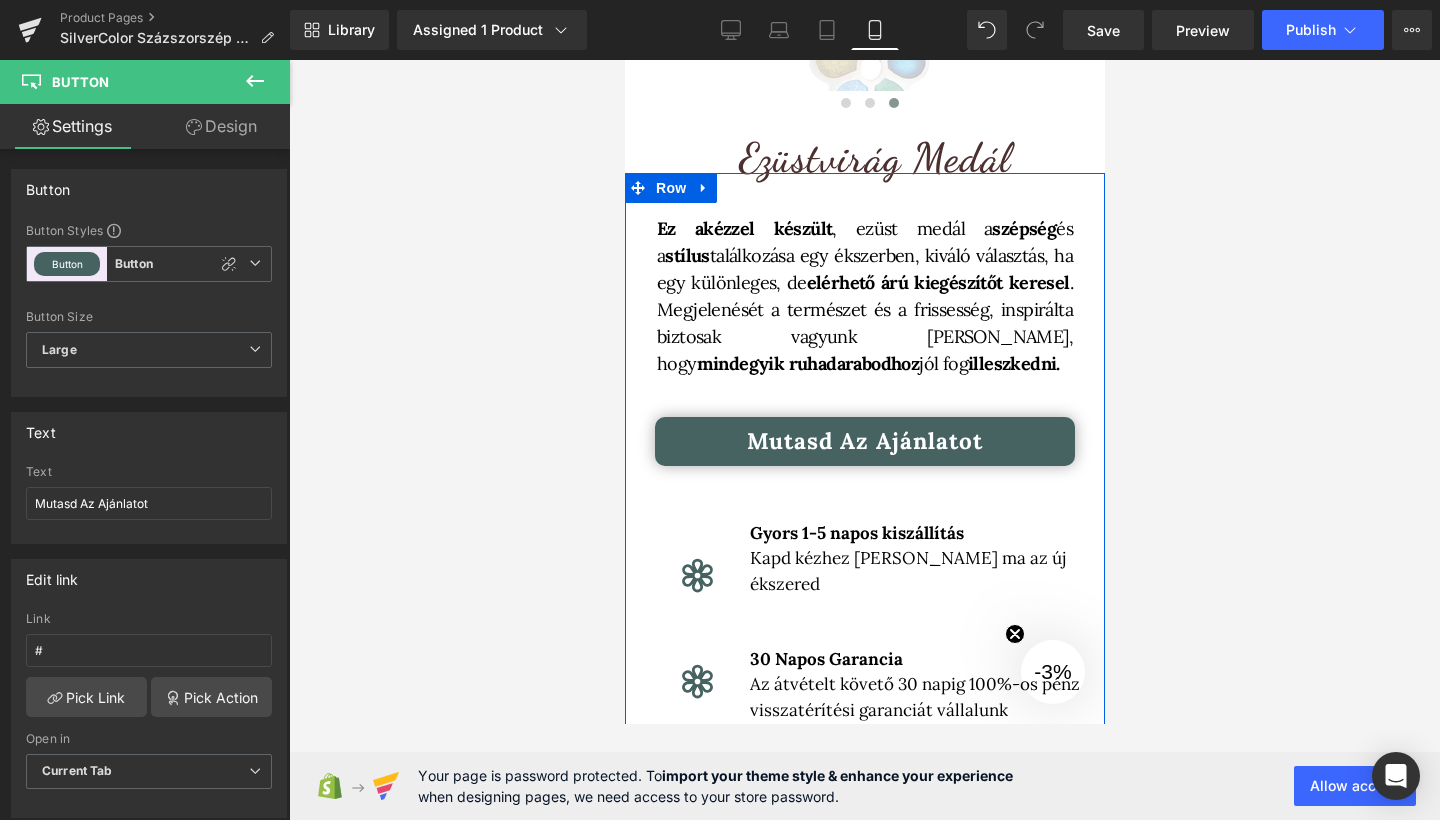 scroll, scrollTop: 601, scrollLeft: 0, axis: vertical 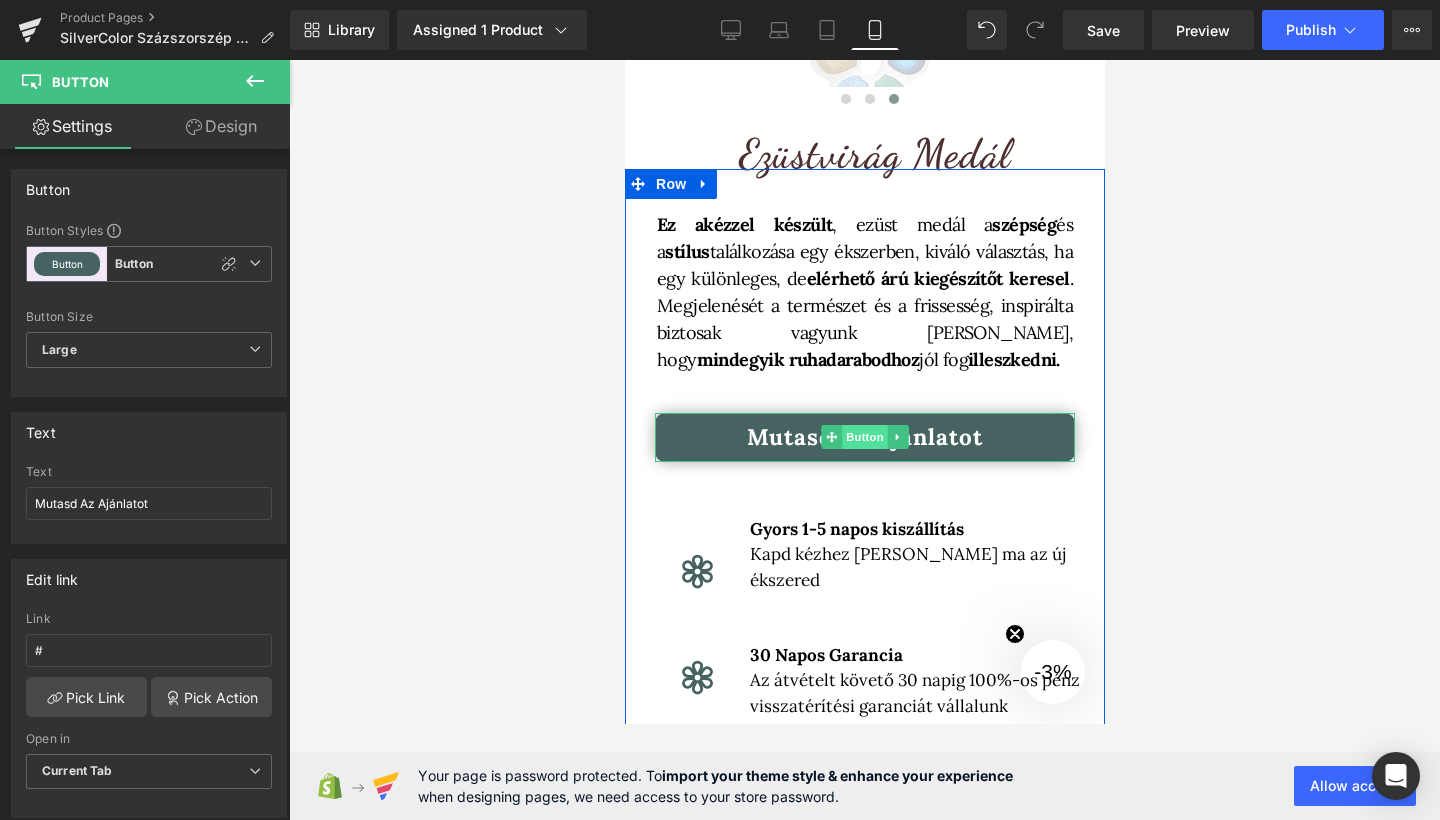 click on "Button" at bounding box center (864, 437) 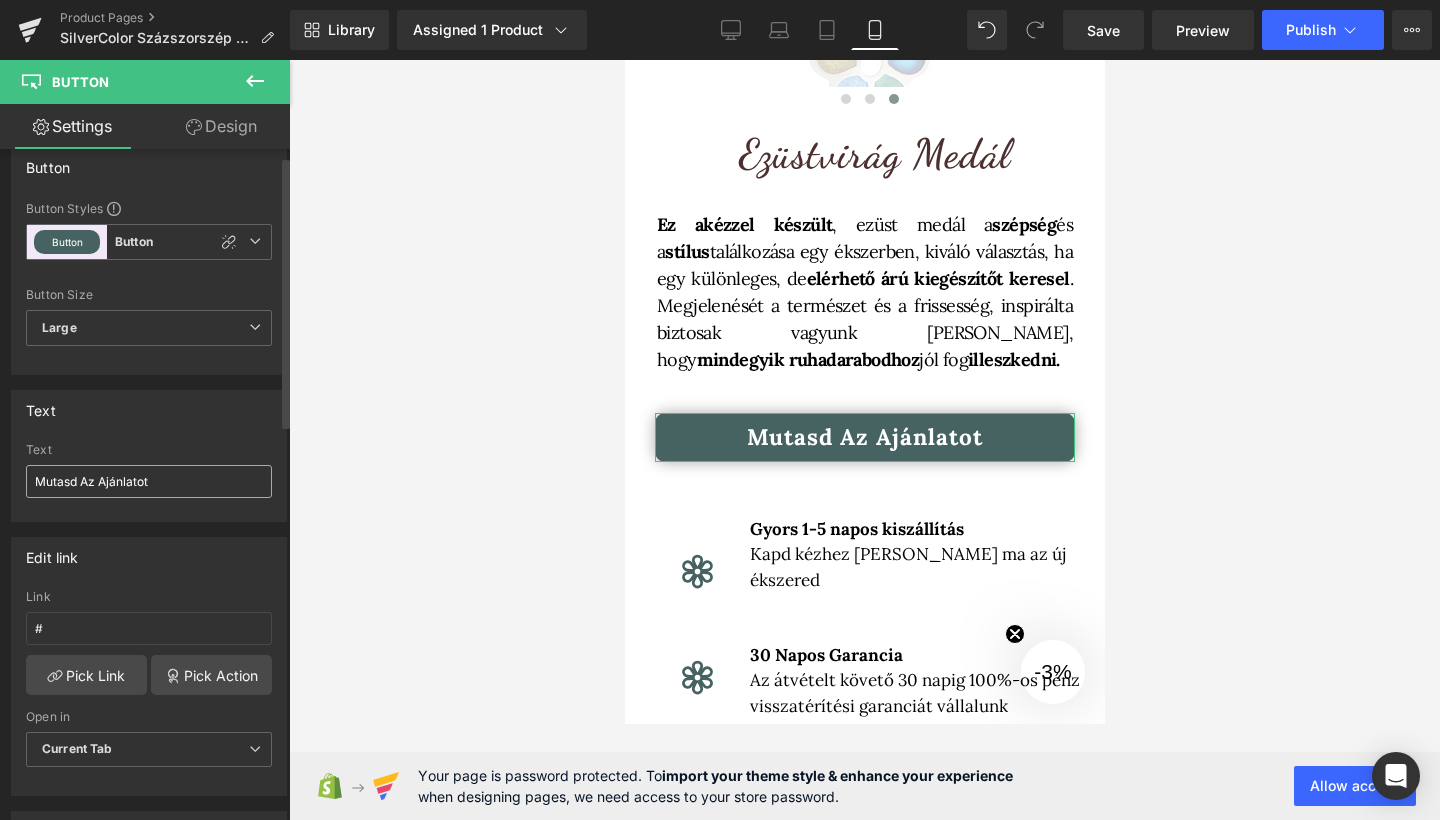 scroll, scrollTop: 17, scrollLeft: 0, axis: vertical 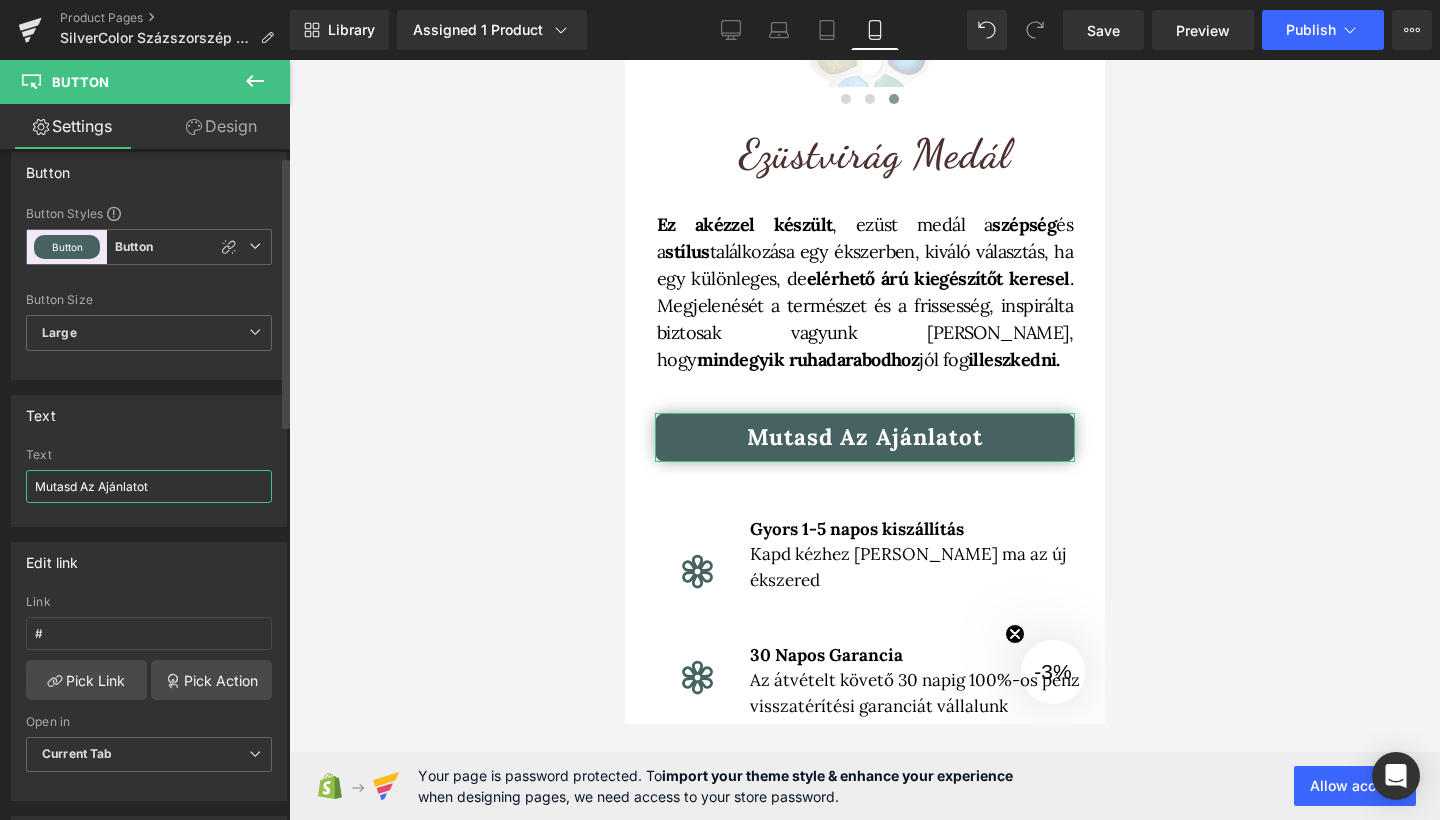 click on "Mutasd Az Ajánlatot" at bounding box center [149, 486] 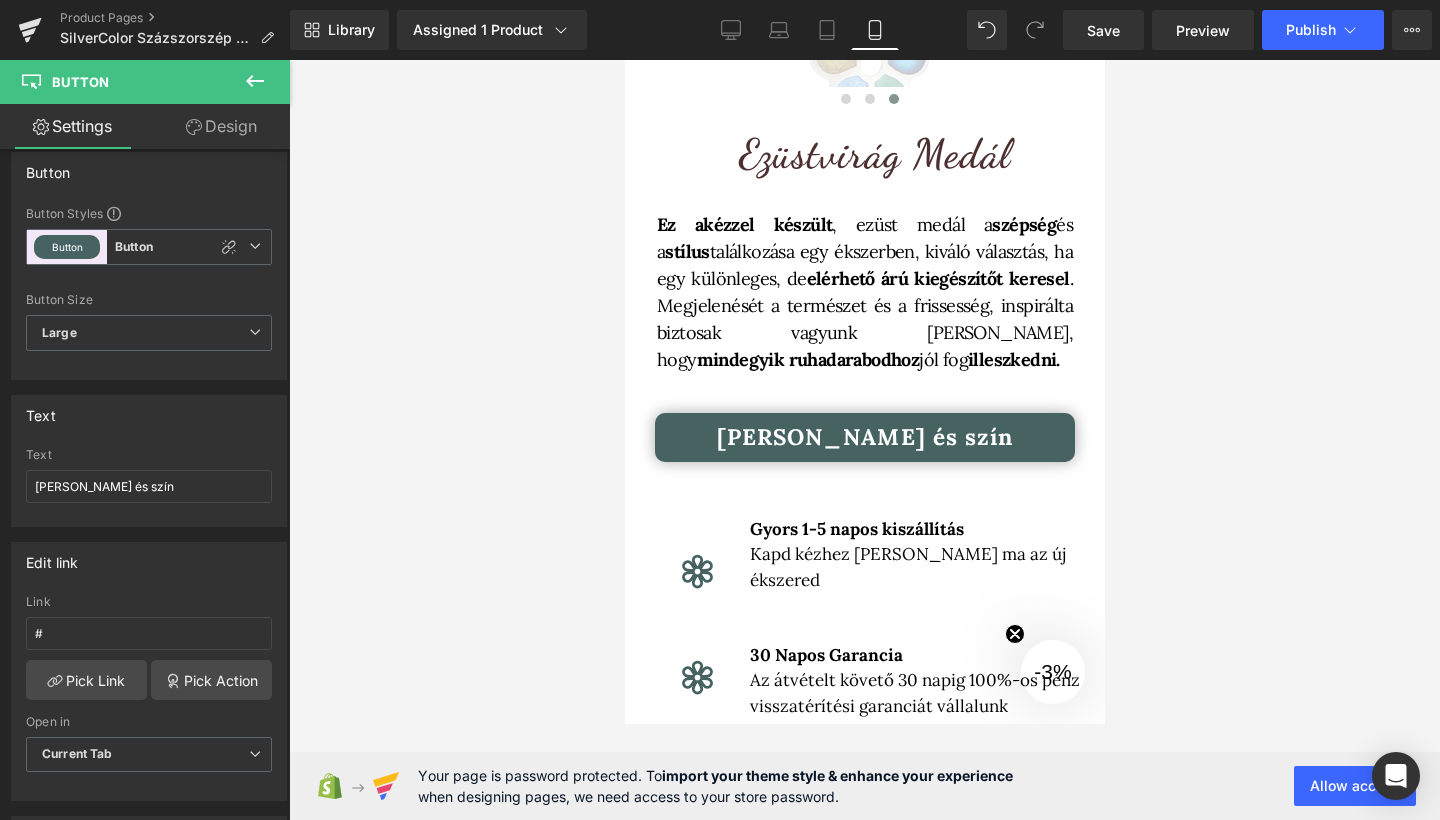 click at bounding box center (864, 440) 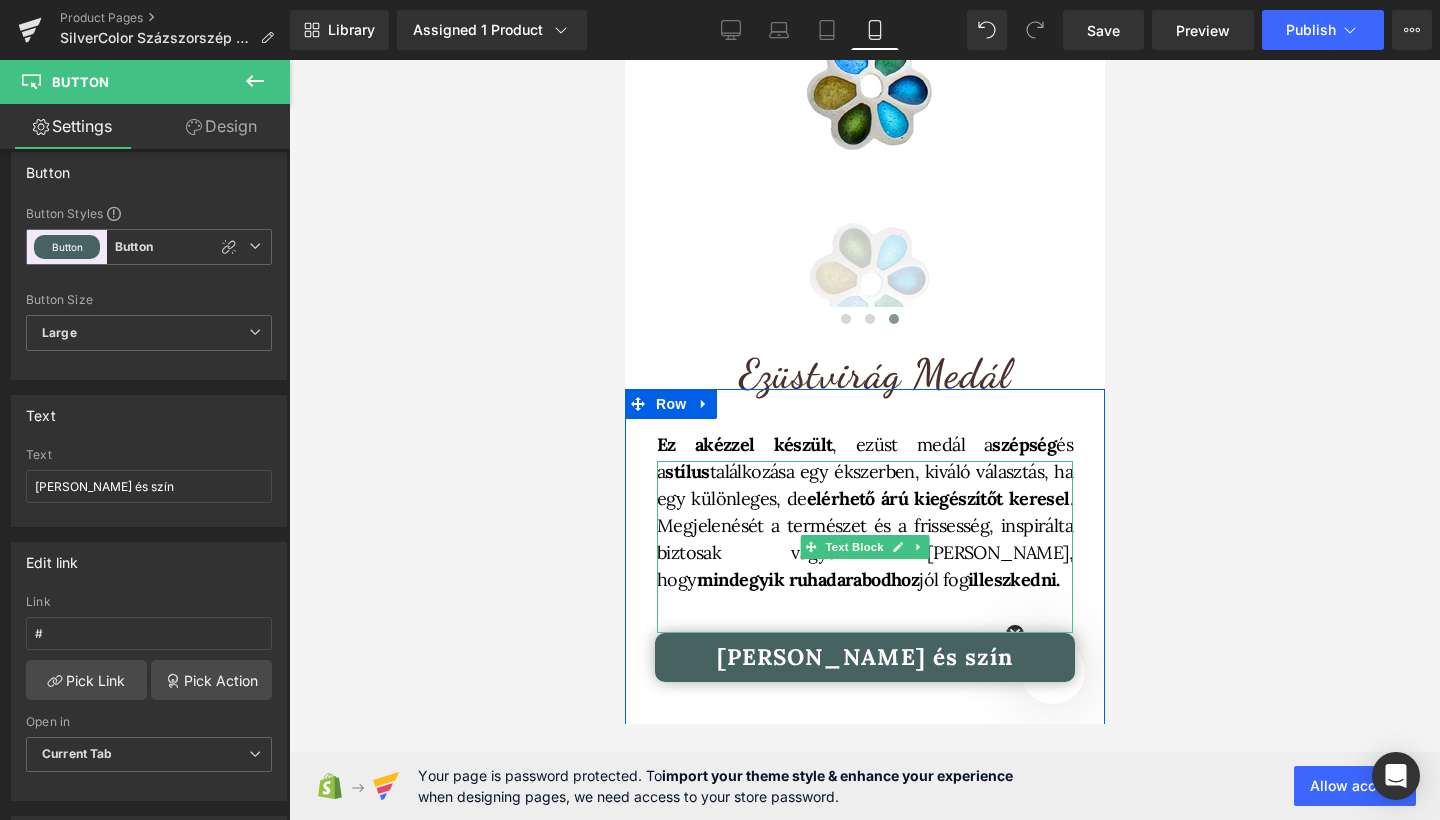 scroll, scrollTop: 406, scrollLeft: 0, axis: vertical 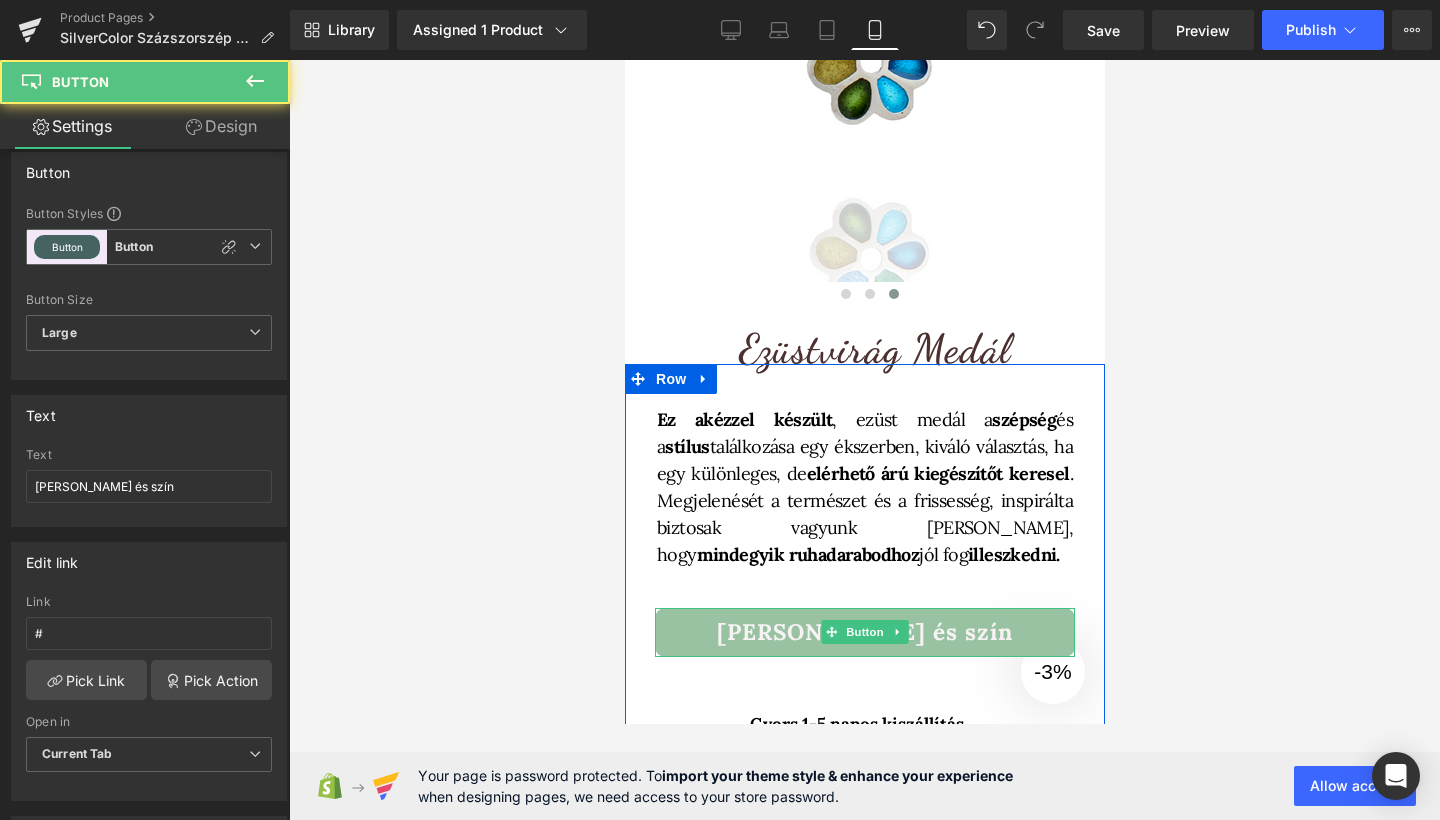 click on "[PERSON_NAME] és szín" at bounding box center [864, 632] 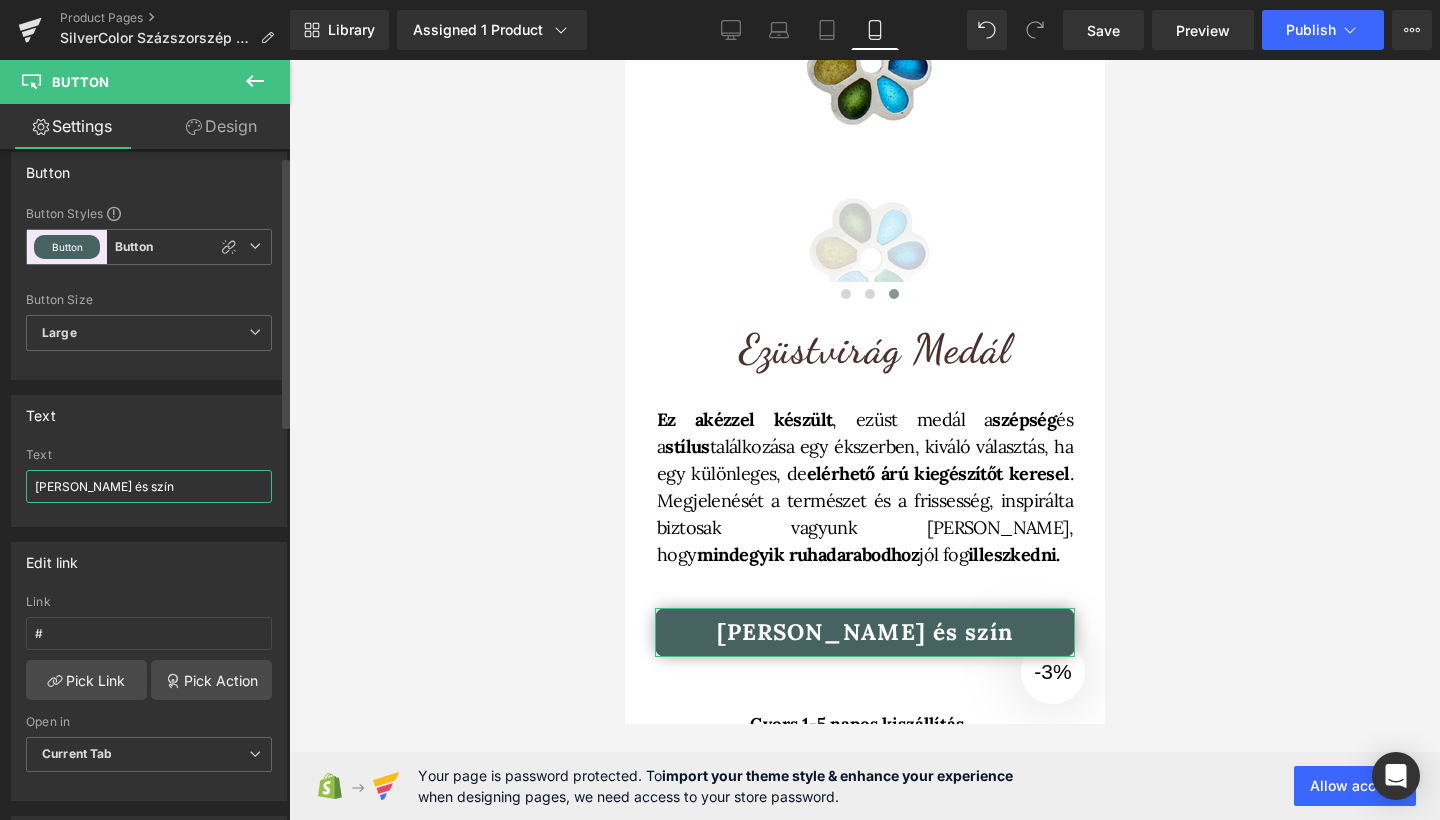 click on "[PERSON_NAME] és szín" at bounding box center [149, 486] 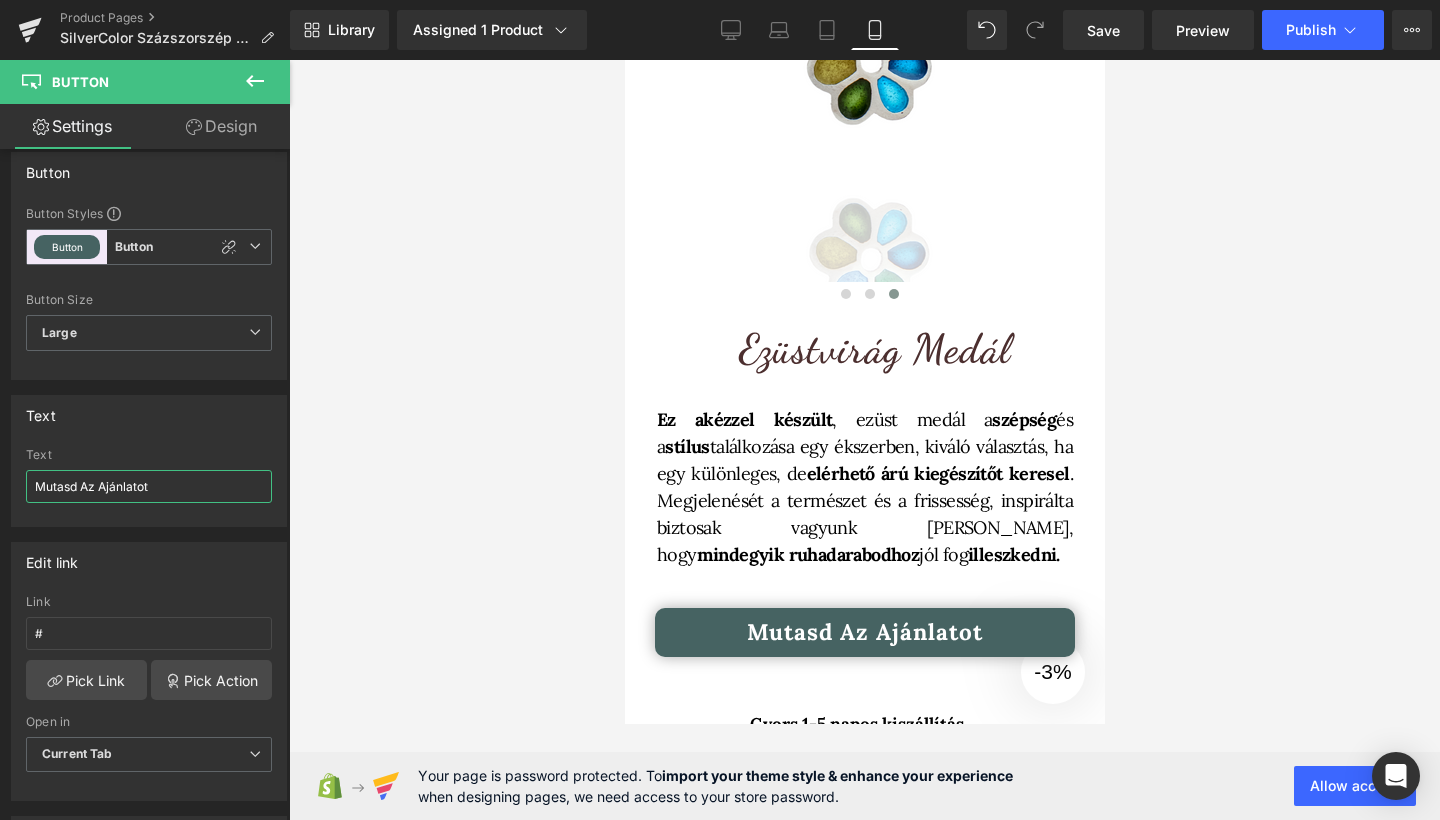 type on "Mutasd Az Ajánlatot" 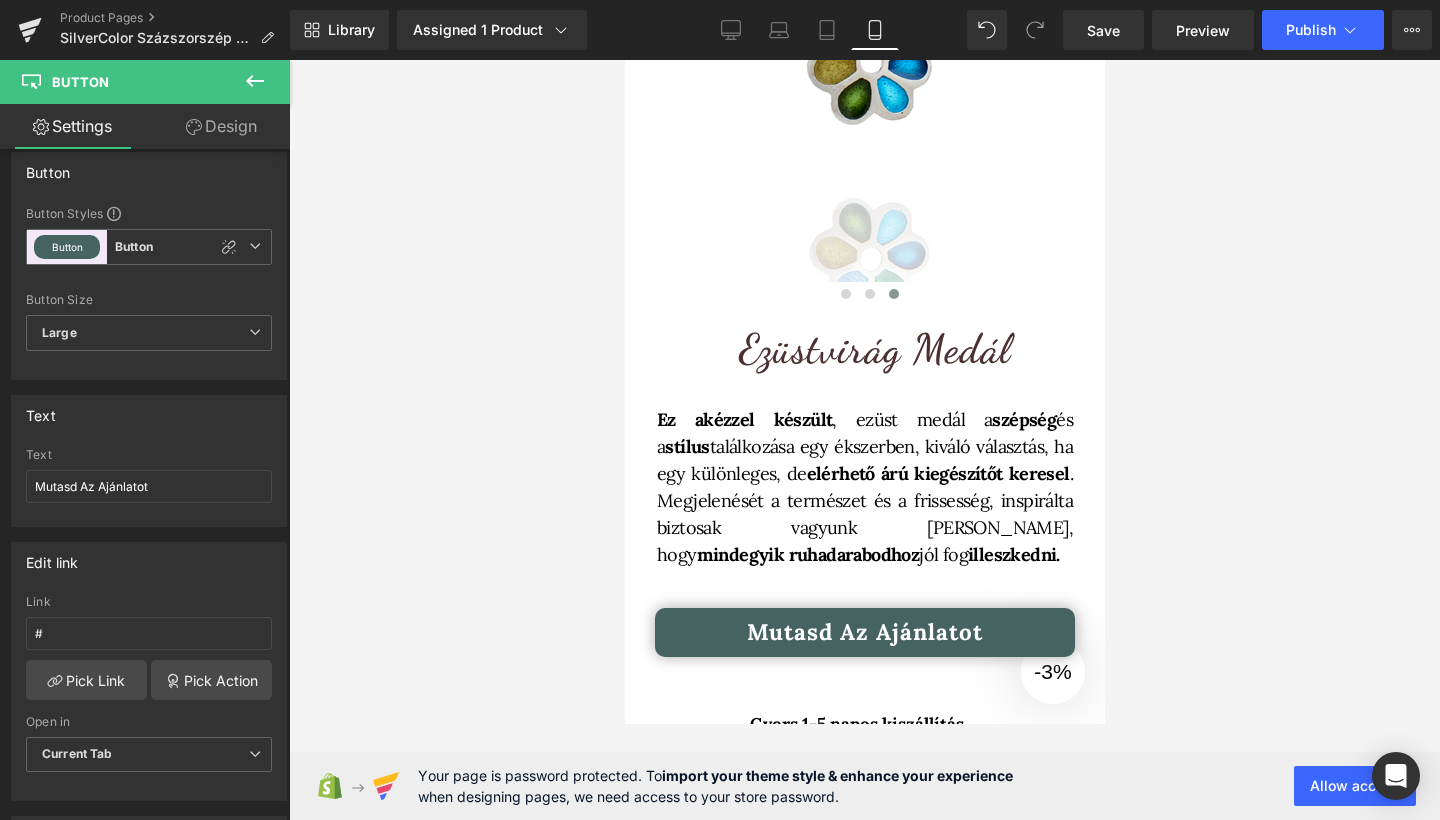 click at bounding box center [864, 440] 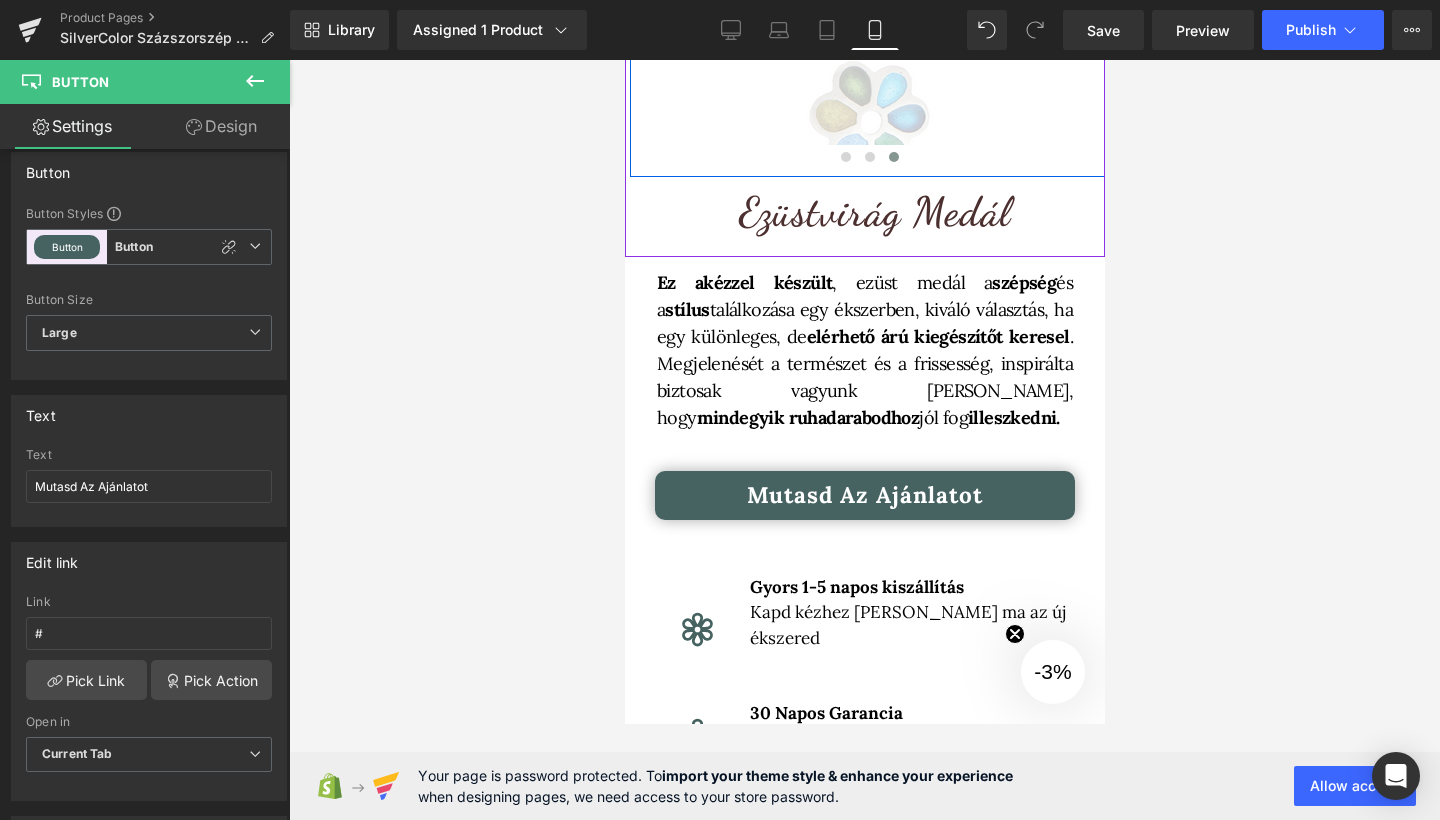 scroll, scrollTop: 533, scrollLeft: 0, axis: vertical 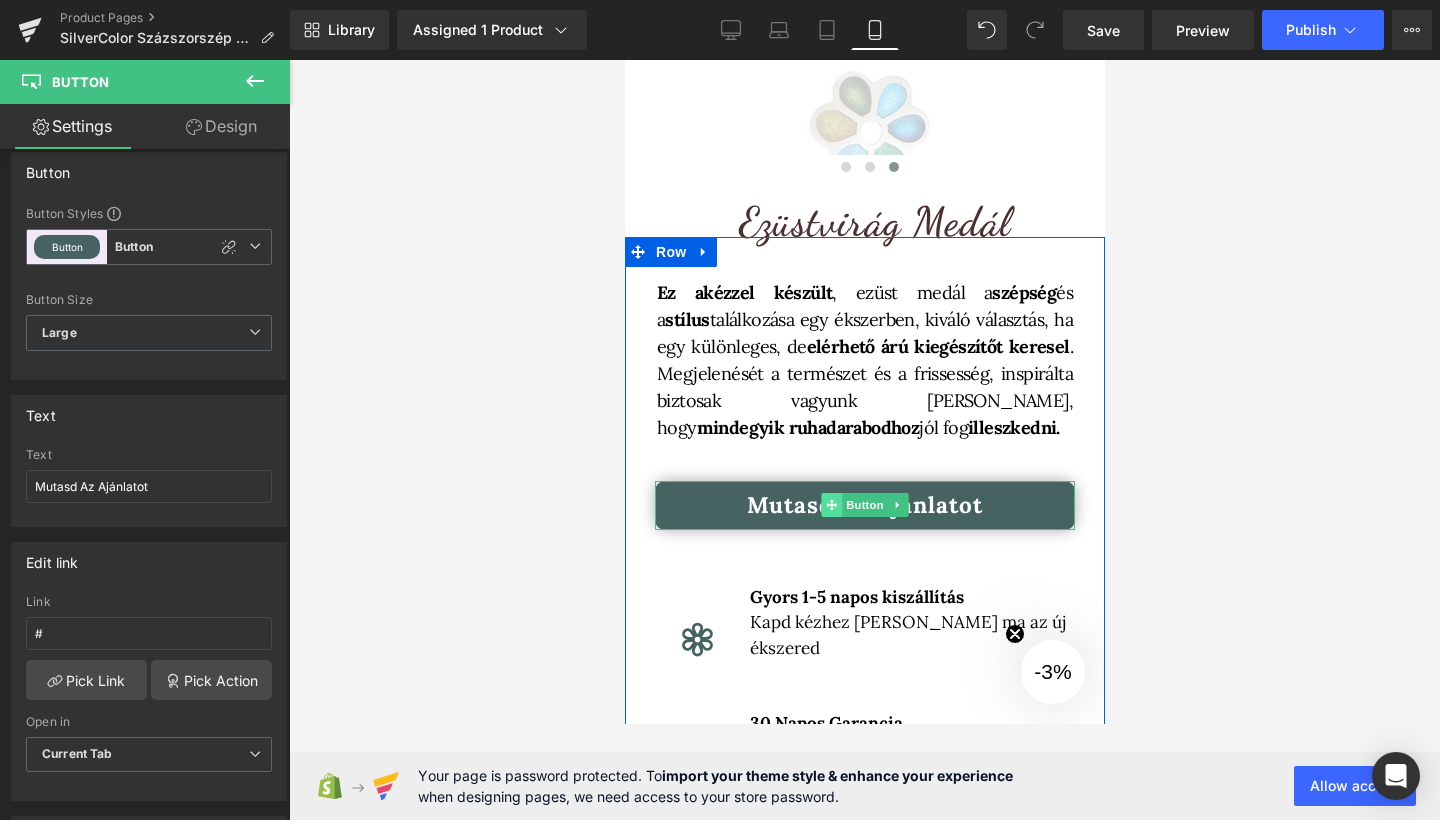 click at bounding box center (830, 505) 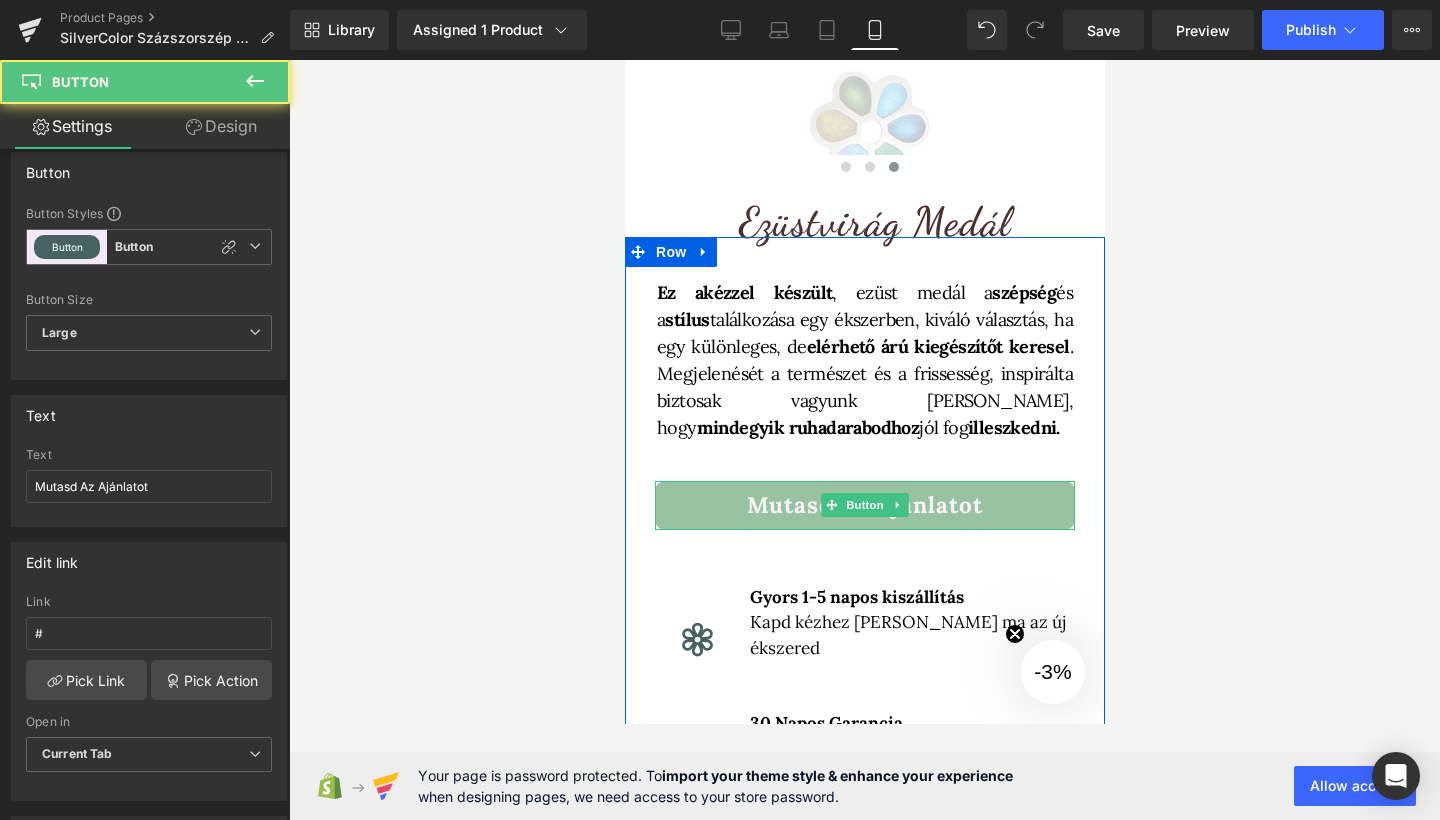 click on "Mutasd Az Ajánlatot" at bounding box center [864, 505] 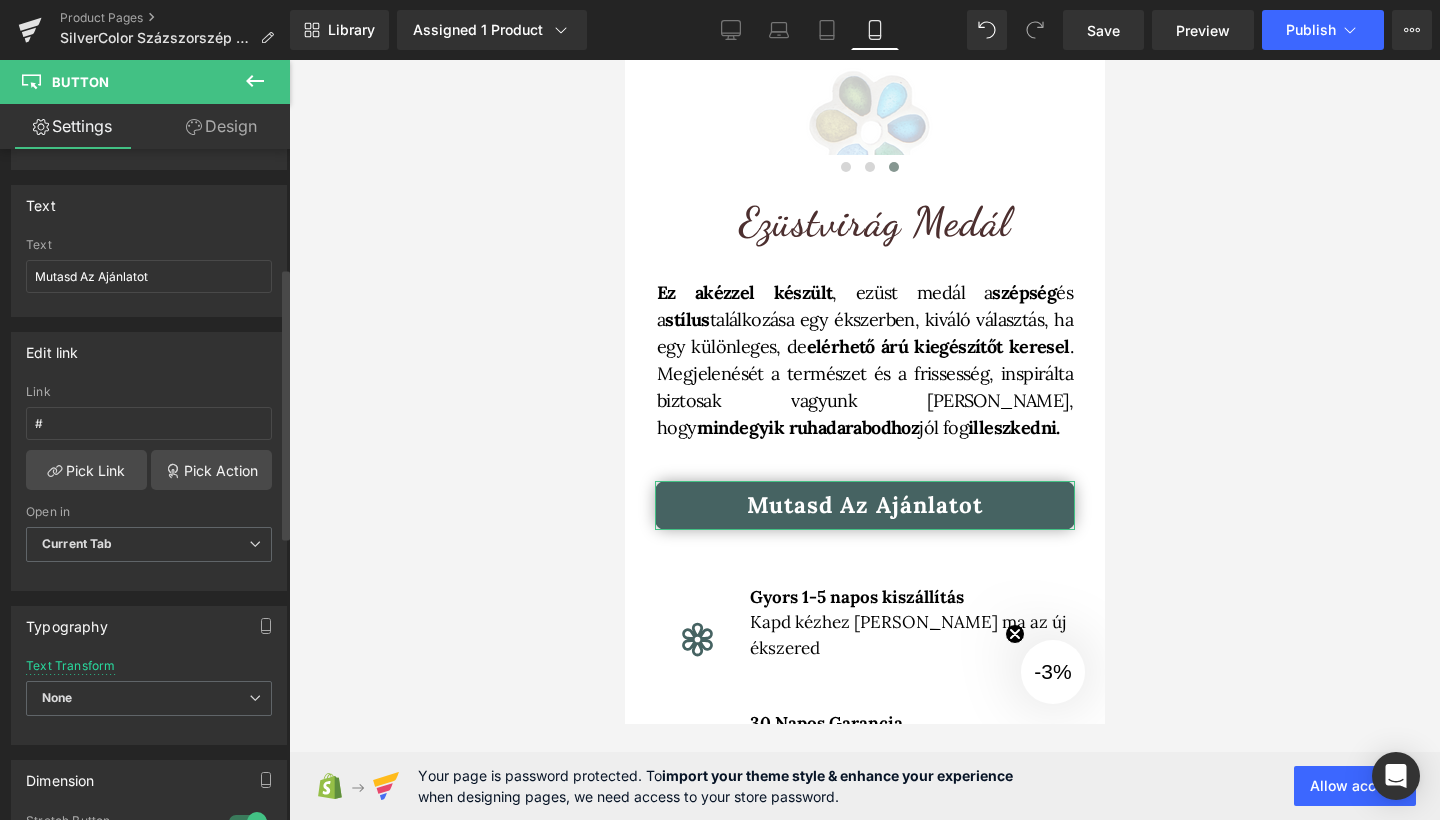 scroll, scrollTop: 0, scrollLeft: 0, axis: both 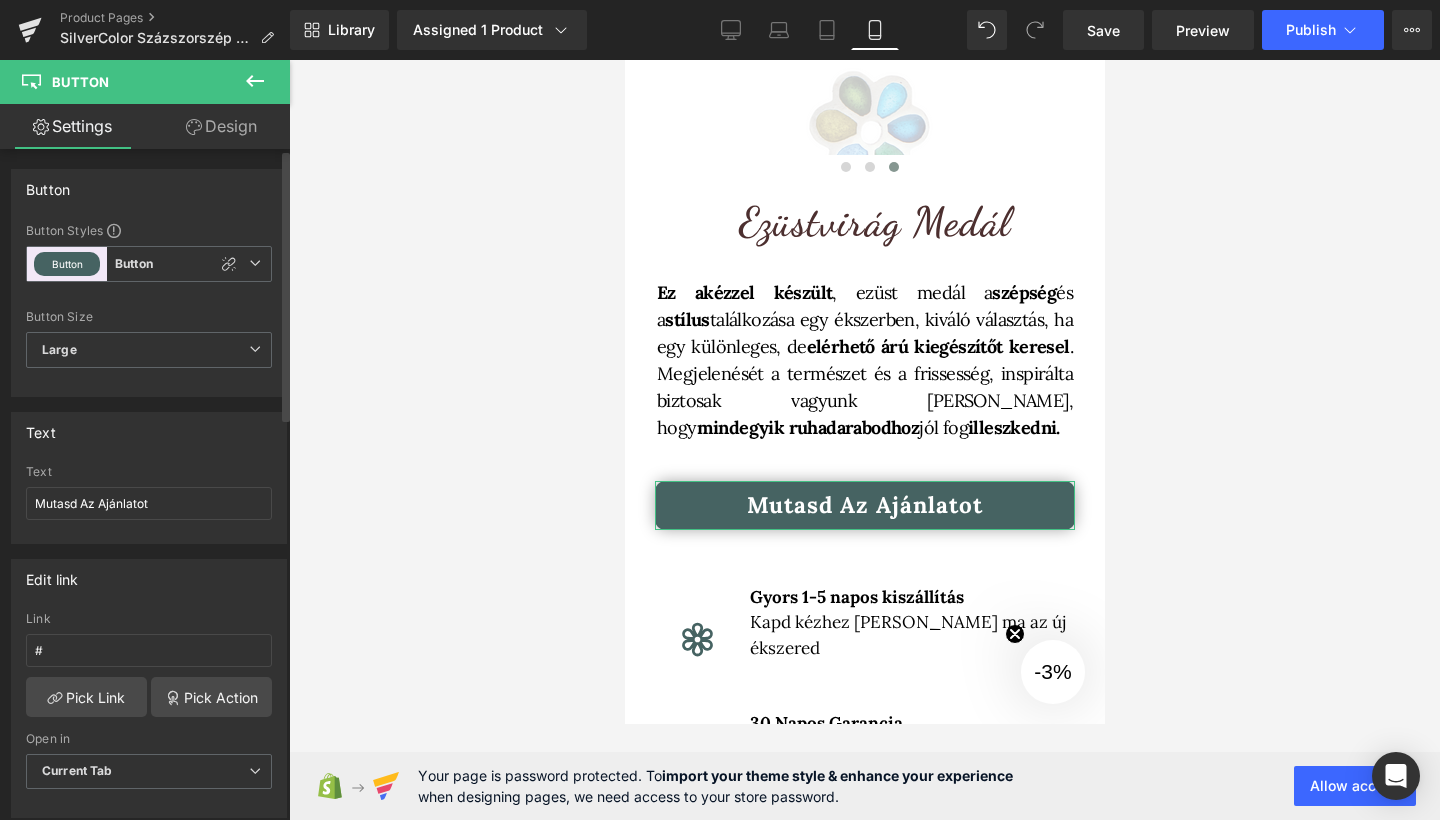 drag, startPoint x: 228, startPoint y: 253, endPoint x: 190, endPoint y: 542, distance: 291.48755 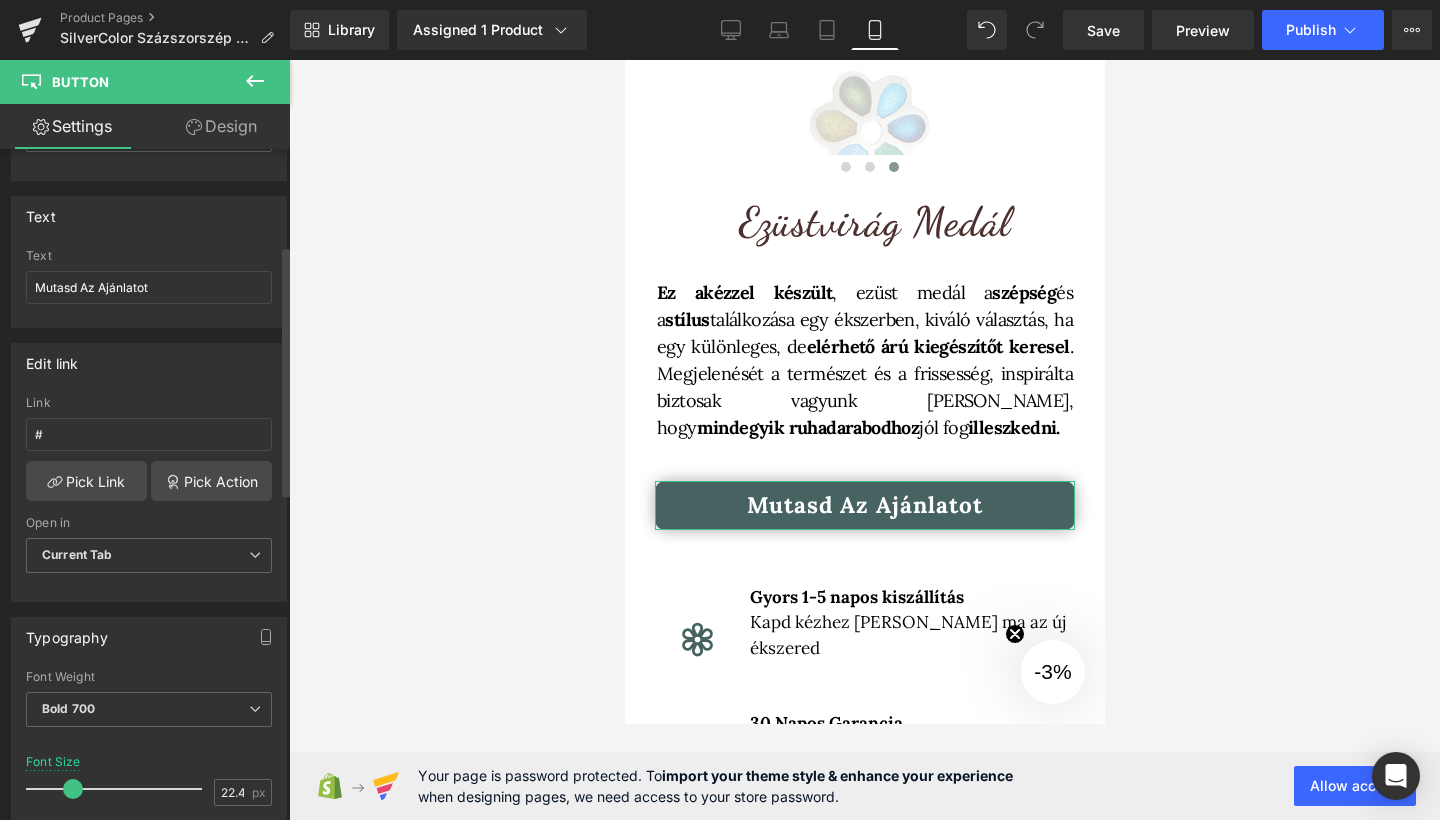 scroll, scrollTop: 0, scrollLeft: 0, axis: both 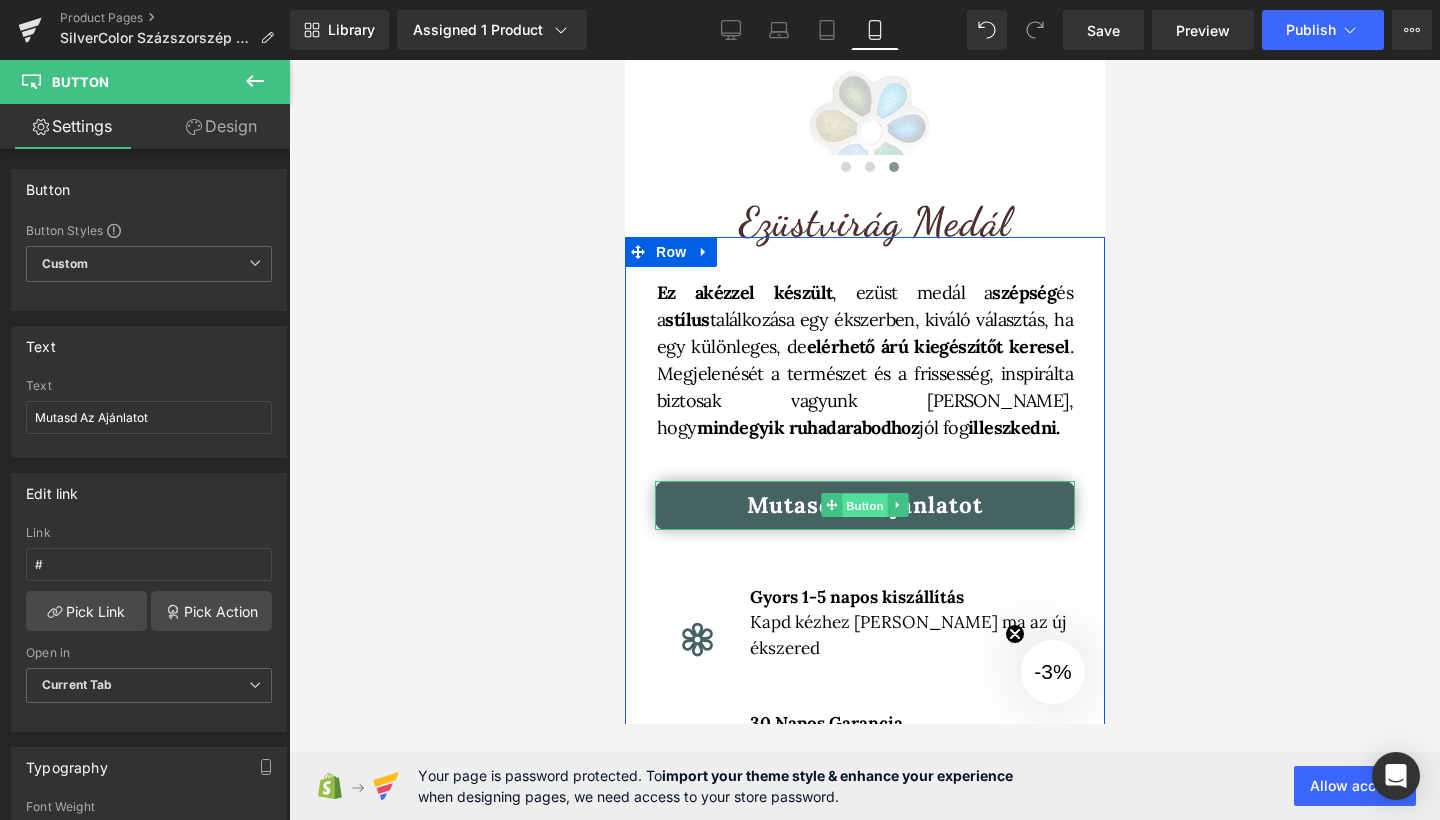 click on "Button" at bounding box center [864, 506] 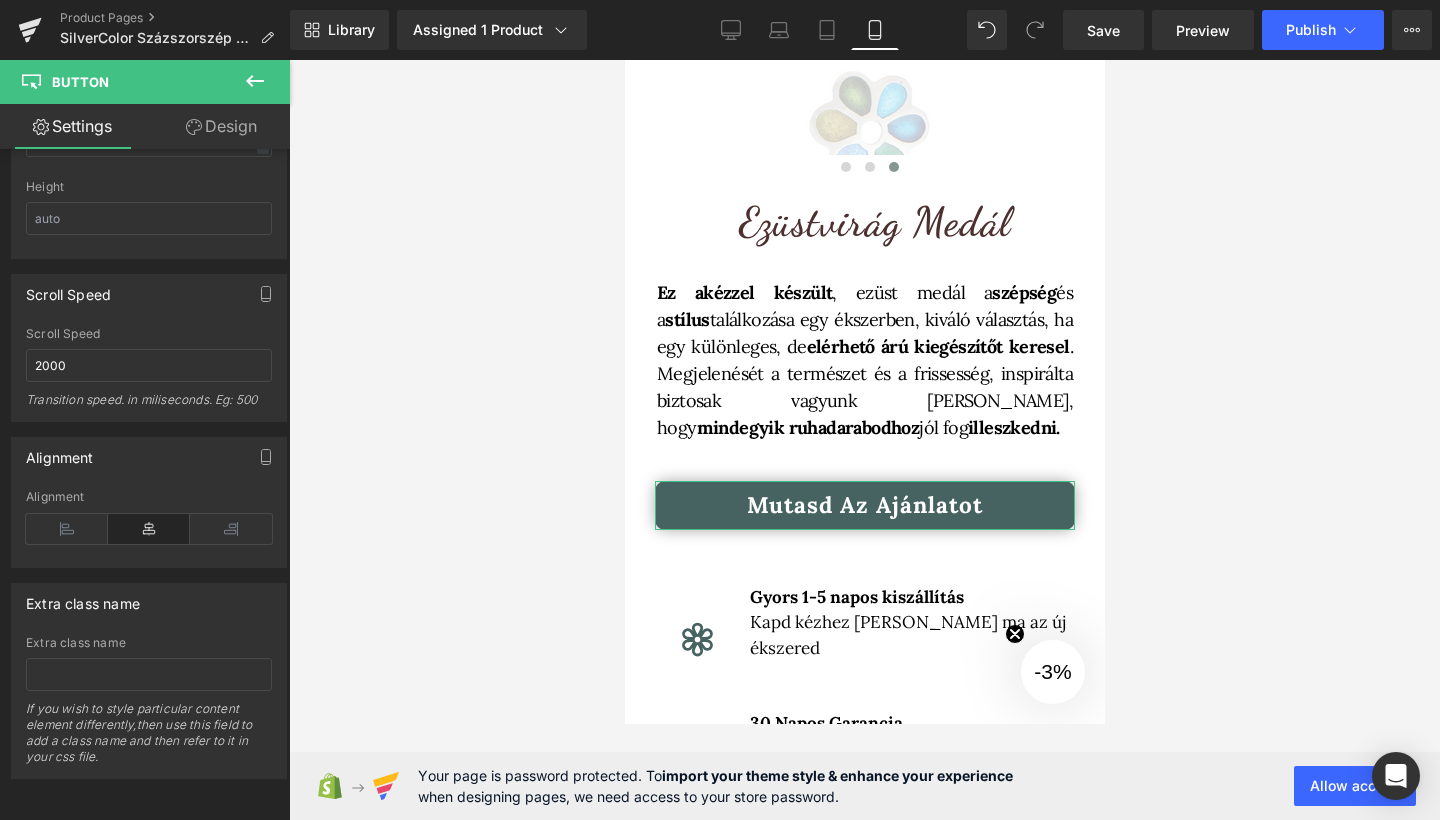 scroll, scrollTop: 1135, scrollLeft: 0, axis: vertical 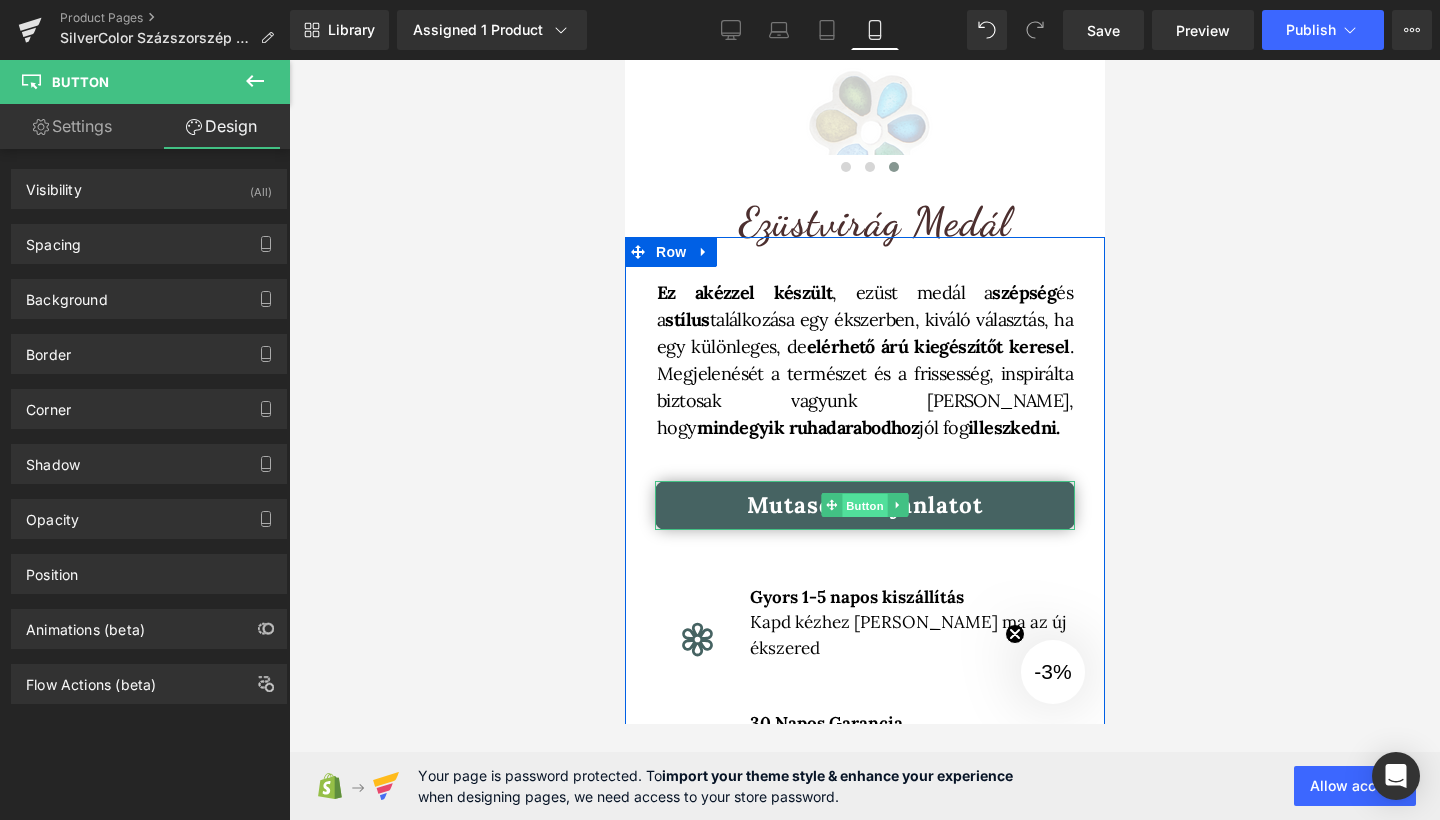 click on "Button" at bounding box center (864, 506) 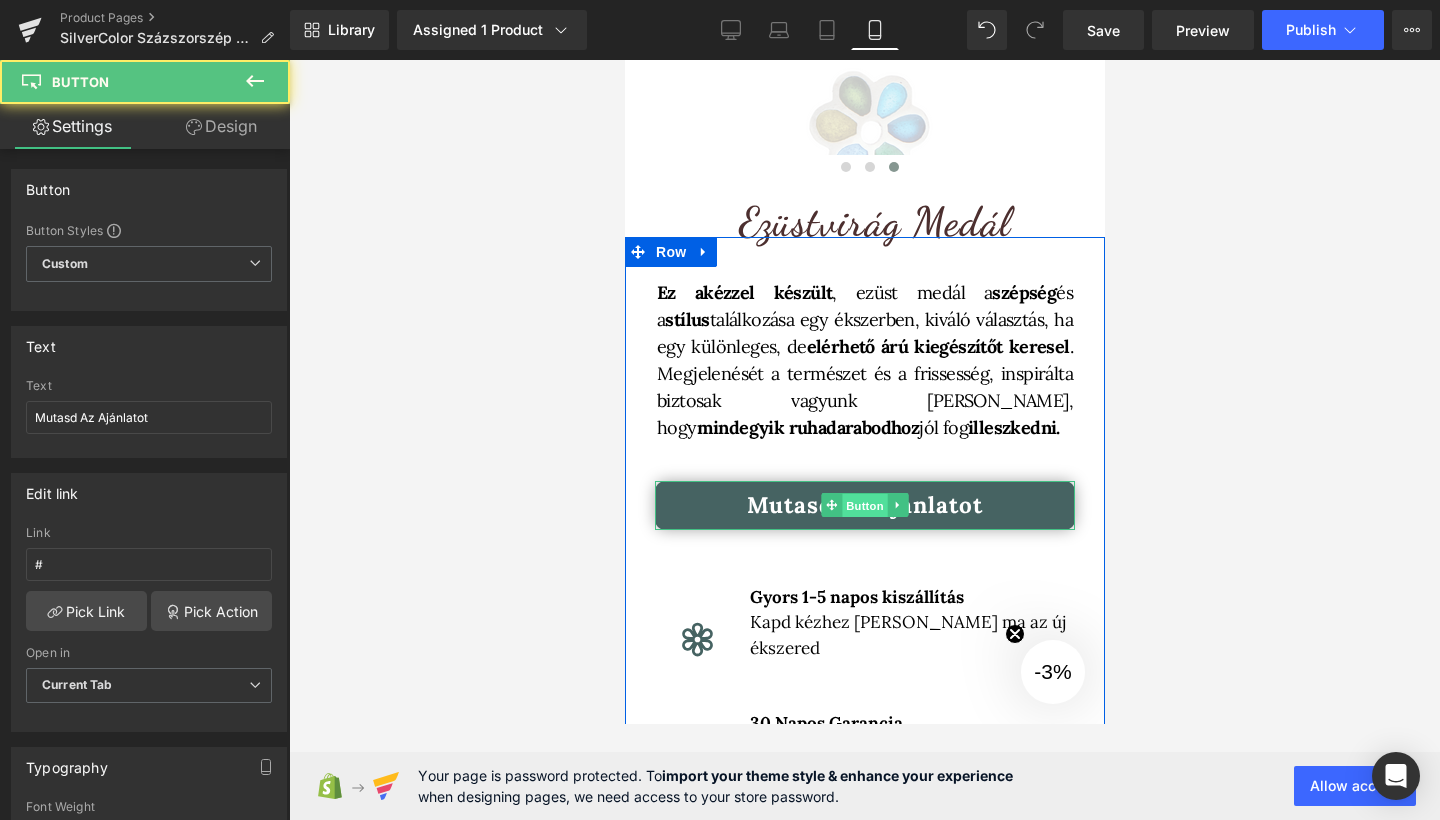 click on "Button" at bounding box center [864, 506] 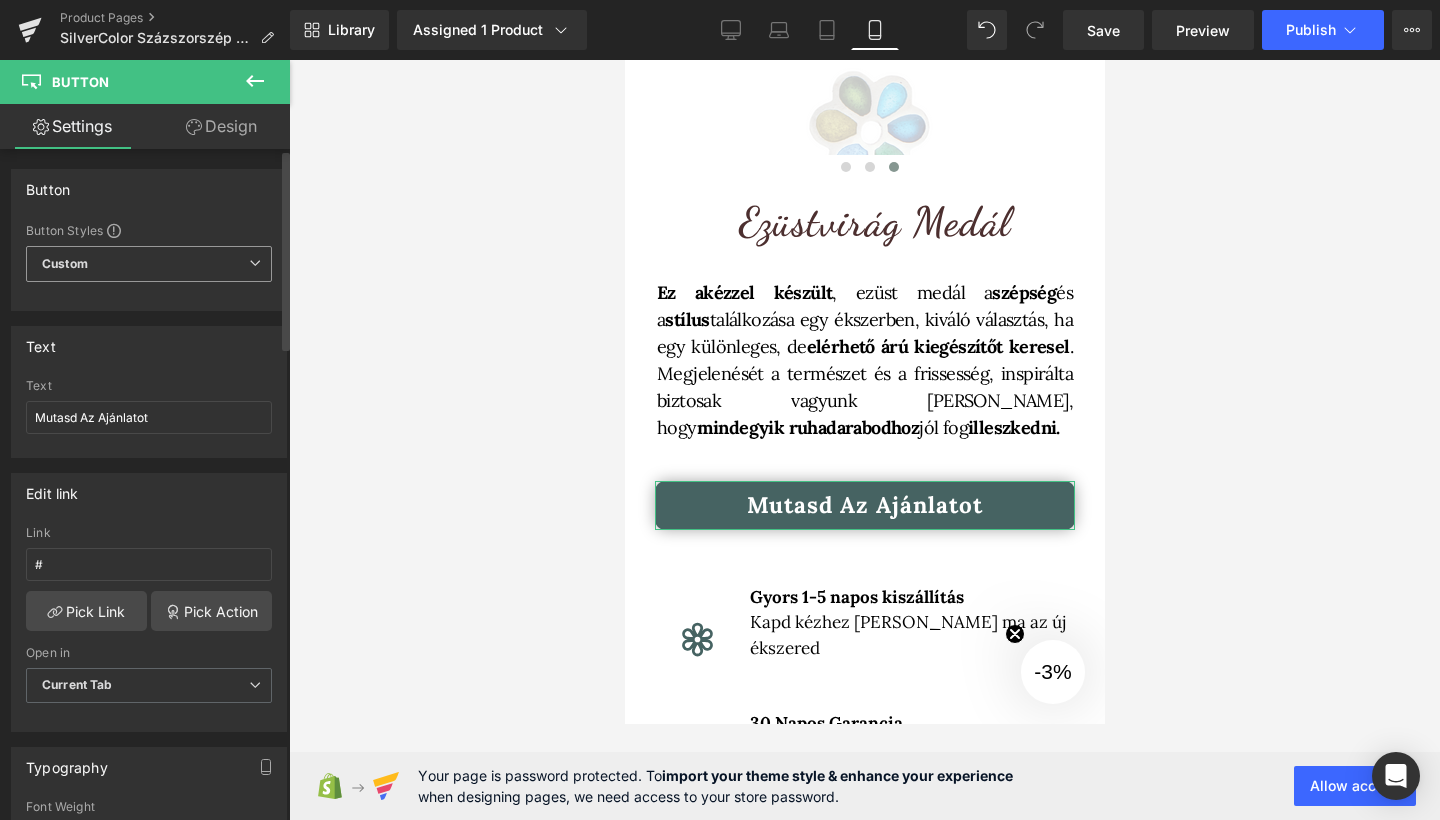 click on "Custom" at bounding box center [149, 264] 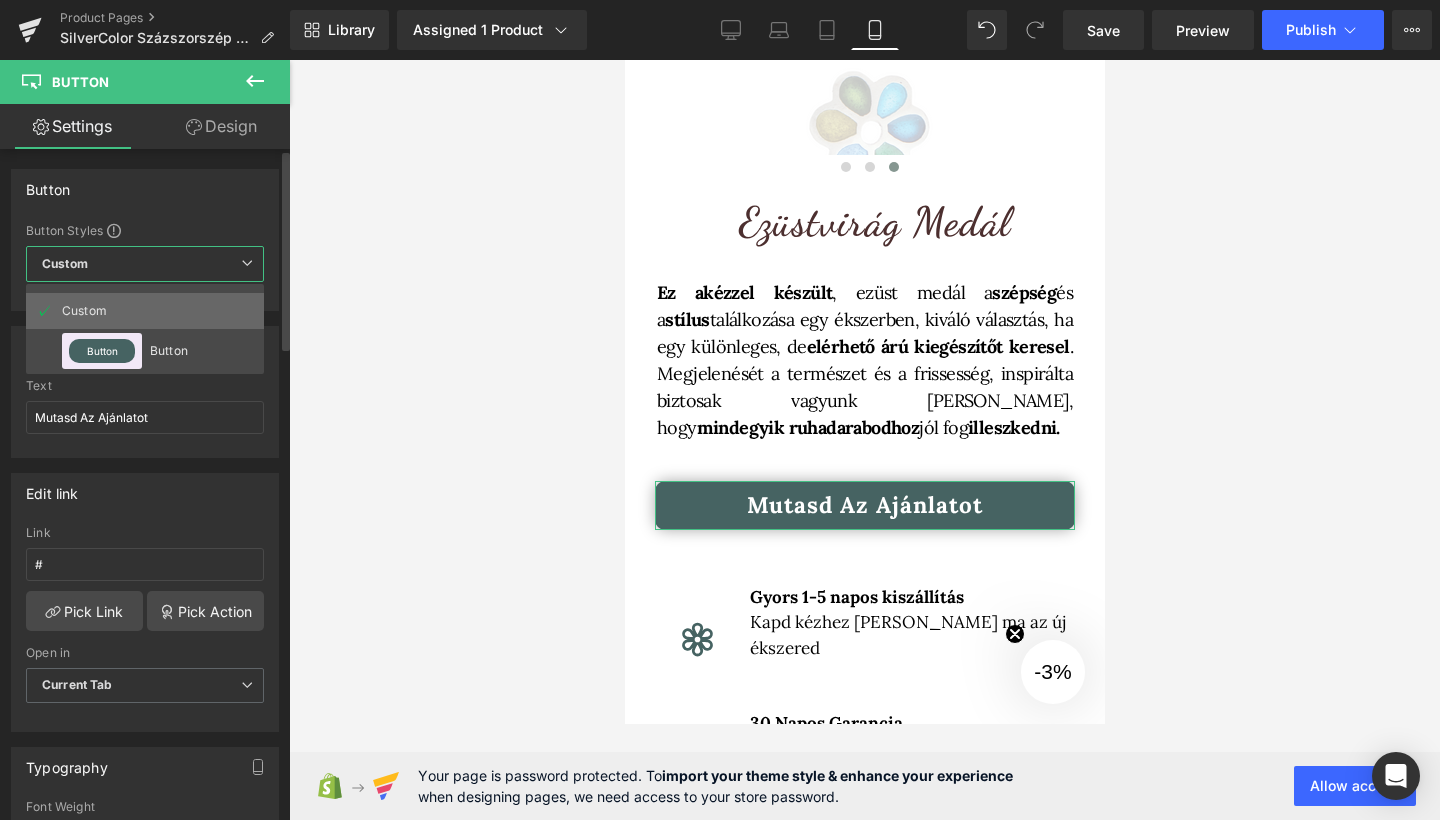 click on "Custom" at bounding box center (101, 311) 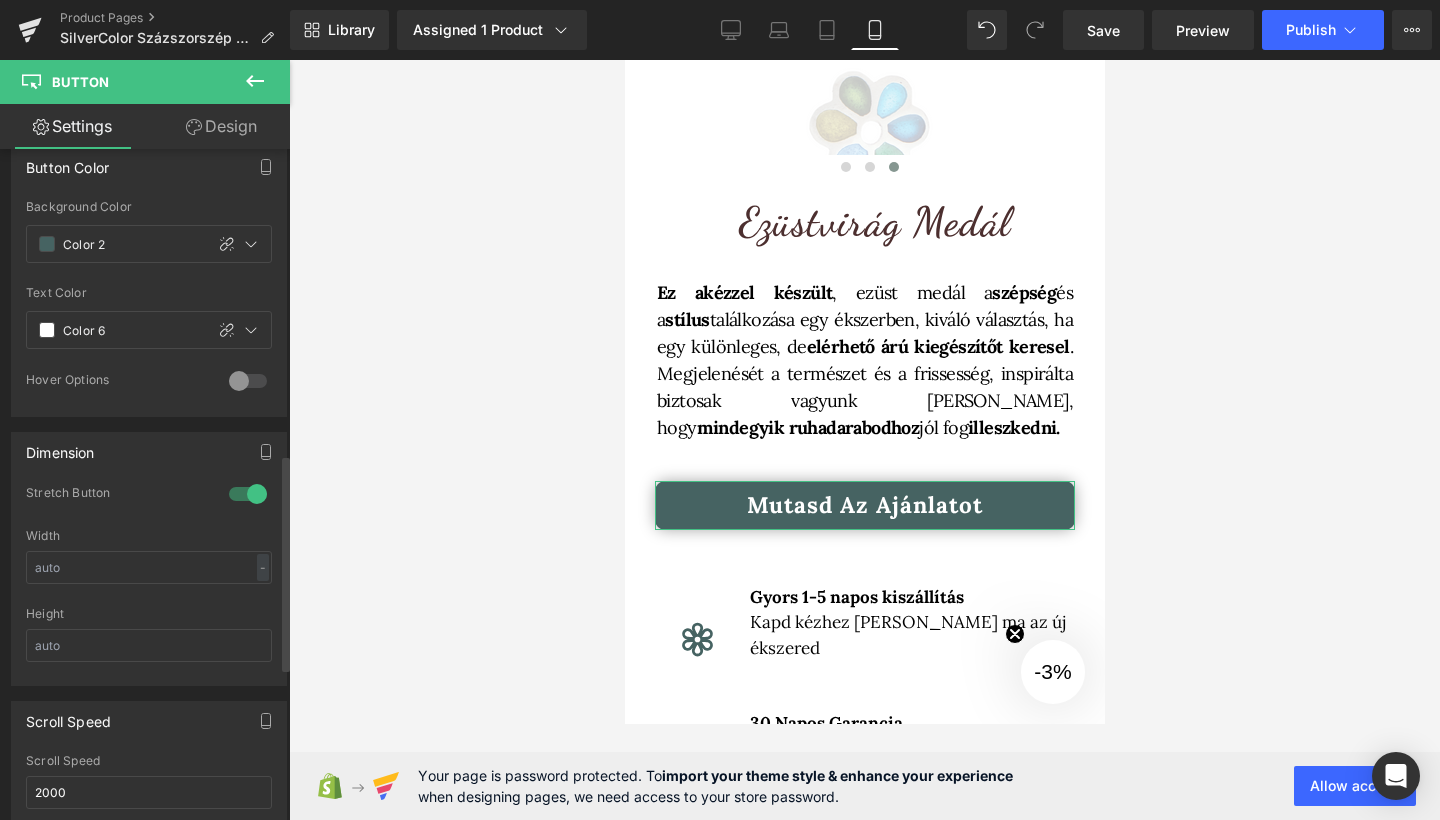scroll, scrollTop: 892, scrollLeft: 0, axis: vertical 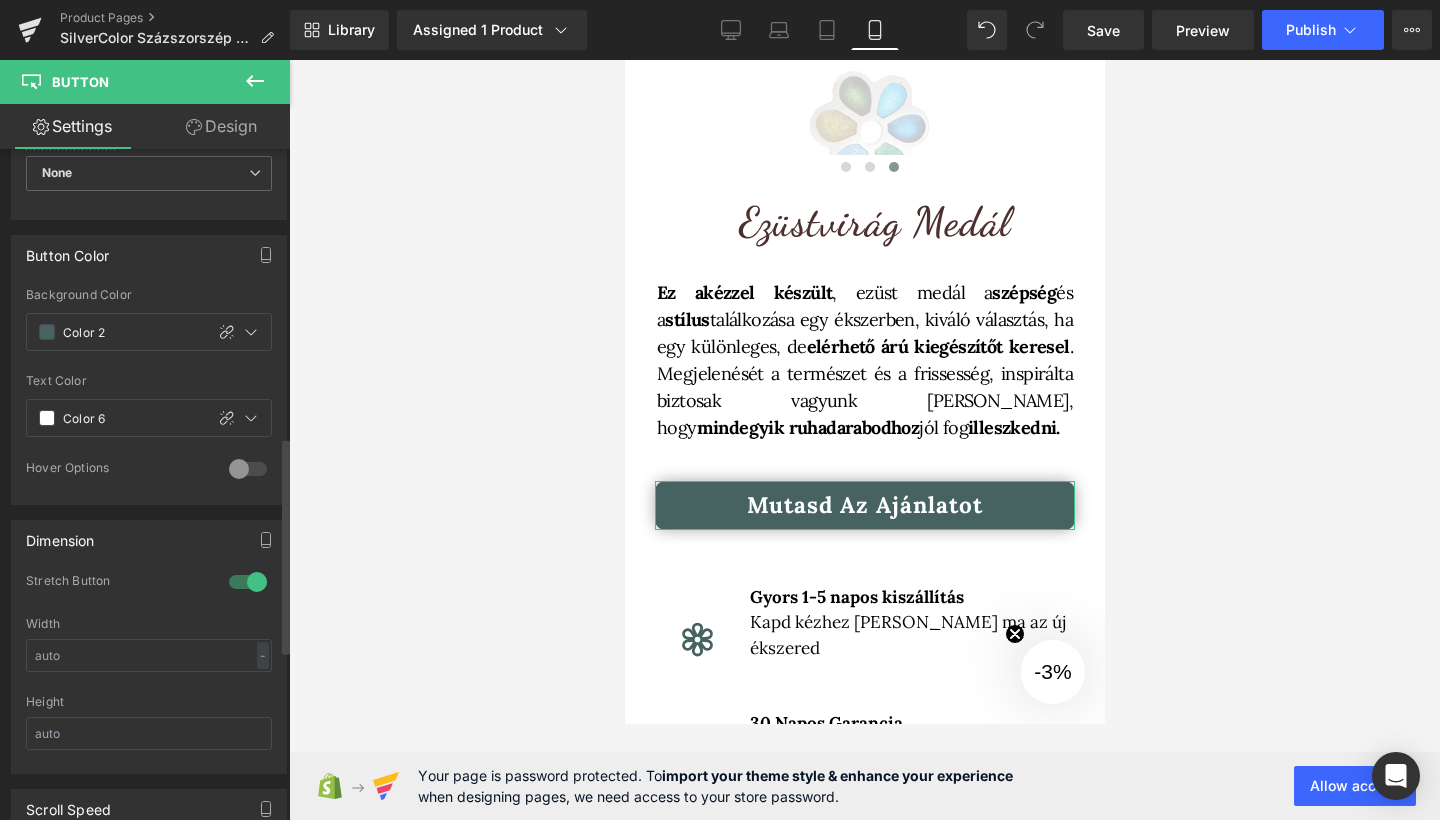 click at bounding box center [248, 469] 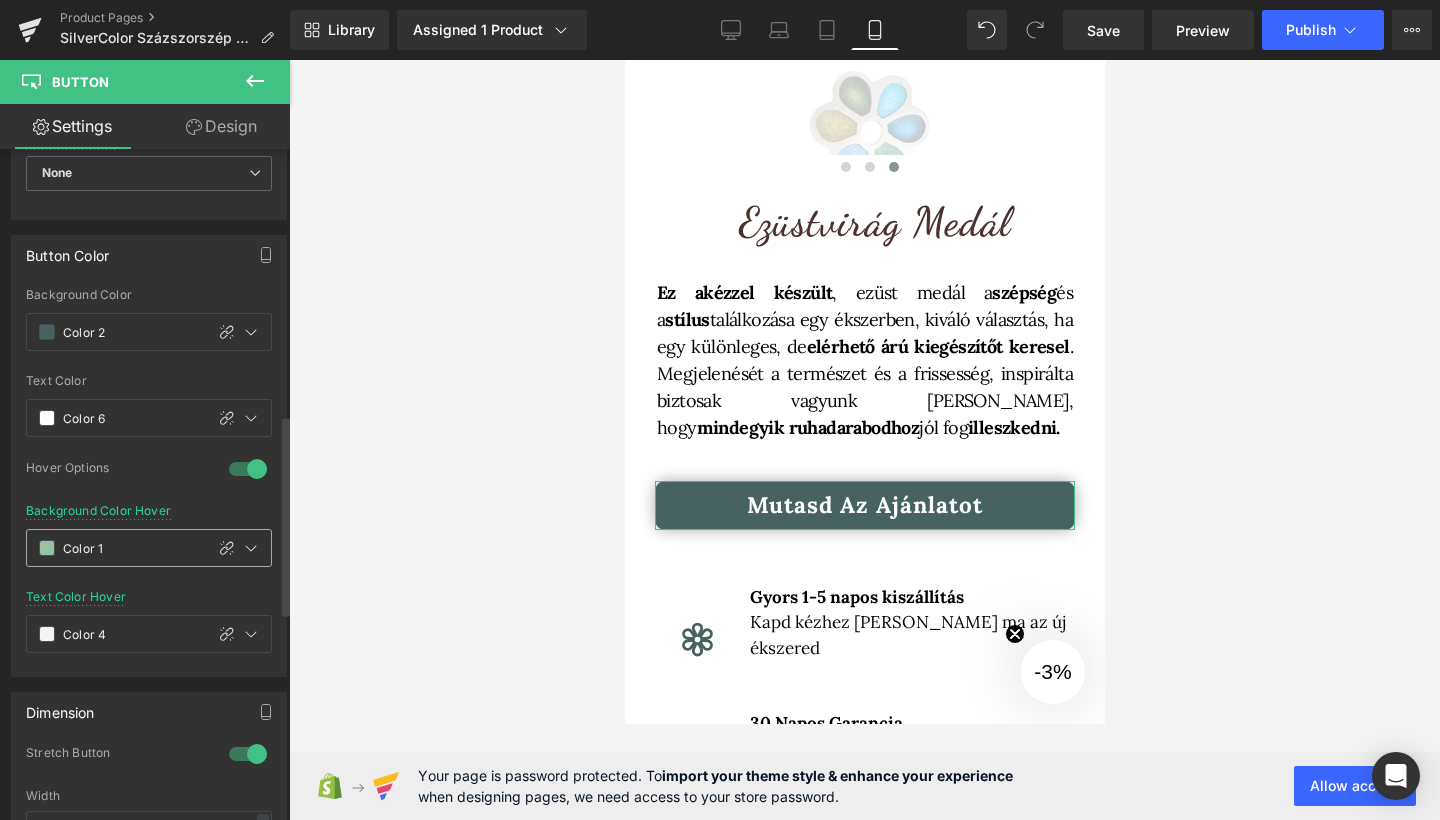click at bounding box center [47, 548] 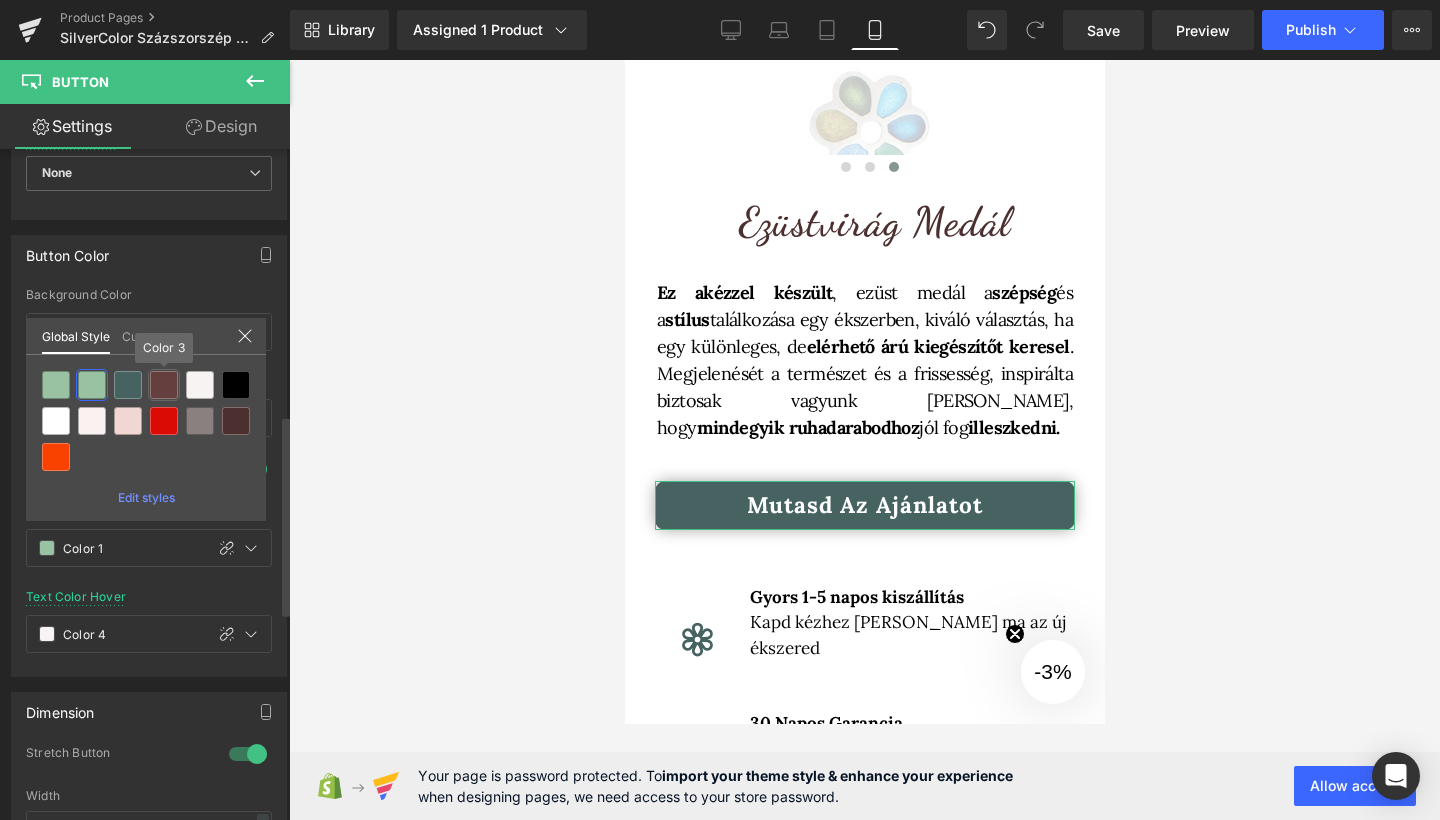 click at bounding box center (164, 385) 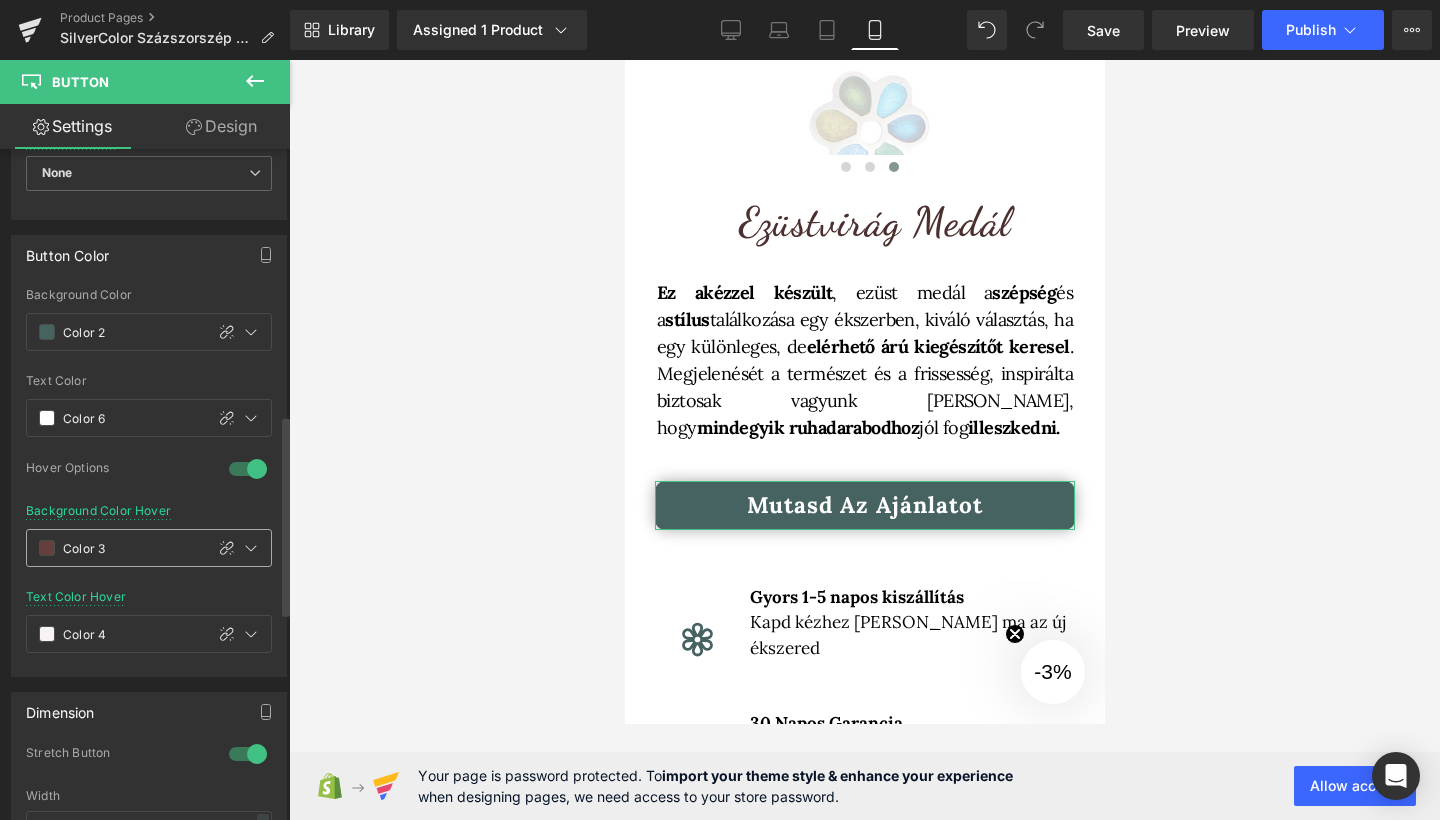 click at bounding box center [47, 548] 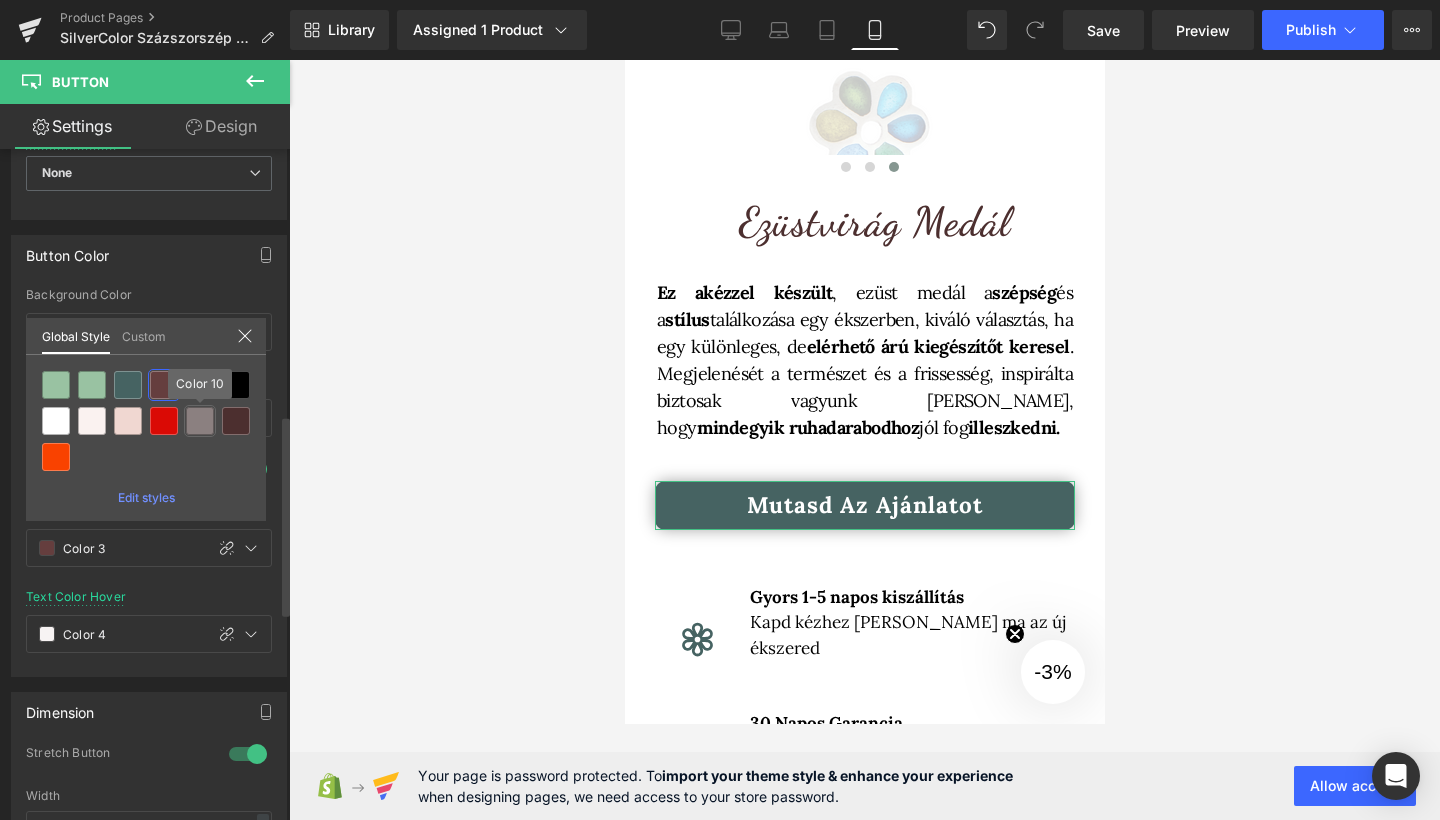 click at bounding box center (200, 421) 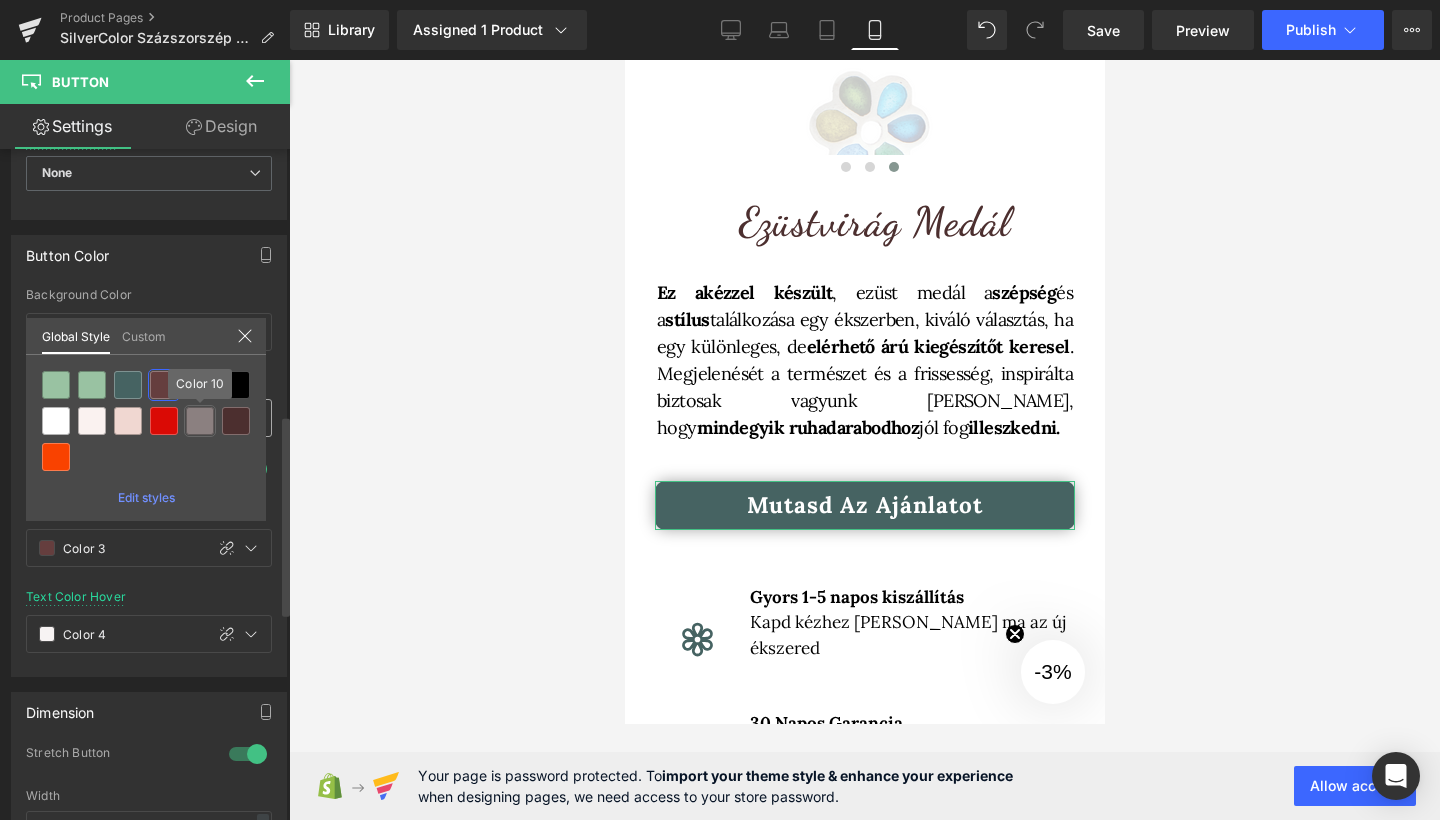 type on "Color 10" 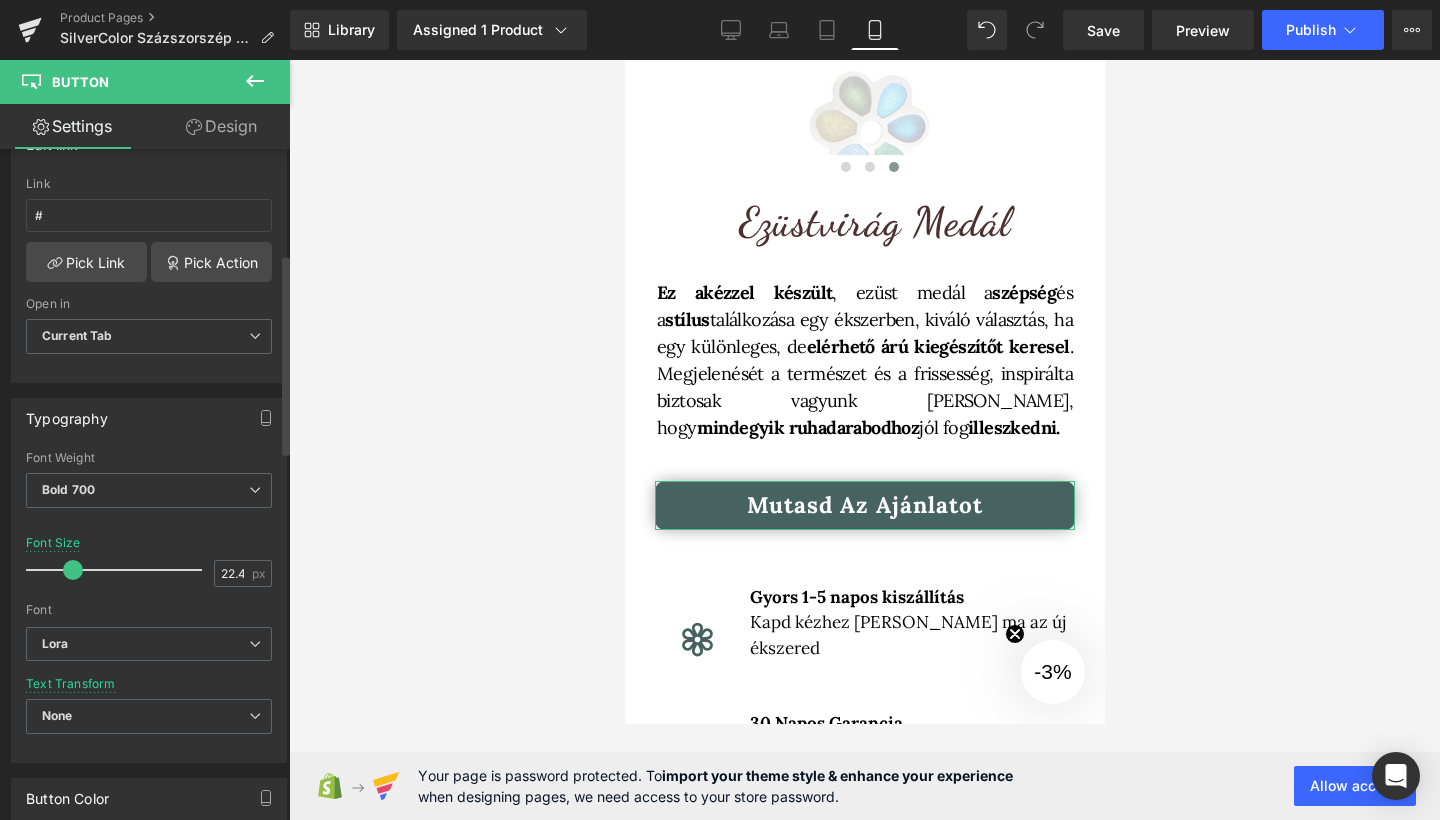 scroll, scrollTop: 351, scrollLeft: 0, axis: vertical 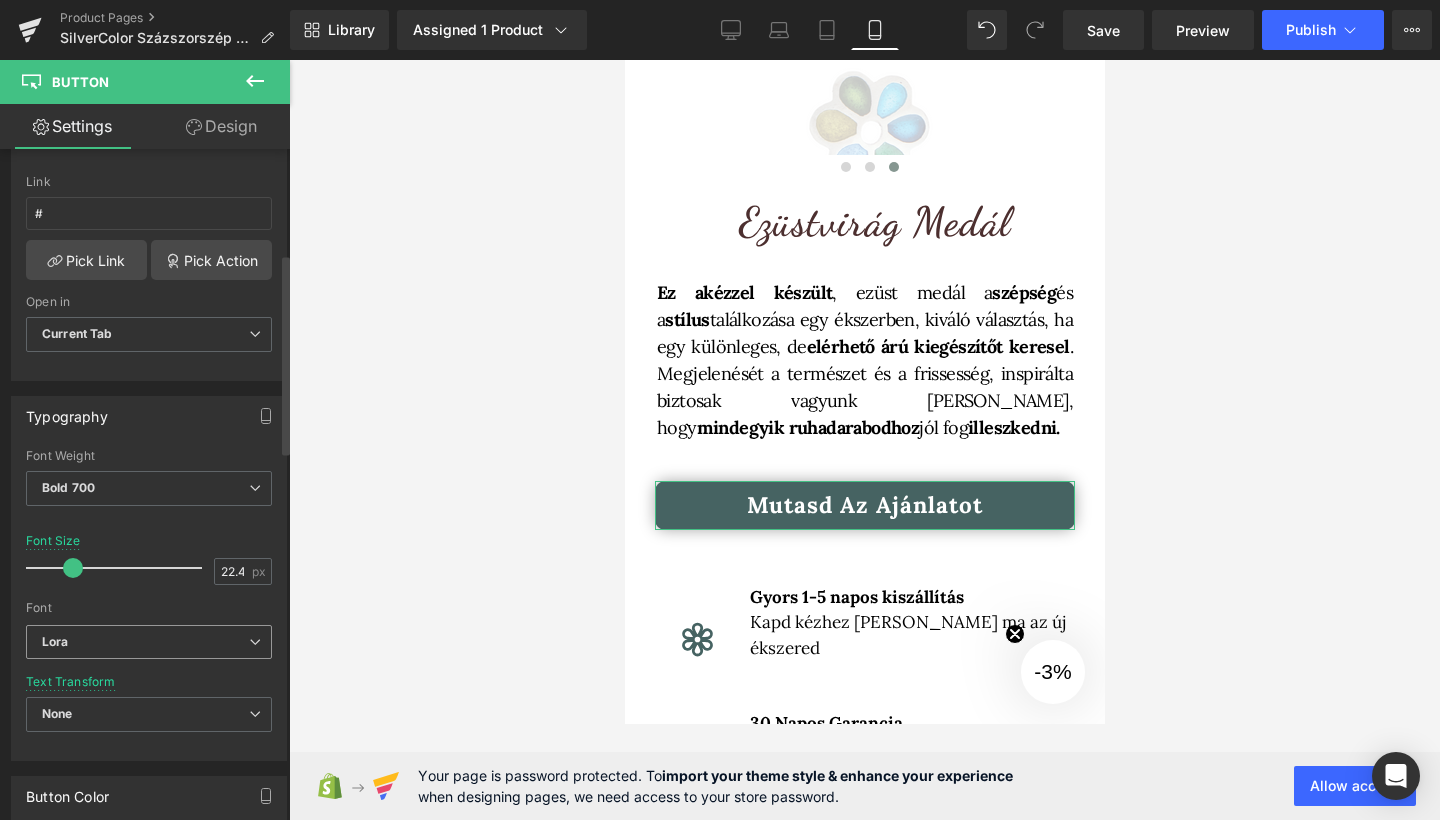 click on "Lora" at bounding box center (145, 642) 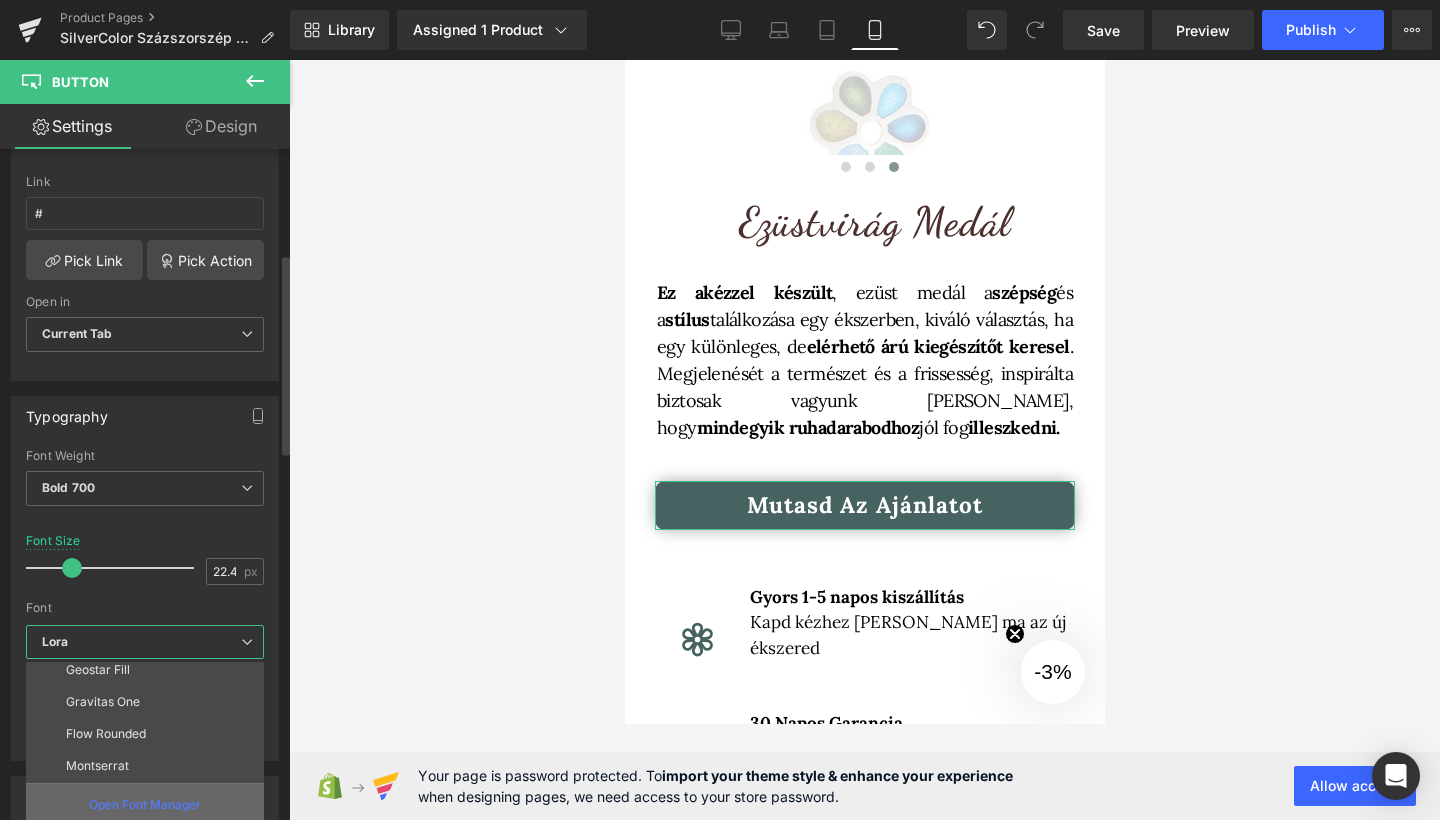 scroll, scrollTop: 616, scrollLeft: 0, axis: vertical 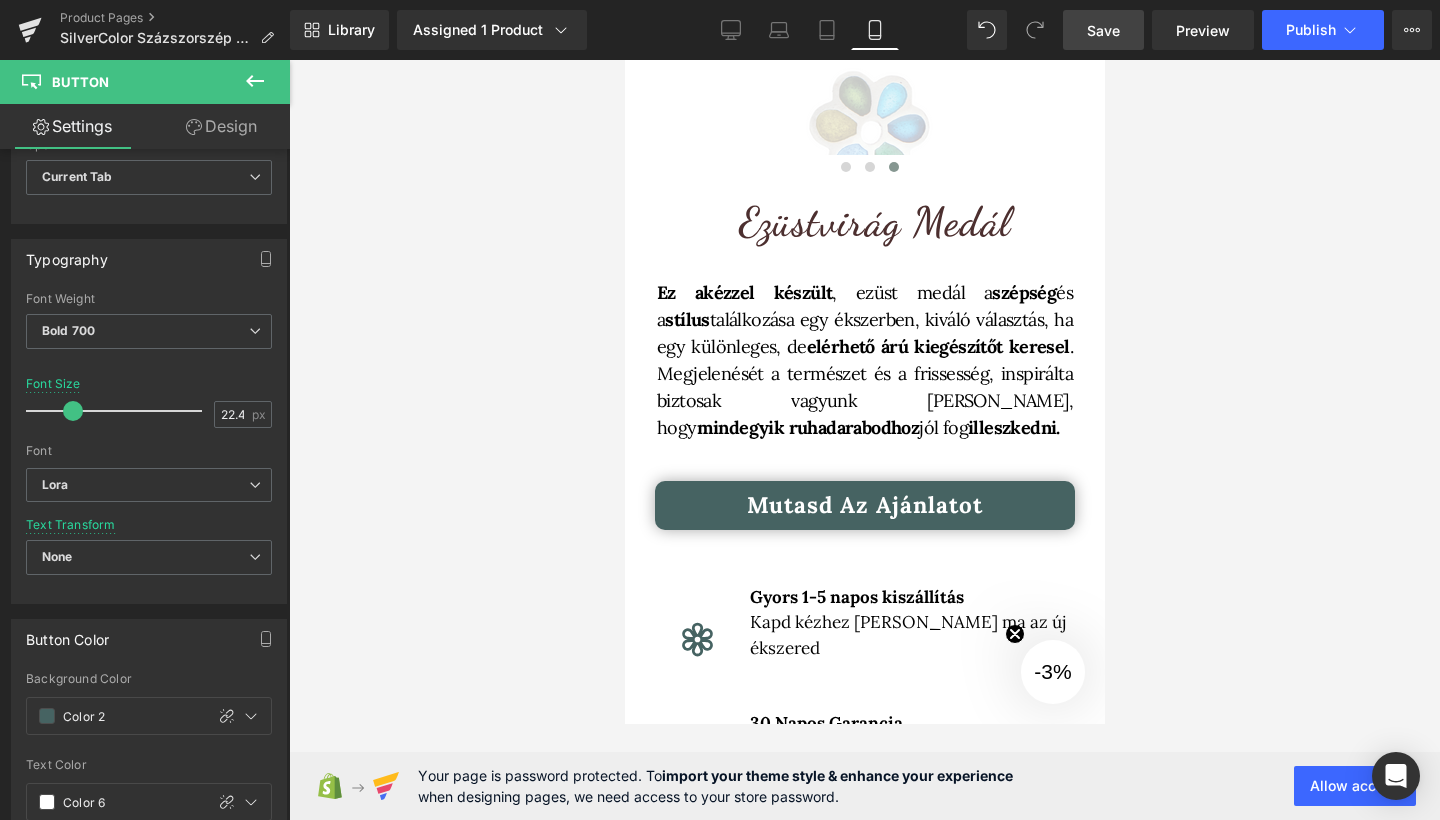 click on "Save" at bounding box center (1103, 30) 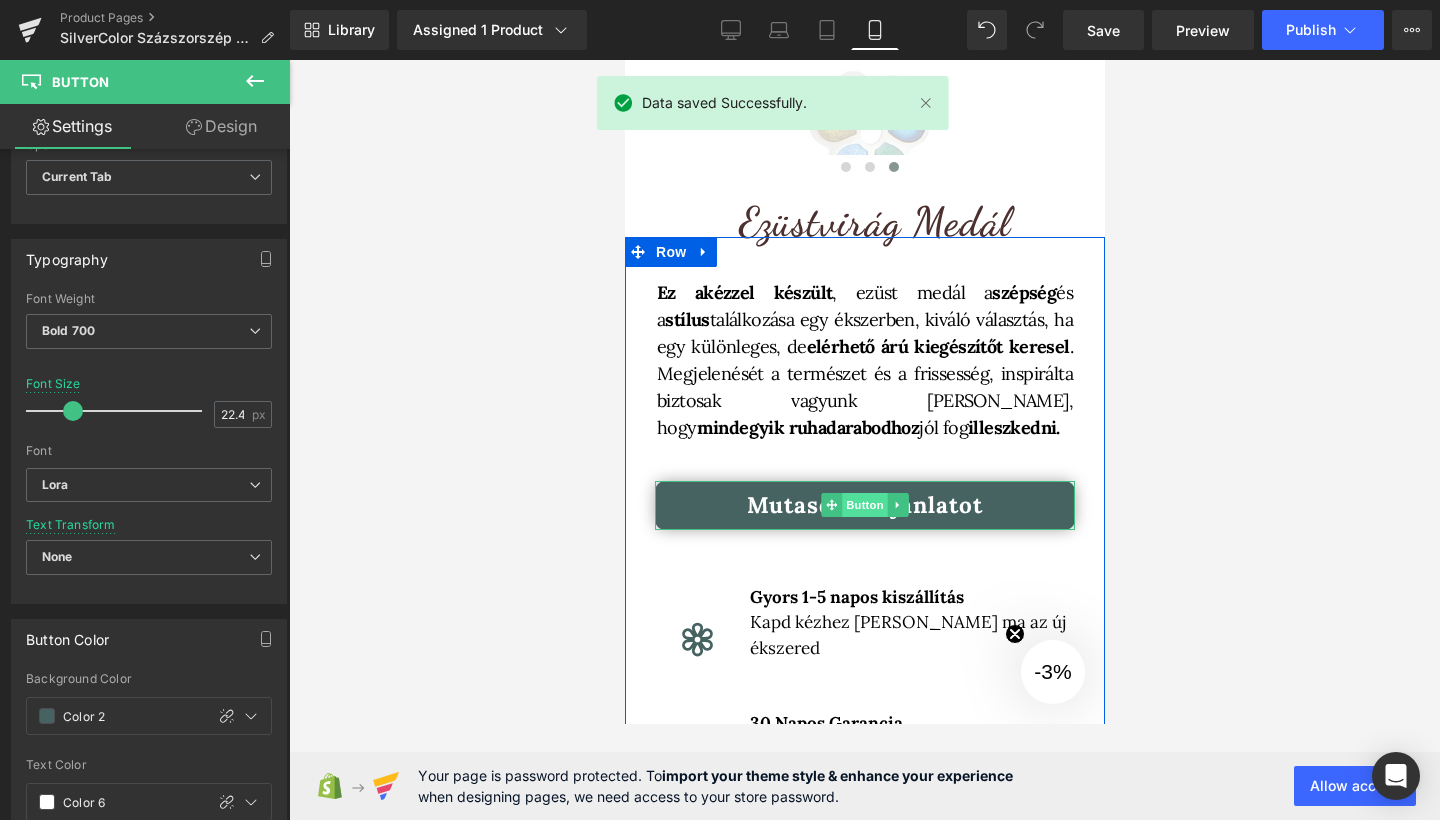 click on "Button" at bounding box center [864, 505] 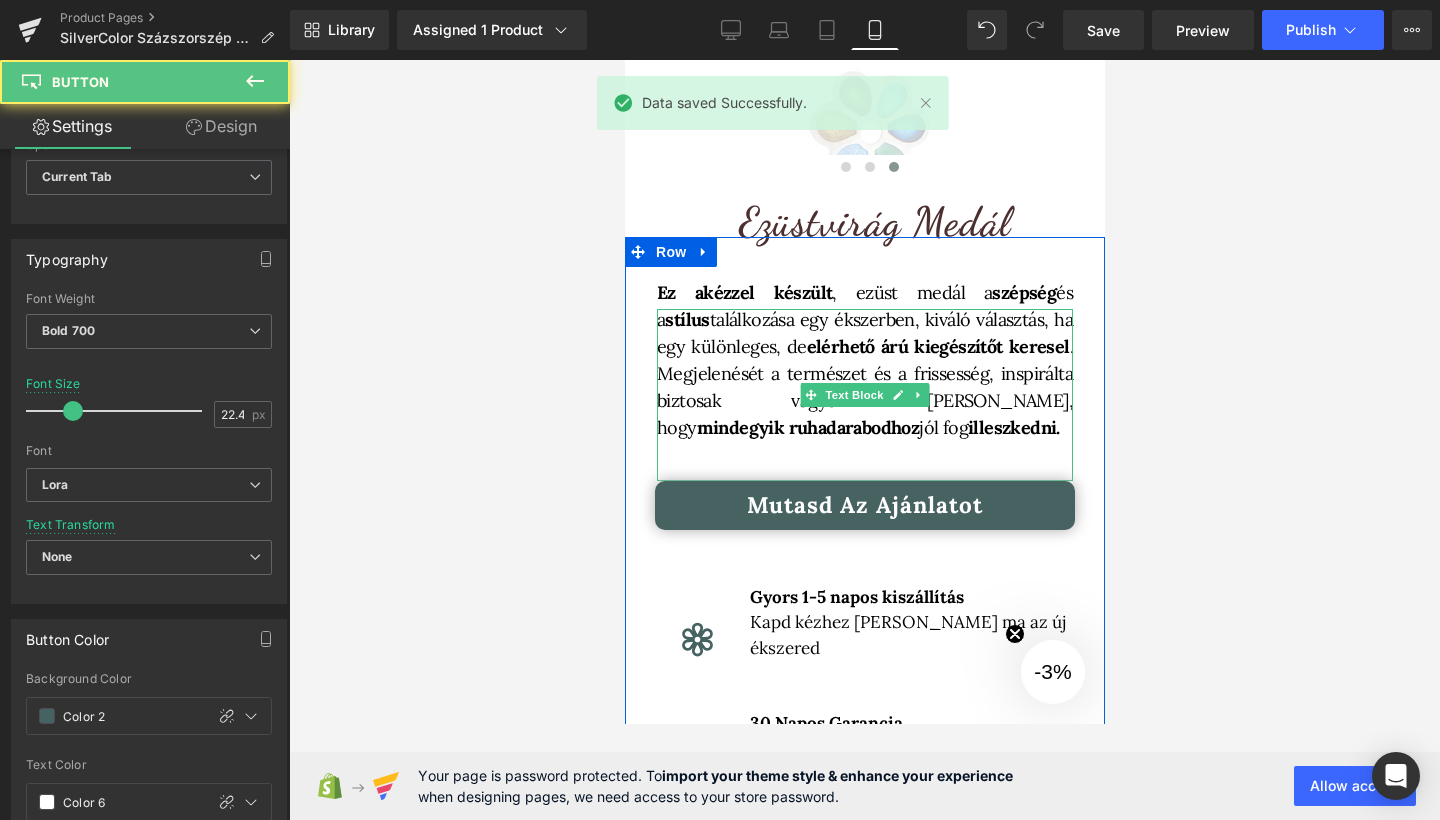 scroll, scrollTop: 304, scrollLeft: 0, axis: vertical 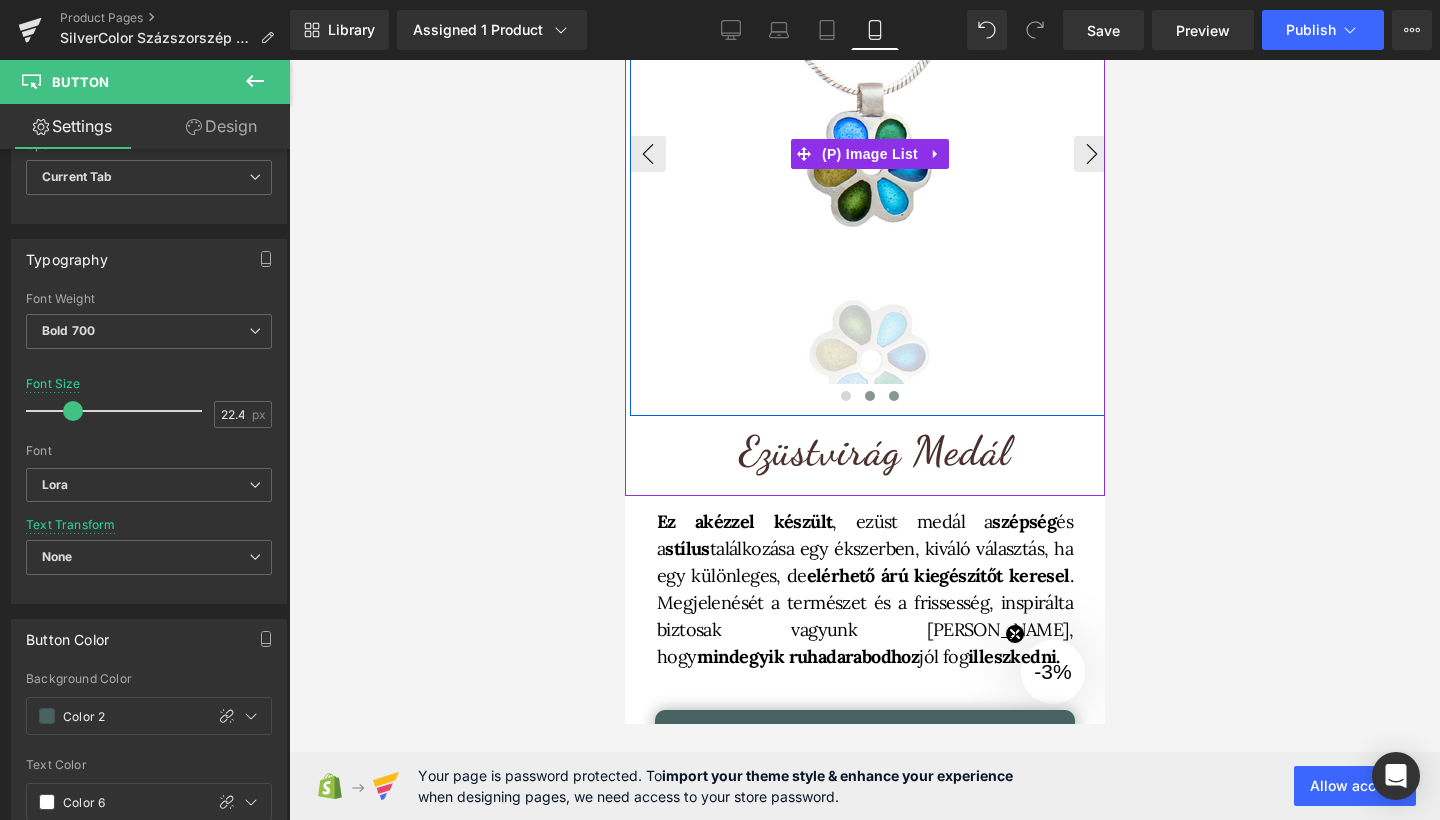 click at bounding box center [869, 396] 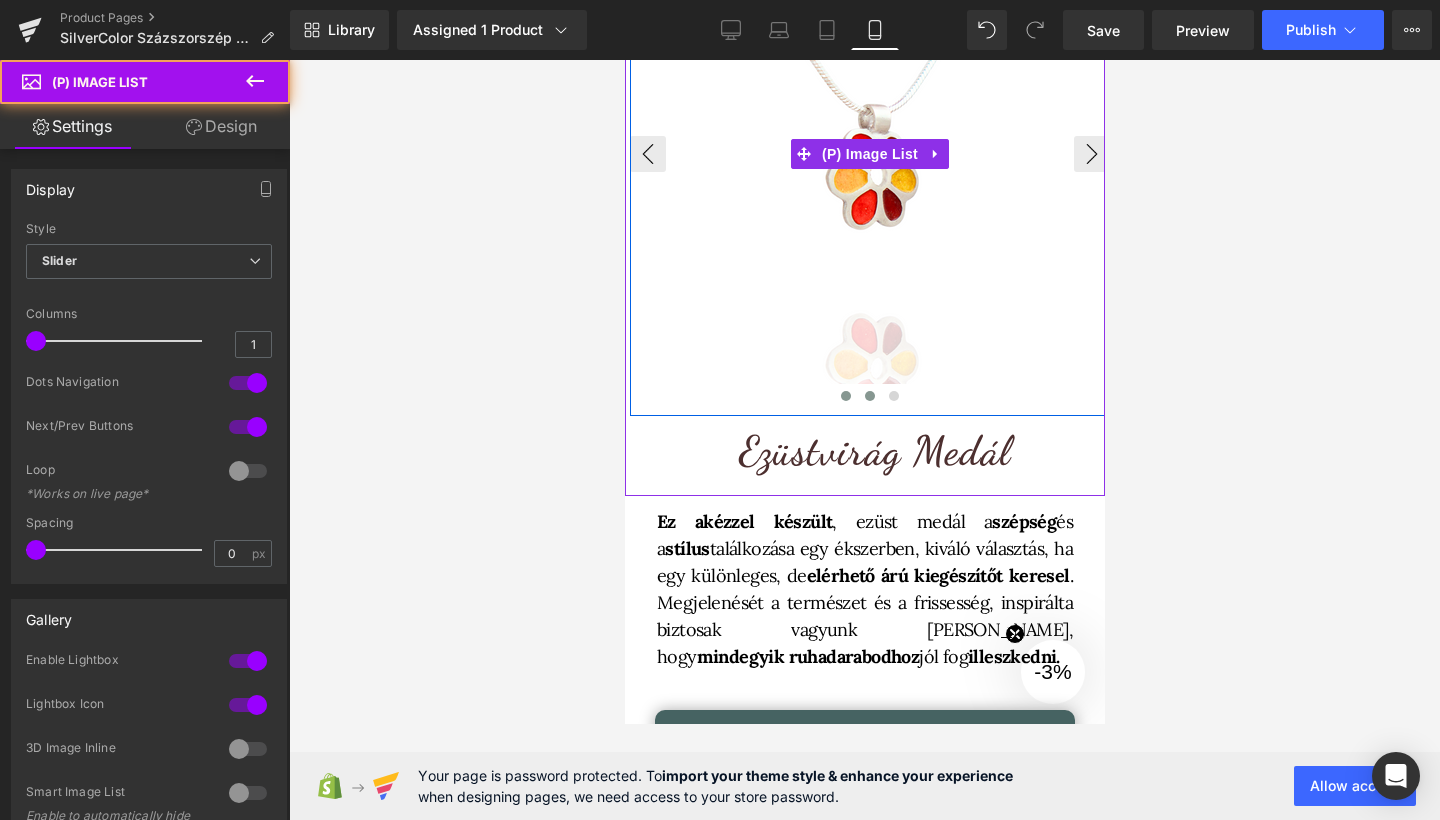 click at bounding box center (845, 396) 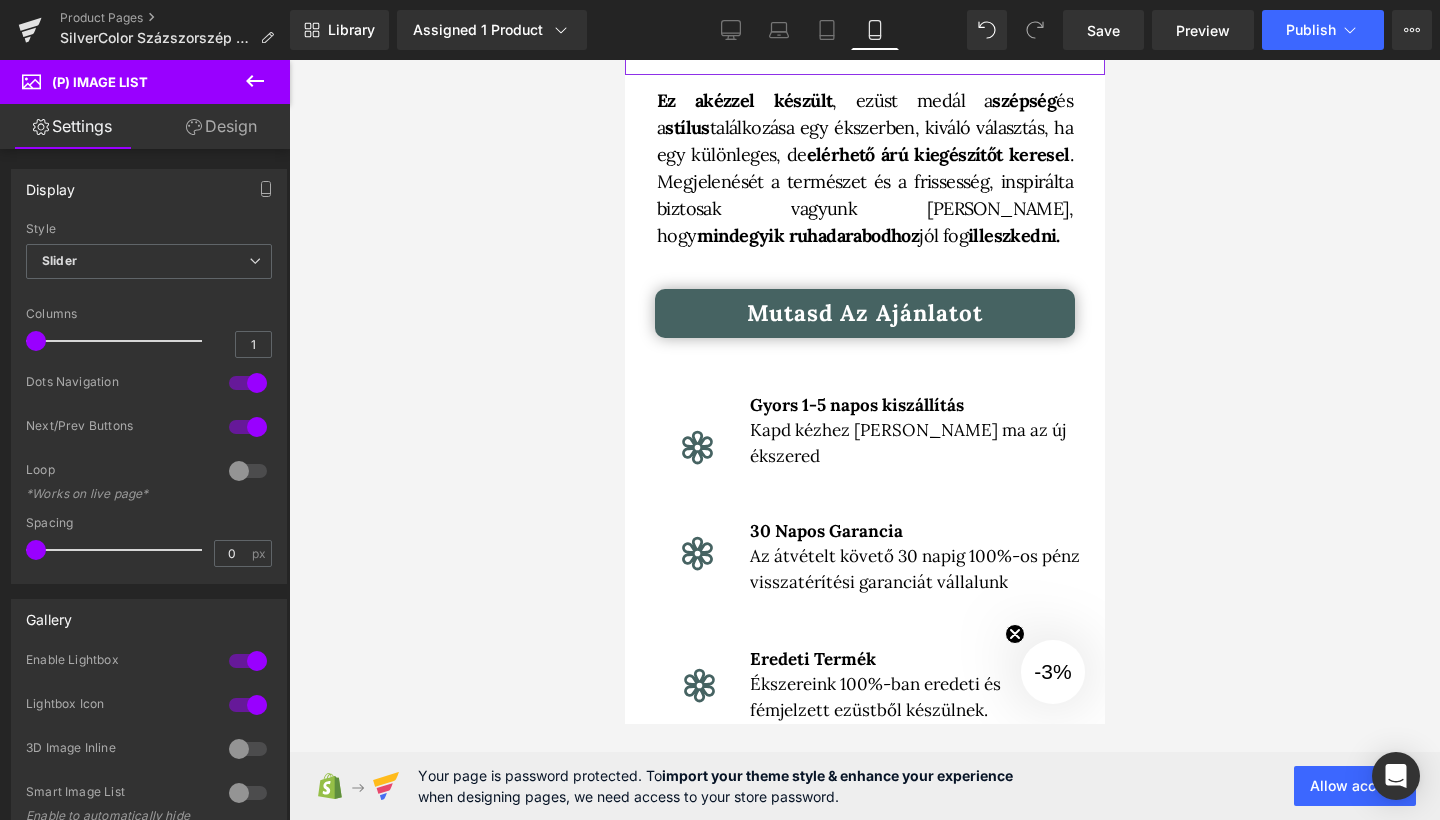 scroll, scrollTop: 737, scrollLeft: 0, axis: vertical 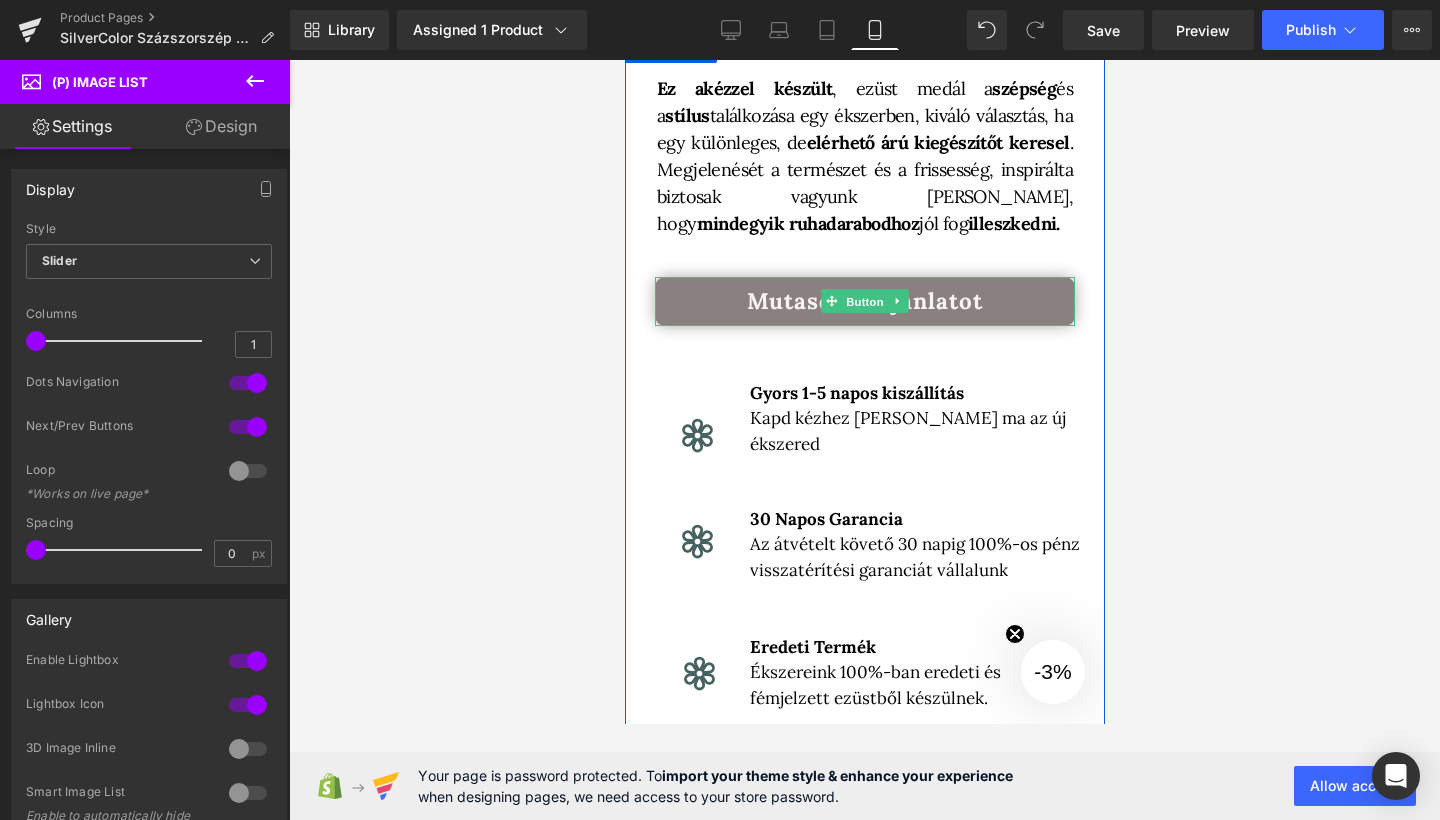 click on "Button" at bounding box center [864, 302] 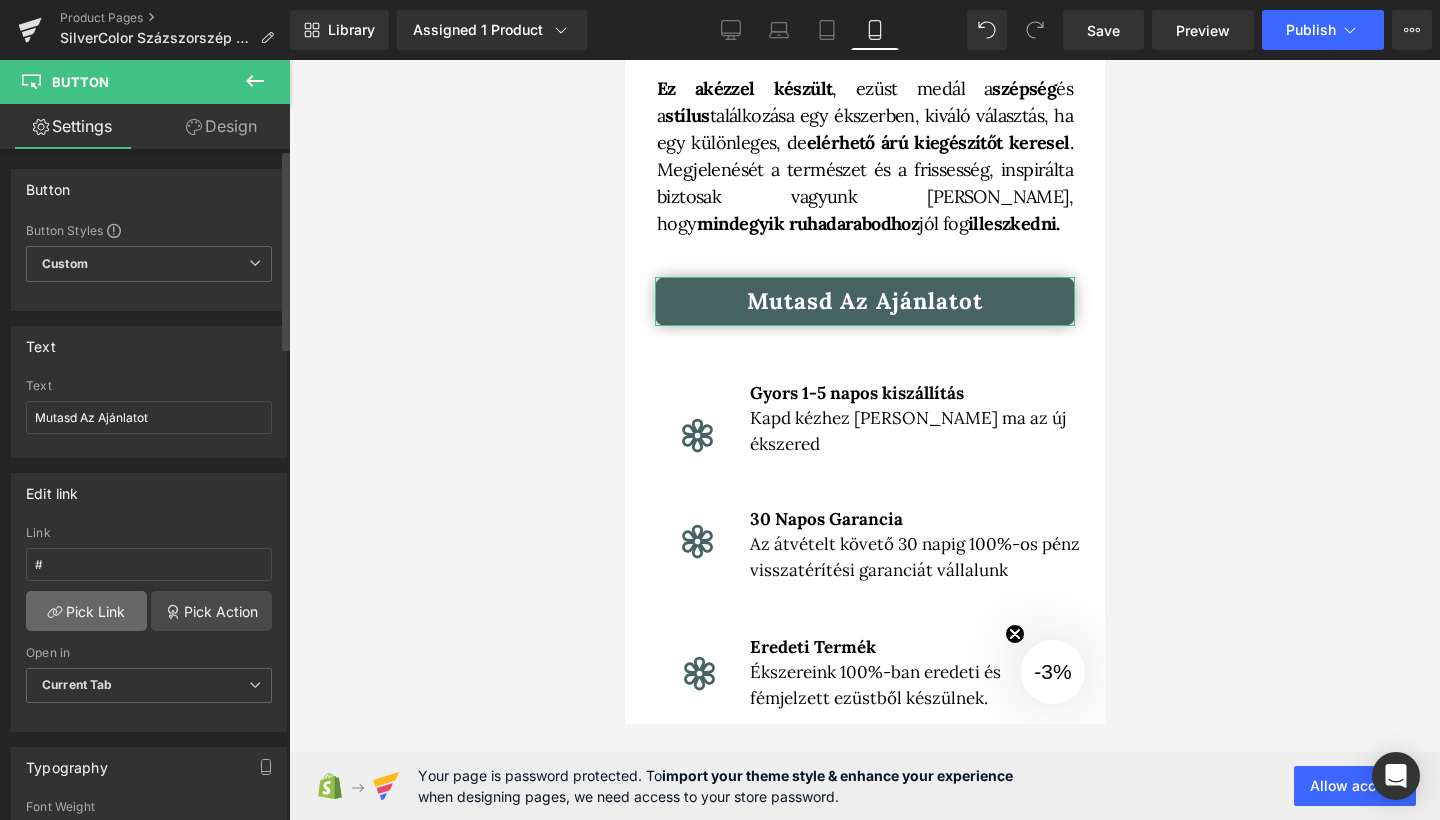 click on "Pick Link" at bounding box center [86, 611] 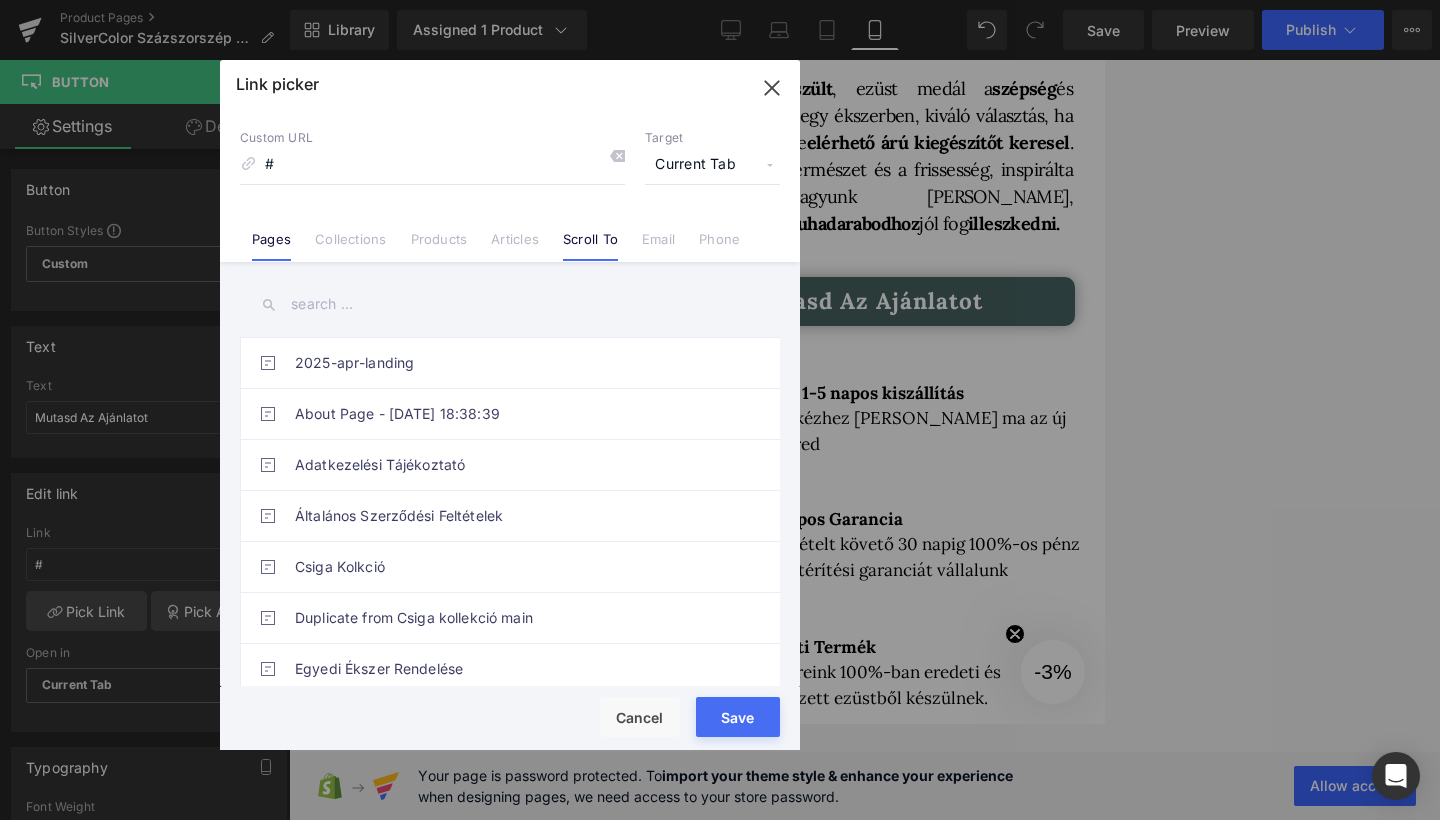 click on "Scroll To" at bounding box center [590, 231] 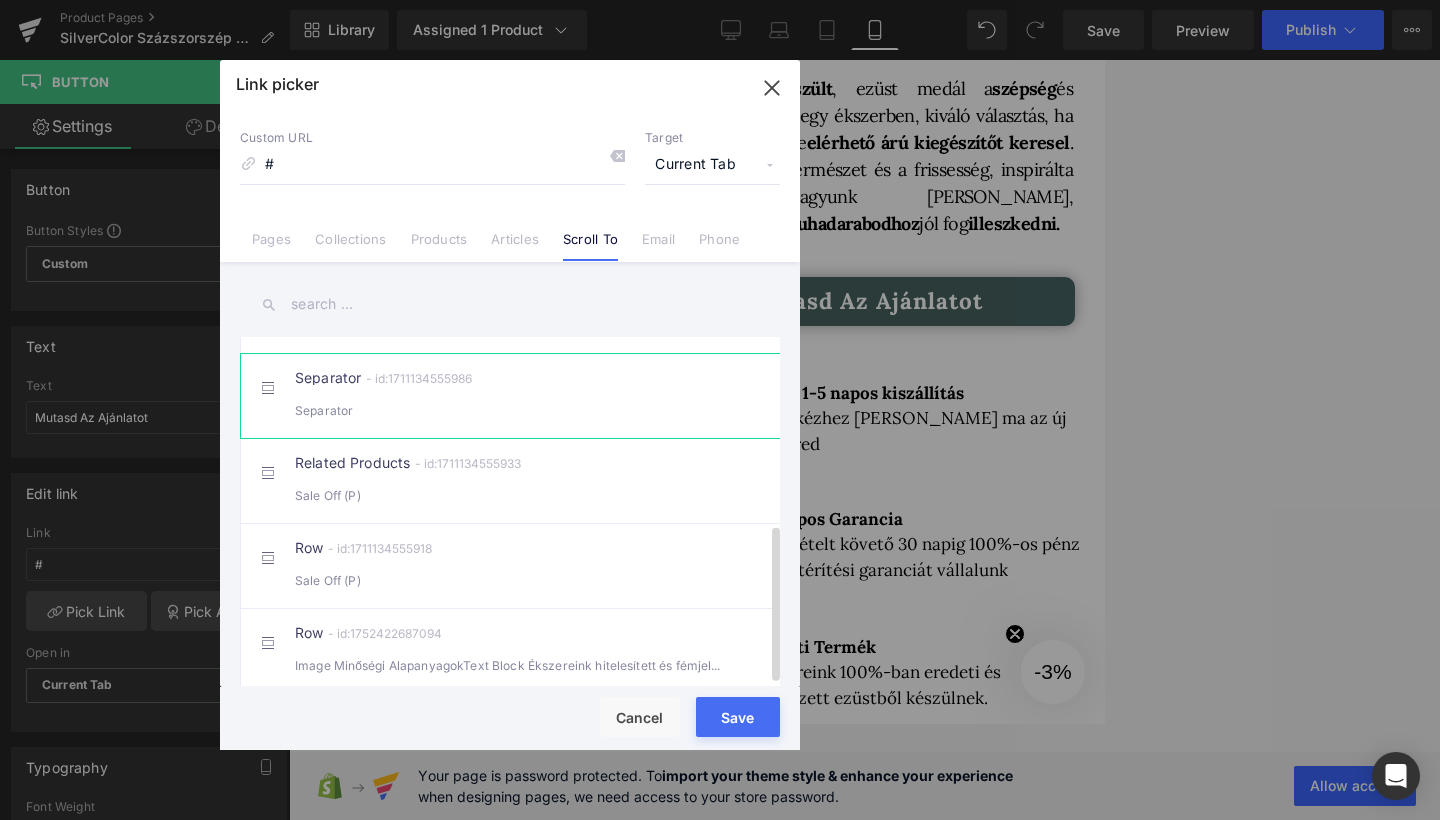 scroll, scrollTop: 419, scrollLeft: 0, axis: vertical 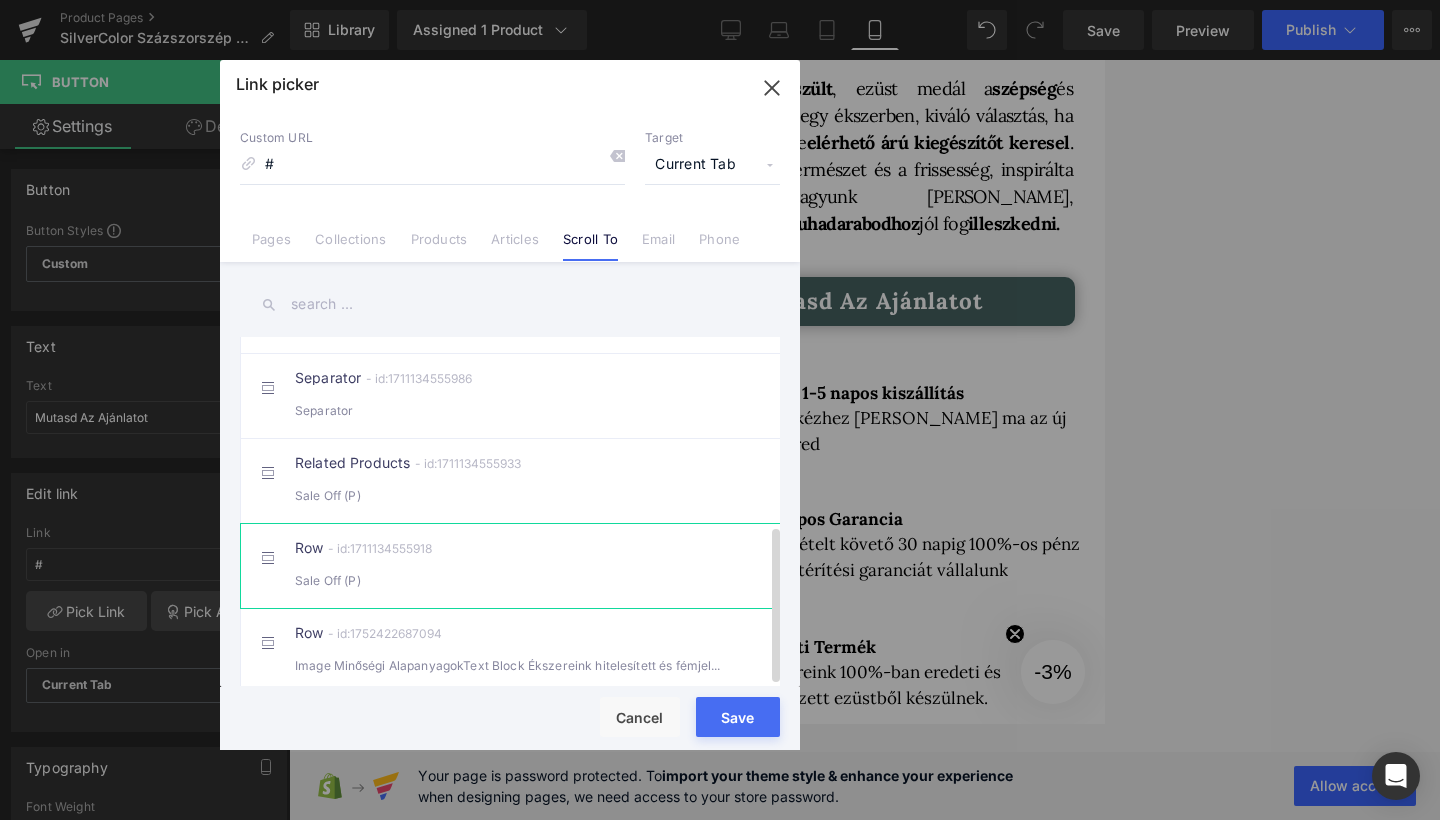 click on "Sale Off
(P)" at bounding box center [510, 580] 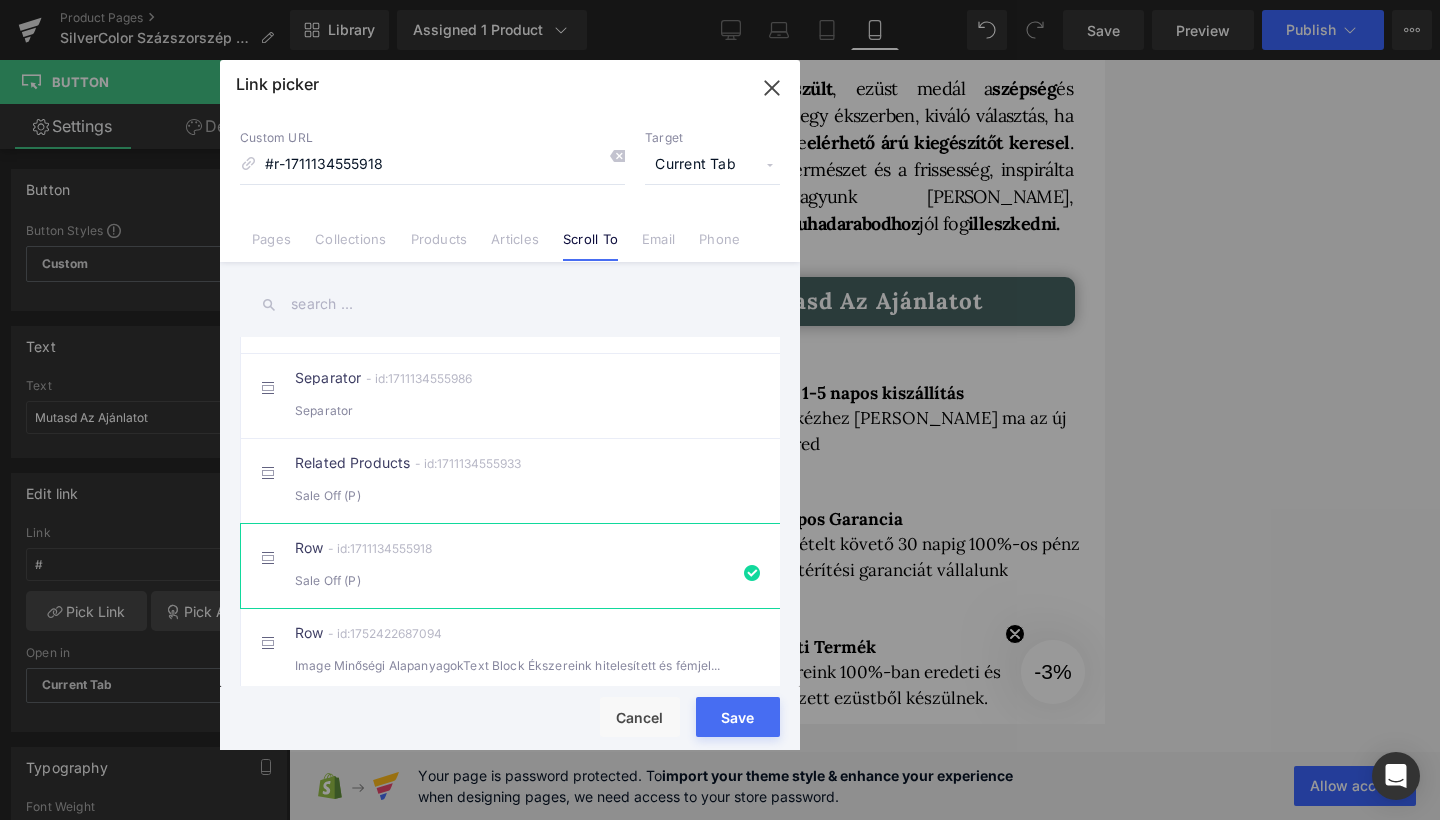 click on "Save" at bounding box center [738, 717] 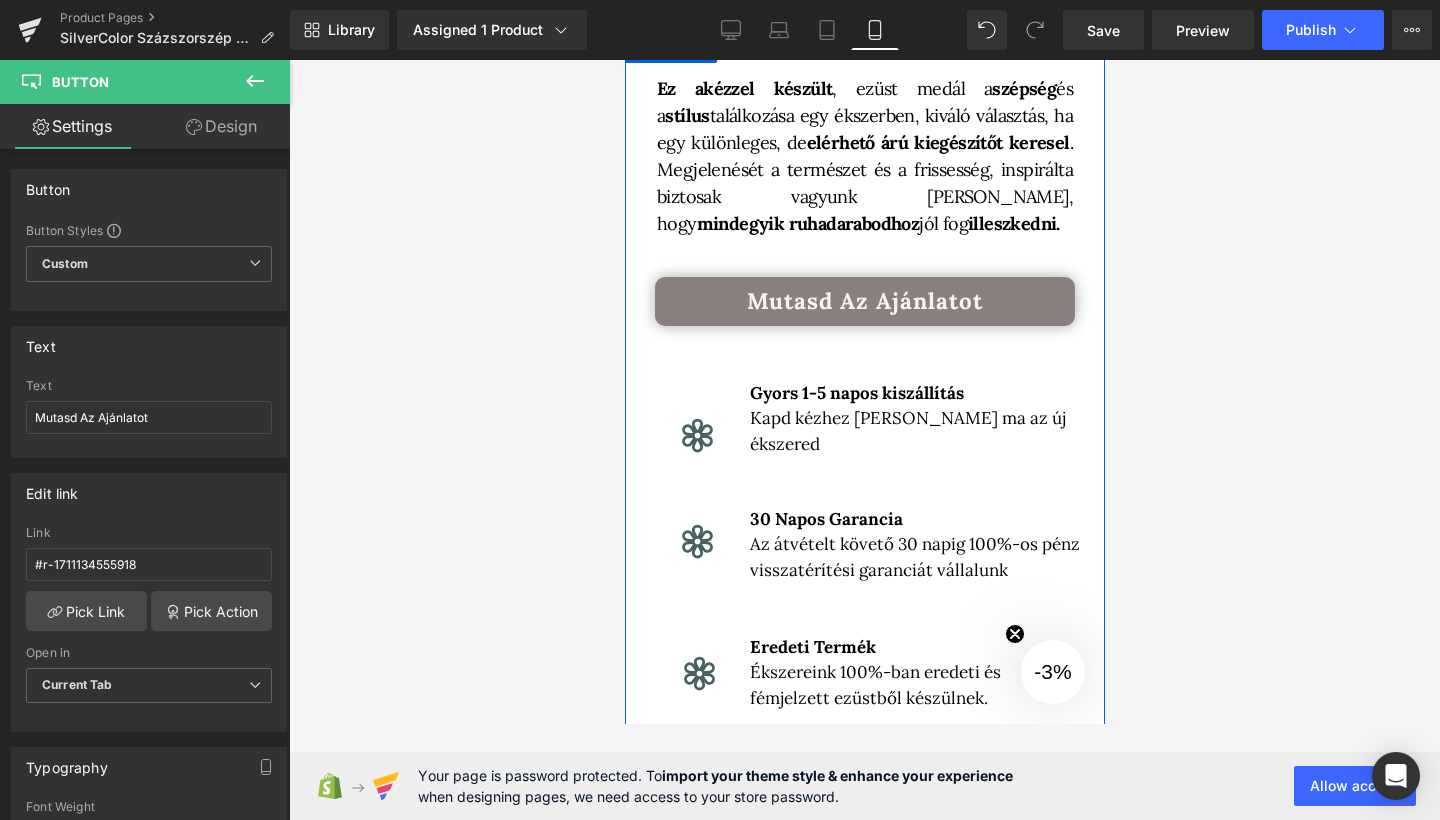 click on "Button" at bounding box center (864, 301) 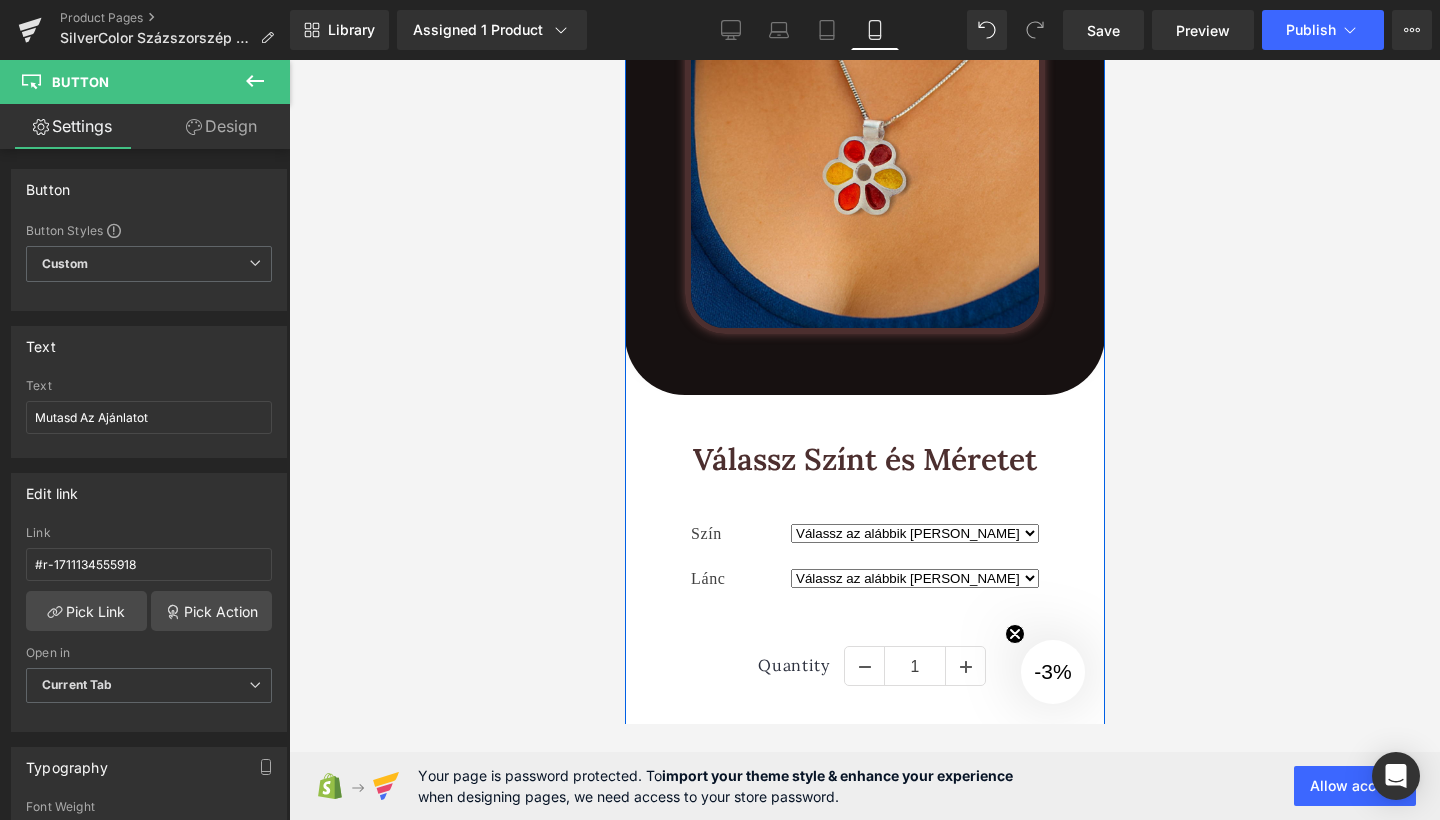 scroll, scrollTop: 4153, scrollLeft: 0, axis: vertical 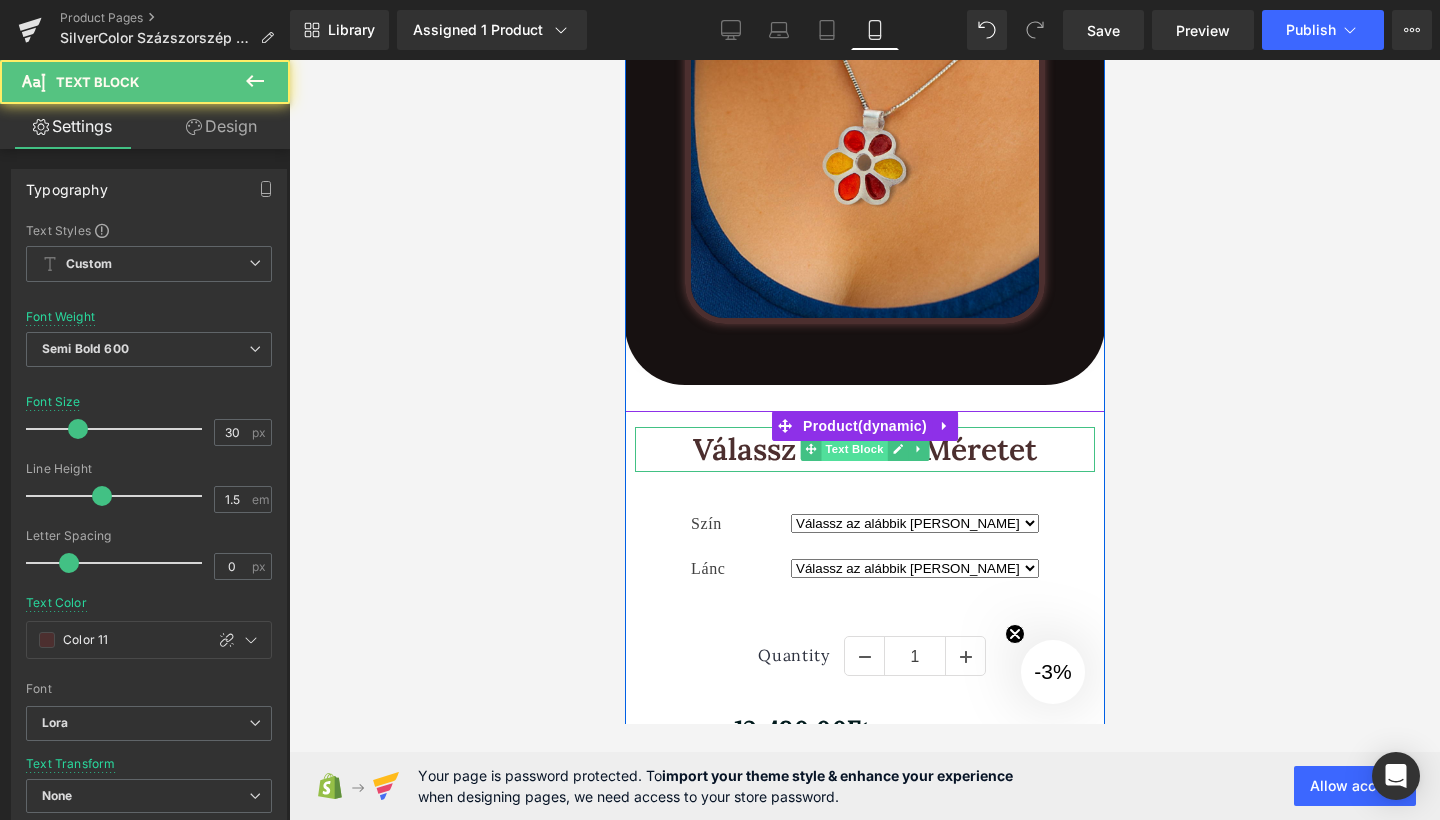 click on "Válassz Színt és Méretet
Text Block" at bounding box center [864, 449] 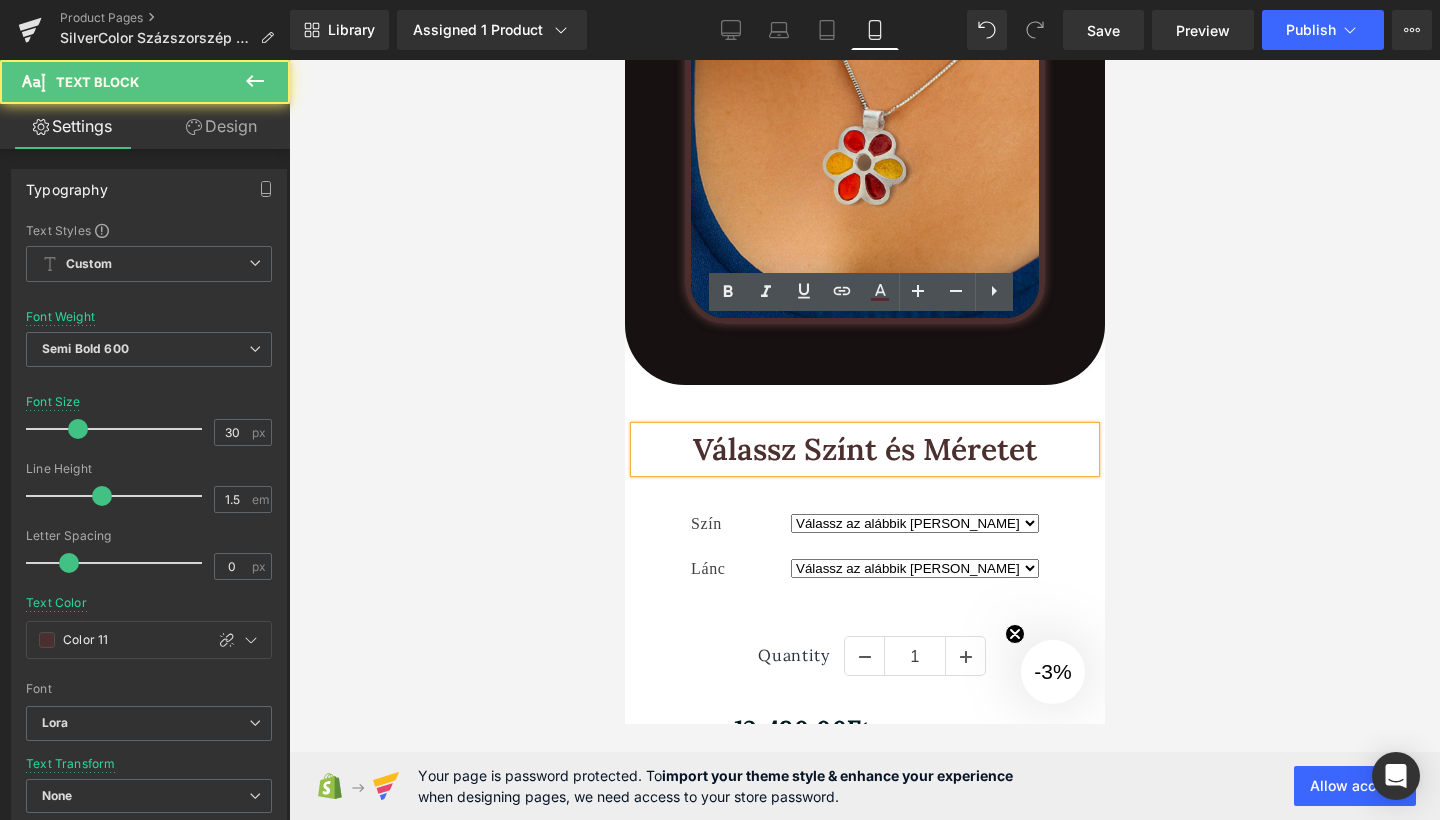 scroll, scrollTop: 4228, scrollLeft: 0, axis: vertical 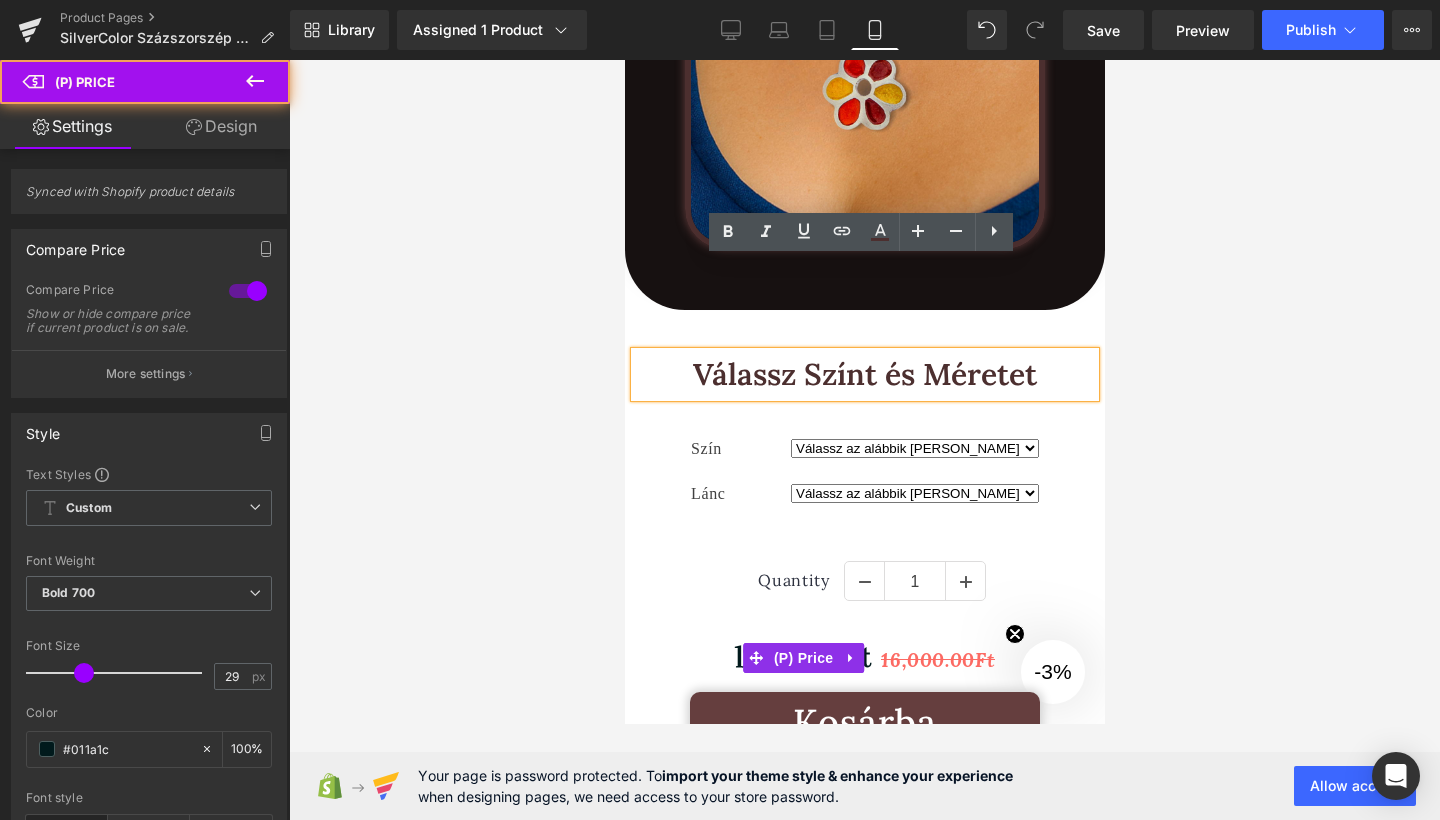 click on "12,490.00Ft
16,000.00Ft" at bounding box center [864, 658] 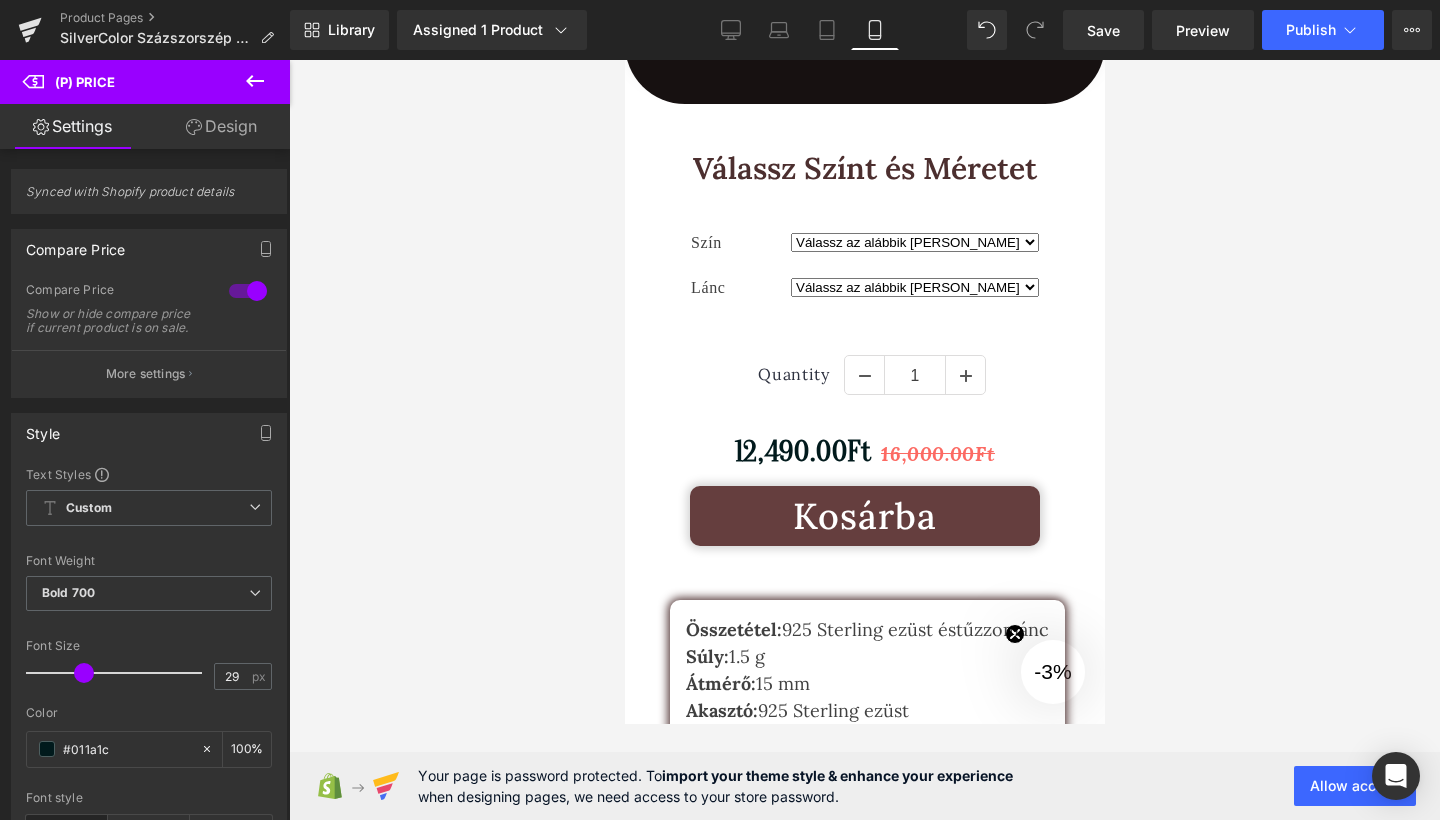 scroll, scrollTop: 4440, scrollLeft: 0, axis: vertical 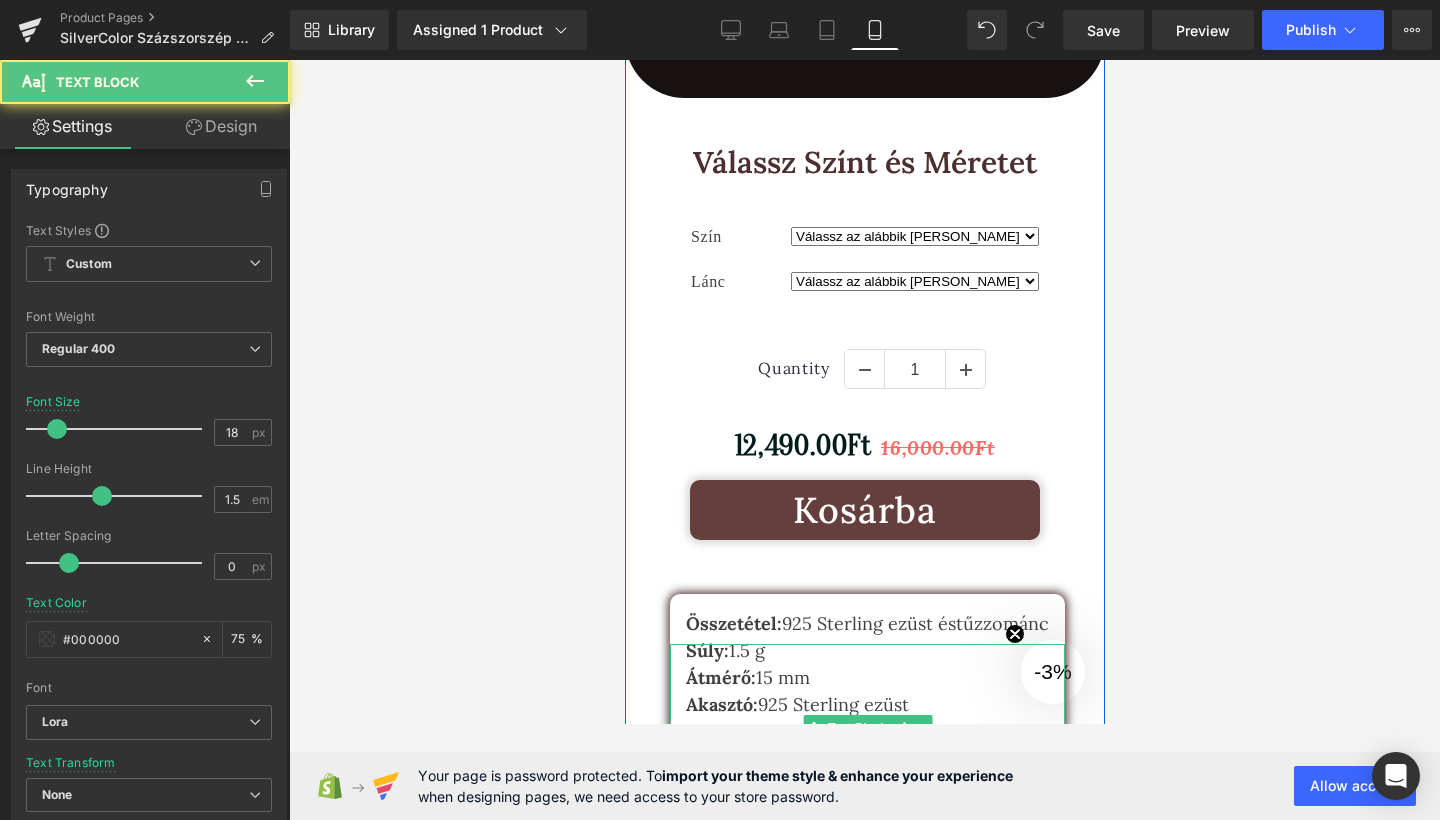 click on "üst és" at bounding box center (930, 623) 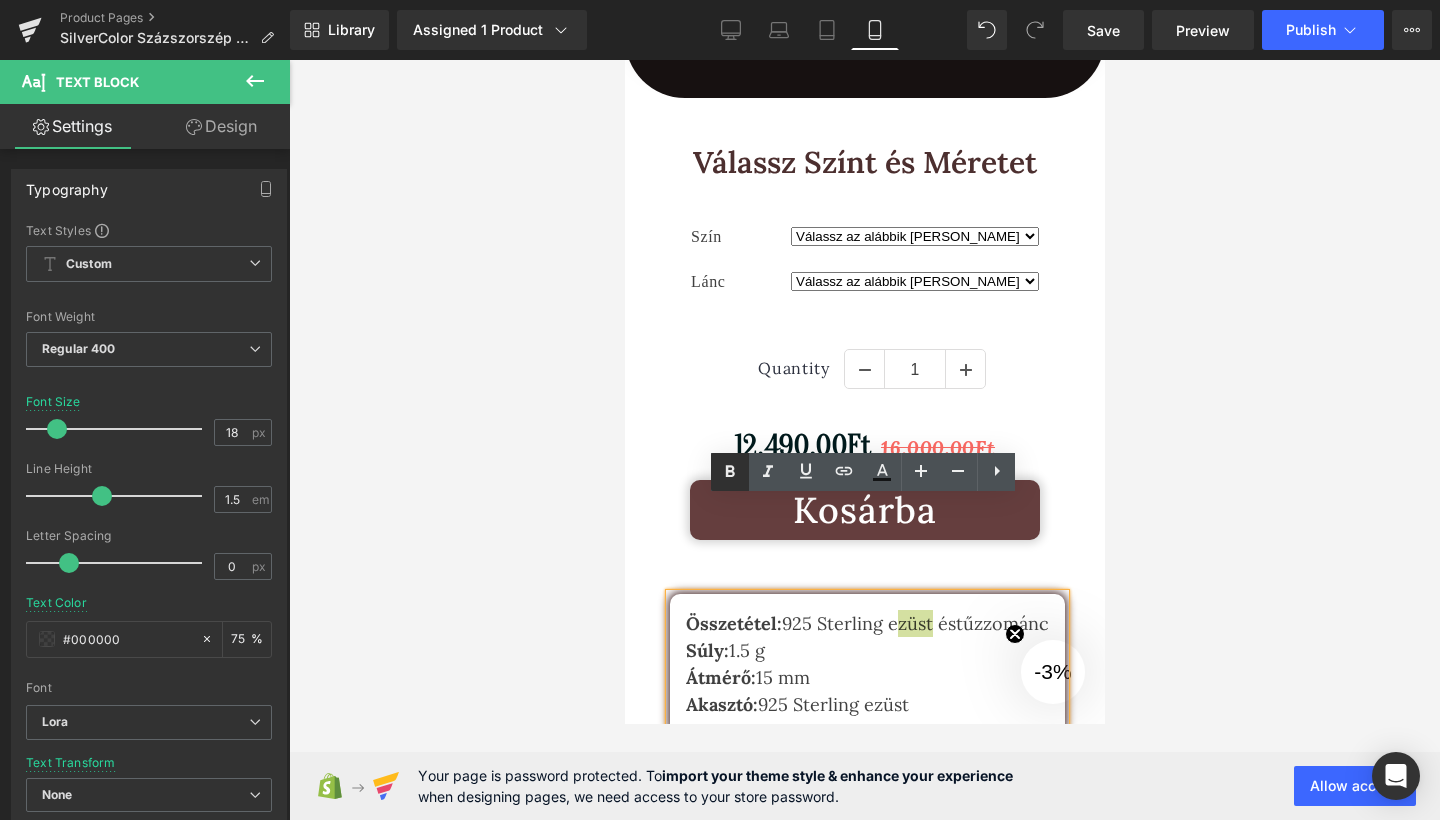 drag, startPoint x: 717, startPoint y: 473, endPoint x: 25, endPoint y: 413, distance: 694.5963 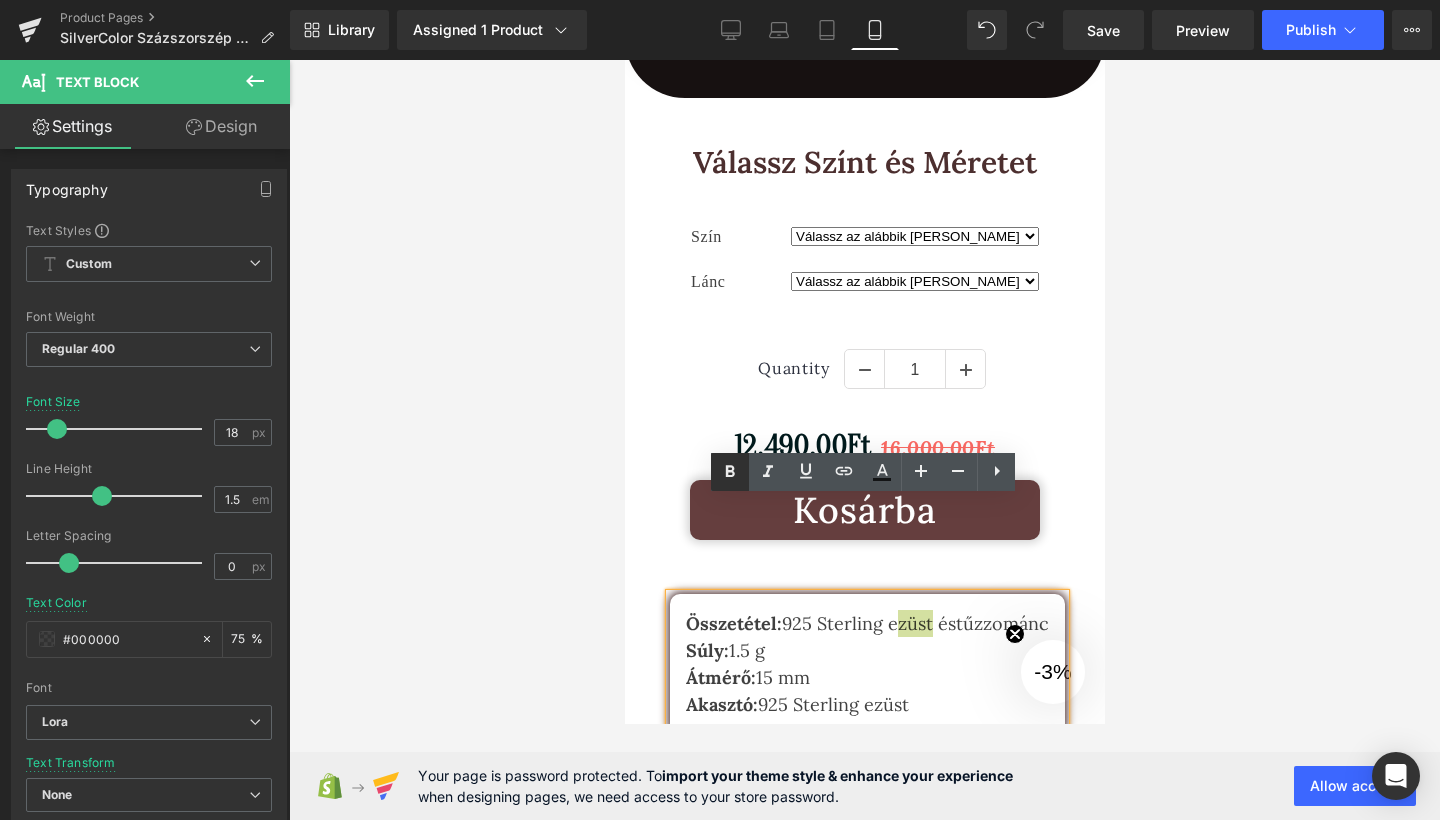 click at bounding box center [730, 472] 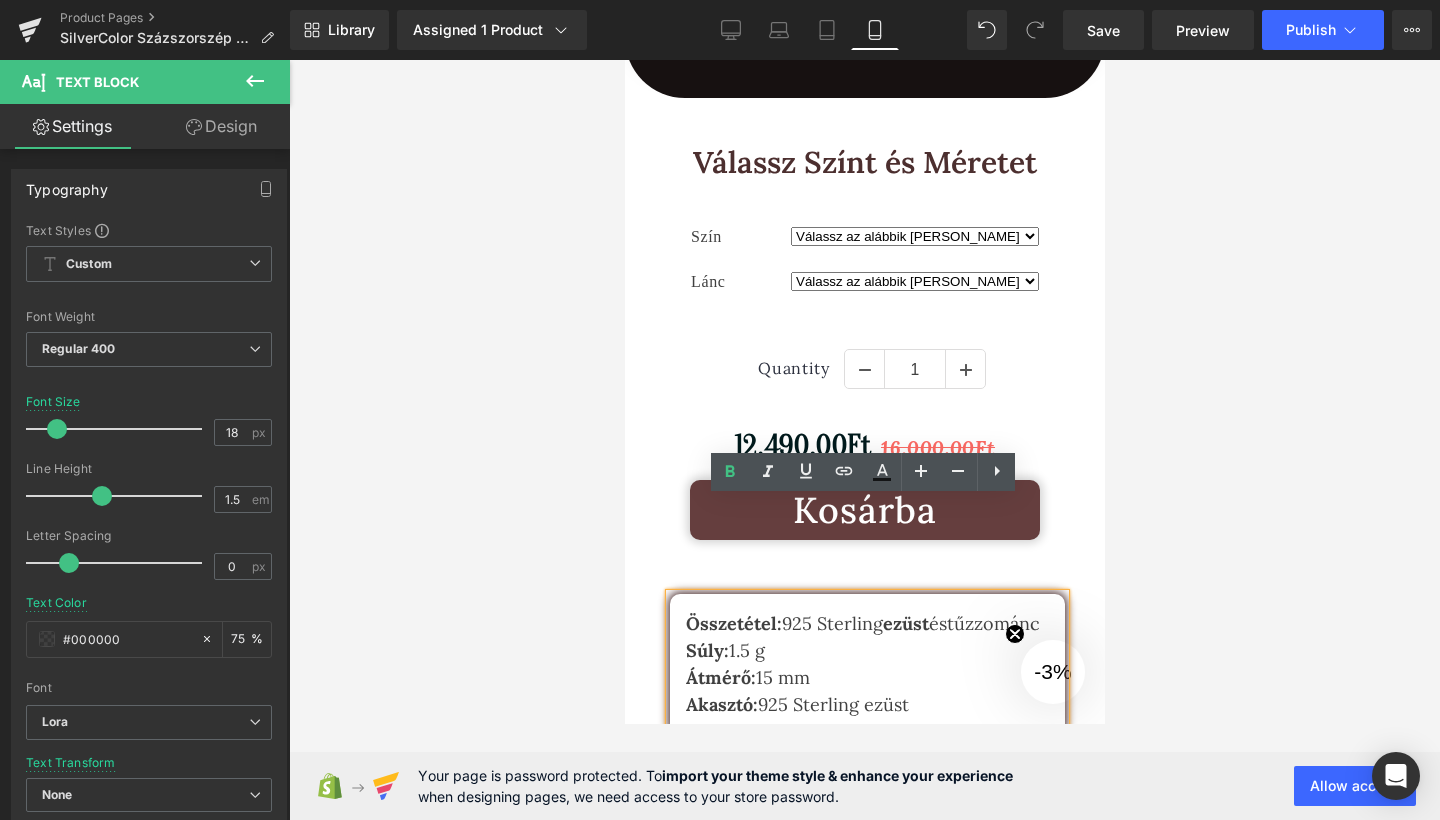click on "Ez a  kézzel készült , ezüst medál a  szépség  és a  stílus  találkozása egy ékszerben, kiváló választás, ha egy különleges, de  elérhető árú kiegészítőt keresel . Megjelenését a természet és a frissesség, inspirálta biztosak vagyunk [PERSON_NAME], hogy  mindegyik ruhadarabodhoz  jól fog  illeszkedni.  Text Block     NaNpx
Mutasd Az Ajánlatot
Button         Gyors 1-5 napos kiszállítás Kapd kézhez [PERSON_NAME] ma az új ékszered Text Block         Icon         30 Napos Garancia Az átvételt követő 30 napig 100%-os pénz visszatérítési garanciát vállalunk Text Block         Icon         Eredeti Termék Ékszereink 100%-ban eredeti és fémjelzett ezüstből készülnek. Text Block
Icon         Image         Kézműves termék Minden ékszerünket kézzel  készítjük, garantálva az egyediséget [PERSON_NAME] minőséget, miközben fenntartható gyártási folyamatokat alkalmazunk. Text Block         Image         Text Block         Row" at bounding box center [864, -440] 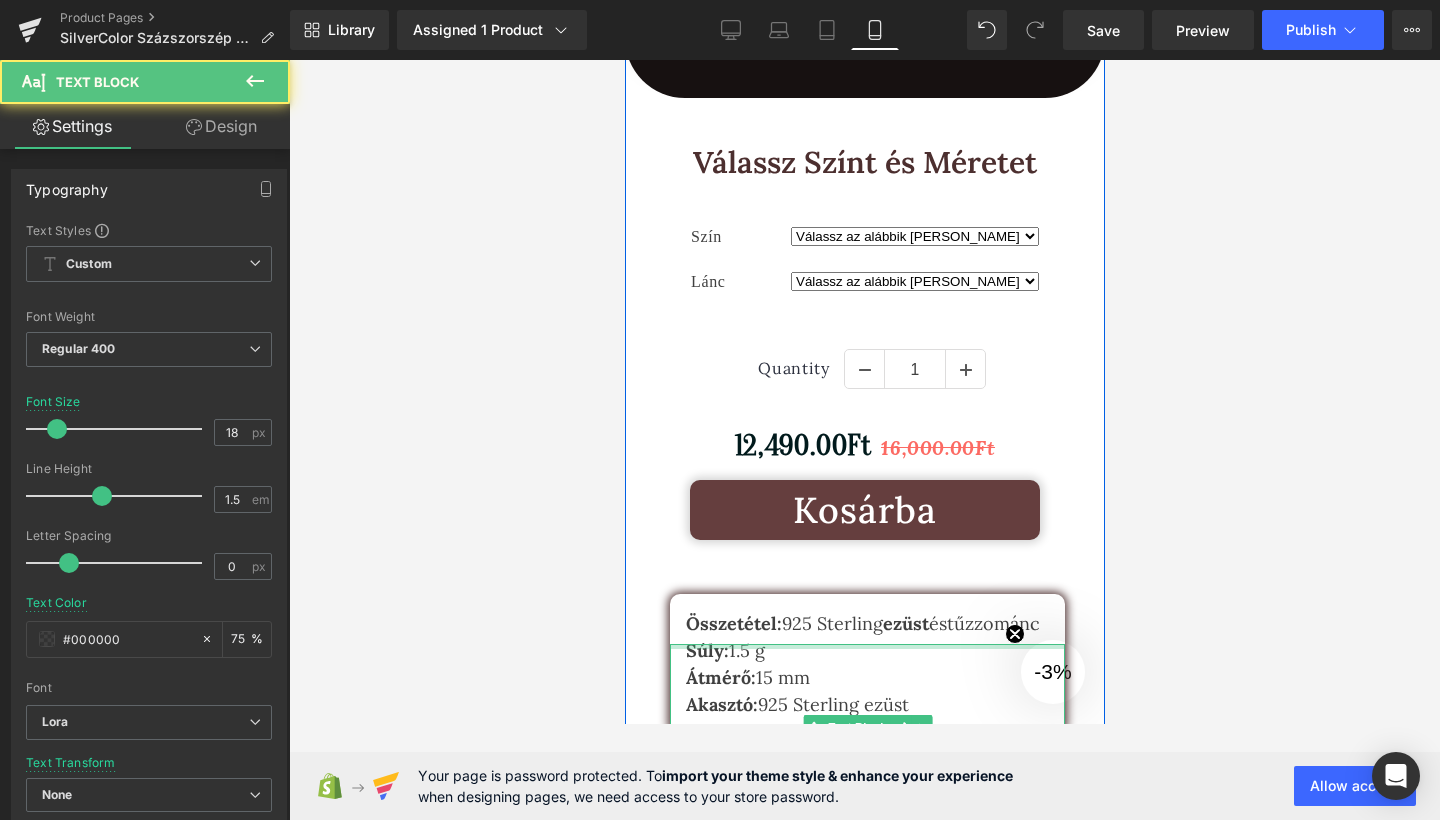 click at bounding box center (866, 646) 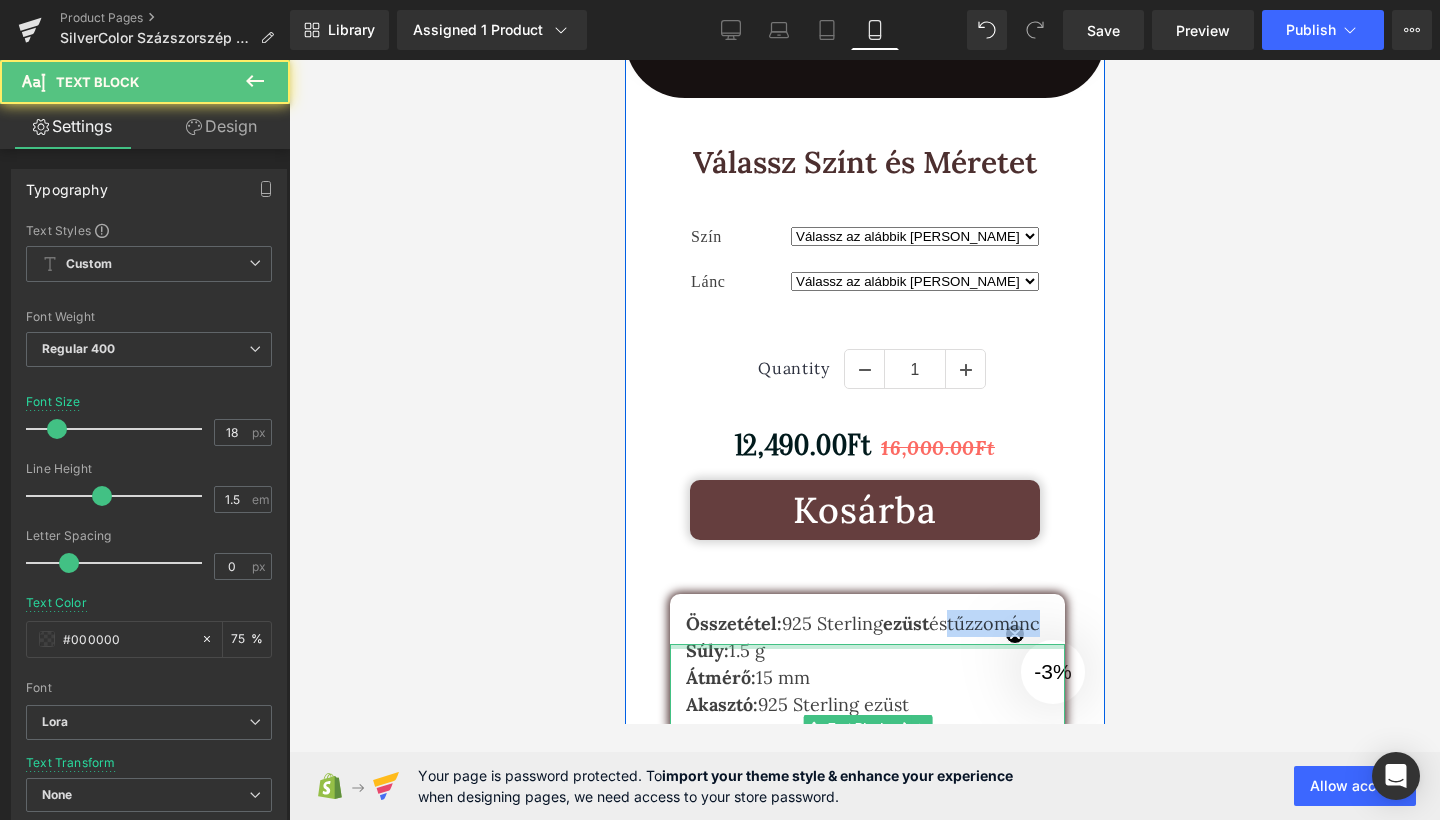 click on "tűzzománc" at bounding box center [992, 623] 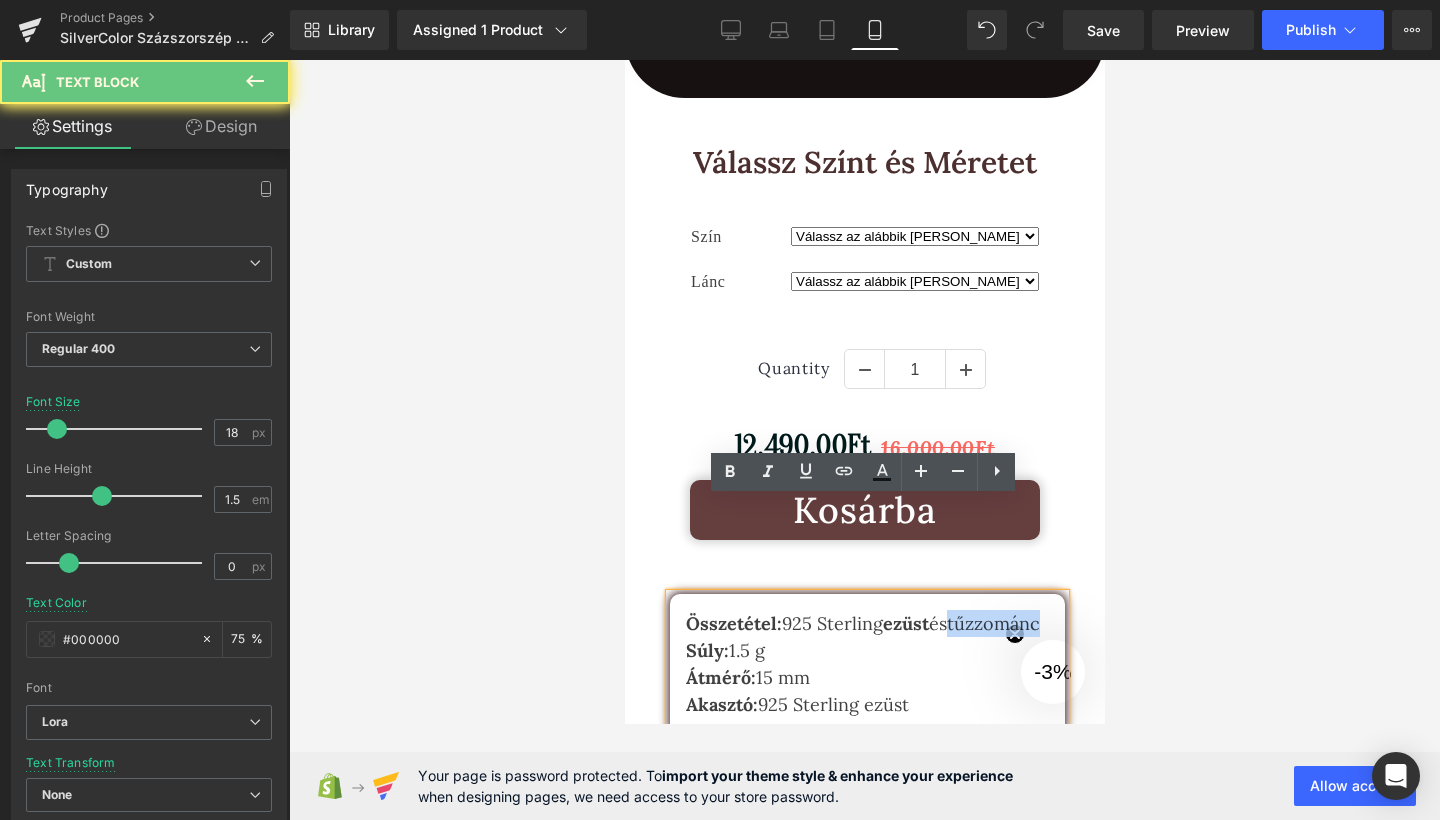 click on "tűzzománc" at bounding box center (992, 623) 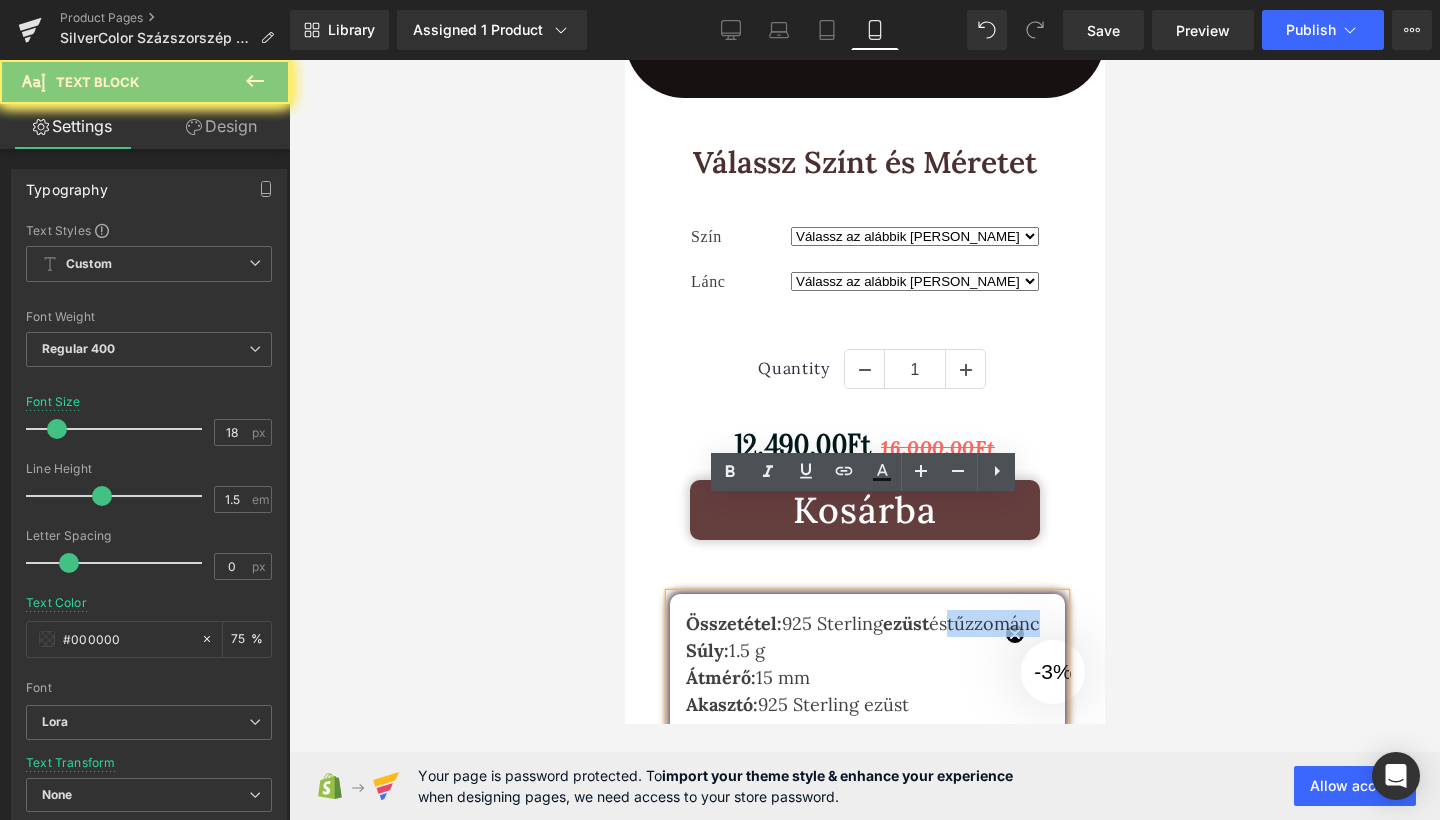 click on "tűzzománc" at bounding box center (992, 623) 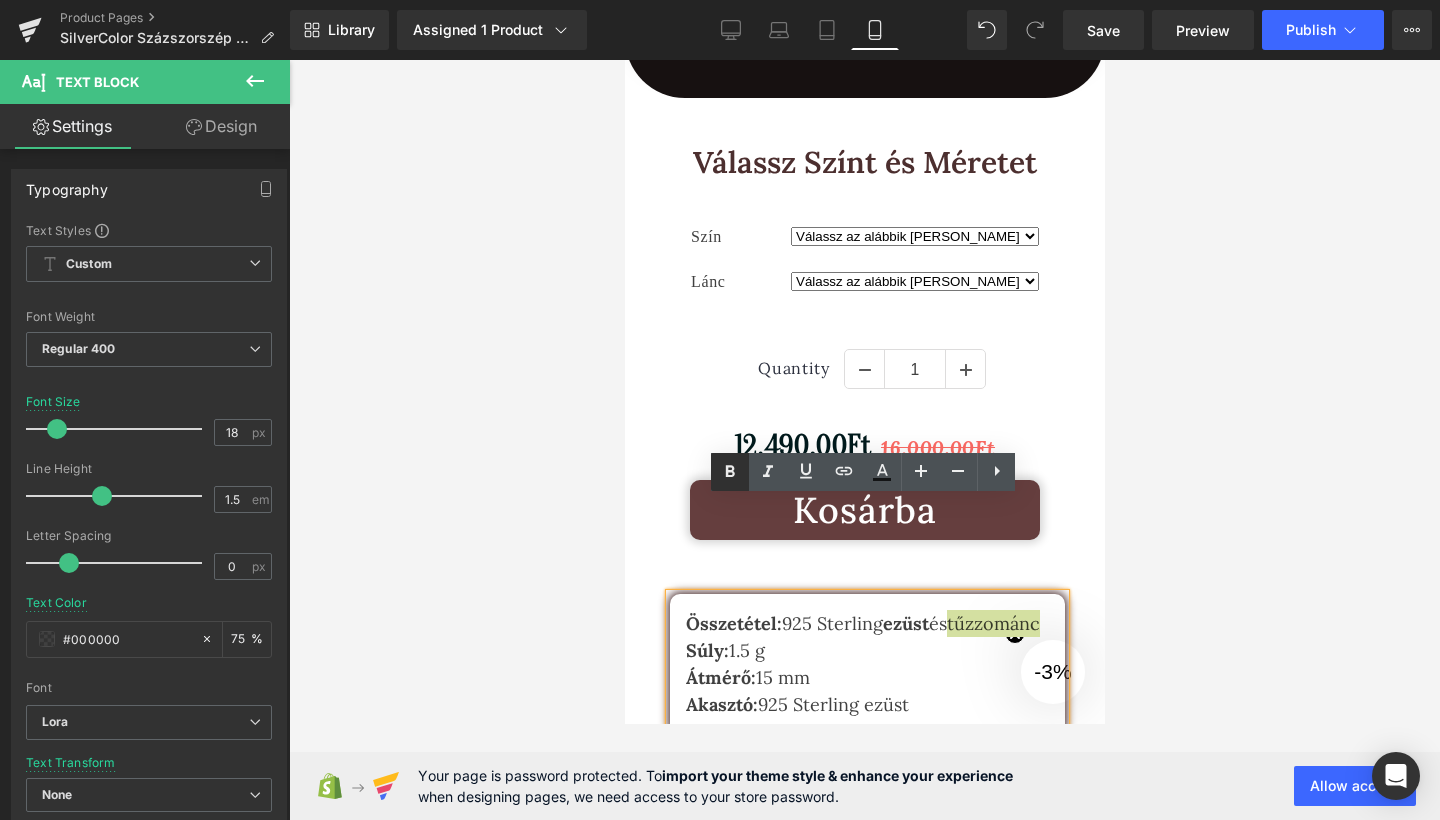 click 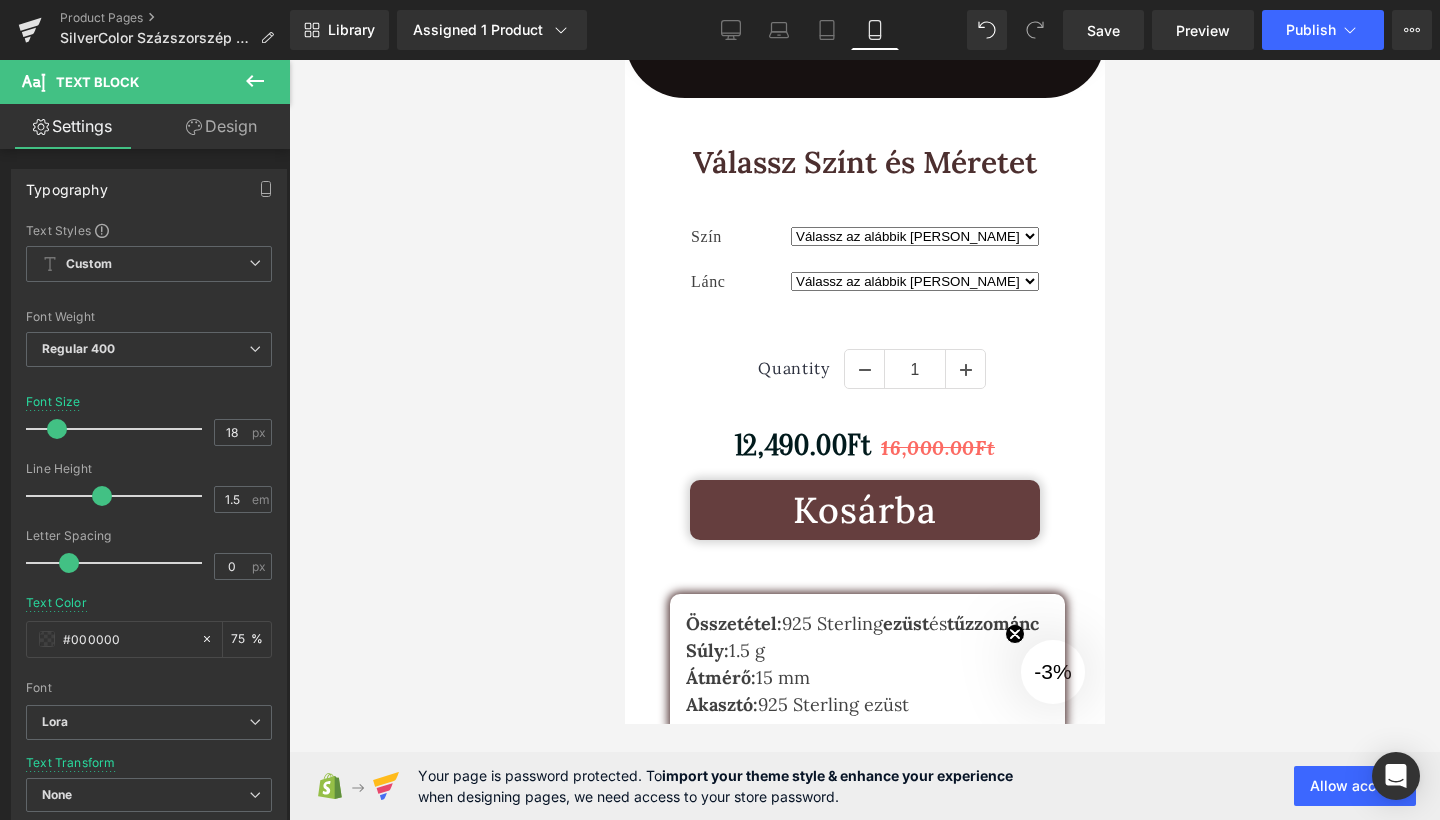 click at bounding box center (864, 440) 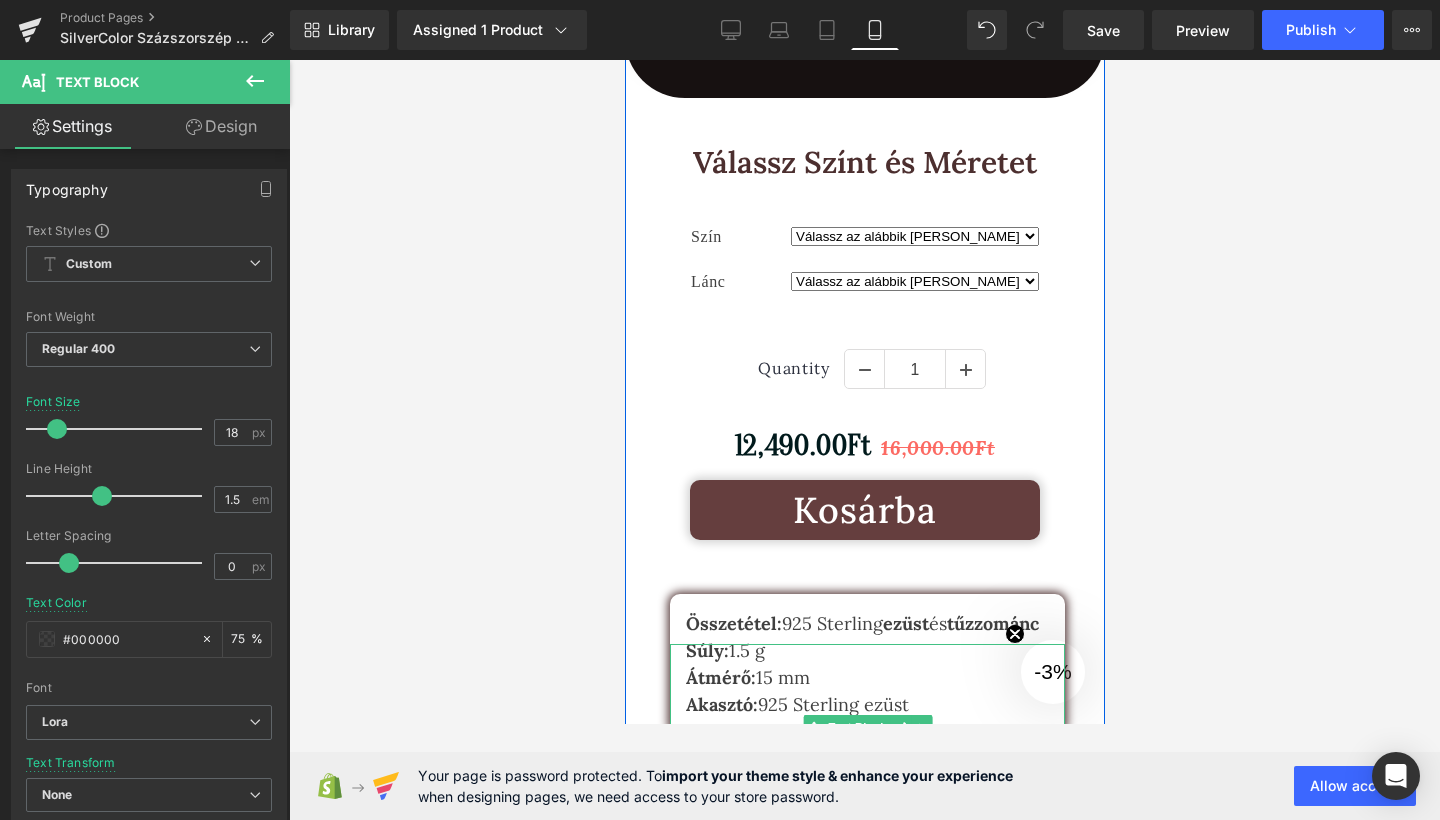 click on "tűzzománc" at bounding box center (992, 623) 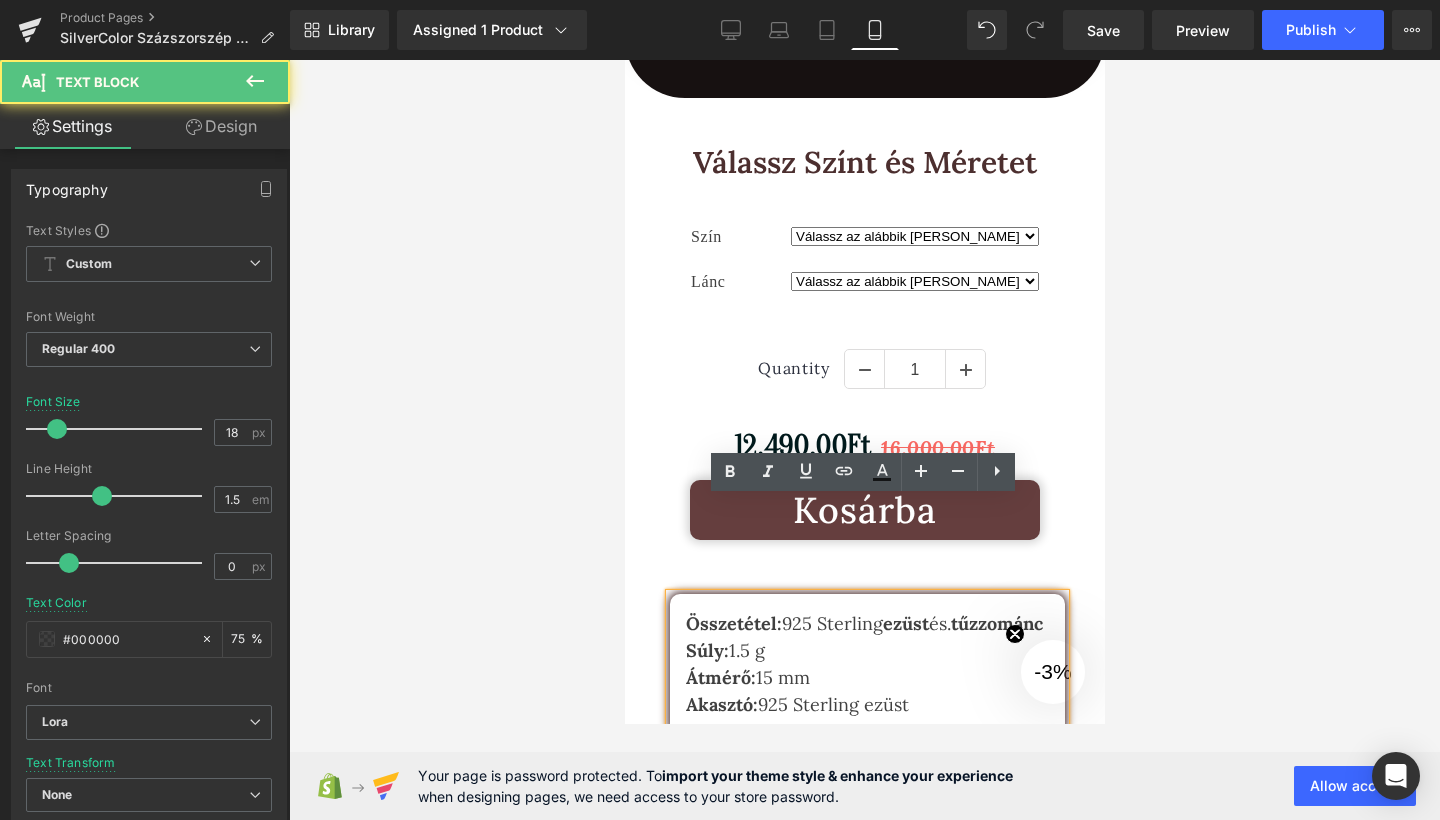 click on "tűzzománc" at bounding box center [996, 623] 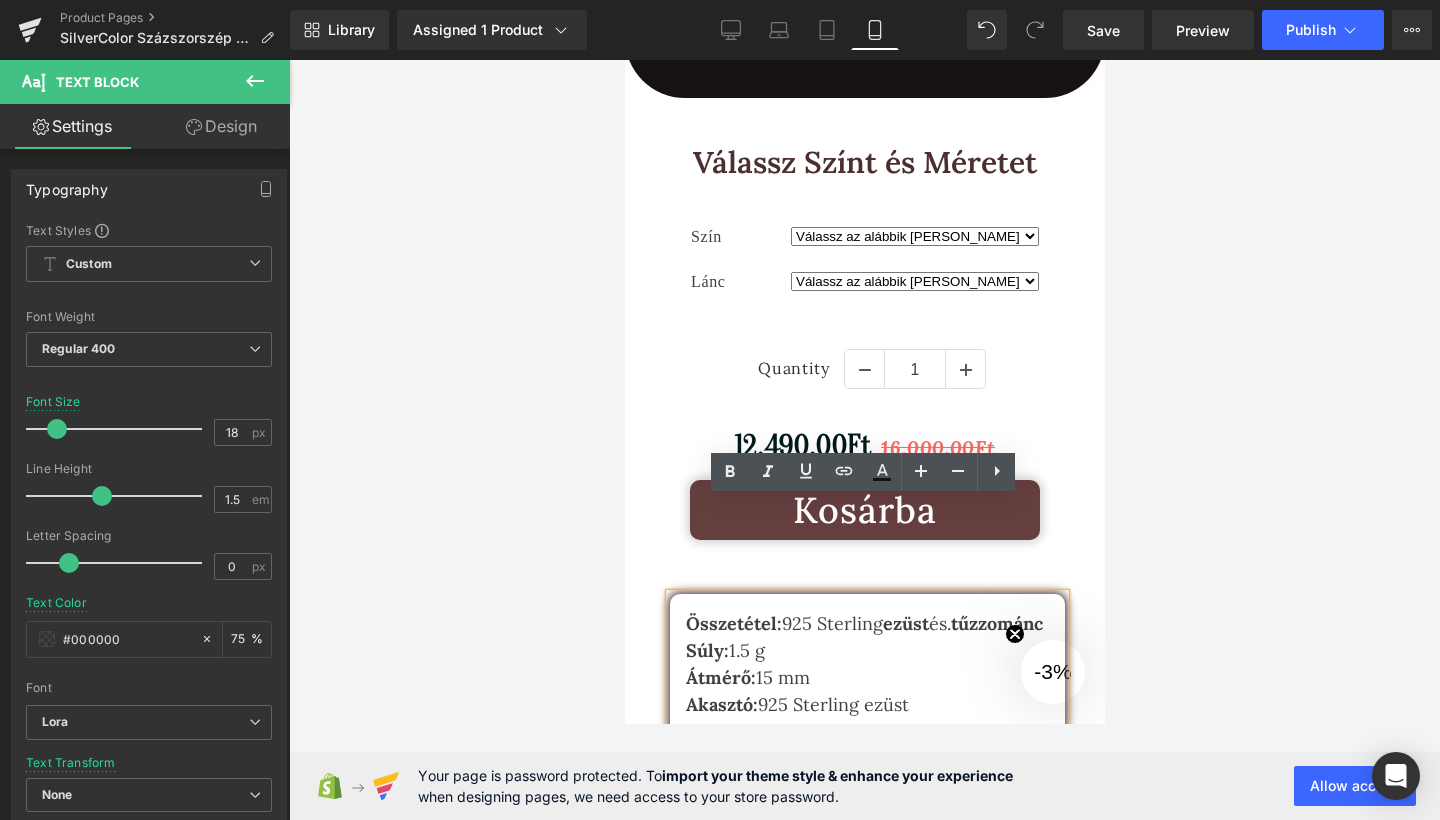 click on "Összetétel:  925 Sterling  ez üst  és.          tűzzománc" at bounding box center [866, 623] 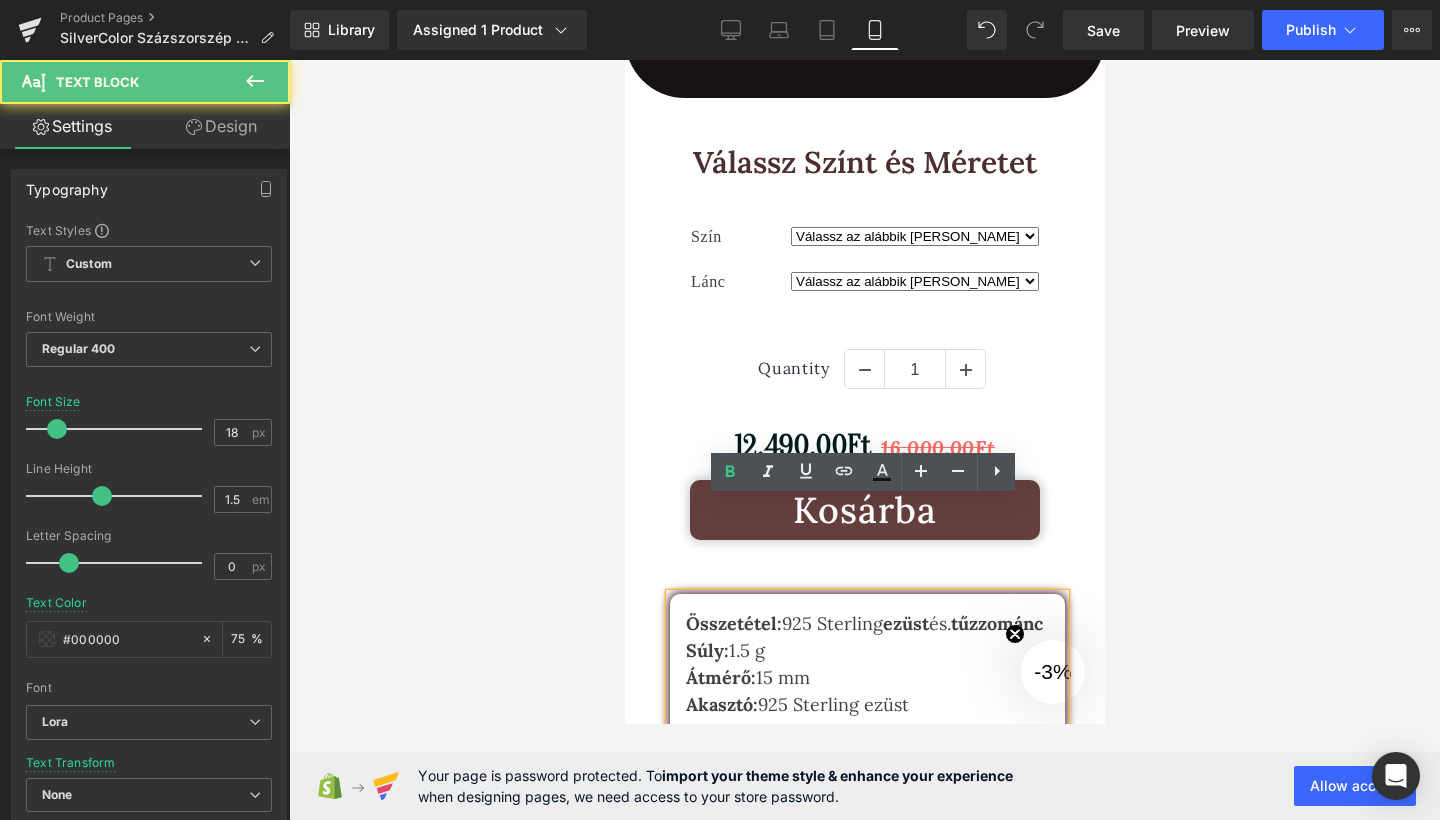 click on "tűzzománc" at bounding box center (996, 623) 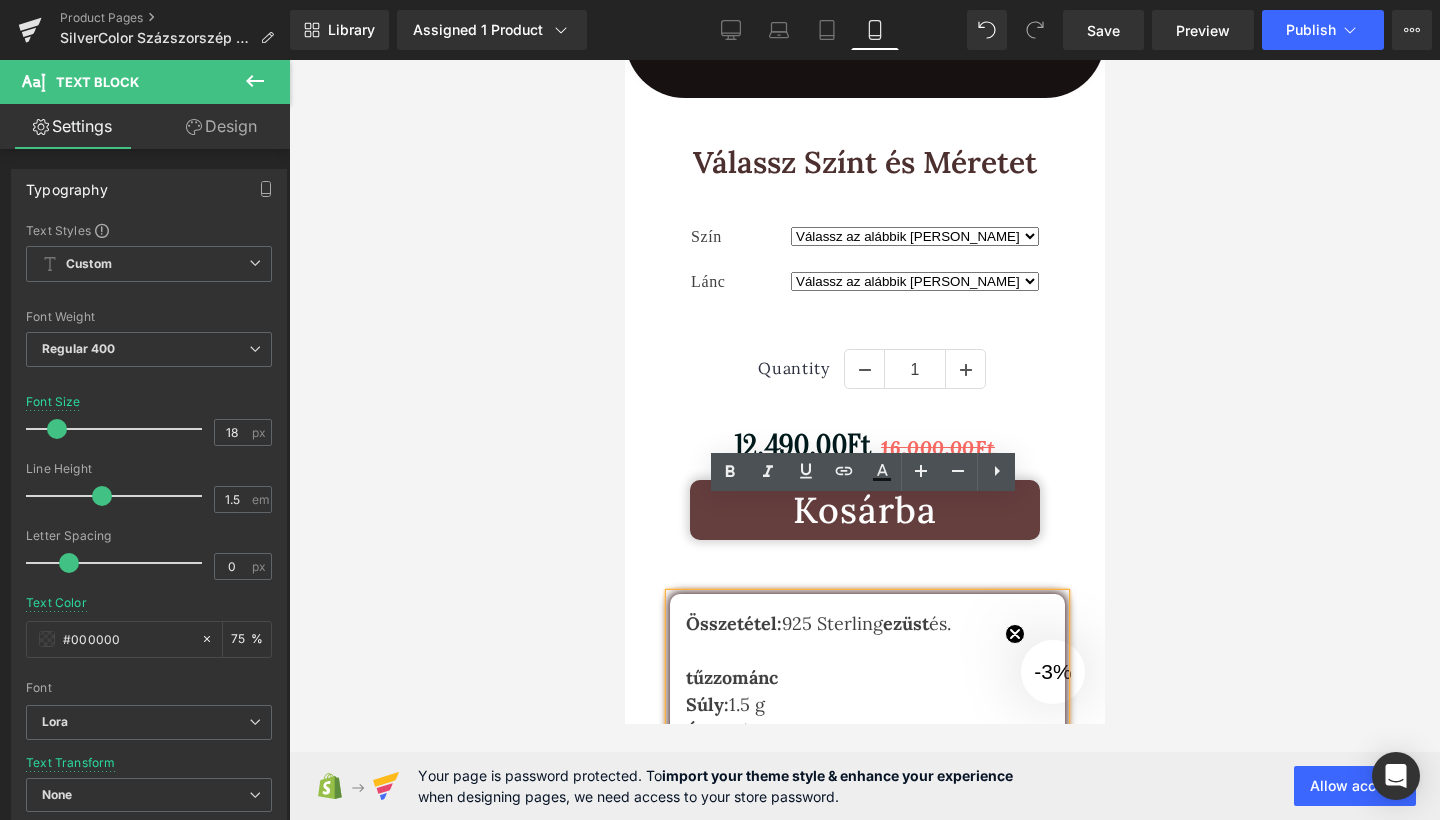 click at bounding box center [866, 650] 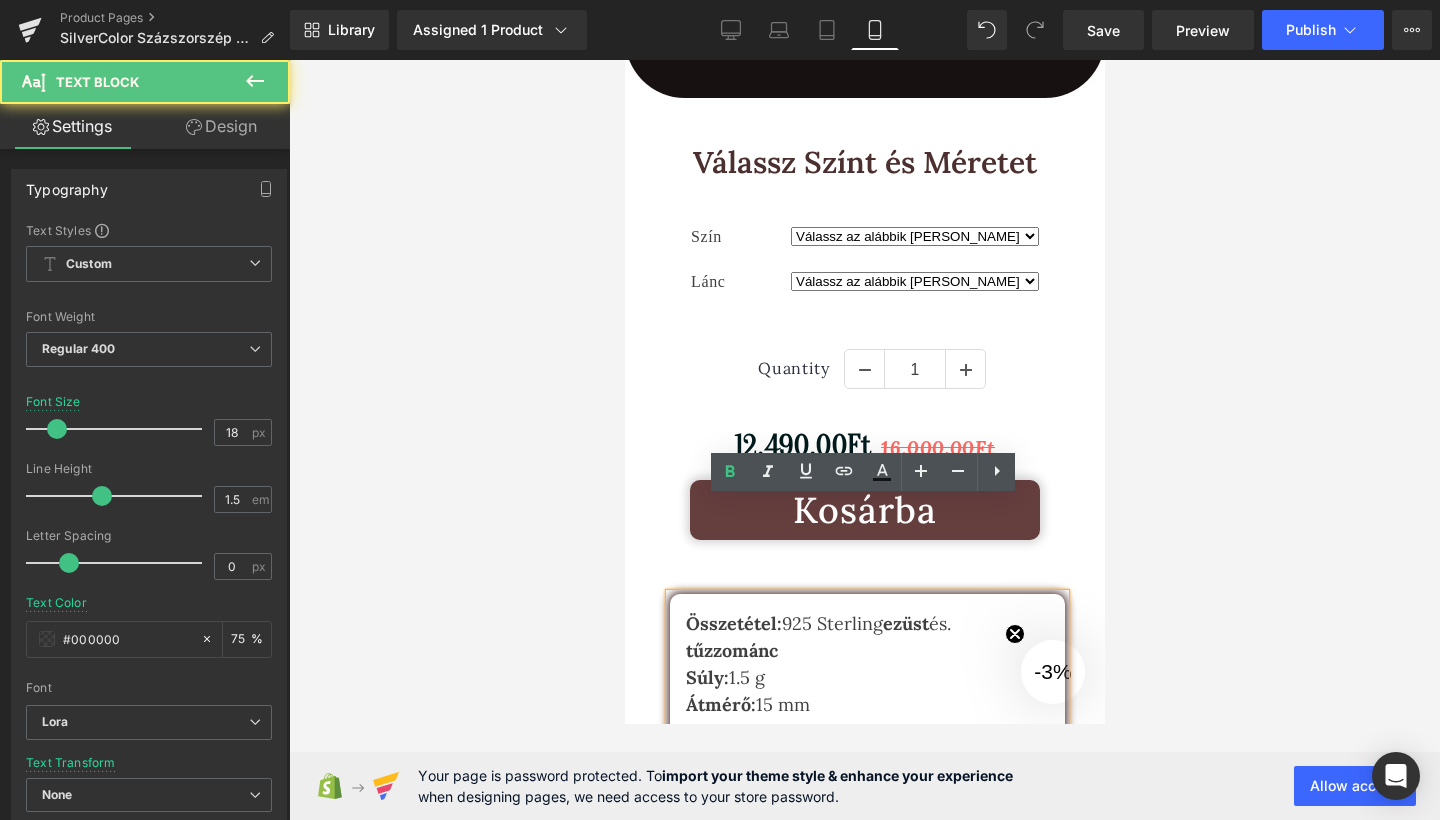 click on "tűzzománc" at bounding box center [731, 650] 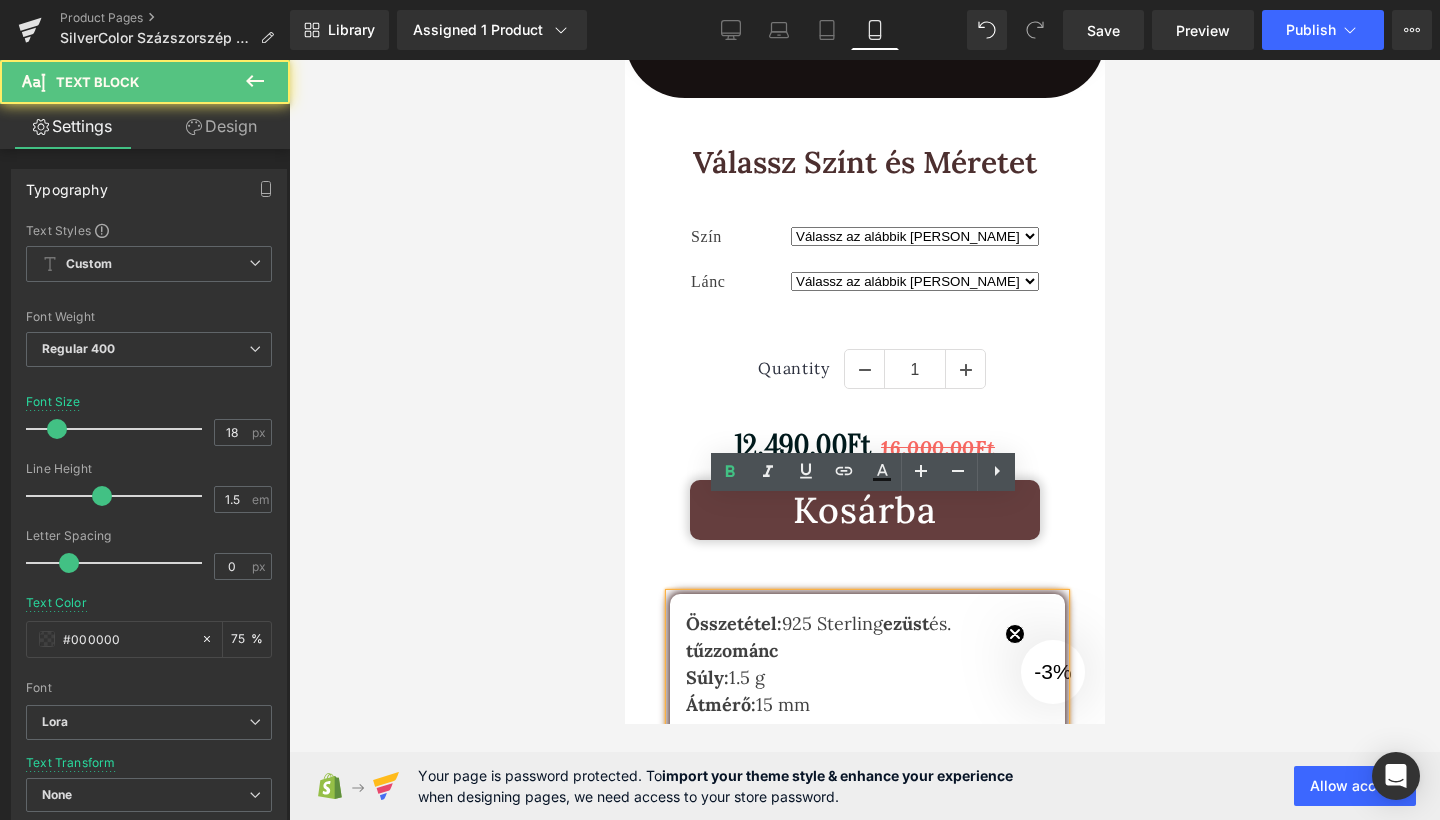 click on "Összetétel:  925 Sterling  ez üst  és.                               tűzzománc Súly:  1.5 g  Átmérő:  15 mm Akasztó:  925 Sterling ezüst" at bounding box center (866, 677) 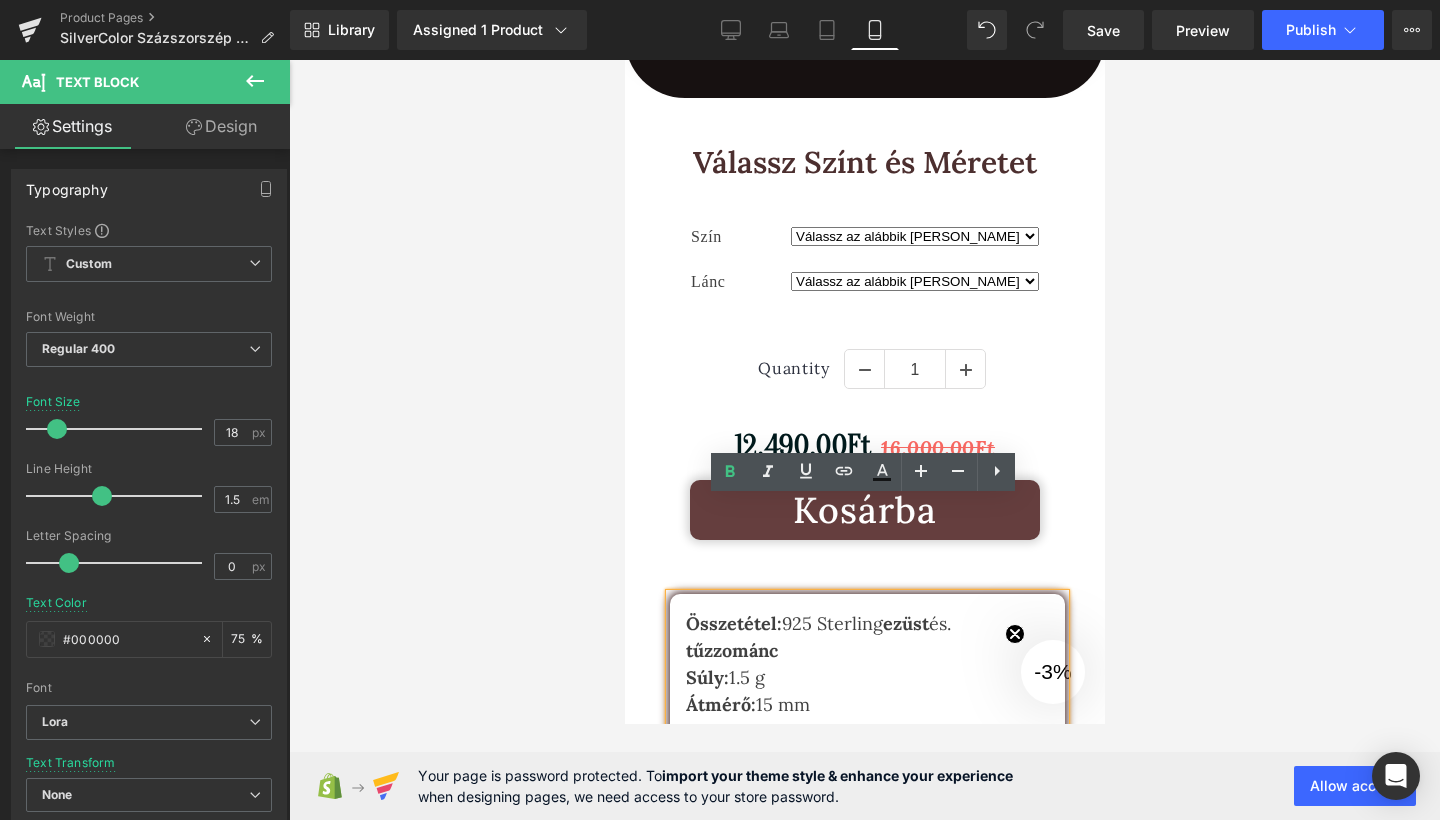 click on "Ez a  kézzel készült , ezüst medál a  szépség  és a  stílus  találkozása egy ékszerben, kiváló választás, ha egy különleges, de  elérhető árú kiegészítőt keresel . Megjelenését a természet és a frissesség, inspirálta biztosak vagyunk [PERSON_NAME], hogy  mindegyik ruhadarabodhoz  jól fog  illeszkedni.  Text Block     NaNpx
Mutasd Az Ajánlatot
Button         Gyors 1-5 napos kiszállítás Kapd kézhez [PERSON_NAME] ma az új ékszered Text Block         Icon         30 Napos Garancia Az átvételt követő 30 napig 100%-os pénz visszatérítési garanciát vállalunk Text Block         Icon         Eredeti Termék Ékszereink 100%-ban eredeti és fémjelzett ezüstből készülnek. Text Block
Icon         Image         Kézműves termék Minden ékszerünket kézzel  készítjük, garantálva az egyediséget [PERSON_NAME] minőséget, miközben fenntartható gyártási folyamatokat alkalmazunk. Text Block         Image         Text Block         Row" at bounding box center [864, -426] 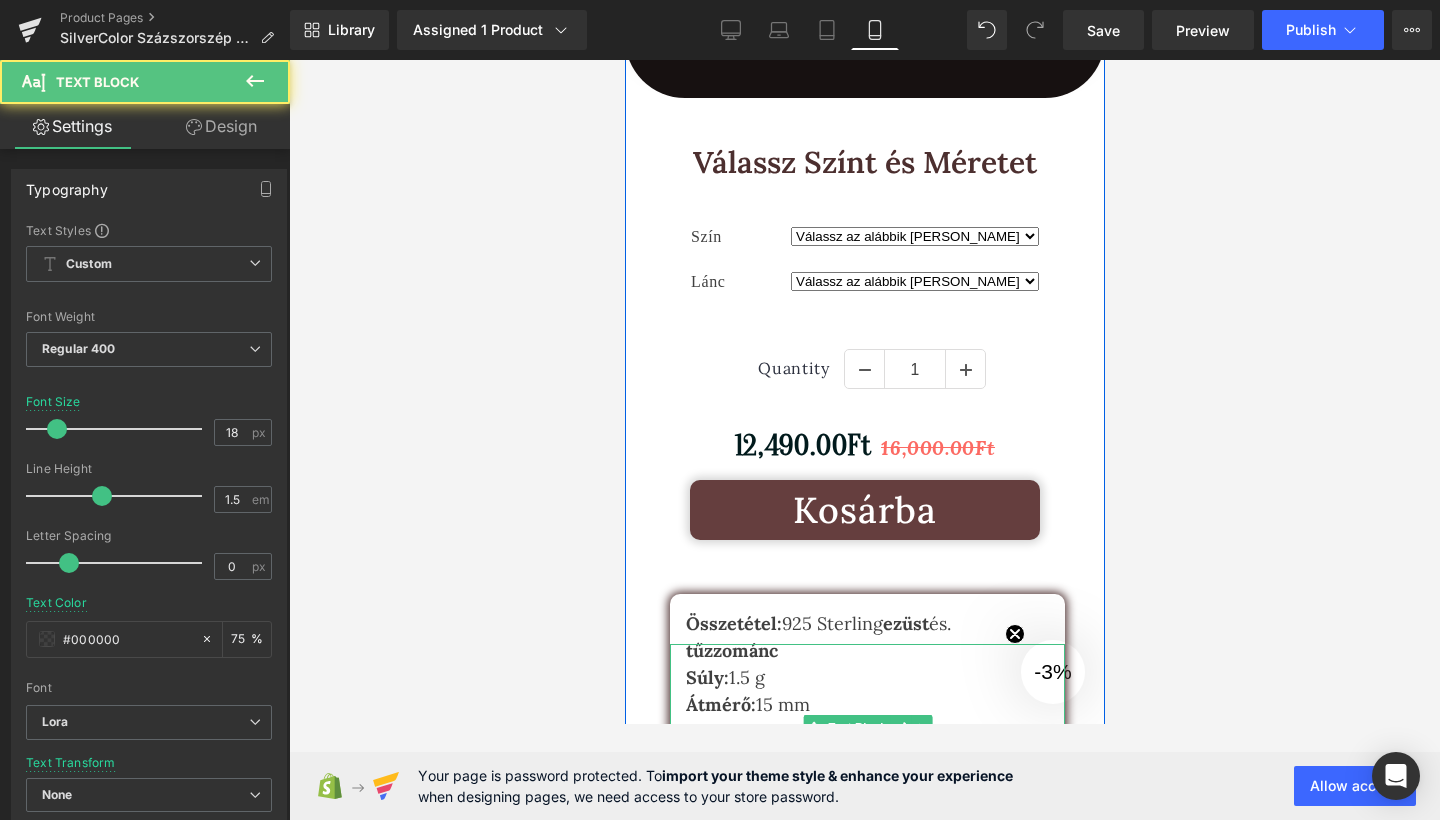 click on "üst  és." at bounding box center (925, 623) 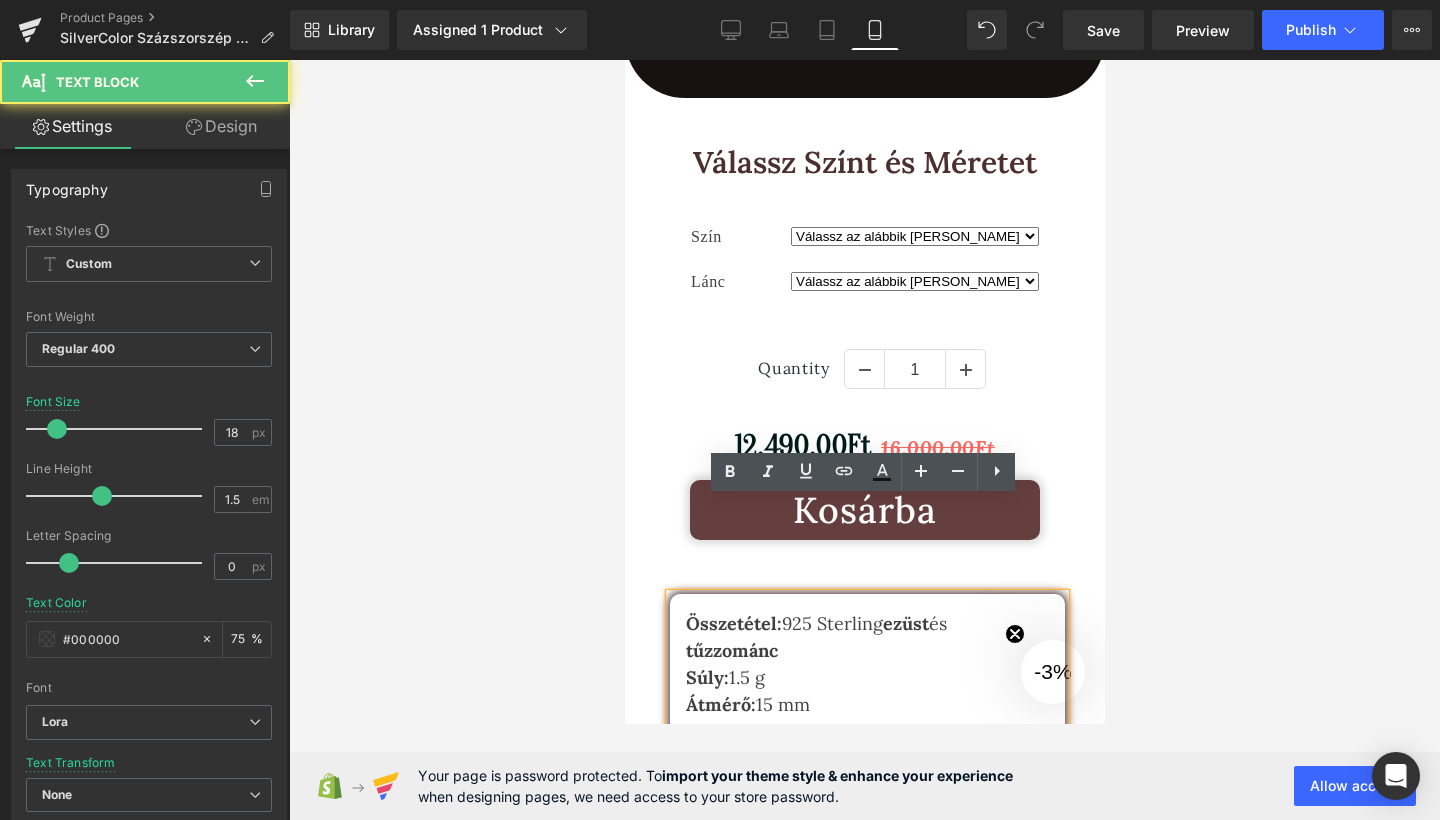 click on "Összetétel:  925 Sterling  ez üst  és      tűzzománc Súly:  1.5 g  Átmérő:  15 mm Akasztó:  925 Sterling ezüst" at bounding box center [866, 677] 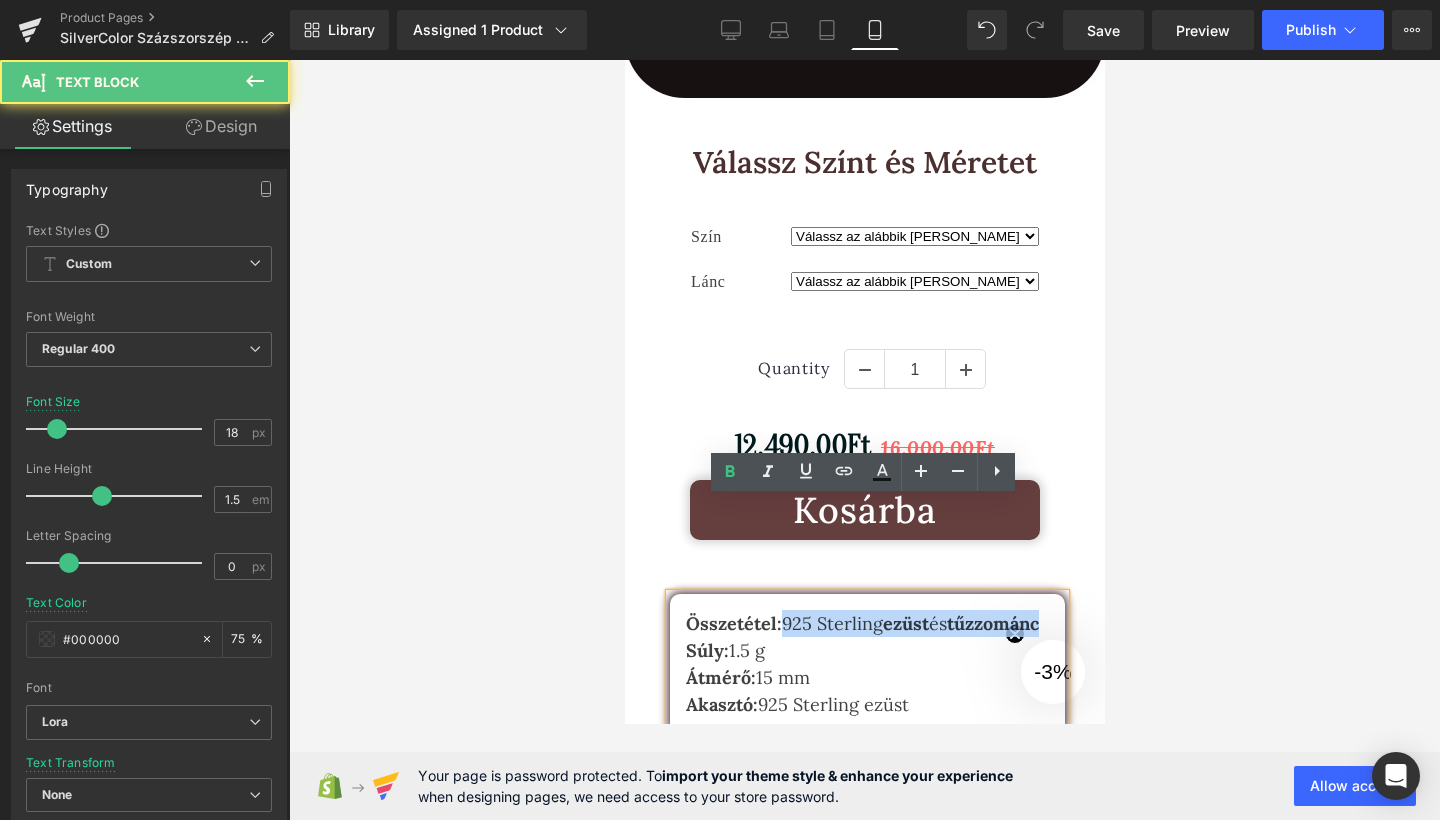 drag, startPoint x: 814, startPoint y: 562, endPoint x: 776, endPoint y: 536, distance: 46.043457 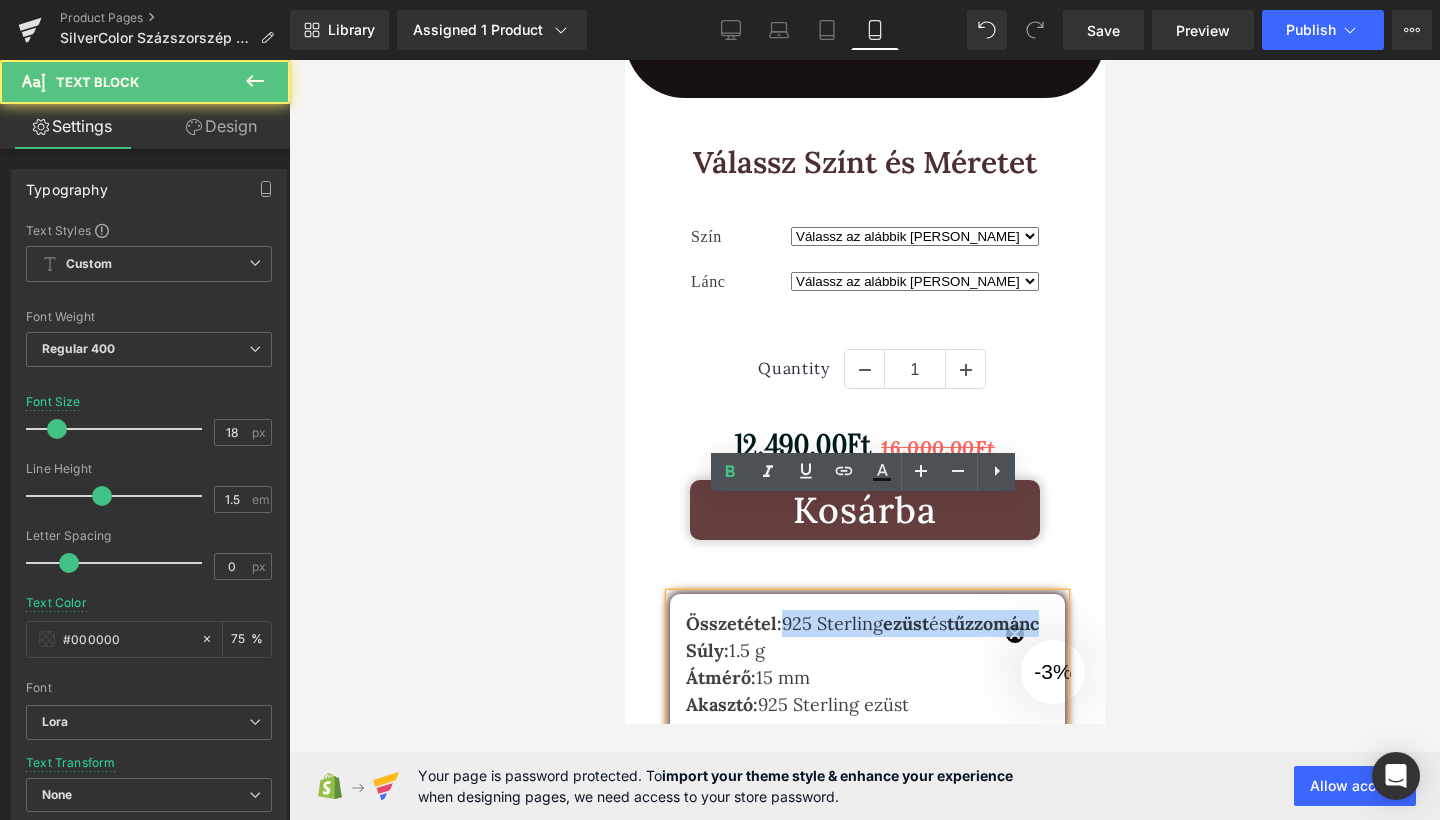 click on "Összetétel:  925 Sterling  ez üst  és  tűzzománc" at bounding box center (866, 623) 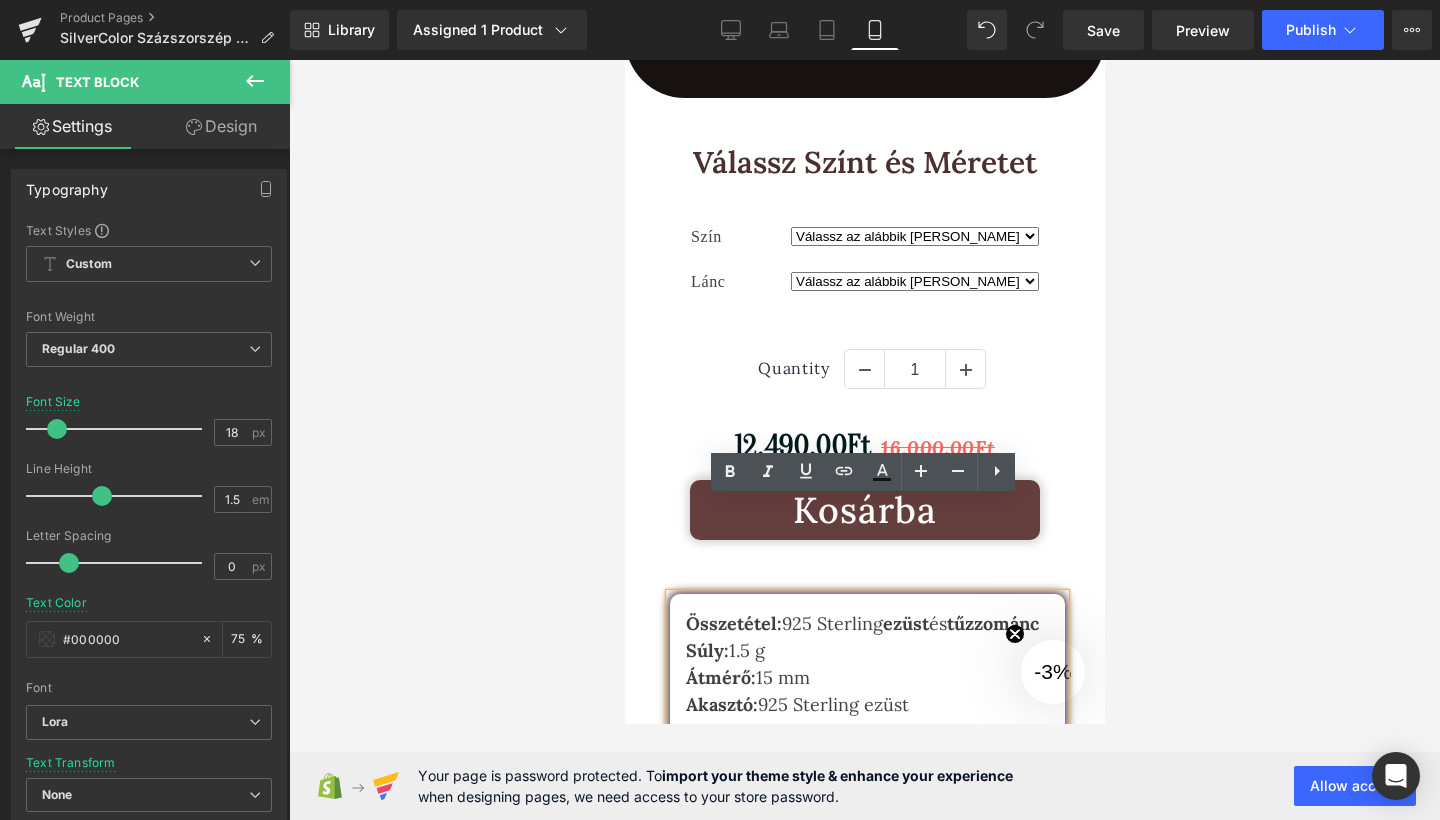 click on "Átmérő:  15 mm" at bounding box center (866, 677) 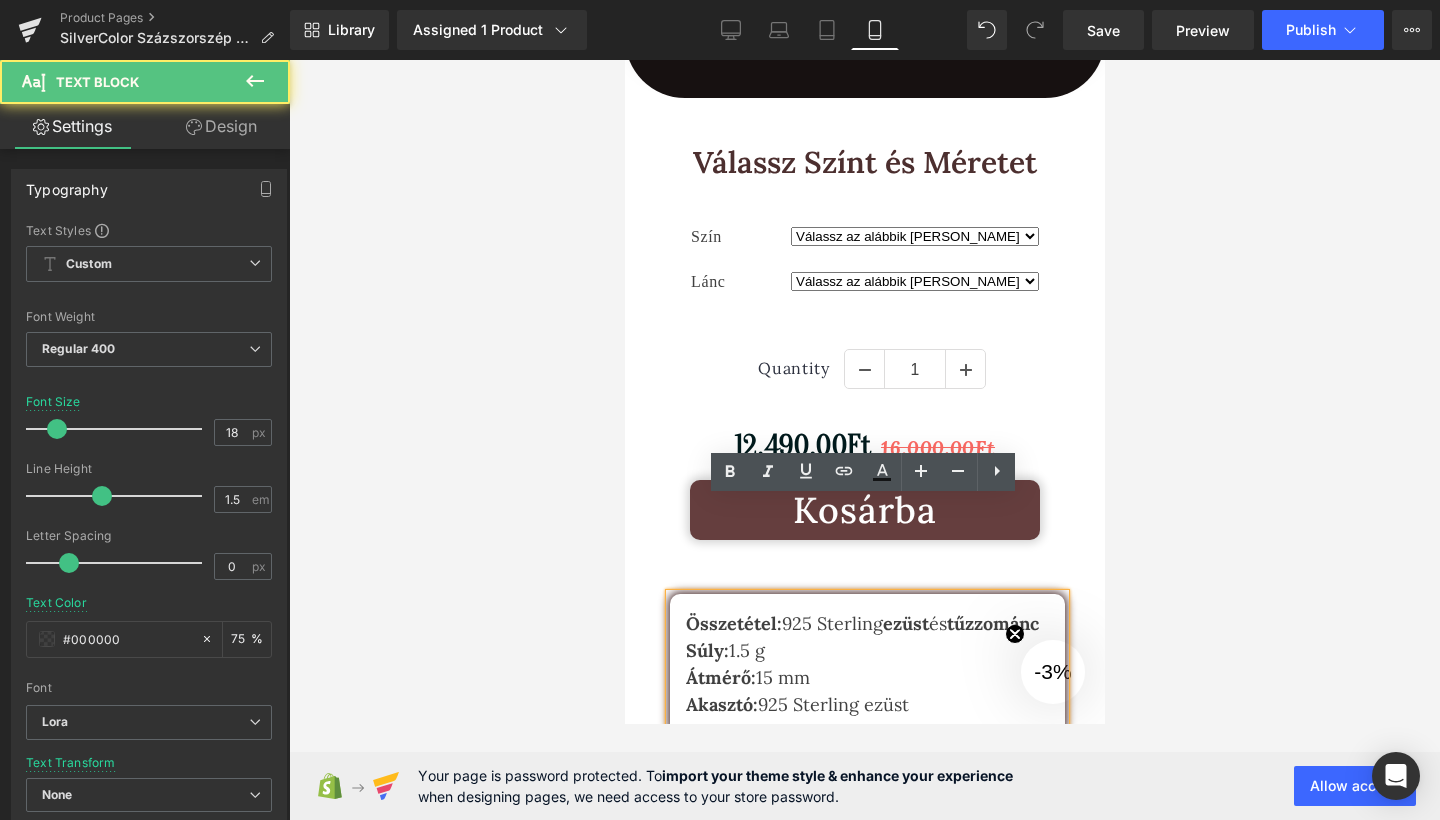 click at bounding box center [864, 440] 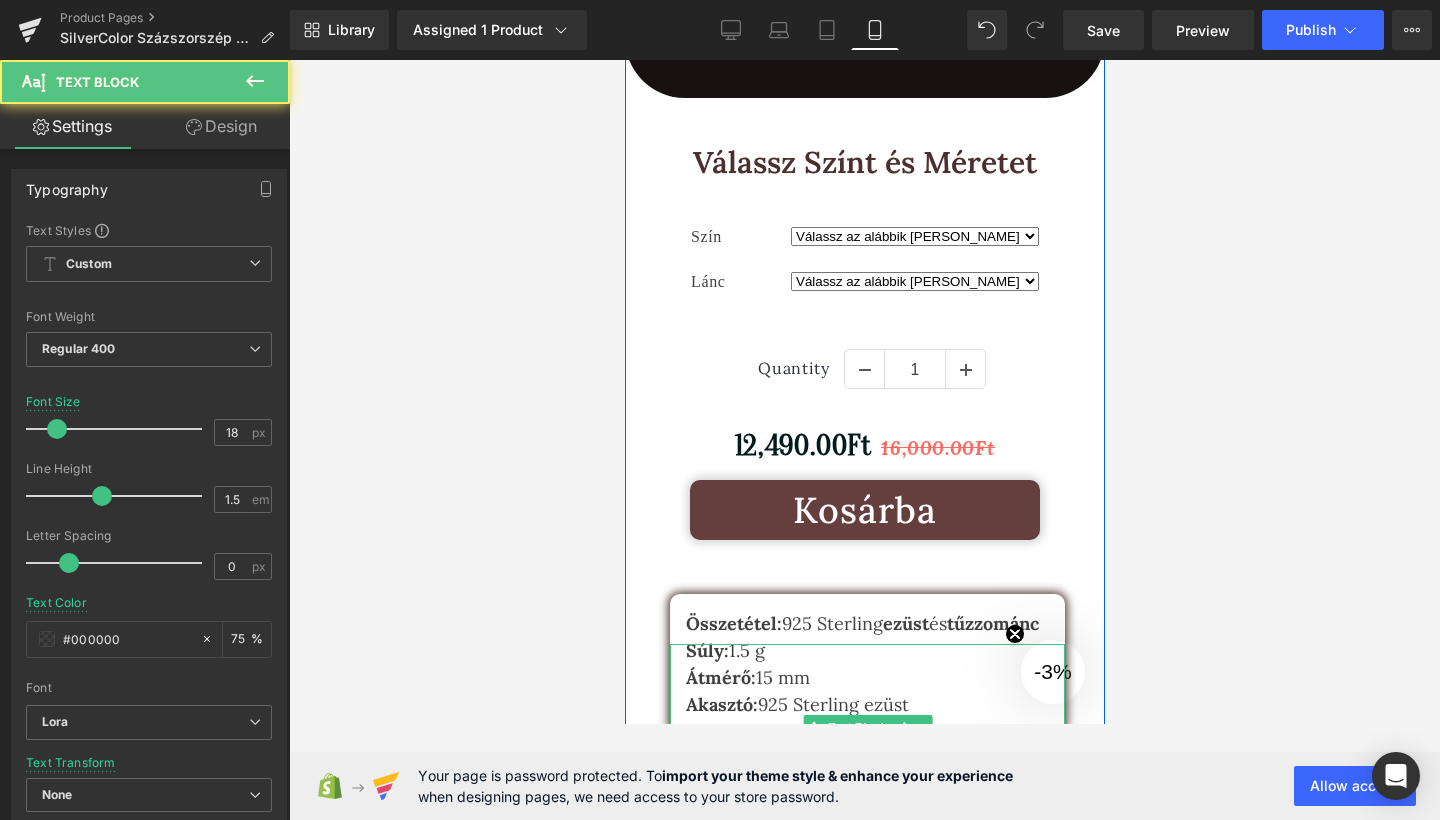 click on "Súly:  1.5 g" at bounding box center (866, 650) 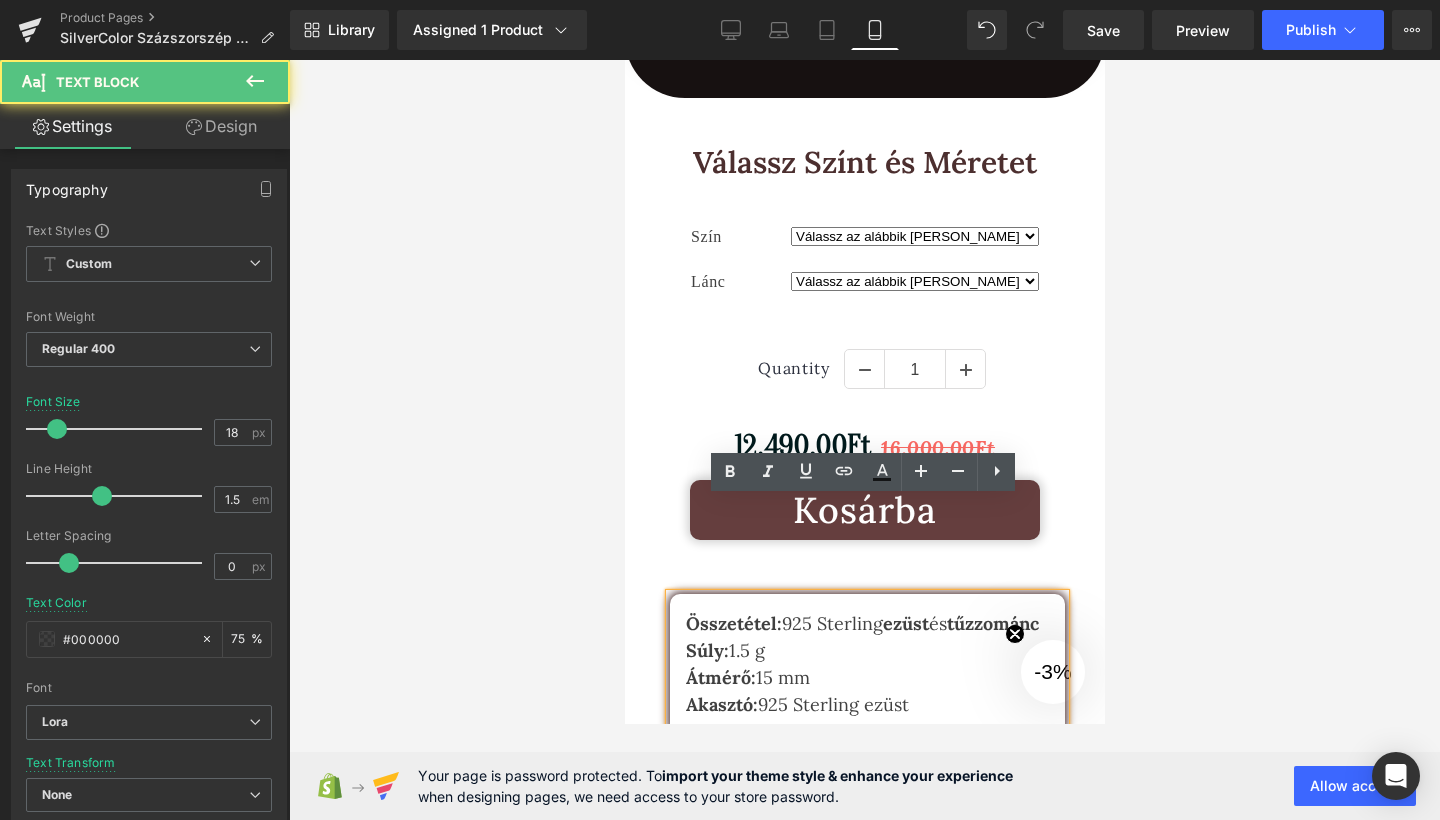 click on "Összetétel:  925 Sterling  ez üst  és  tűzzománc" at bounding box center [866, 623] 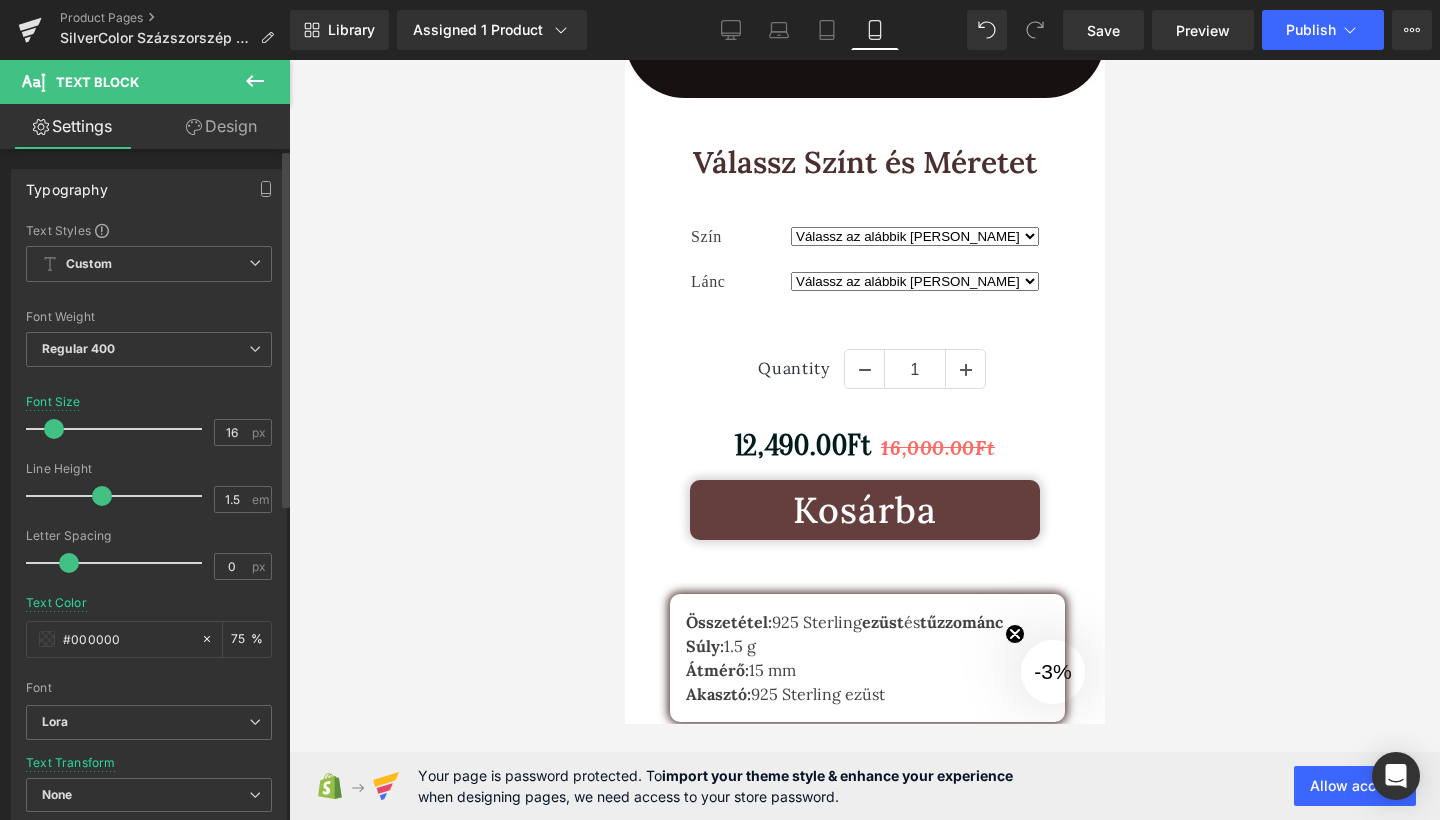 type on "17" 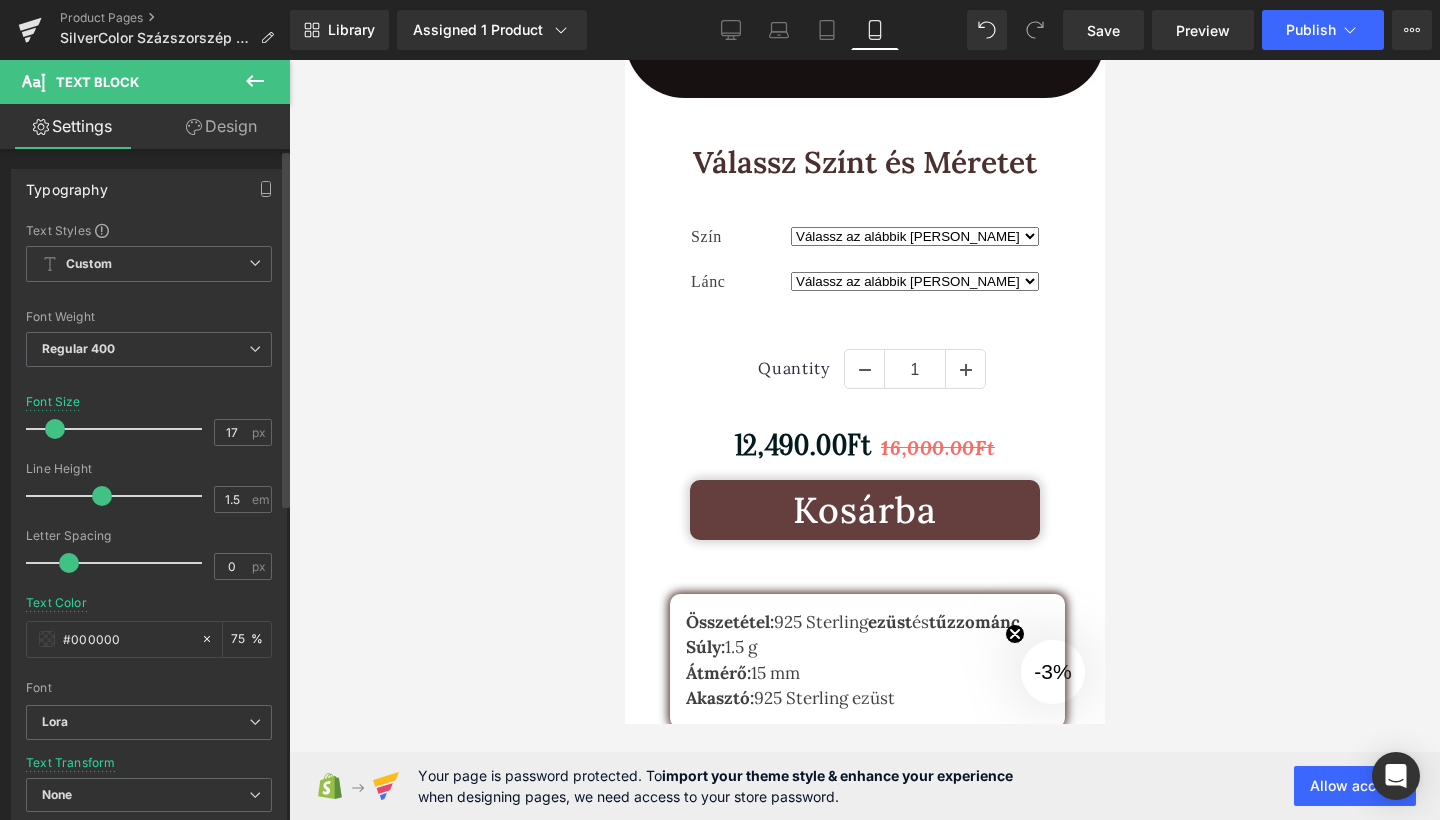 drag, startPoint x: 44, startPoint y: 420, endPoint x: 54, endPoint y: 419, distance: 10.049875 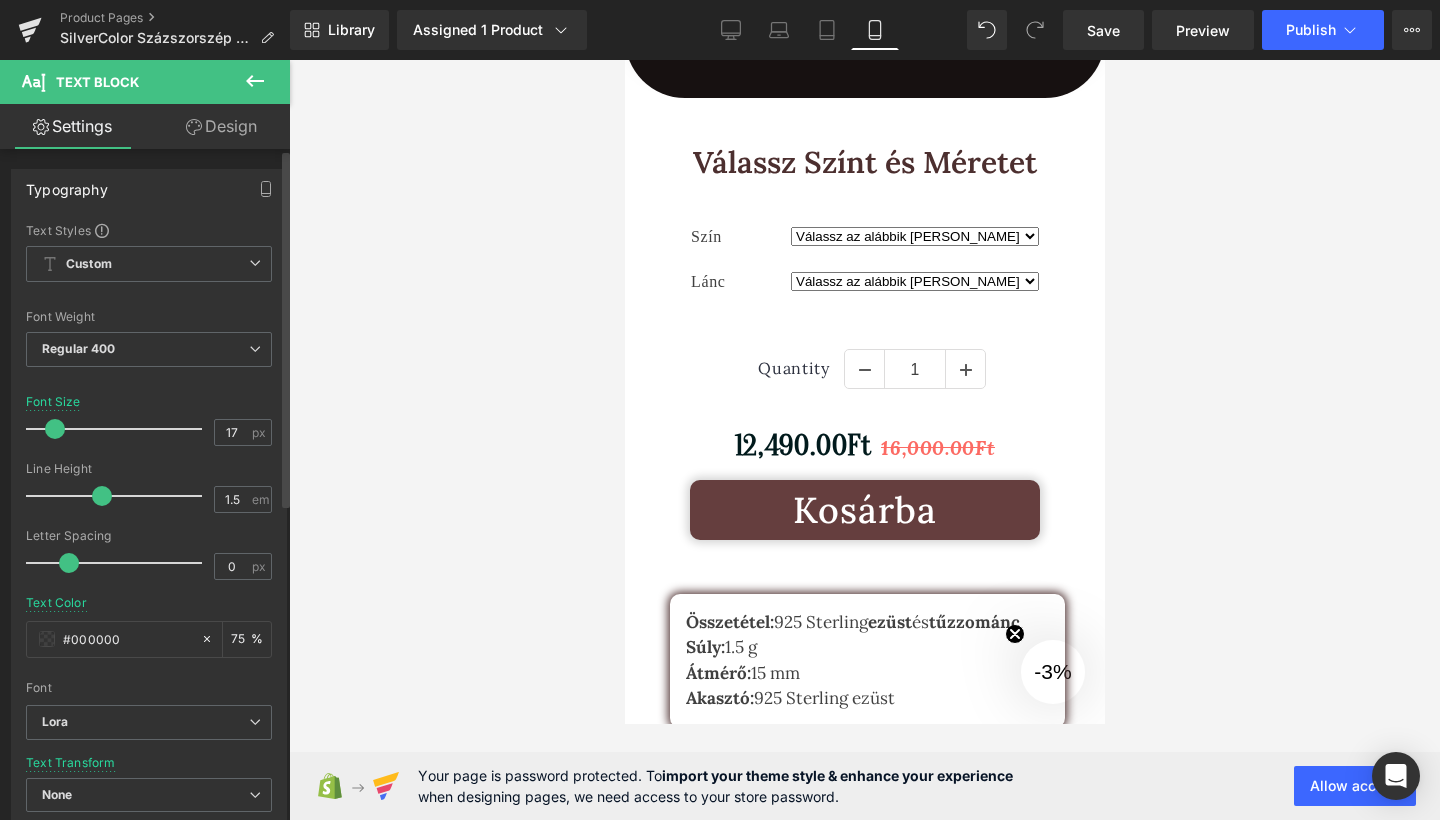 click at bounding box center (119, 429) 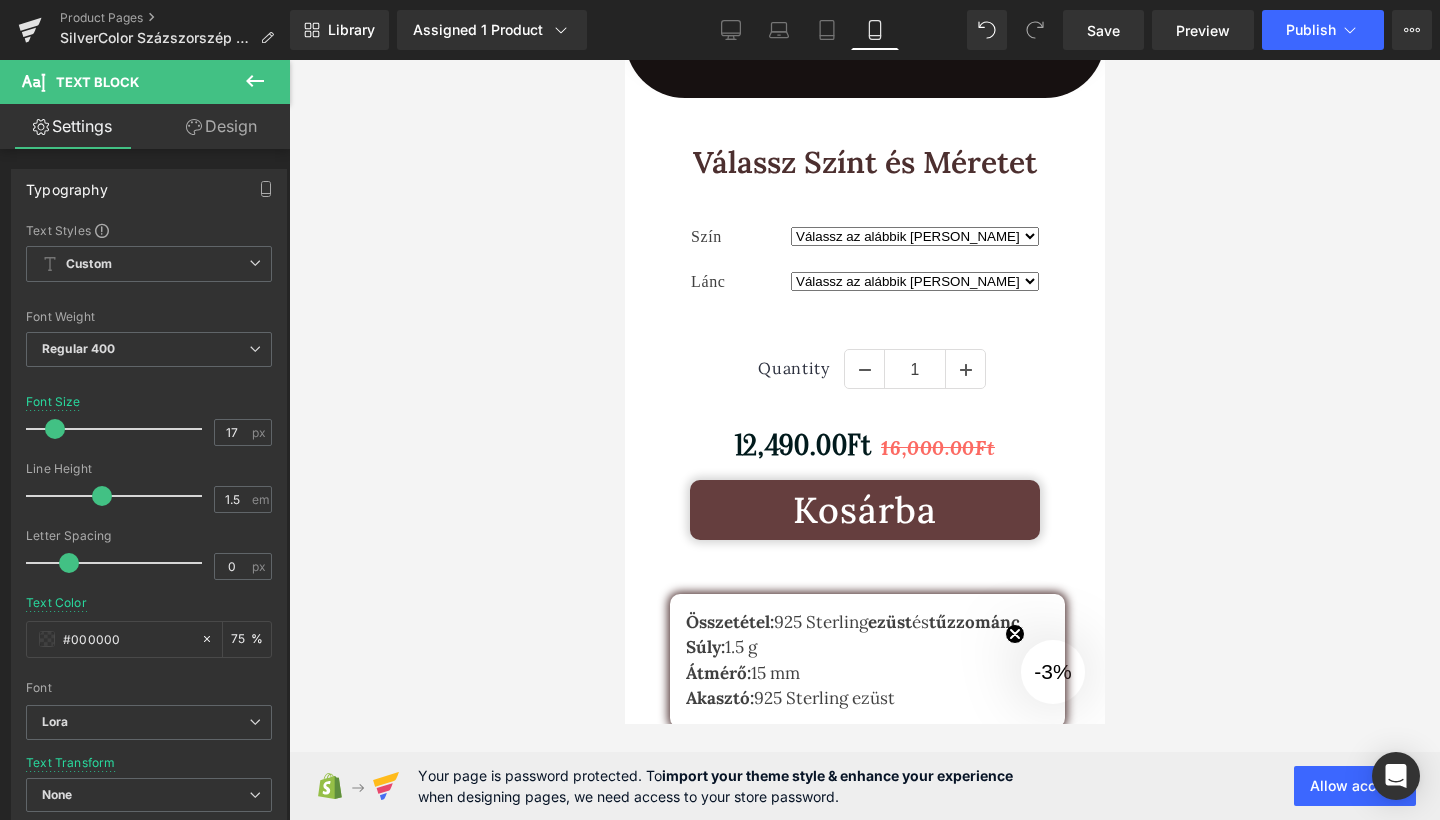 click at bounding box center (864, 440) 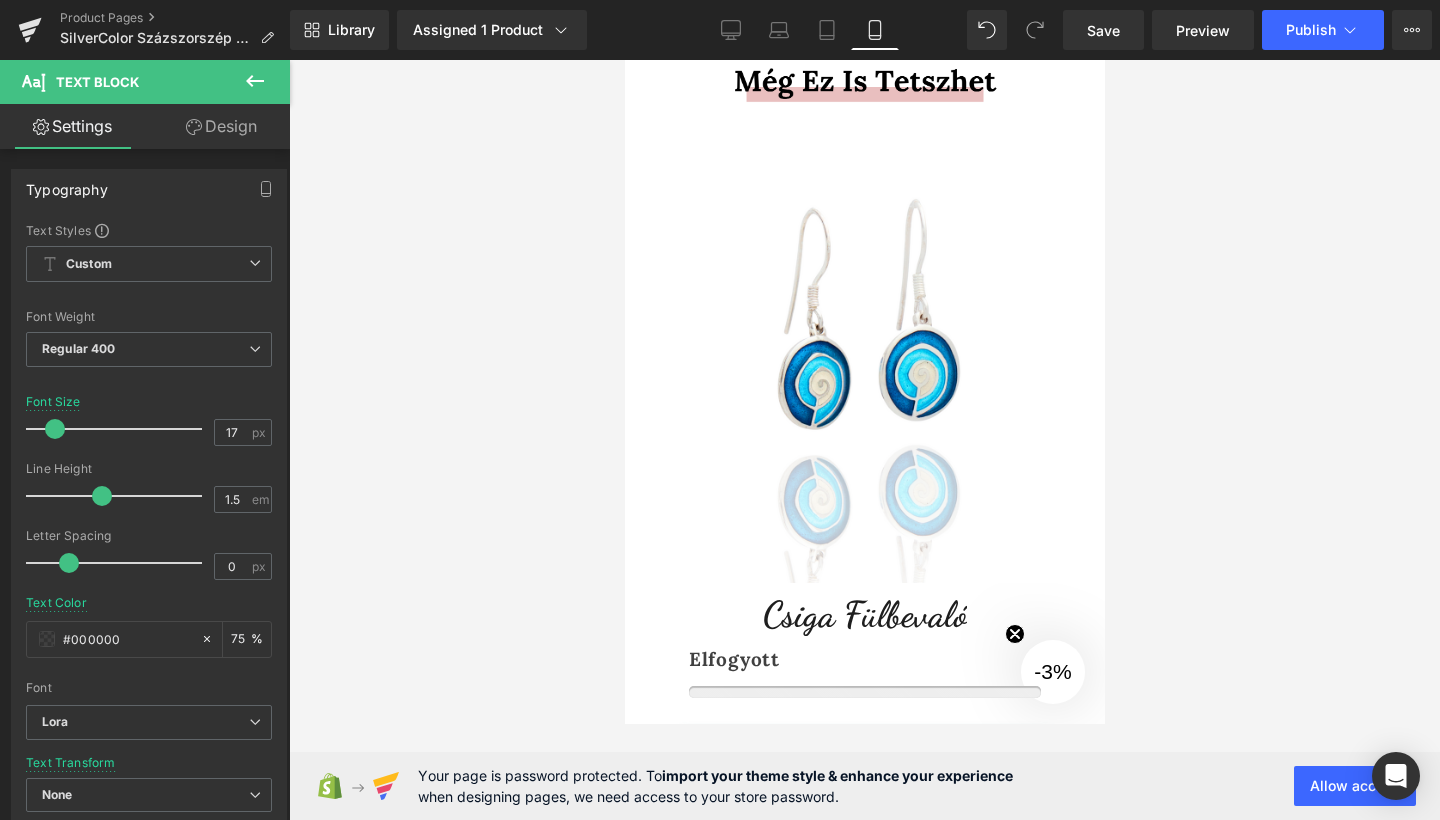 scroll, scrollTop: 5306, scrollLeft: 0, axis: vertical 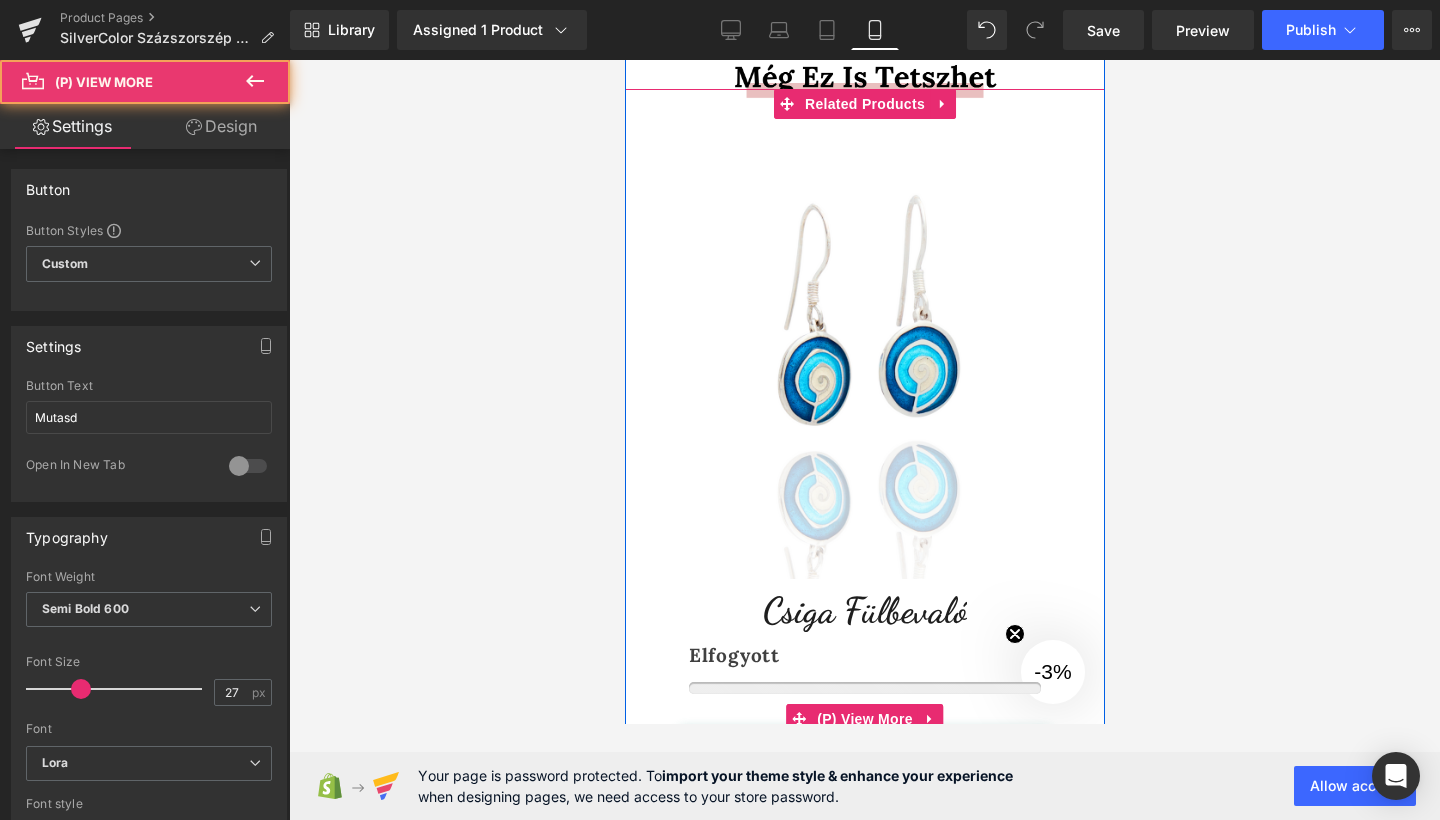 drag, startPoint x: 845, startPoint y: 646, endPoint x: 699, endPoint y: 607, distance: 151.11916 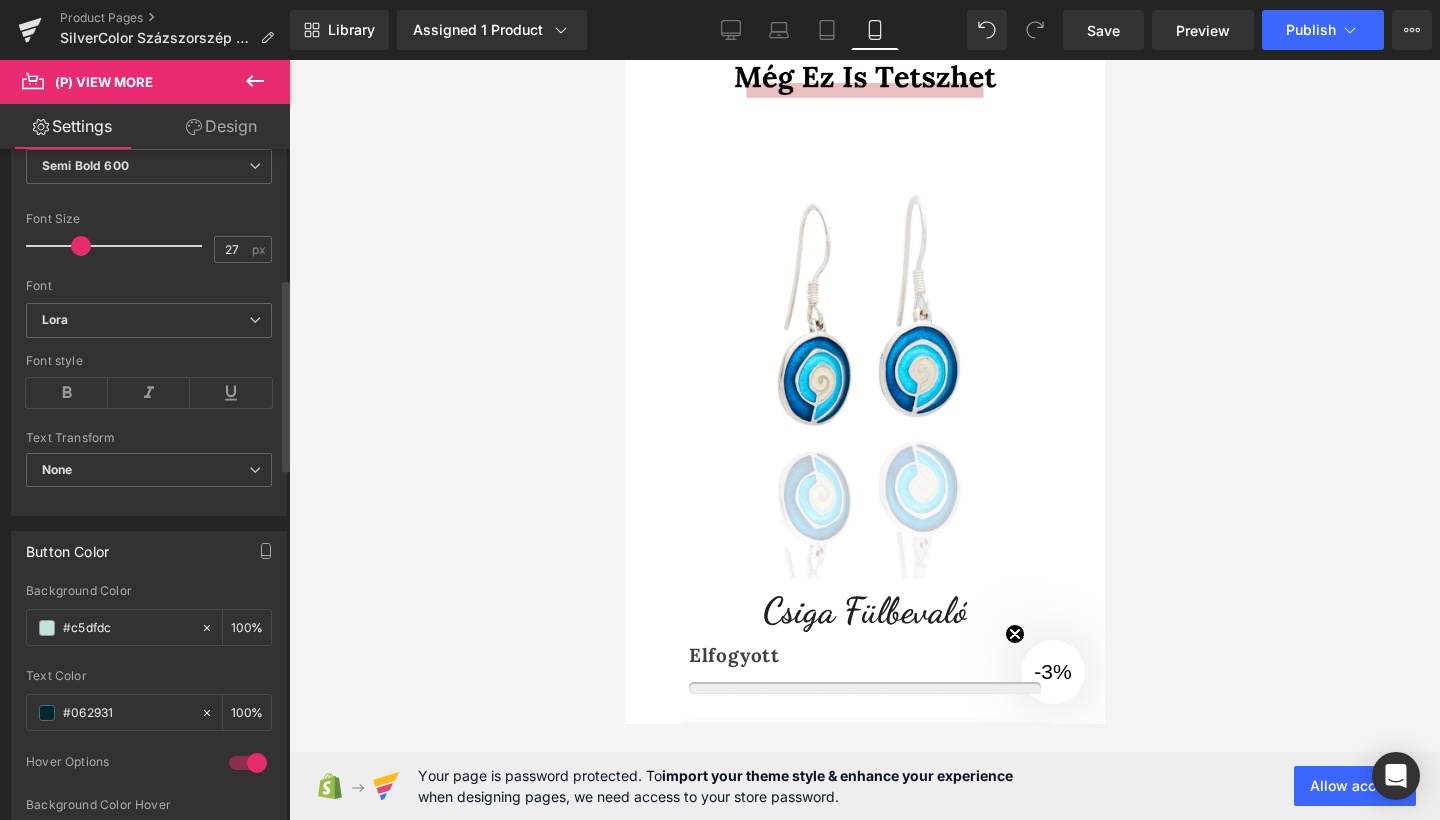 scroll, scrollTop: 617, scrollLeft: 0, axis: vertical 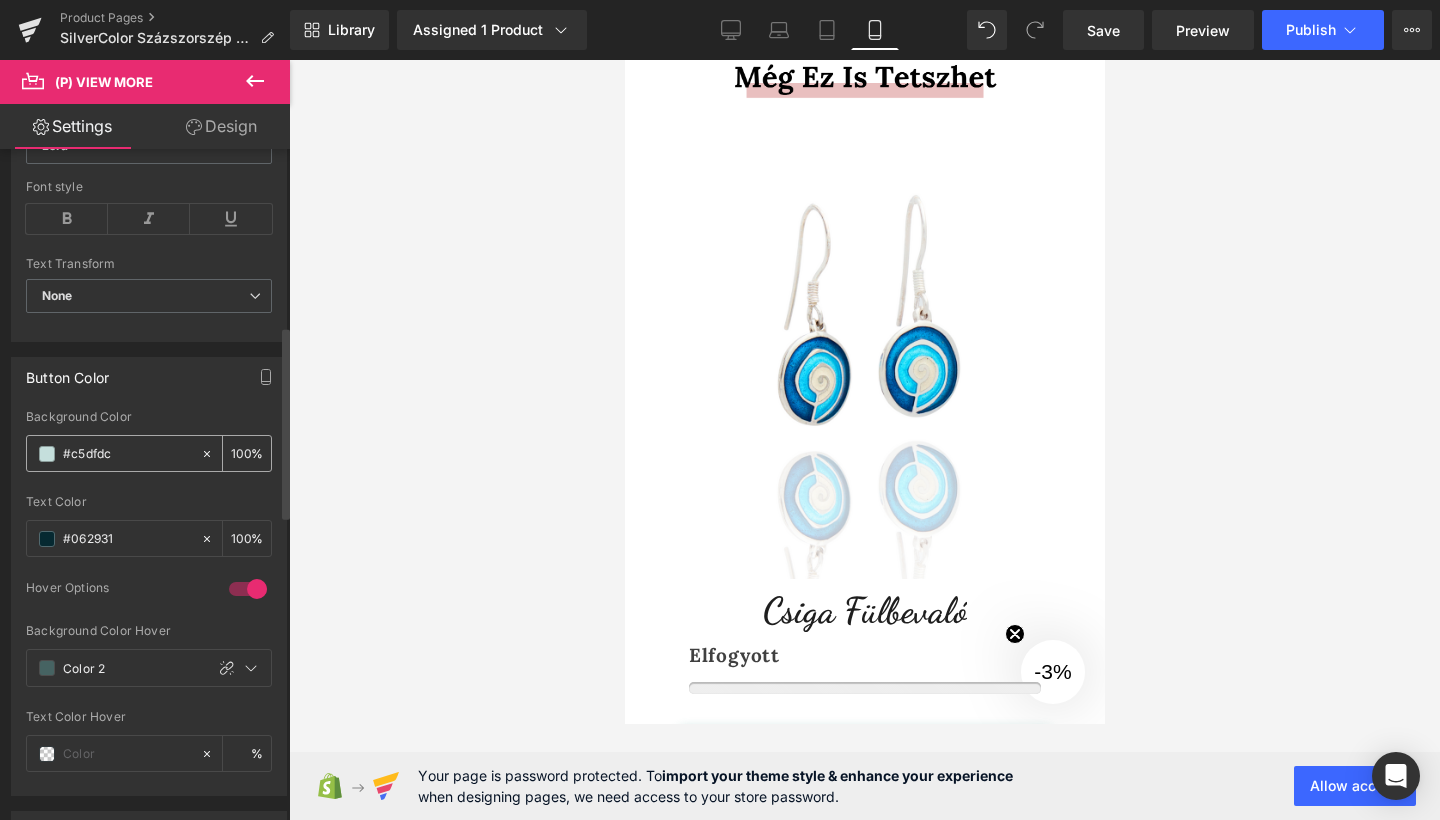 click at bounding box center [47, 454] 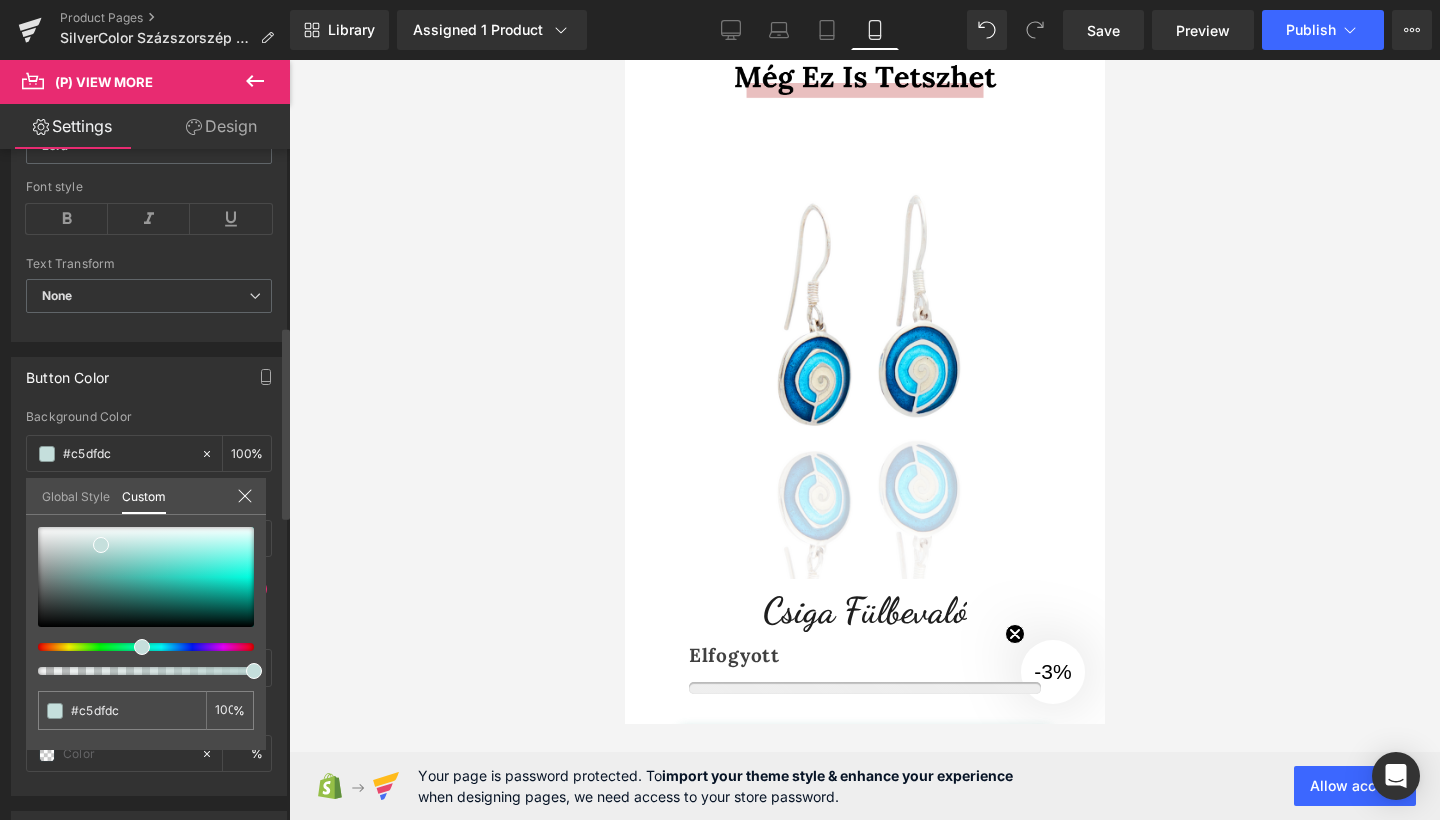 click on "Global Style" at bounding box center [76, 496] 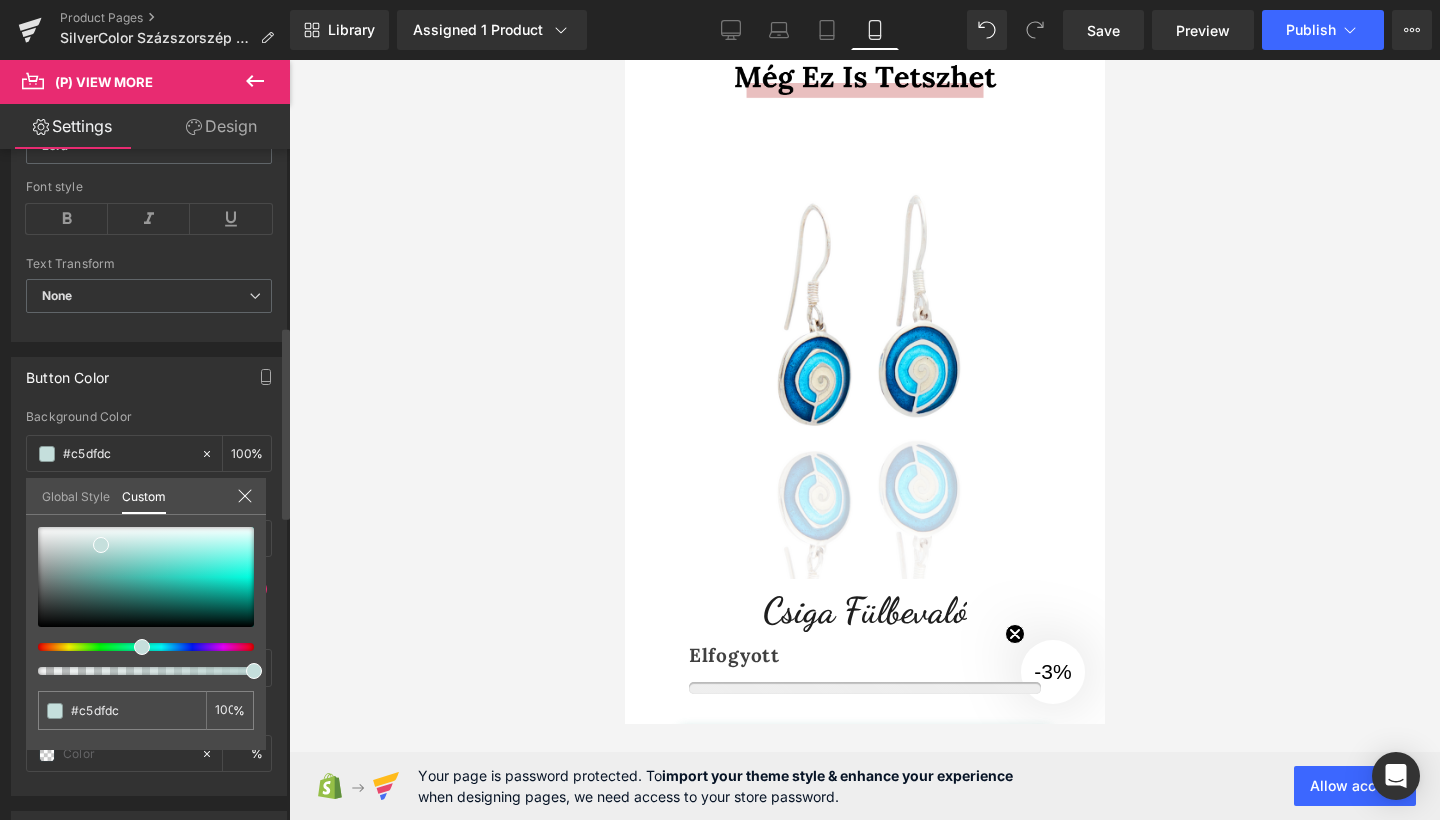 click on "Global Style" at bounding box center (76, 495) 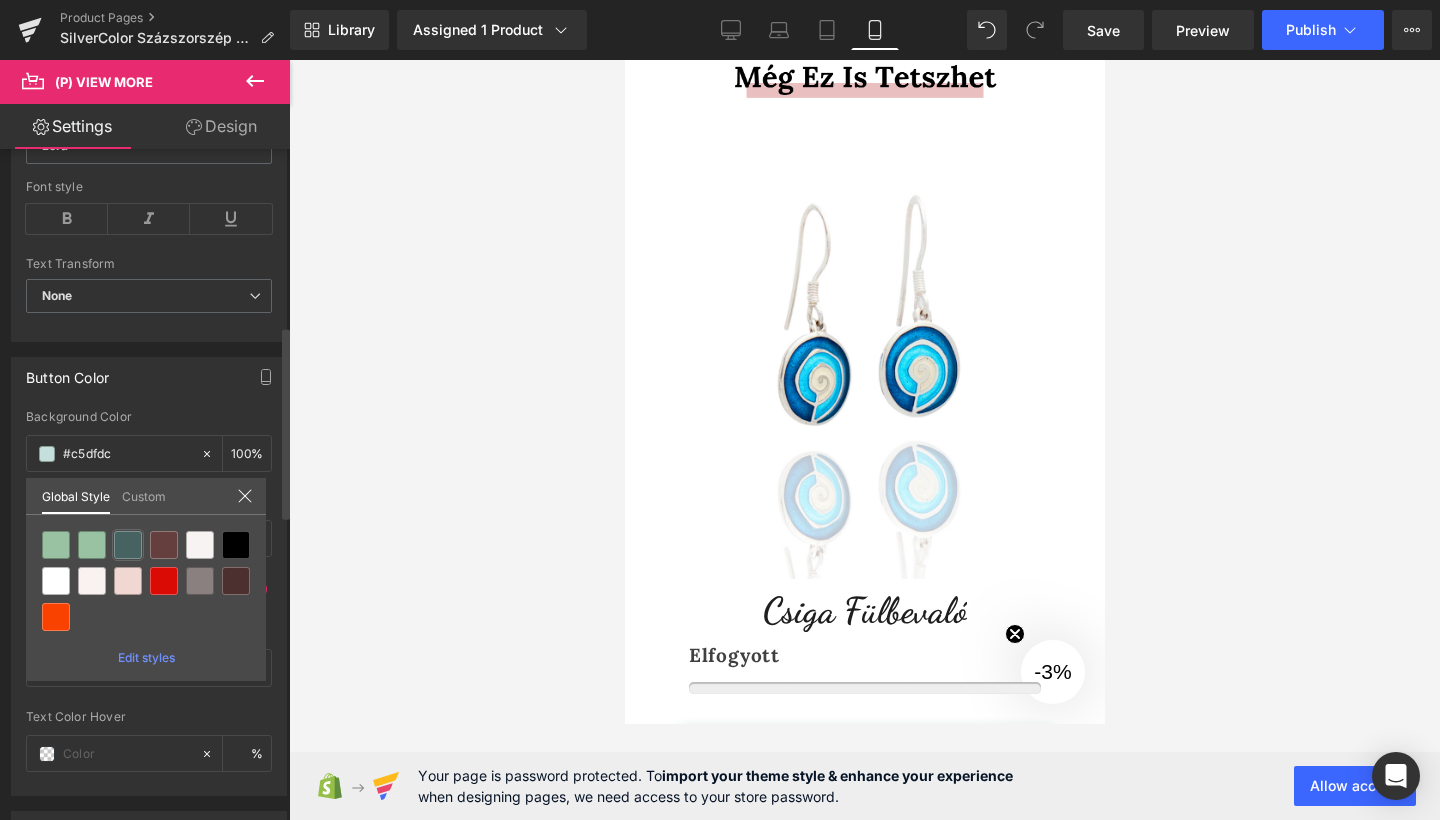 click at bounding box center (128, 545) 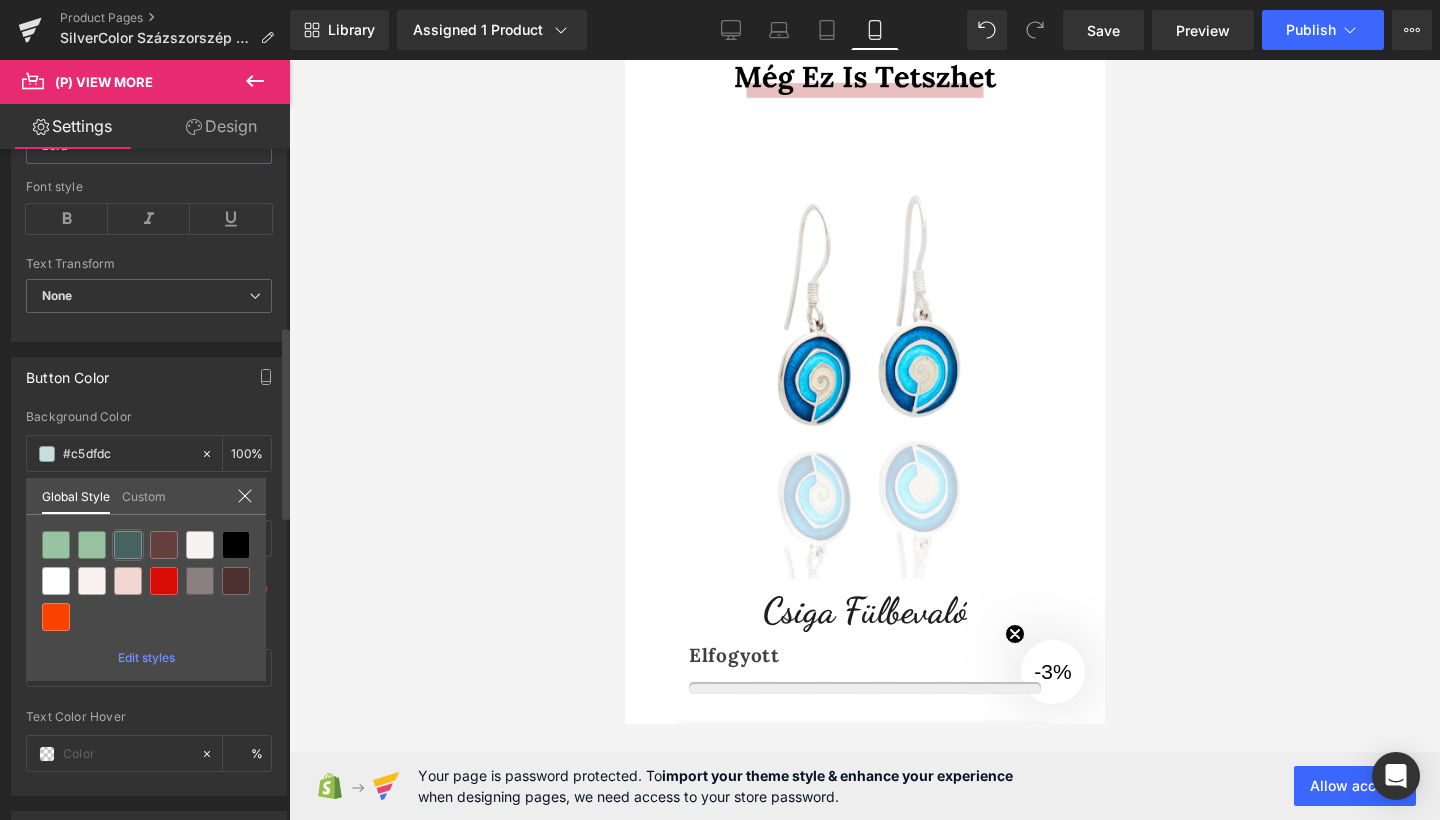 type on "Color 2" 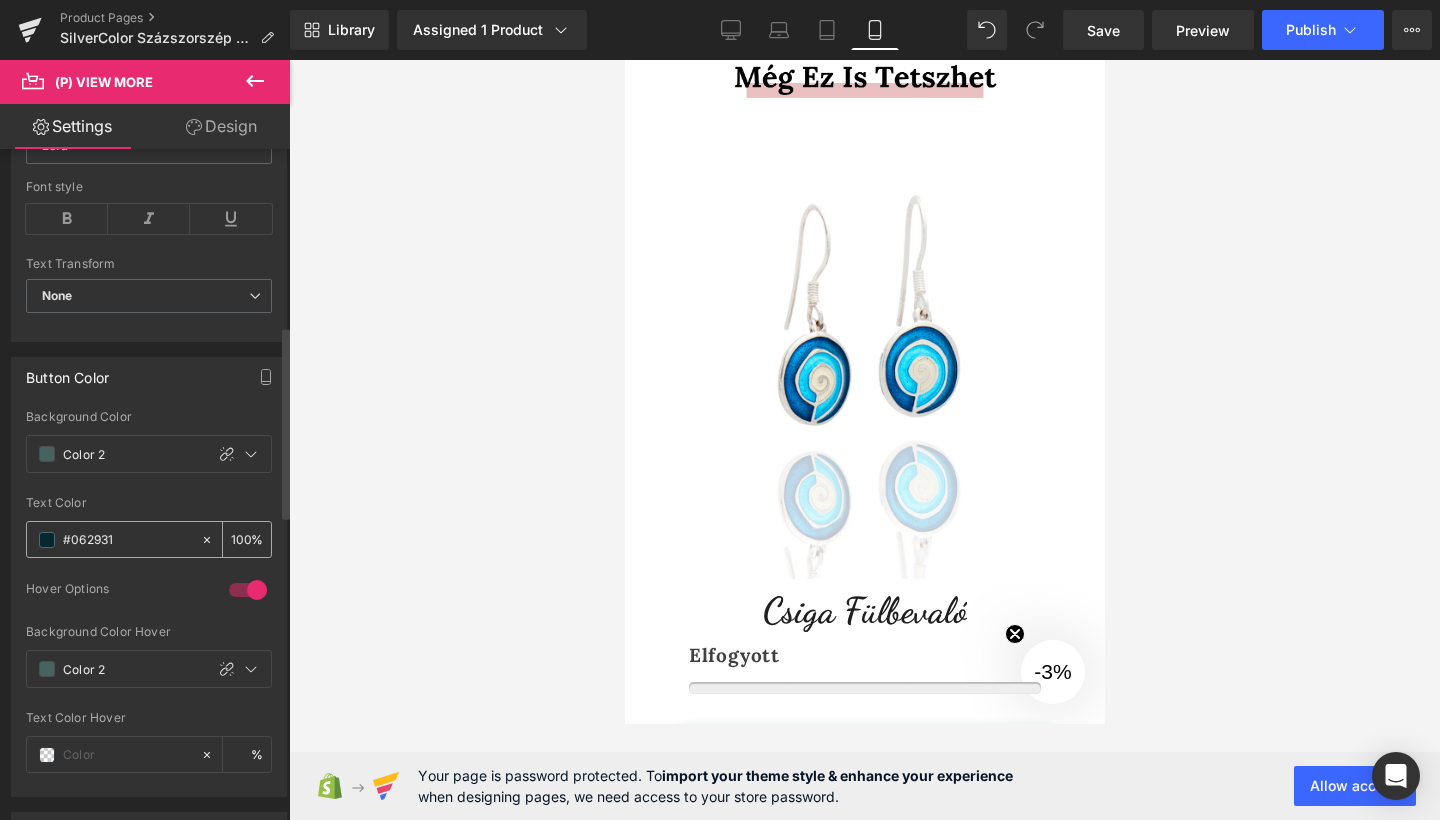 click at bounding box center (47, 540) 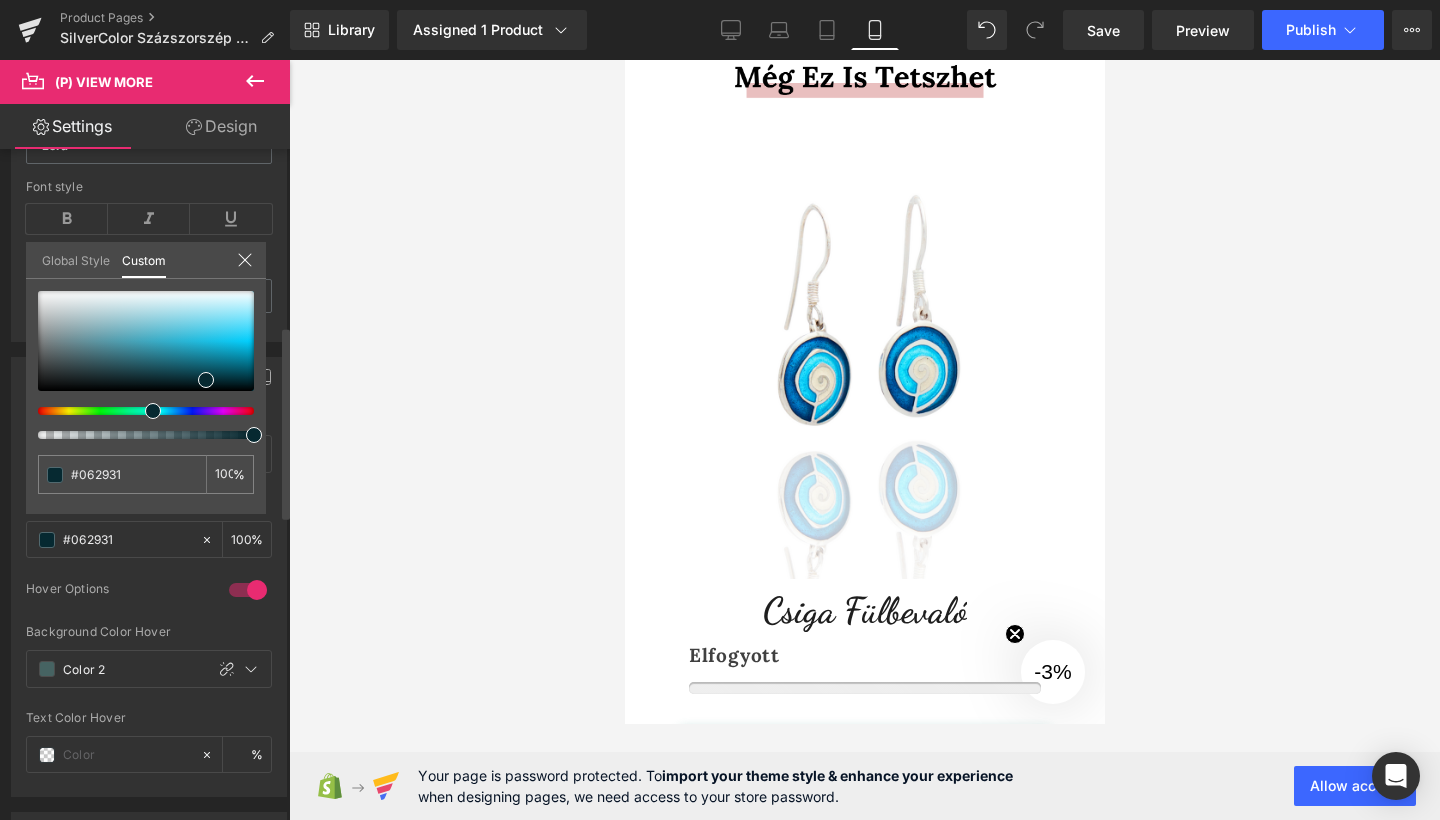 click on "Global Style" at bounding box center (76, 259) 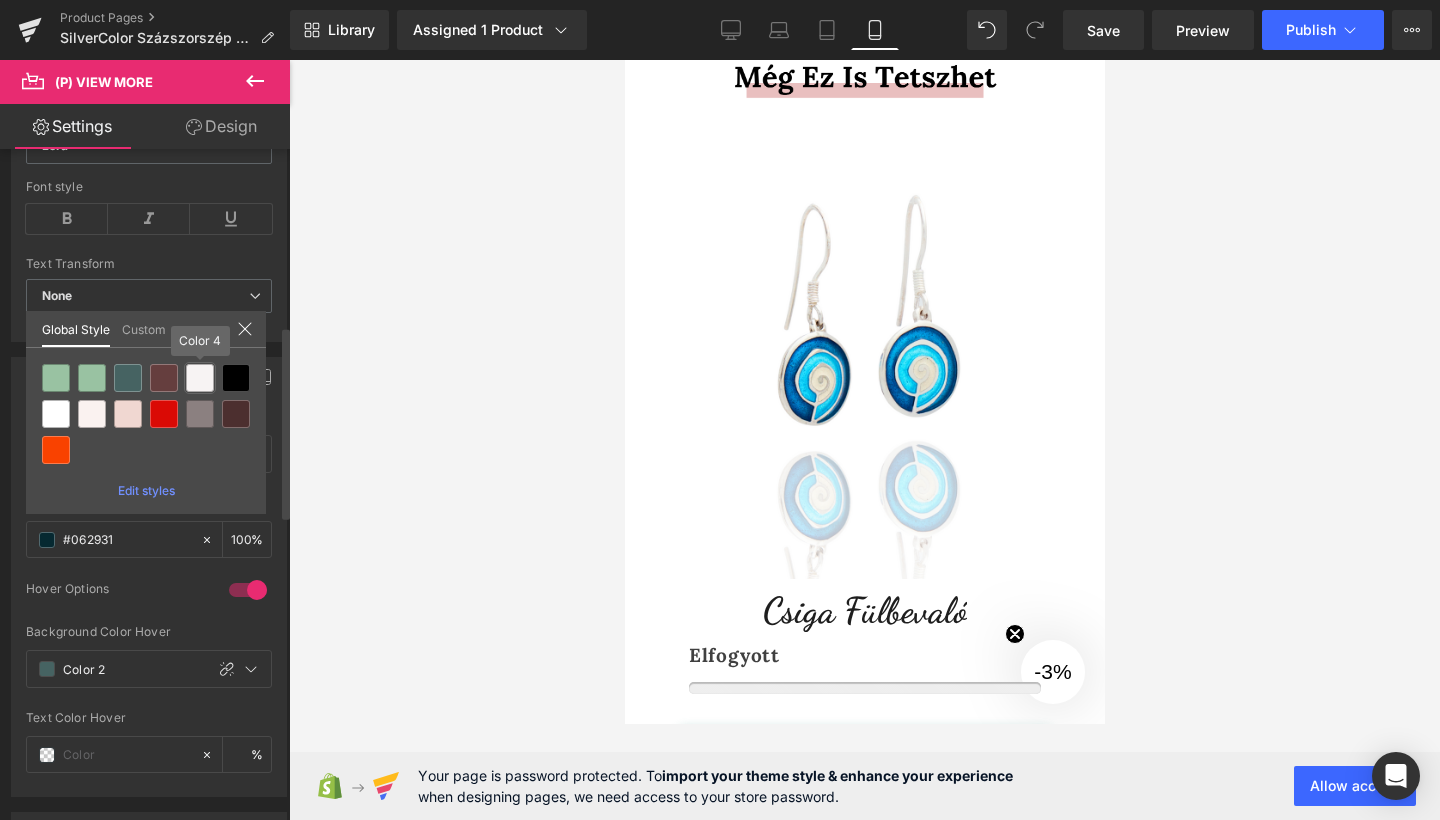 click at bounding box center (200, 378) 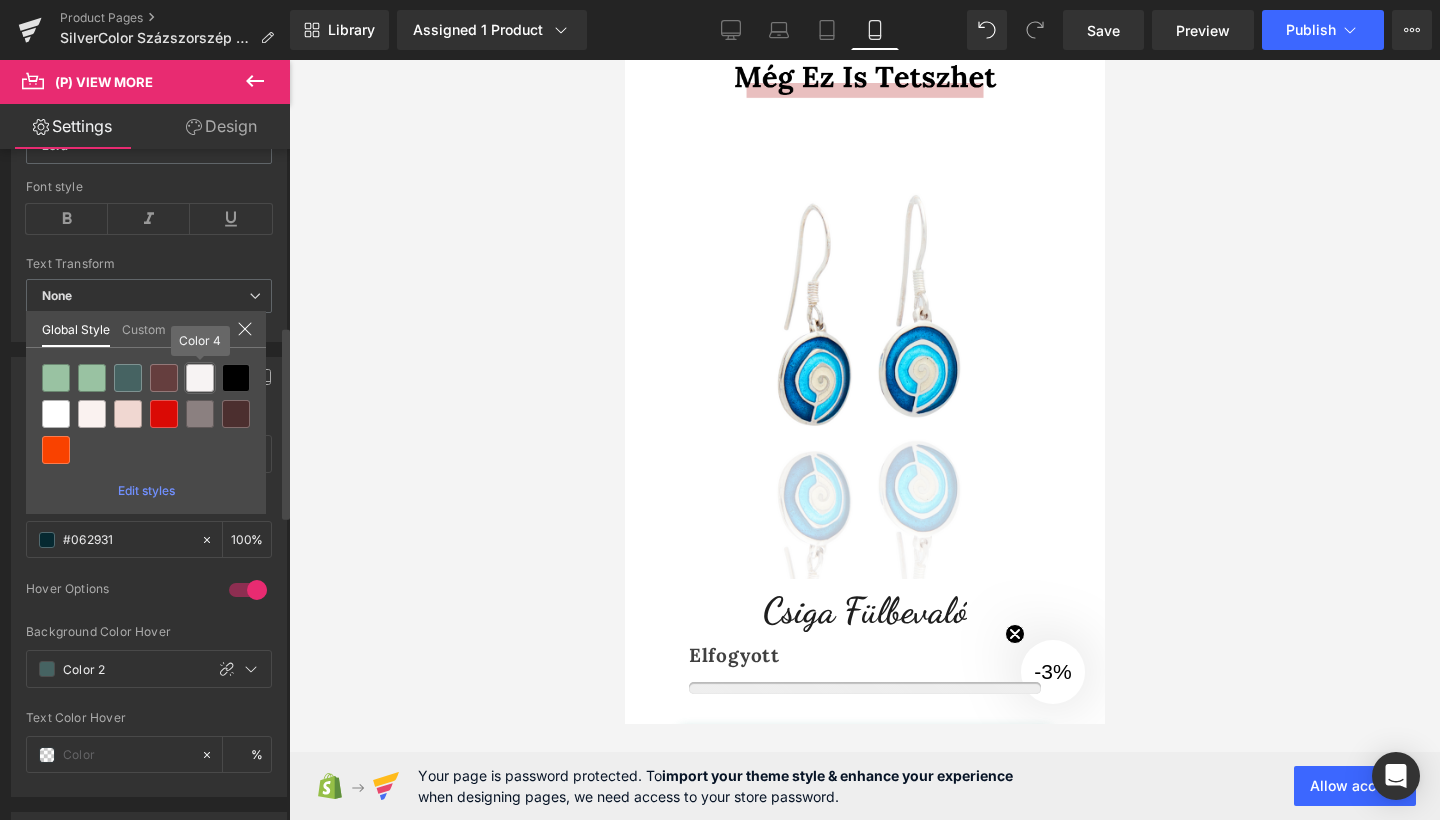 type on "Color 4" 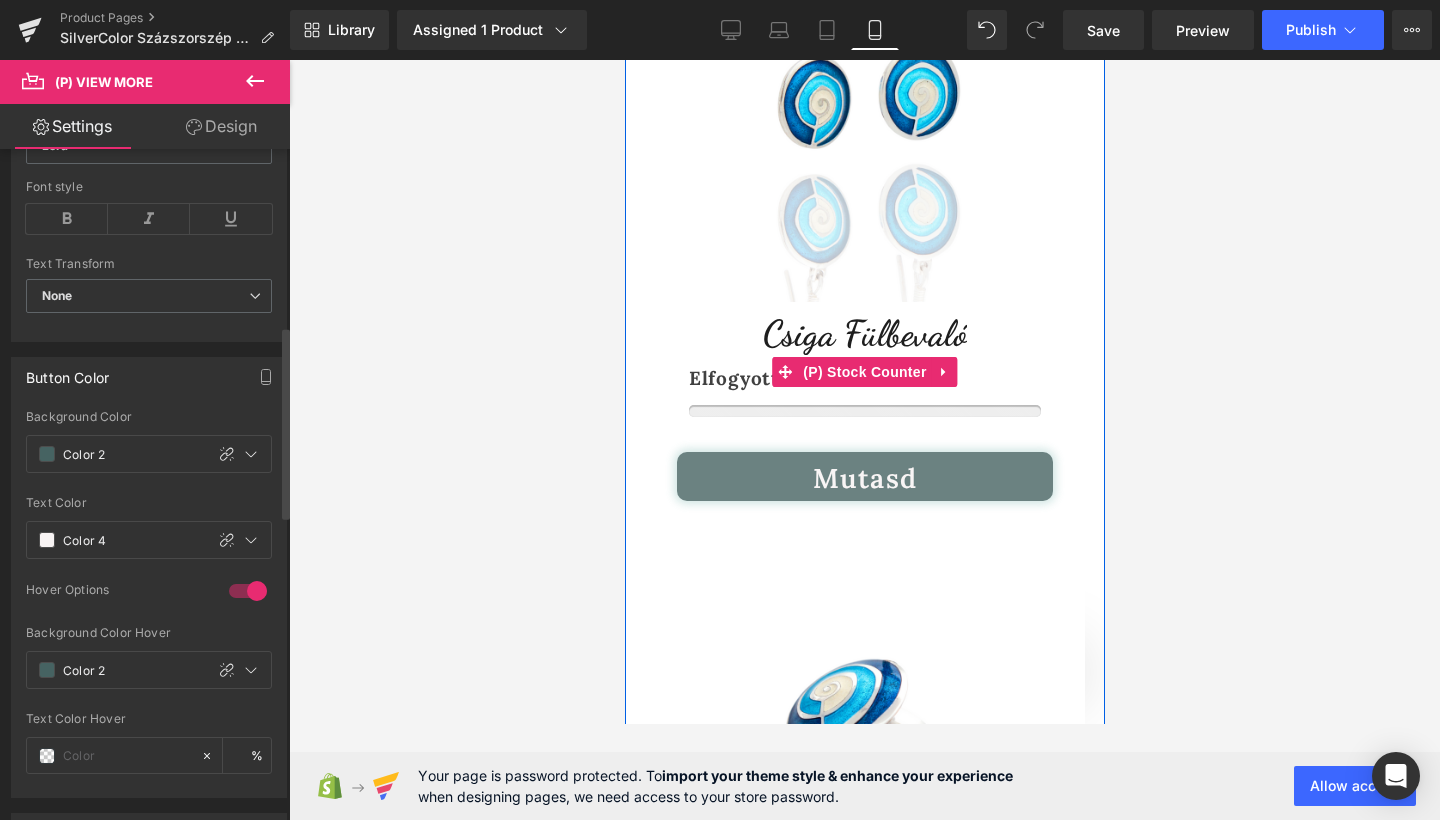 scroll, scrollTop: 5526, scrollLeft: 0, axis: vertical 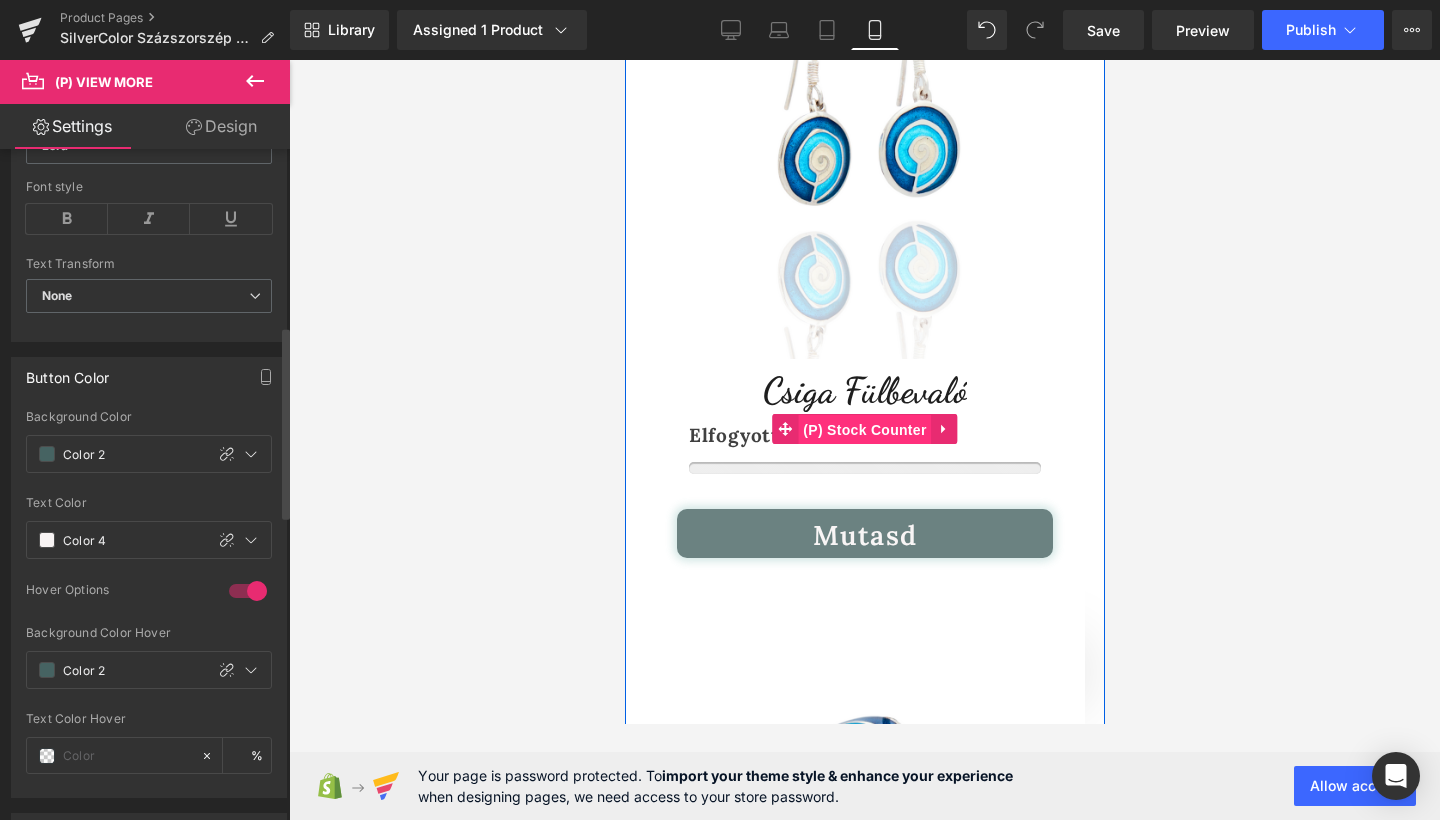 click on "(P) Stock Counter" at bounding box center [863, 430] 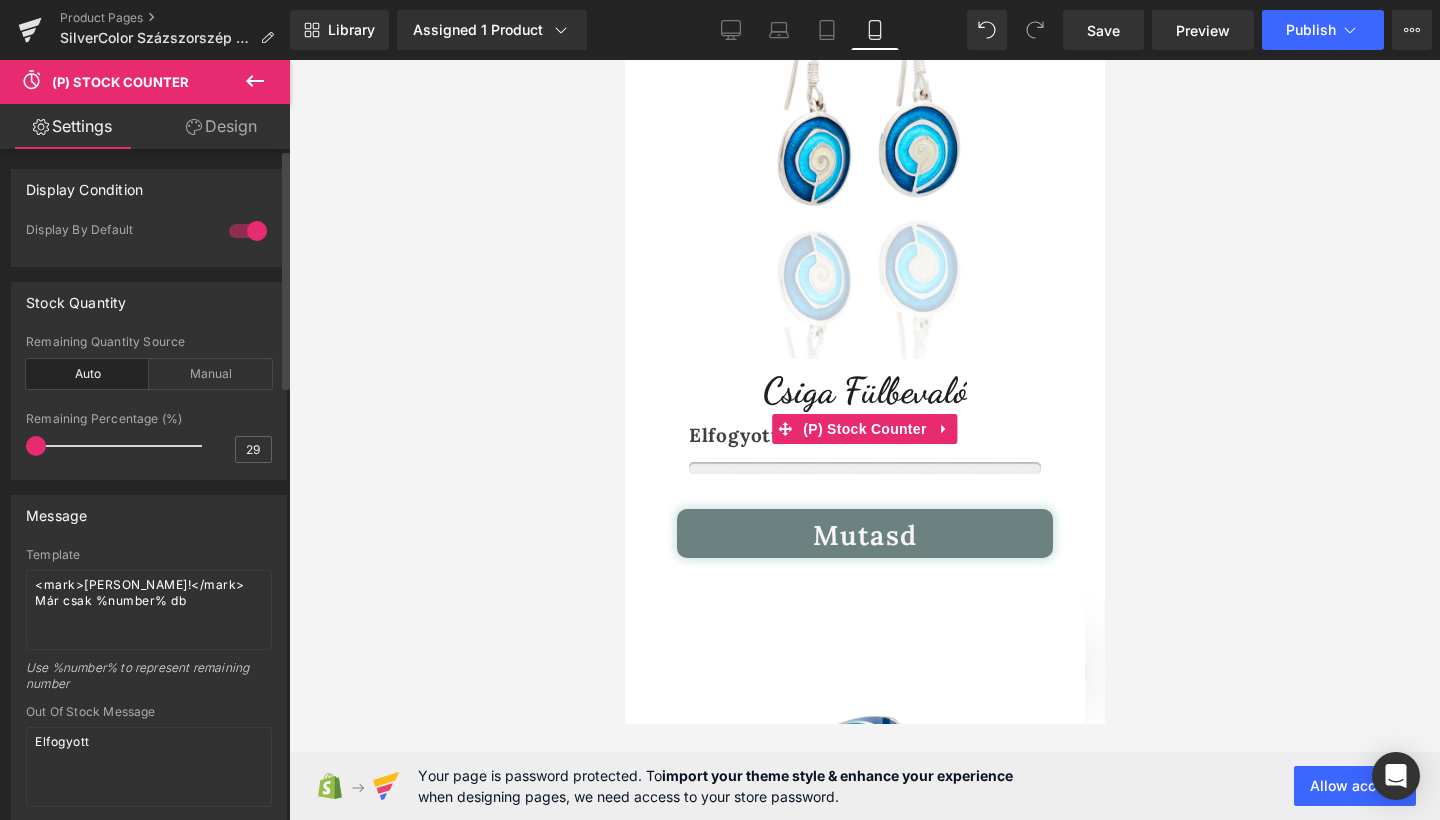 click at bounding box center [119, 446] 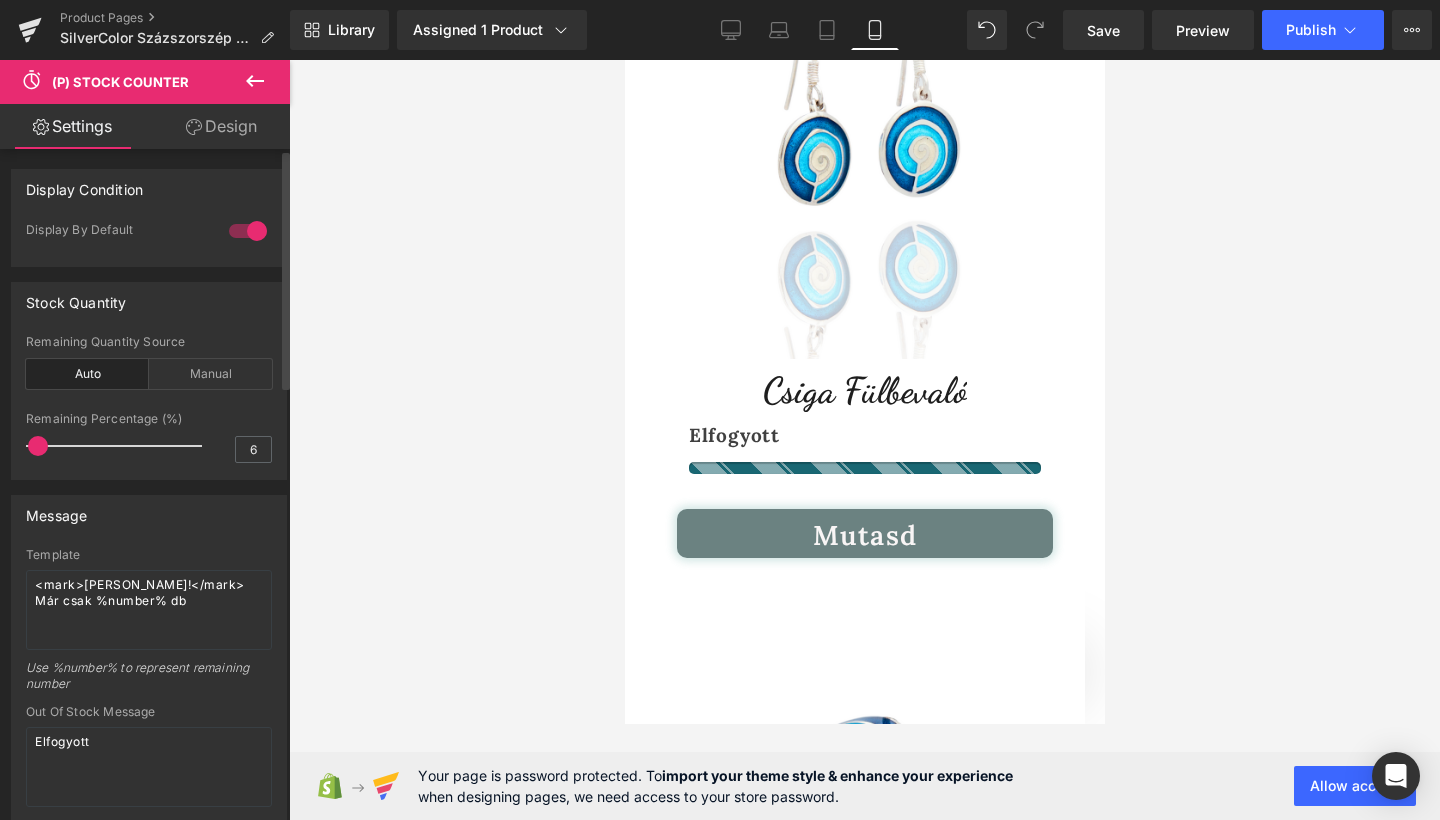 drag, startPoint x: 86, startPoint y: 446, endPoint x: 48, endPoint y: 445, distance: 38.013157 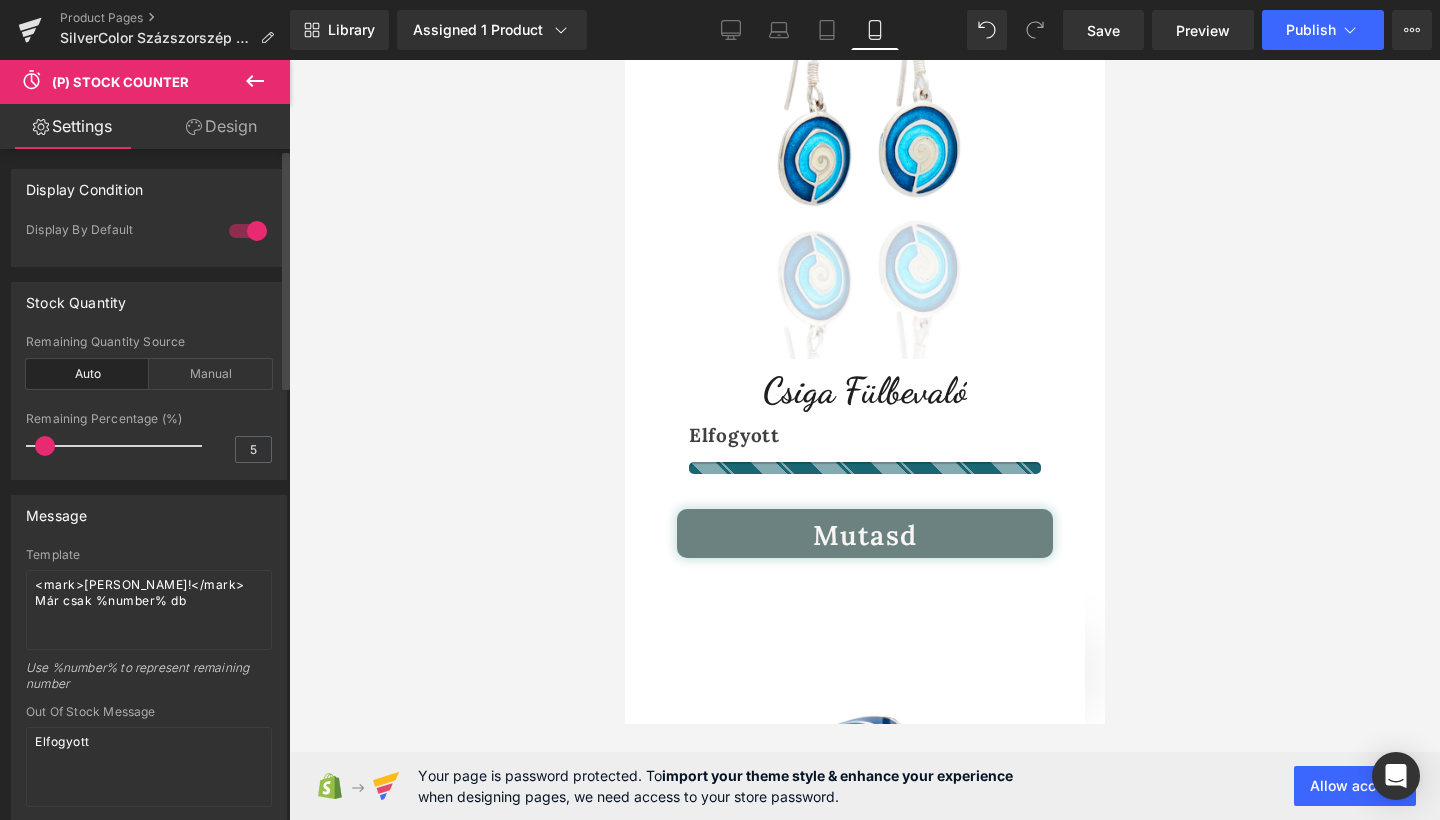 drag, startPoint x: 76, startPoint y: 447, endPoint x: 0, endPoint y: 452, distance: 76.1643 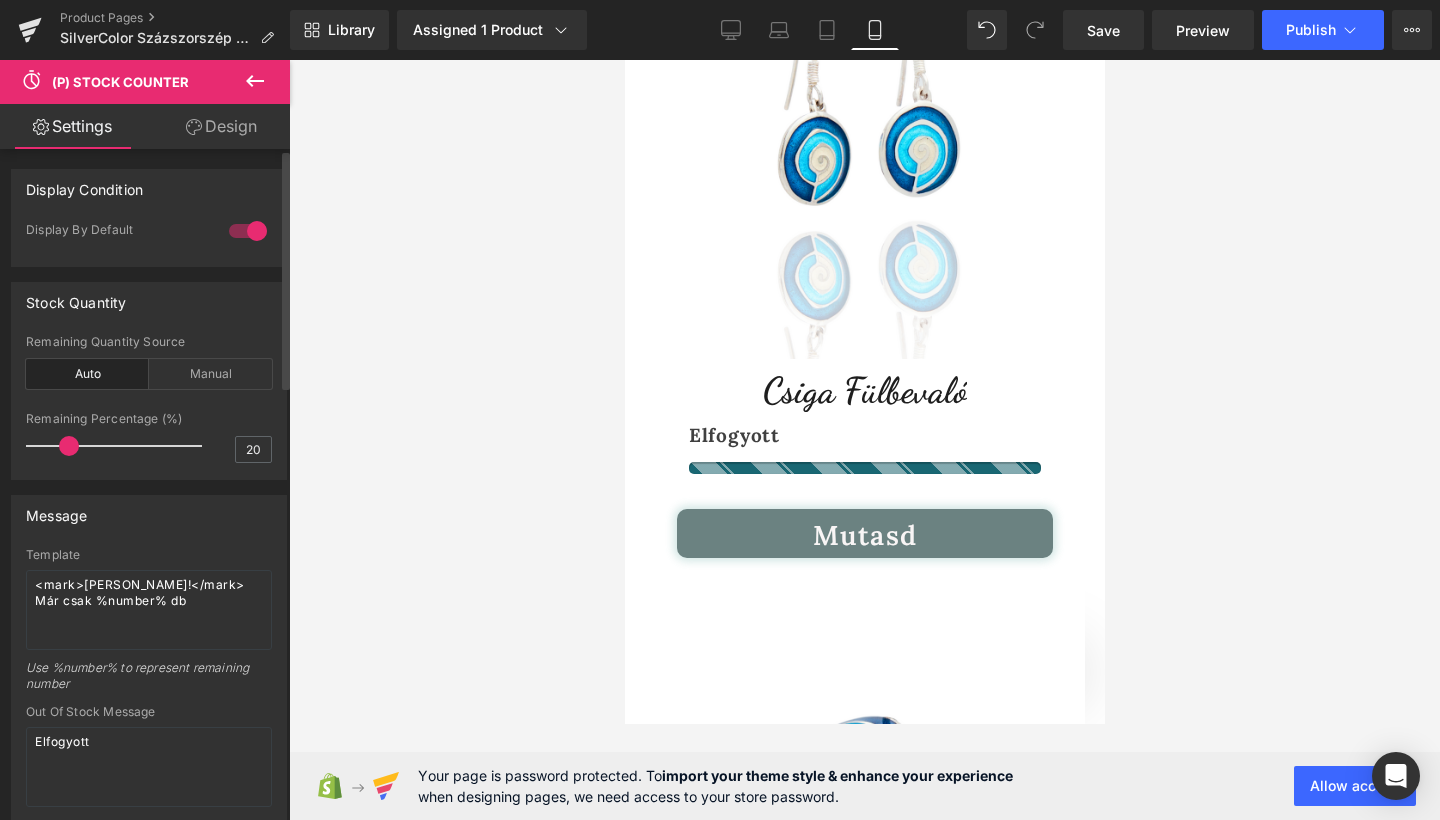 drag, startPoint x: 36, startPoint y: 448, endPoint x: 68, endPoint y: 454, distance: 32.55764 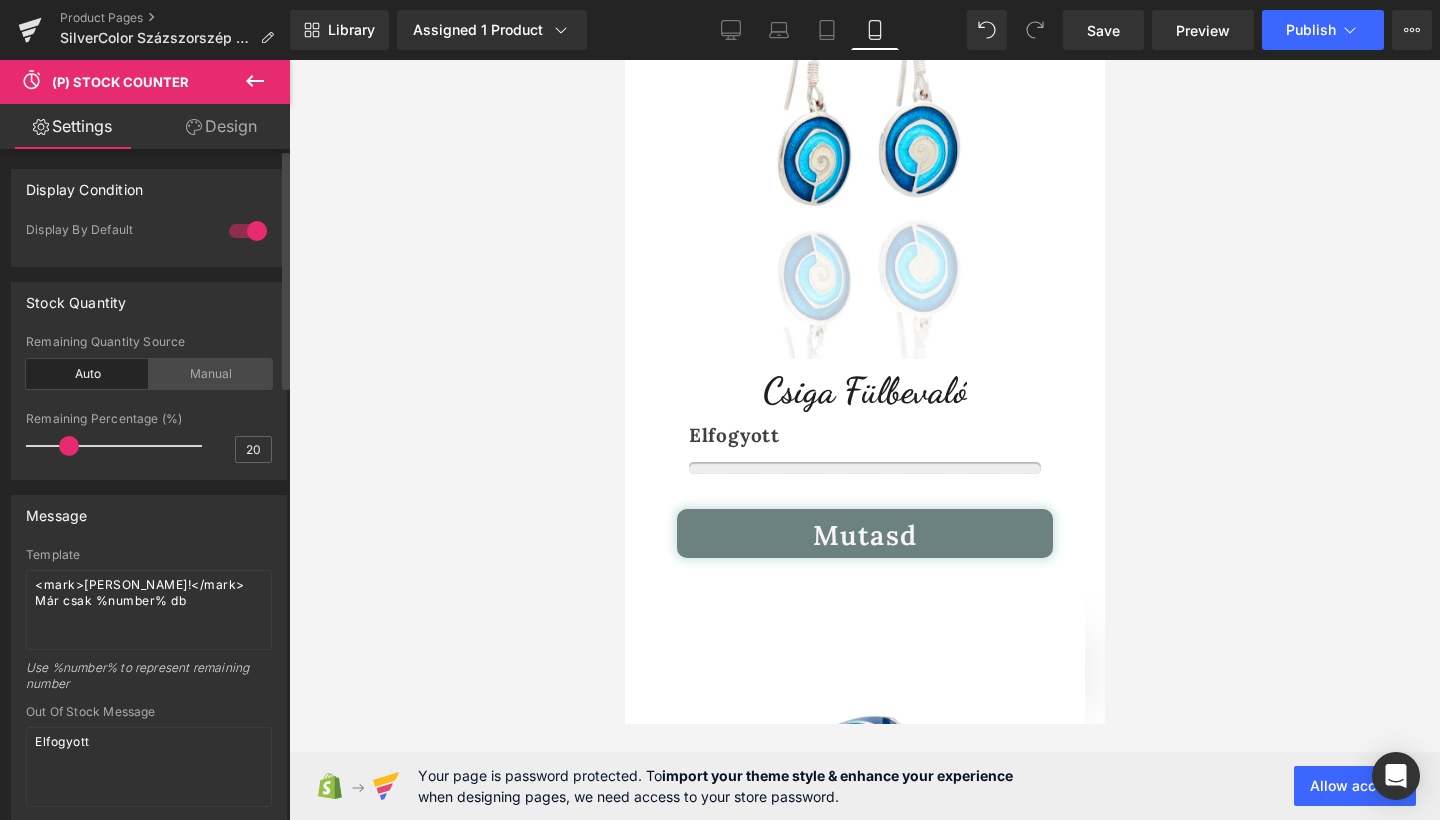 click on "Manual" at bounding box center [210, 374] 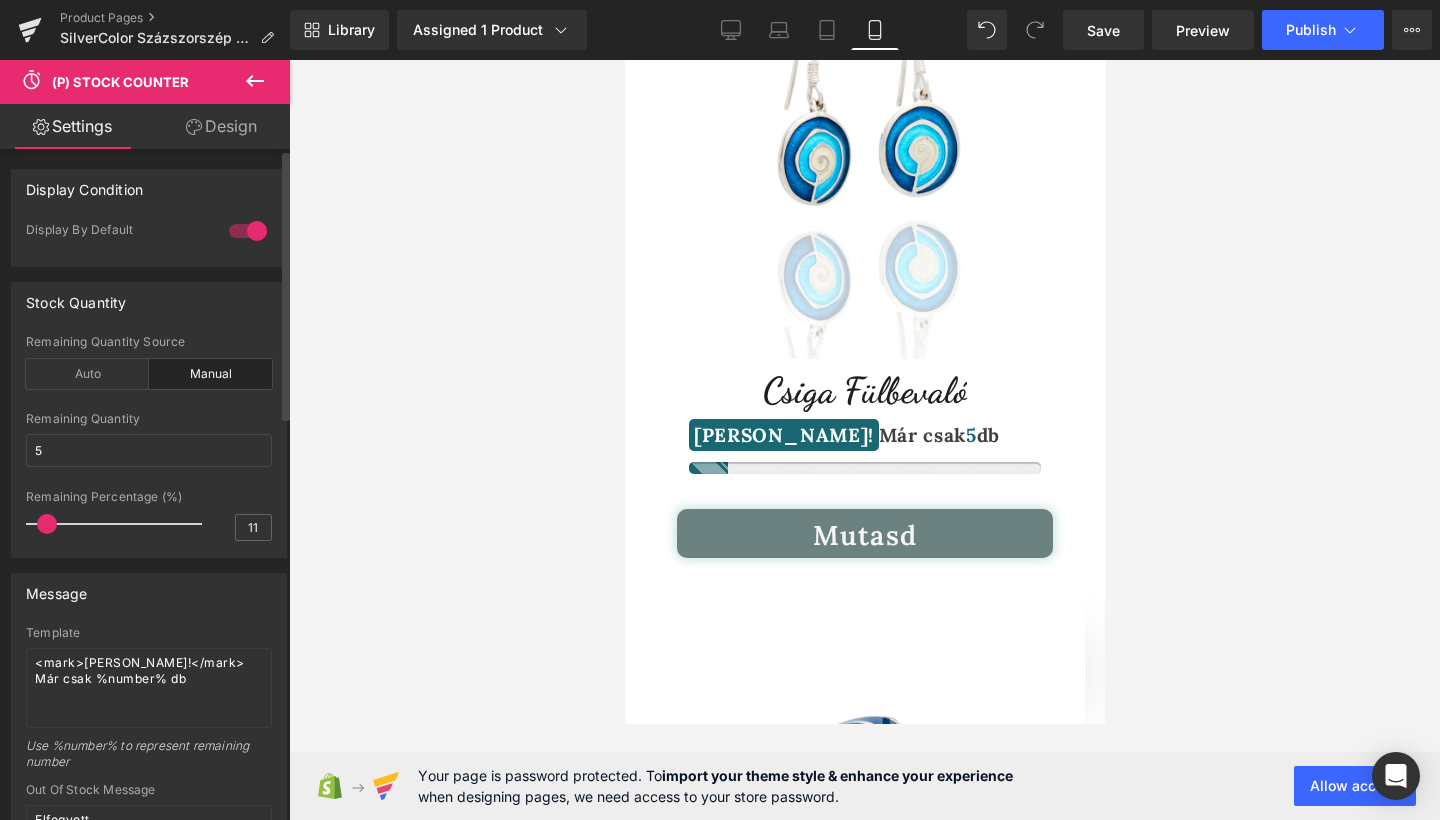 type on "10" 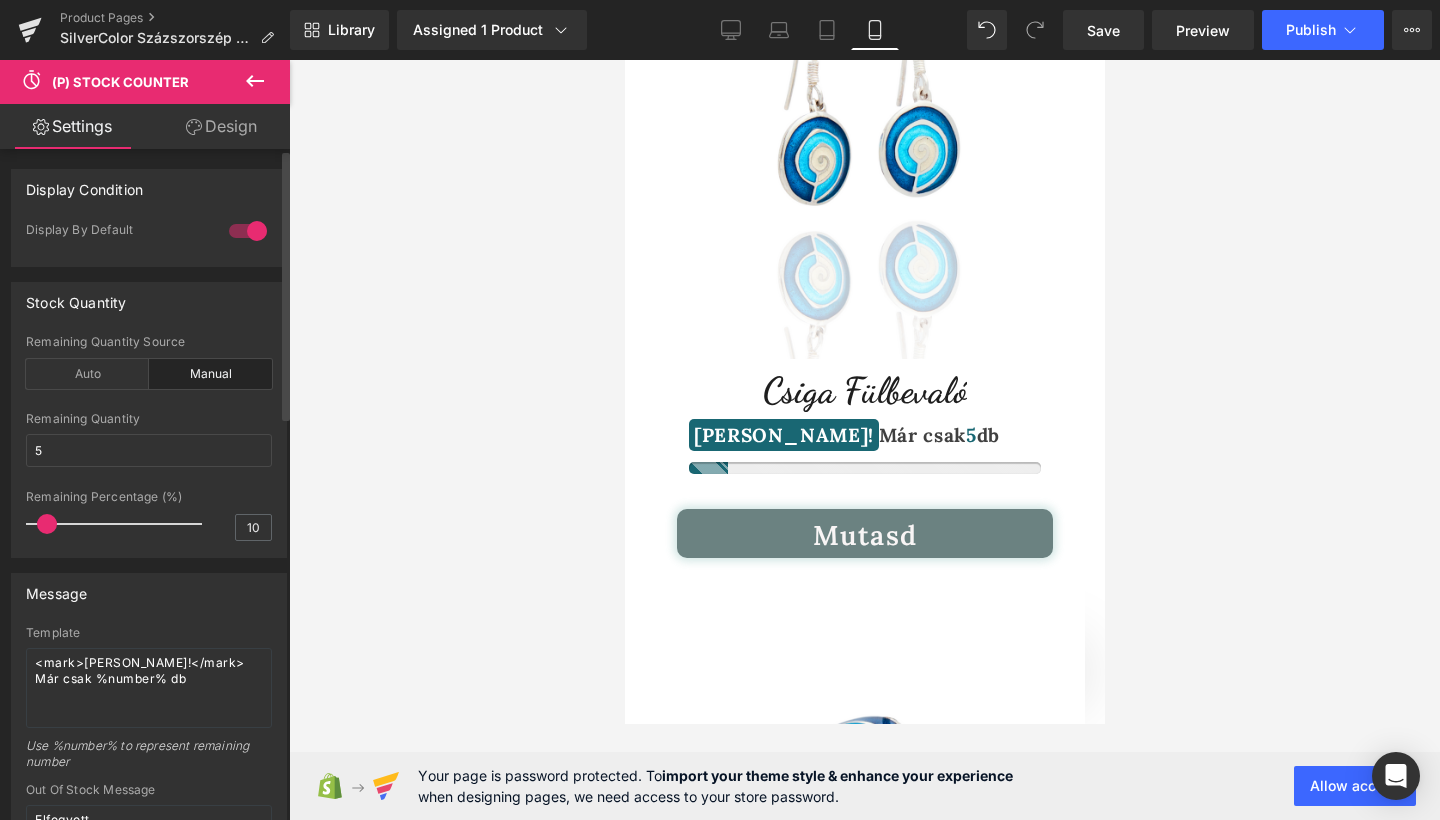 click at bounding box center [119, 524] 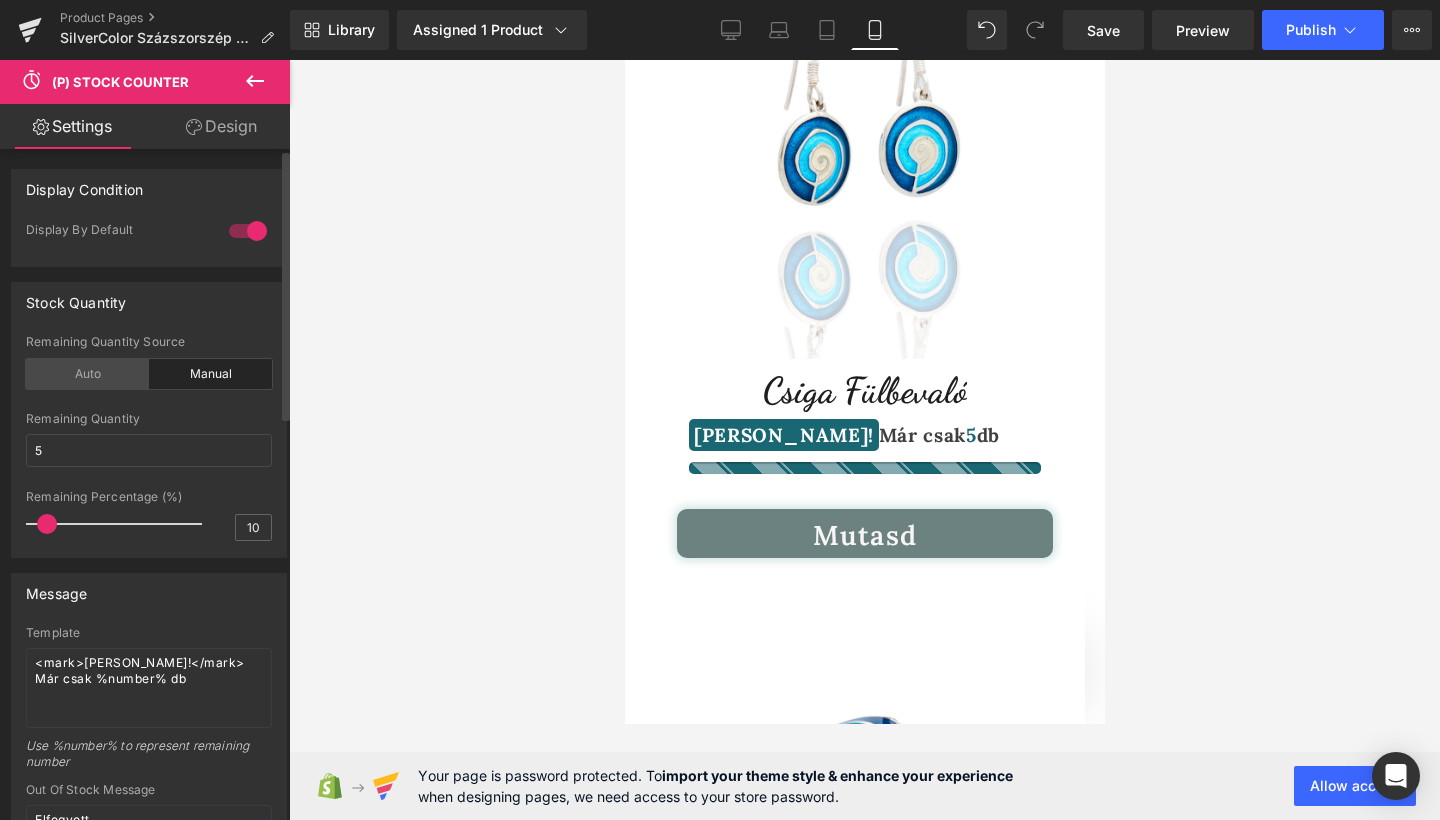 click on "Auto" at bounding box center (87, 374) 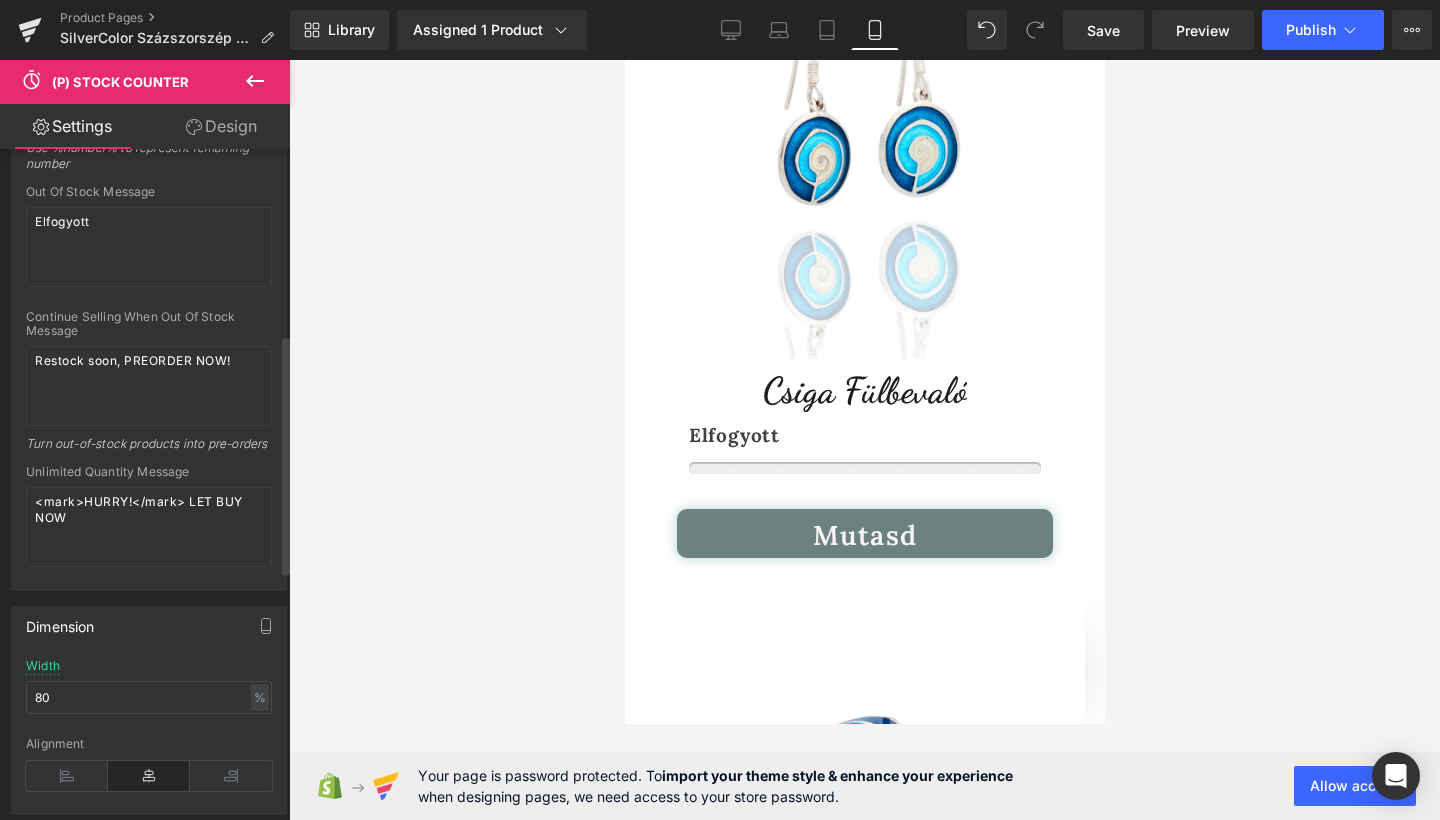 scroll, scrollTop: 540, scrollLeft: 0, axis: vertical 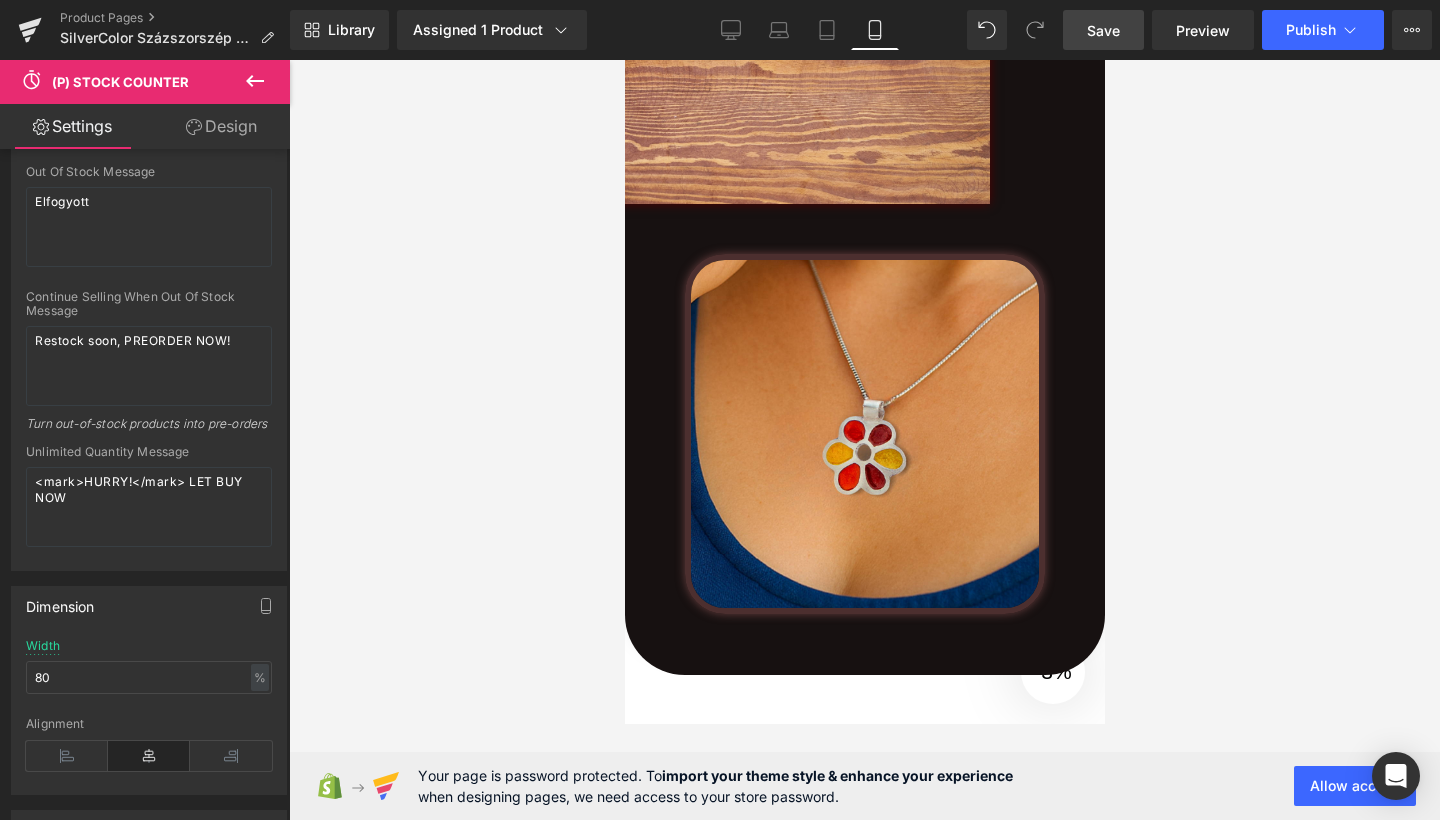 click on "Save" at bounding box center [1103, 30] 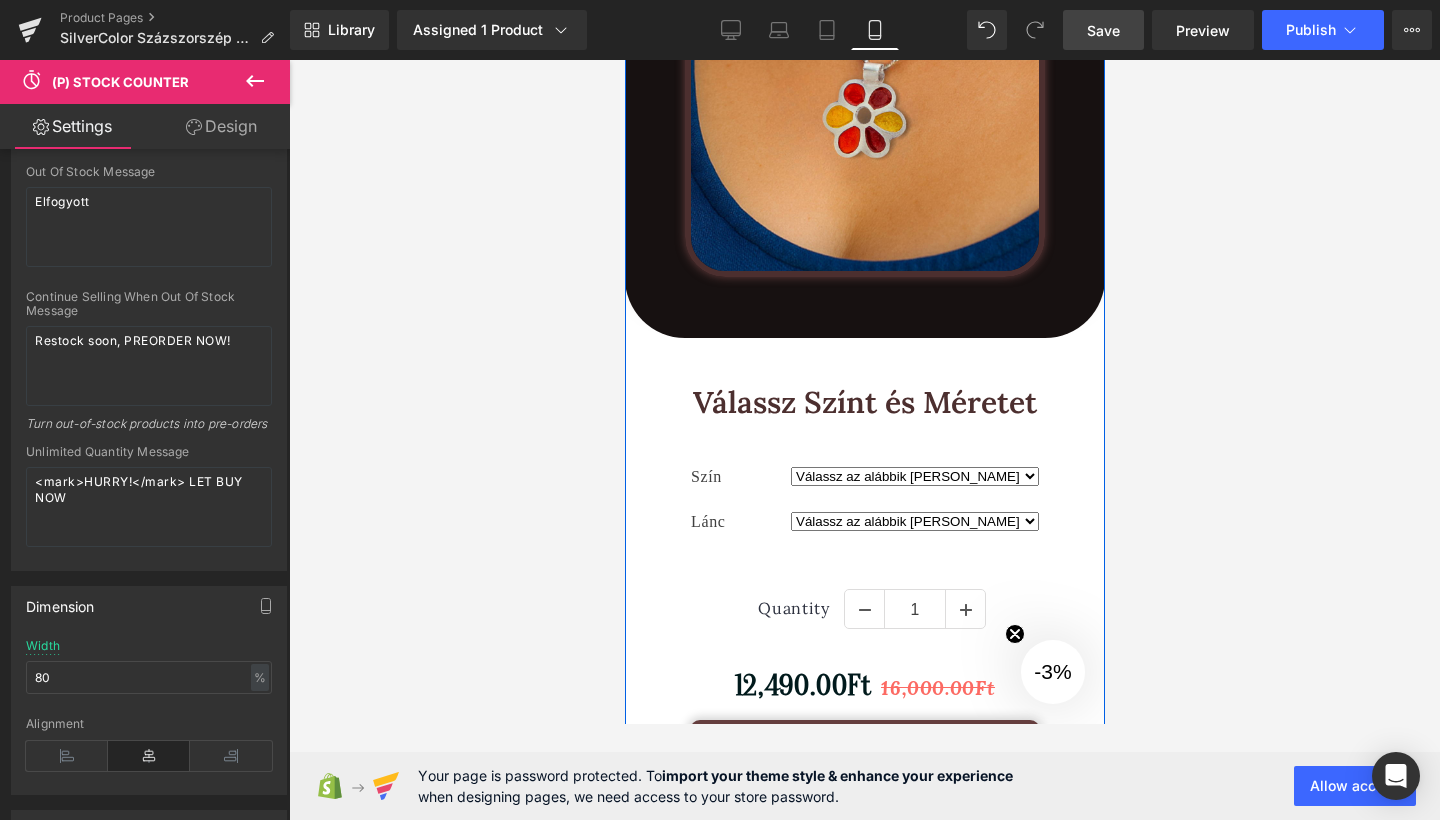 scroll, scrollTop: 4201, scrollLeft: 0, axis: vertical 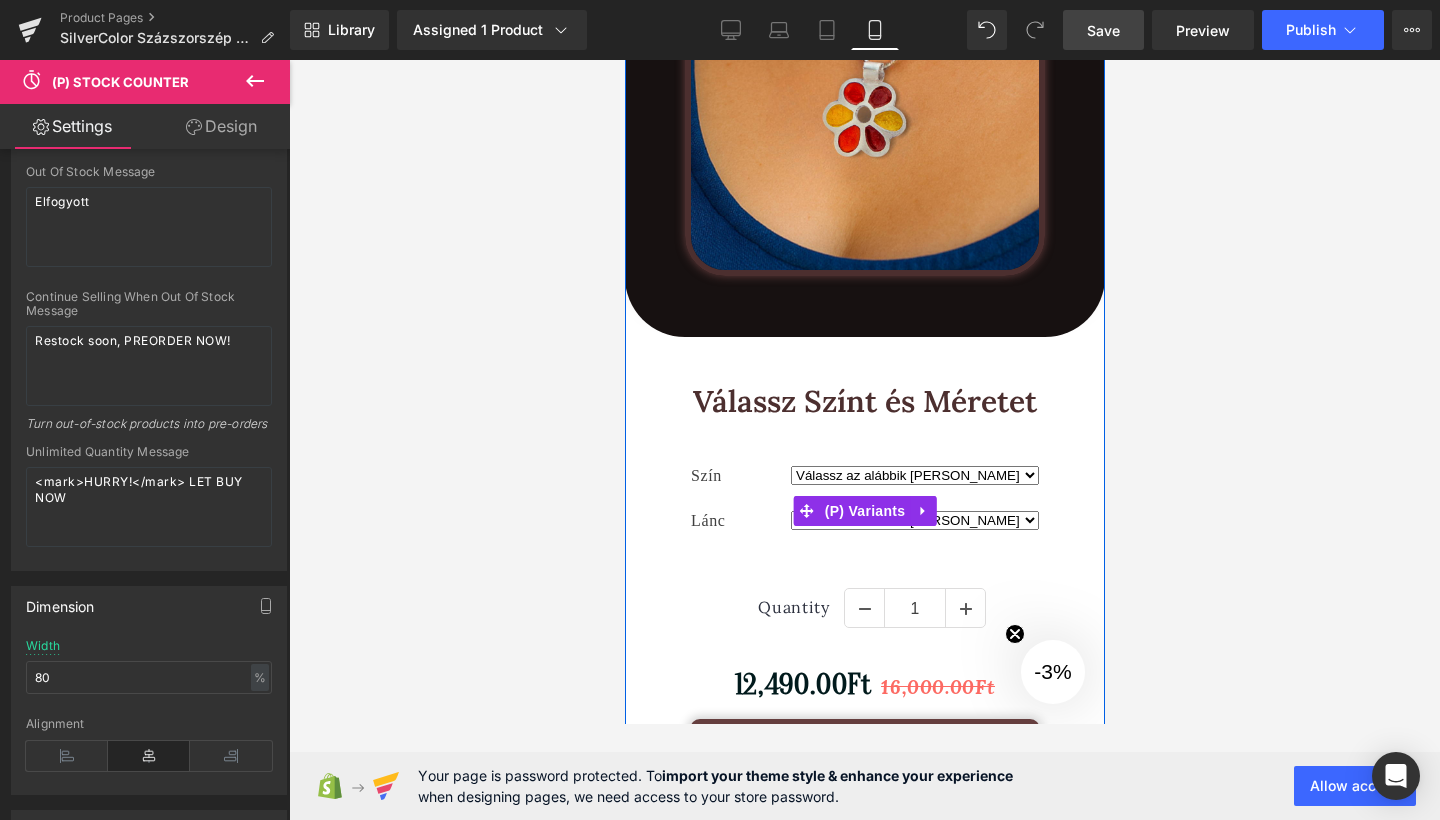 click on "Válassz az alábbik [PERSON_NAME]
Nem kérek láncot az ékszerhez
42cm 925 Sterling Ezüst
45cm 925 Sterling Ezüst
50cm 925 Sterling Ezüst" at bounding box center [914, 520] 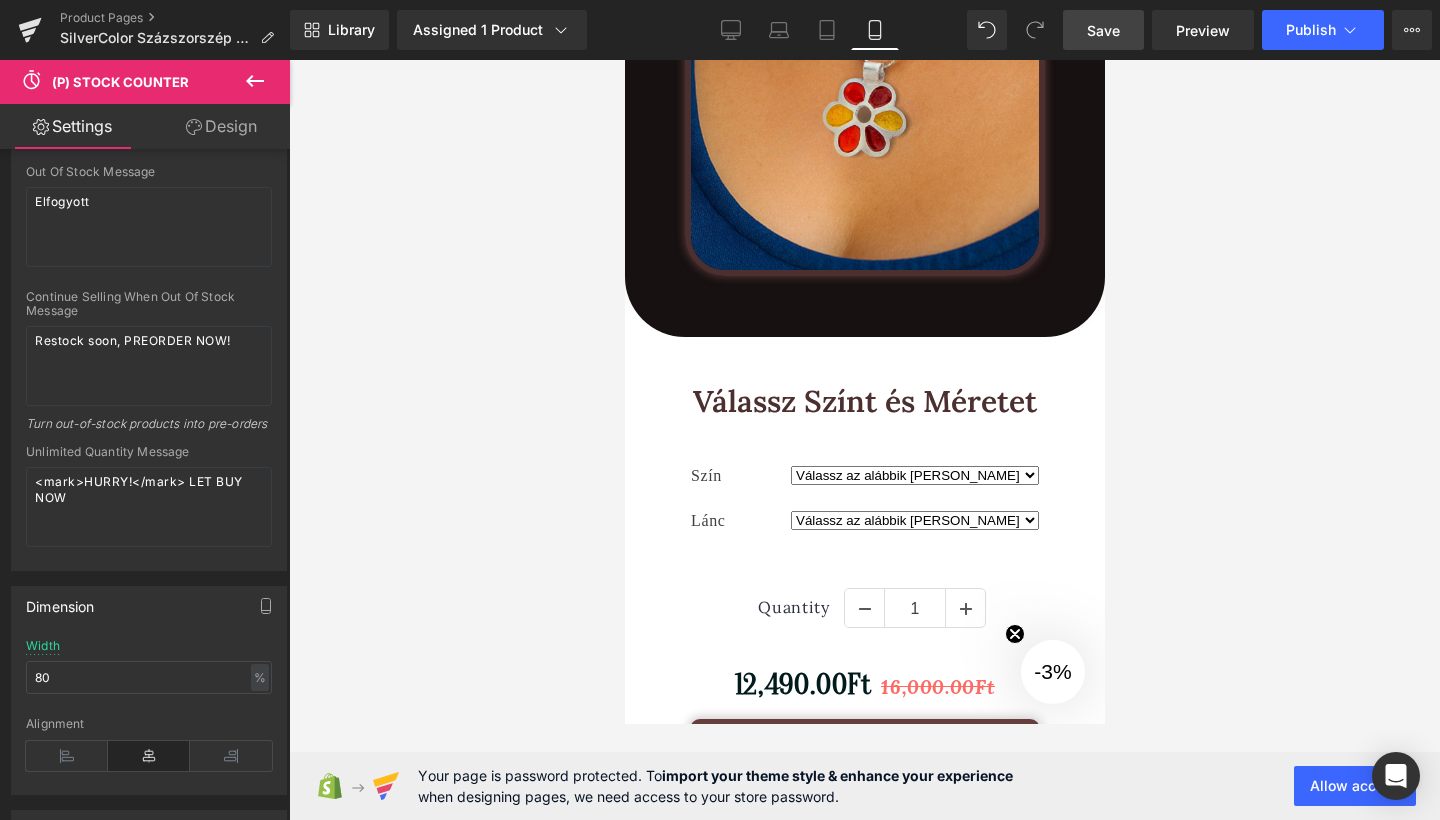 click at bounding box center [864, 440] 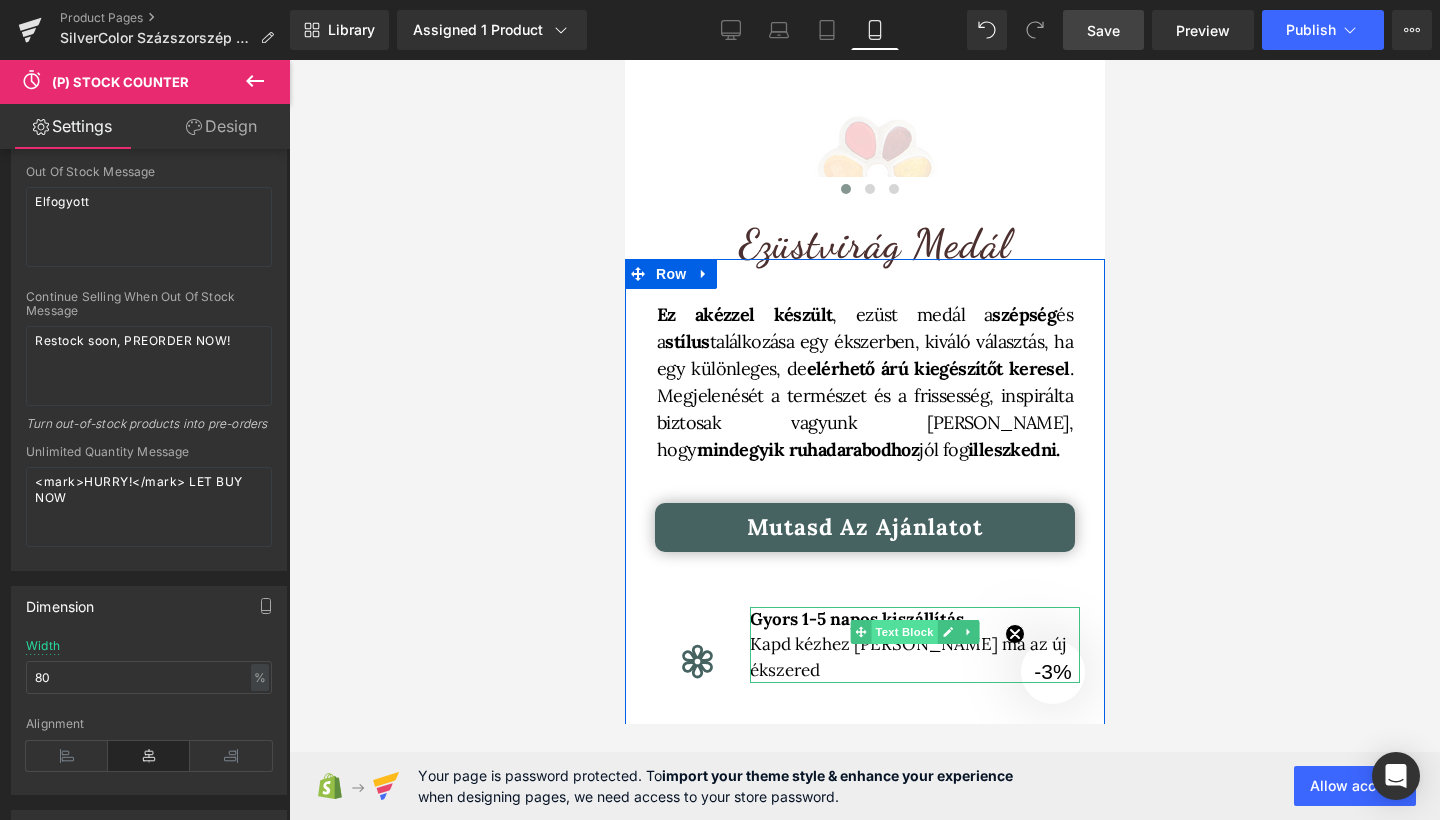 scroll, scrollTop: 509, scrollLeft: 0, axis: vertical 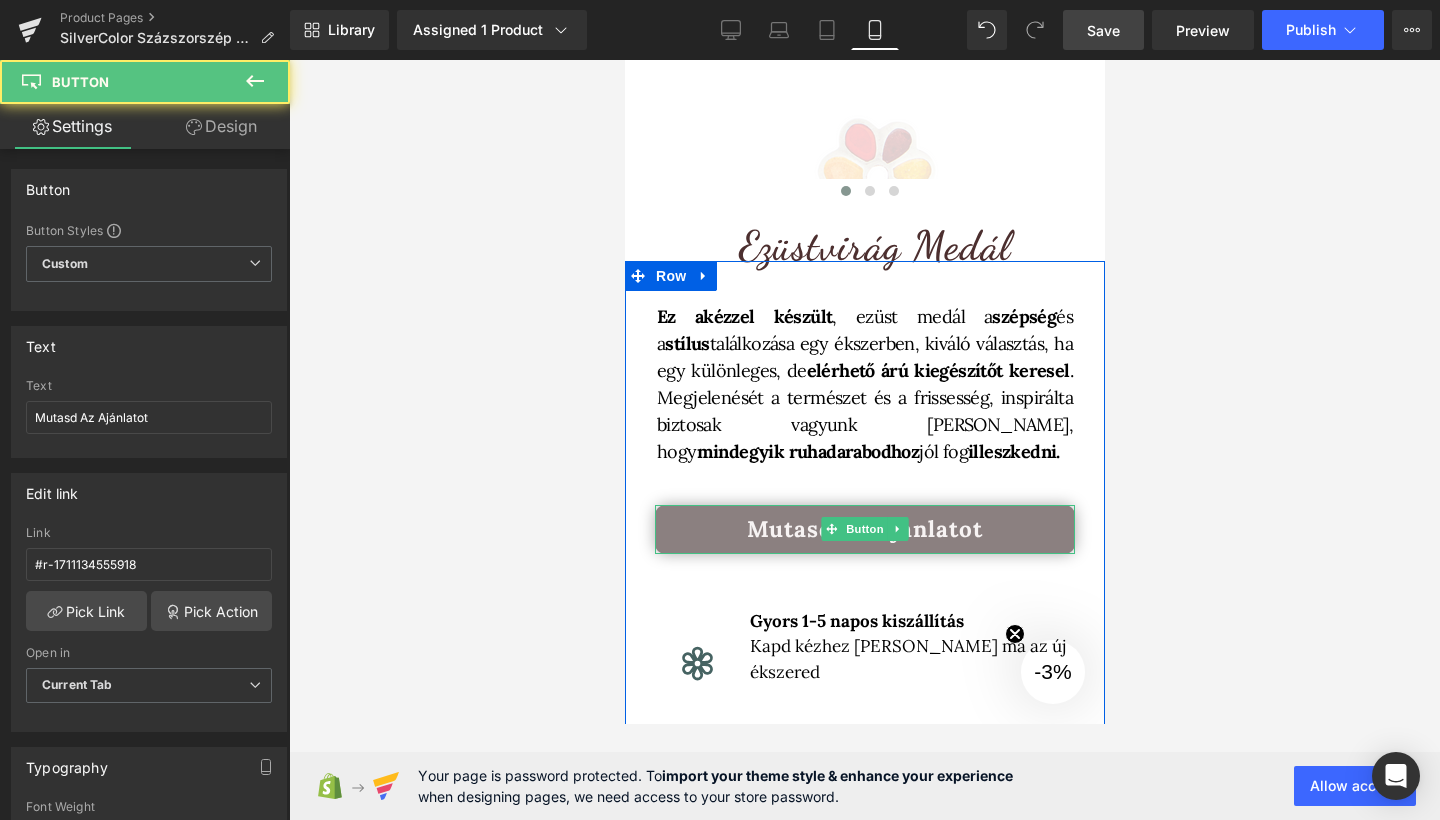 drag, startPoint x: 855, startPoint y: 532, endPoint x: 1169, endPoint y: 611, distance: 323.78543 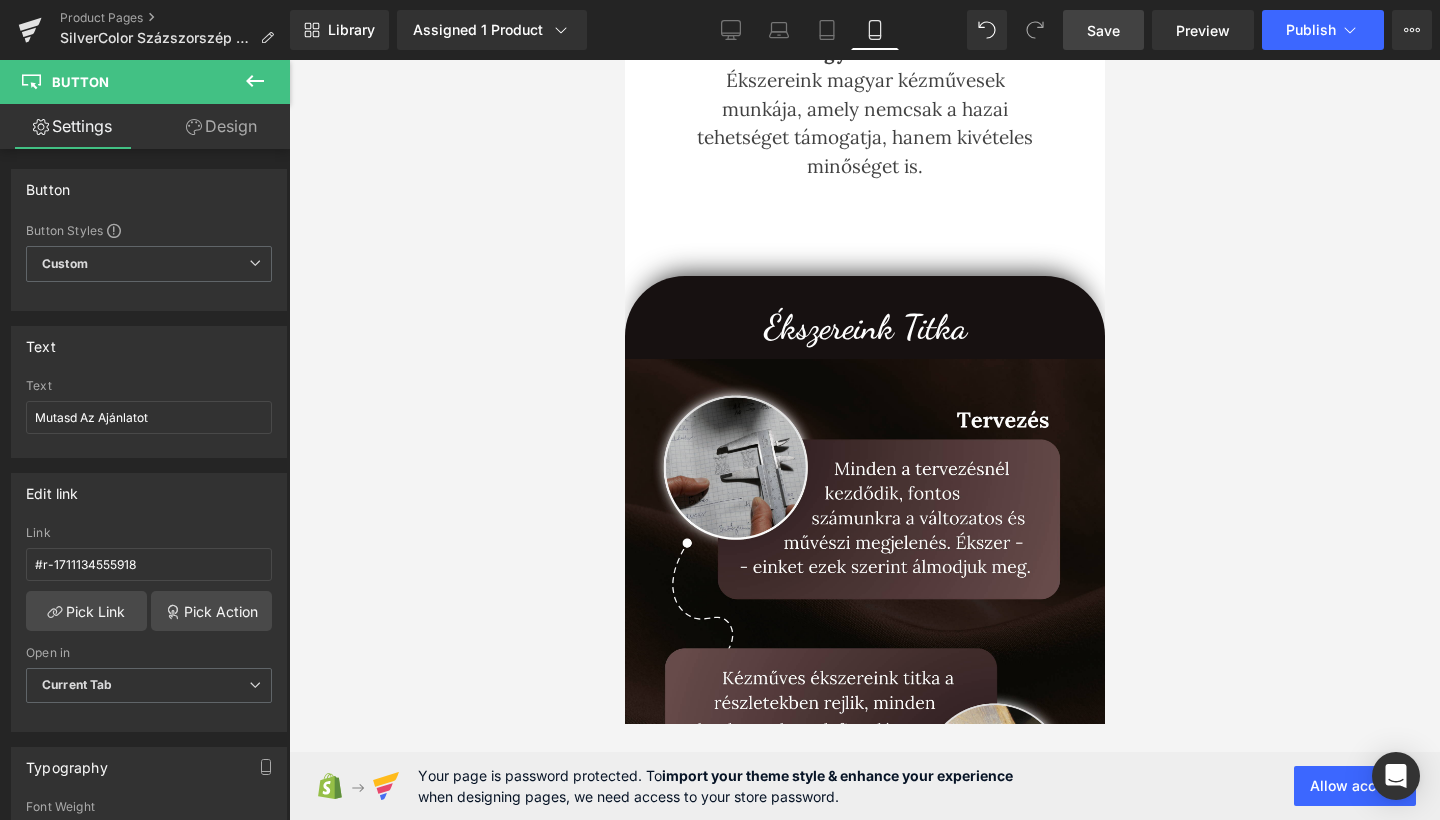 scroll, scrollTop: 2146, scrollLeft: 0, axis: vertical 